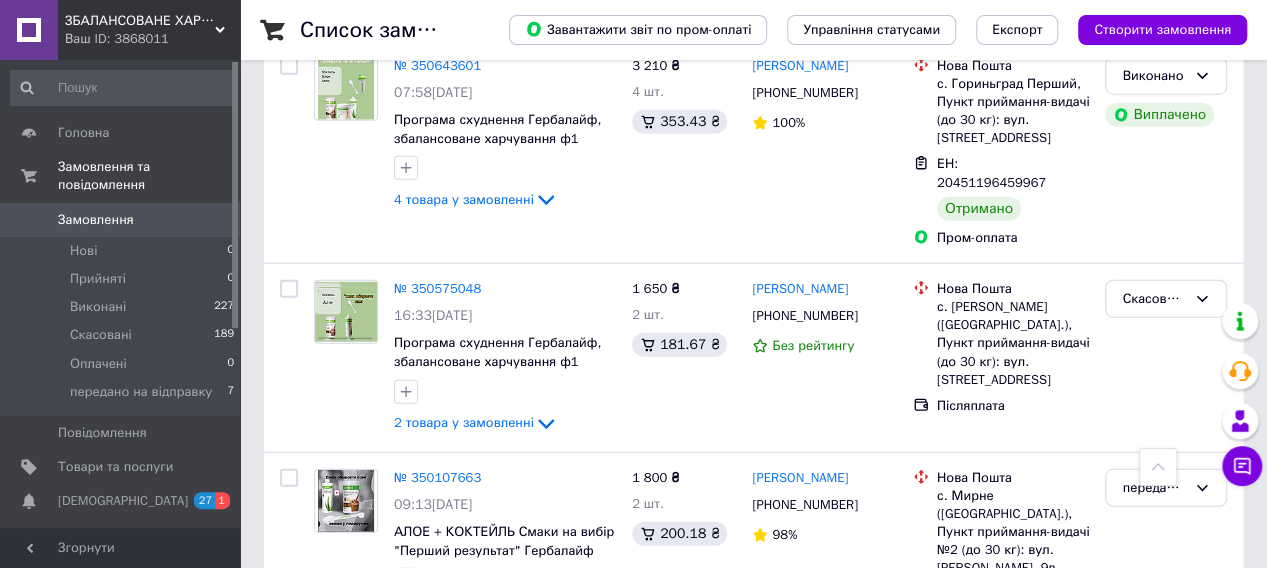 scroll, scrollTop: 2553, scrollLeft: 0, axis: vertical 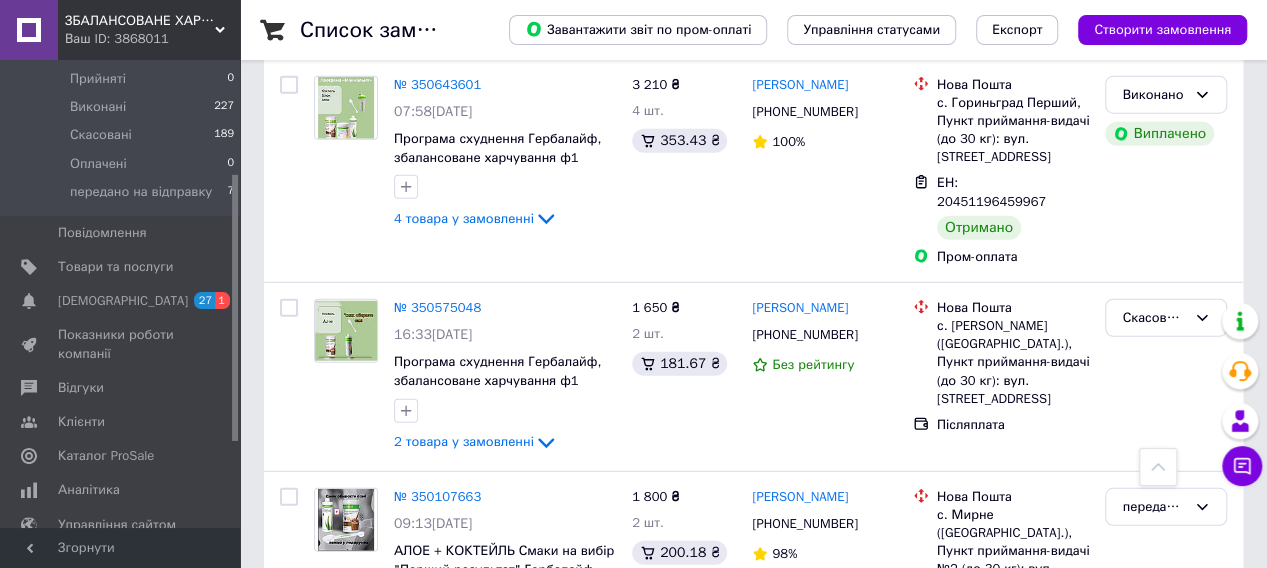 click 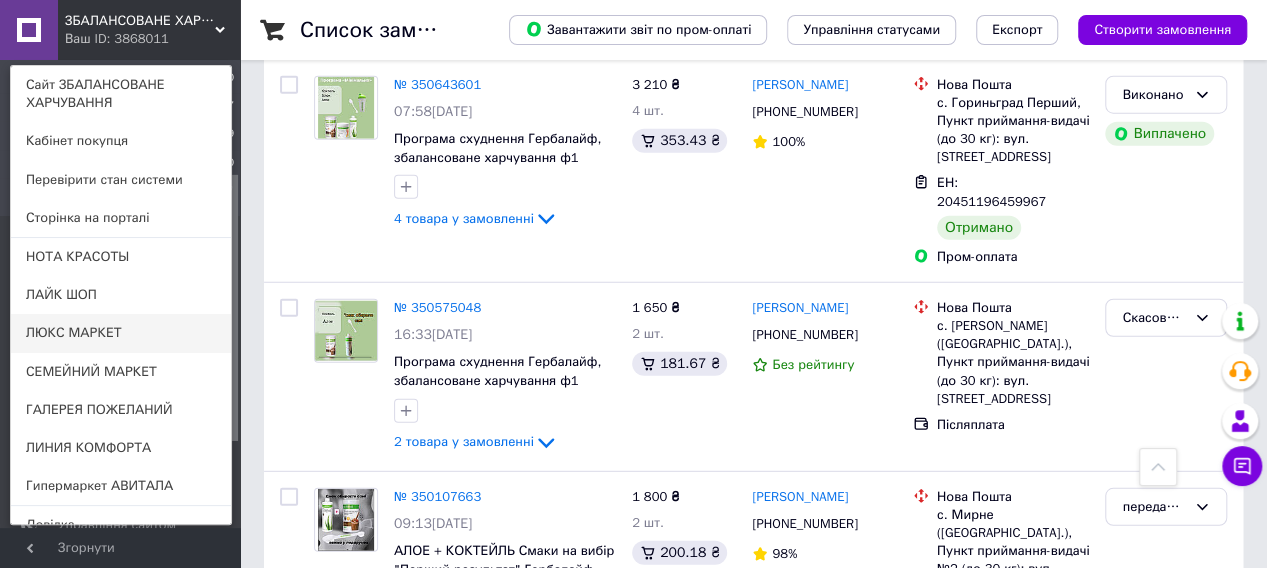 scroll, scrollTop: 58, scrollLeft: 0, axis: vertical 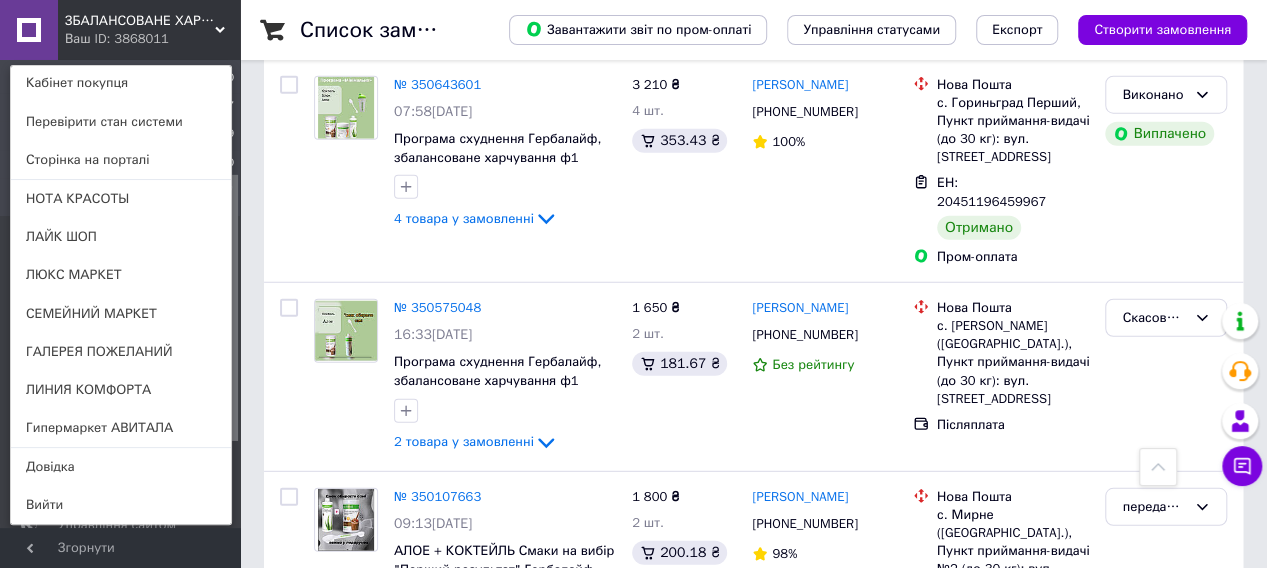 click on "ЗБАЛАНСОВАНЕ ХАРЧУВАННЯ Ваш ID: 3868011 Сайт ЗБАЛАНСОВАНЕ ХАРЧУВАННЯ Кабінет покупця Перевірити стан системи Сторінка на порталі НОТА КРАСОТЫ ЛАЙК  ШОП ЛЮКС  МАРКЕТ СЕМЕЙНИЙ МАРКЕТ ГАЛЕРЕЯ ПОЖЕЛАНИЙ ЛИНИЯ КОМФОРТА Гипермаркет АВИТАЛА Довідка Вийти" at bounding box center [120, 30] 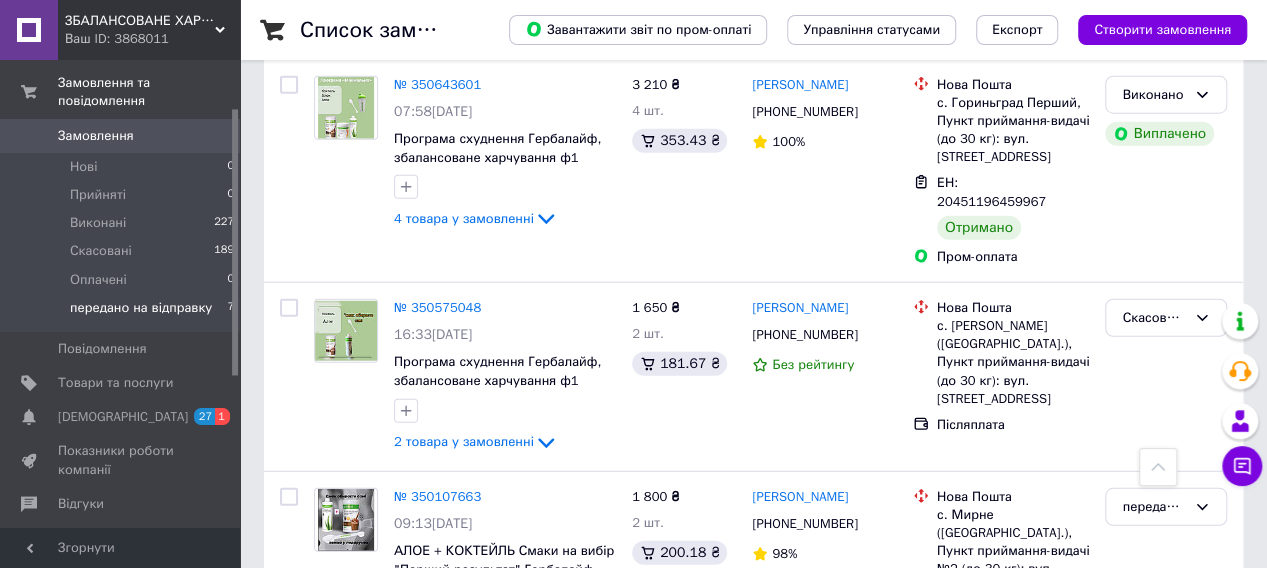 scroll, scrollTop: 0, scrollLeft: 0, axis: both 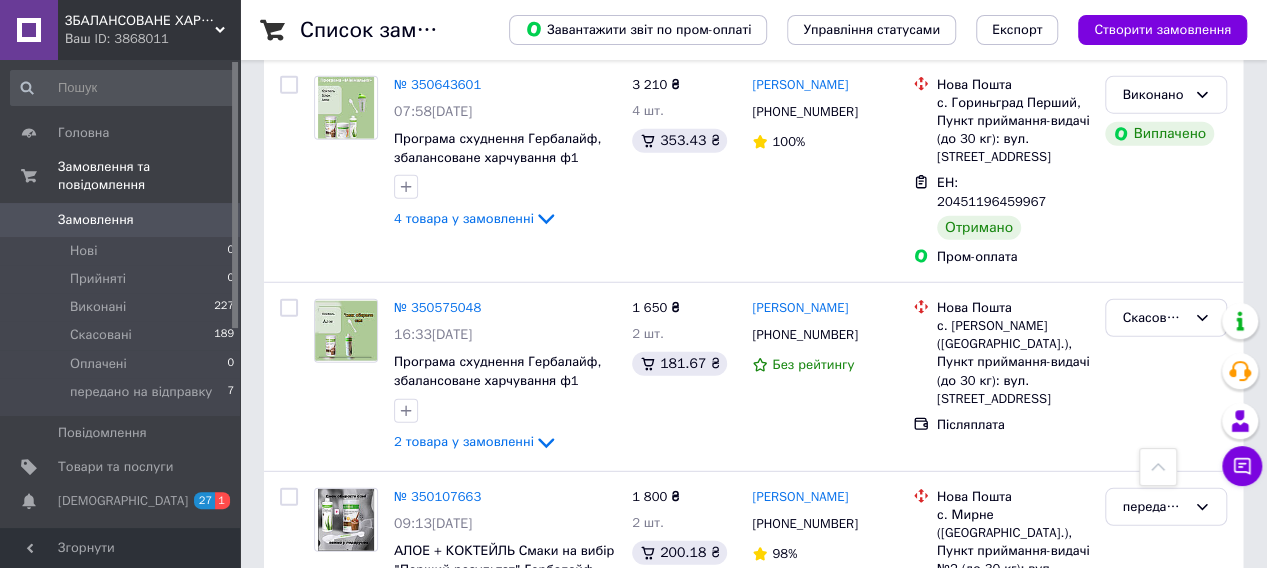 click on "Замовлення" at bounding box center (96, 220) 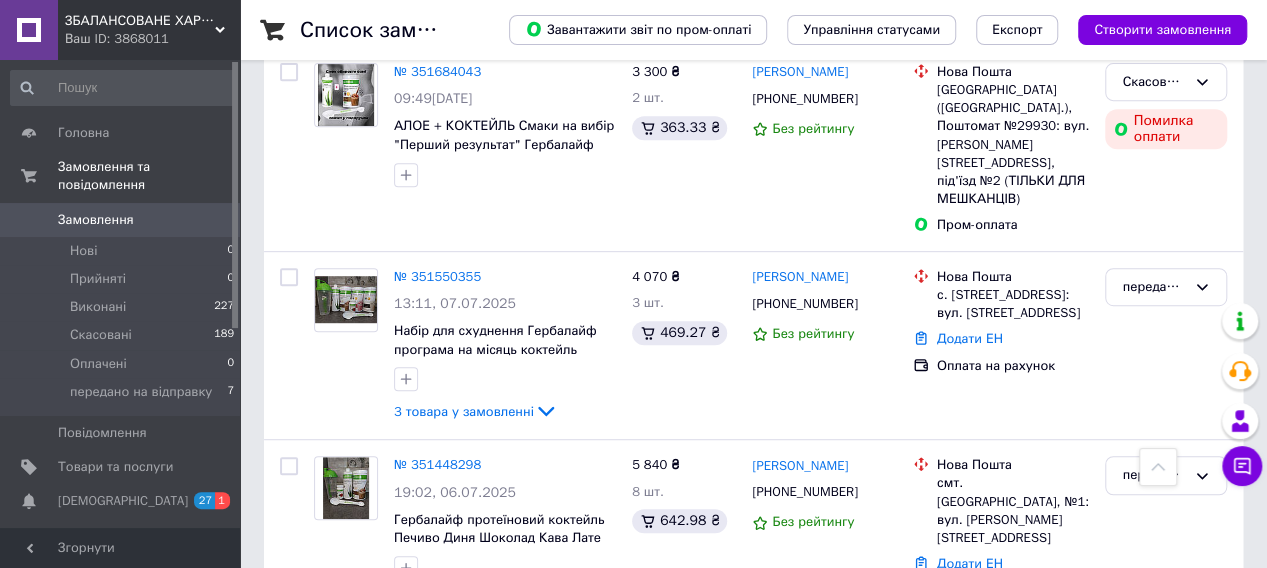 scroll, scrollTop: 300, scrollLeft: 0, axis: vertical 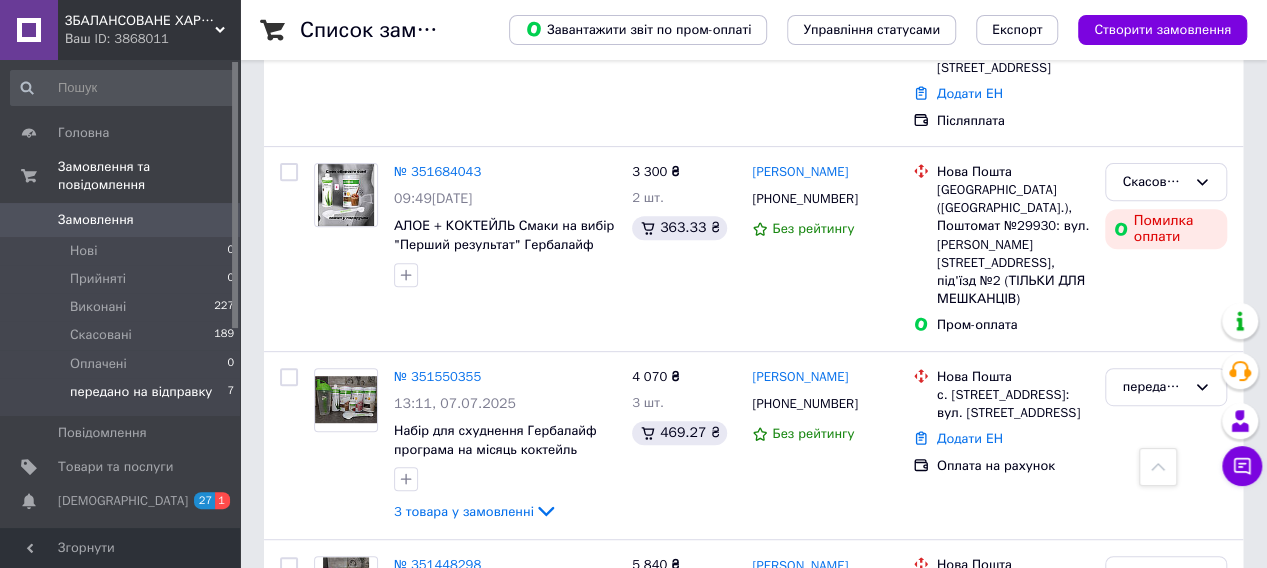 click on "передано на відправку" at bounding box center [141, 392] 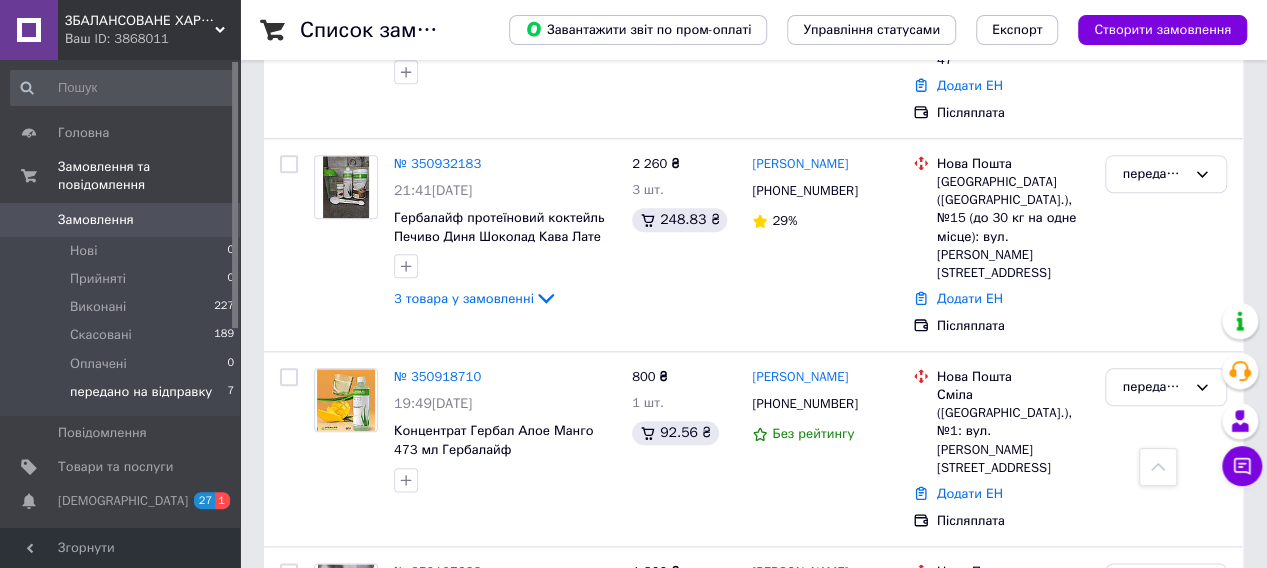 scroll, scrollTop: 1022, scrollLeft: 0, axis: vertical 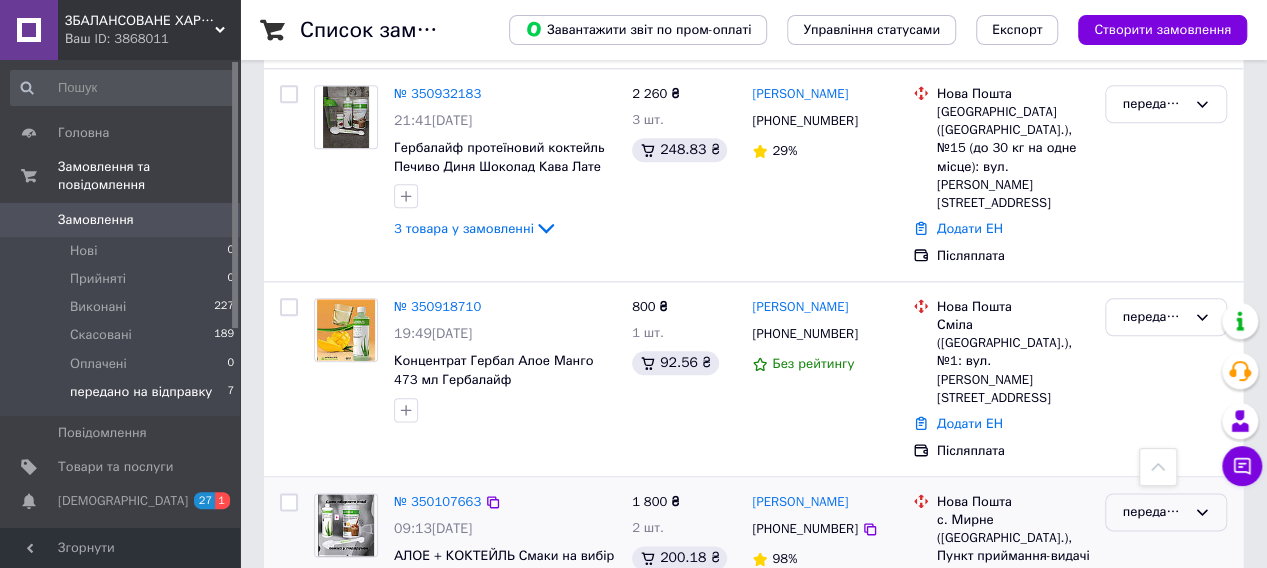 click 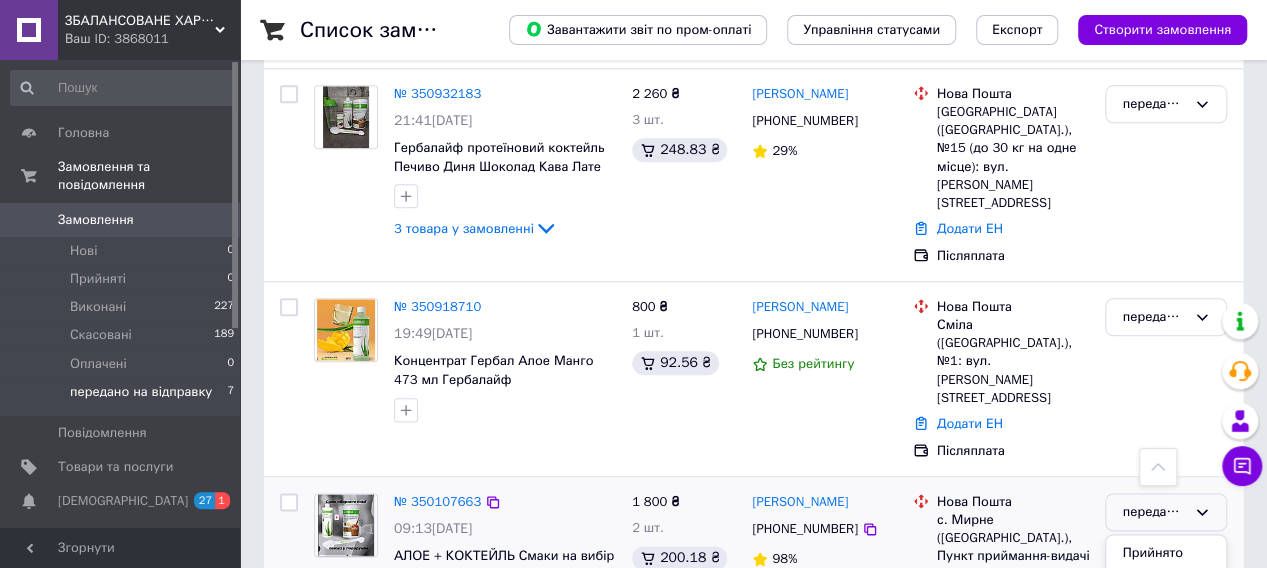 click on "Виконано" at bounding box center [1166, 590] 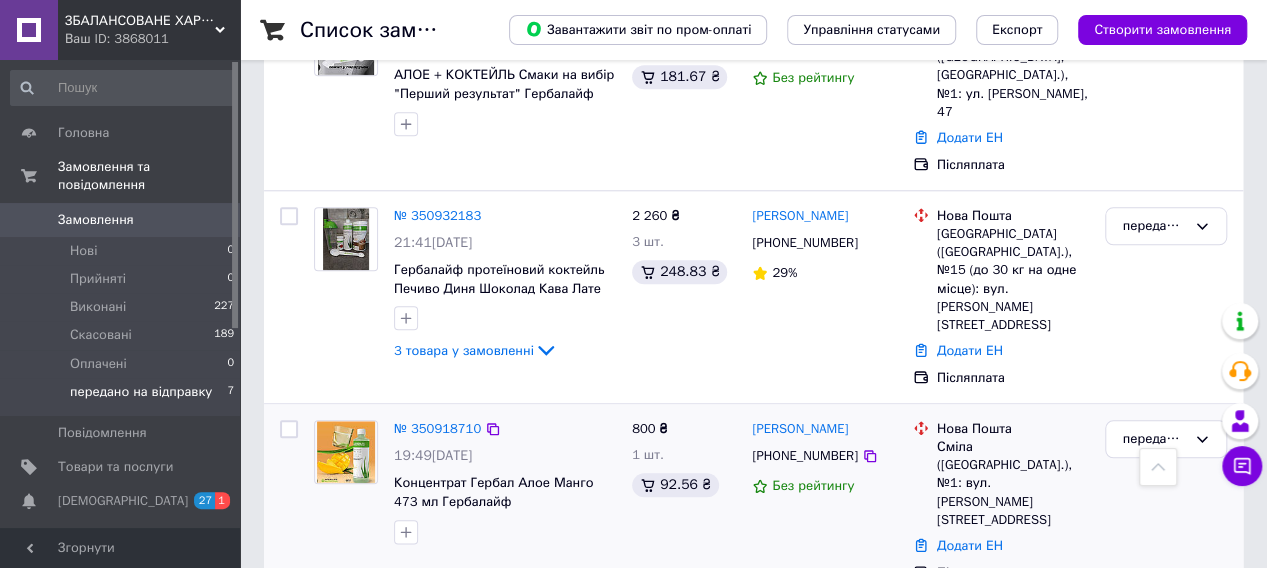 scroll, scrollTop: 1022, scrollLeft: 0, axis: vertical 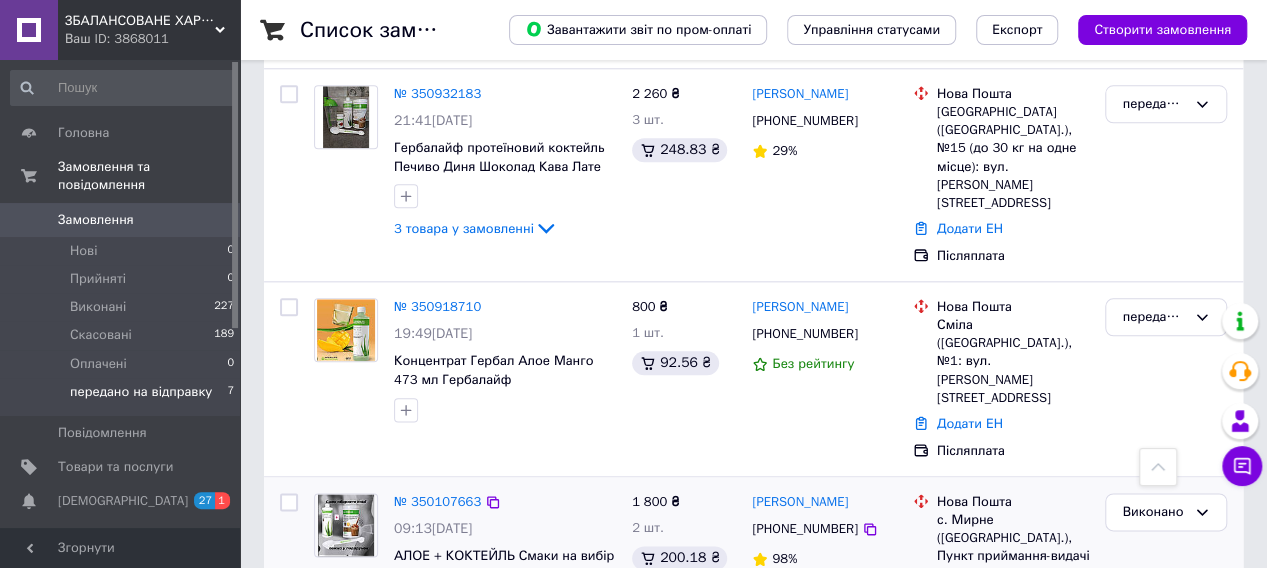 click on "ЗБАЛАНСОВАНЕ ХАРЧУВАННЯ" at bounding box center [140, 21] 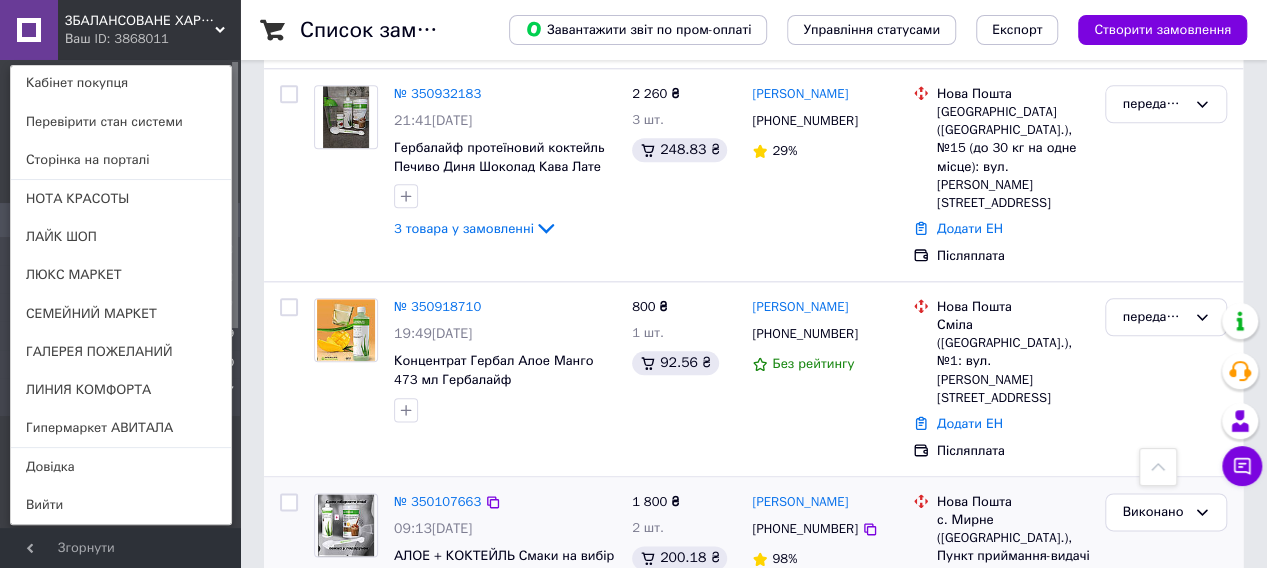 click on "ЗБАЛАНСОВАНЕ ХАРЧУВАННЯ" at bounding box center [140, 21] 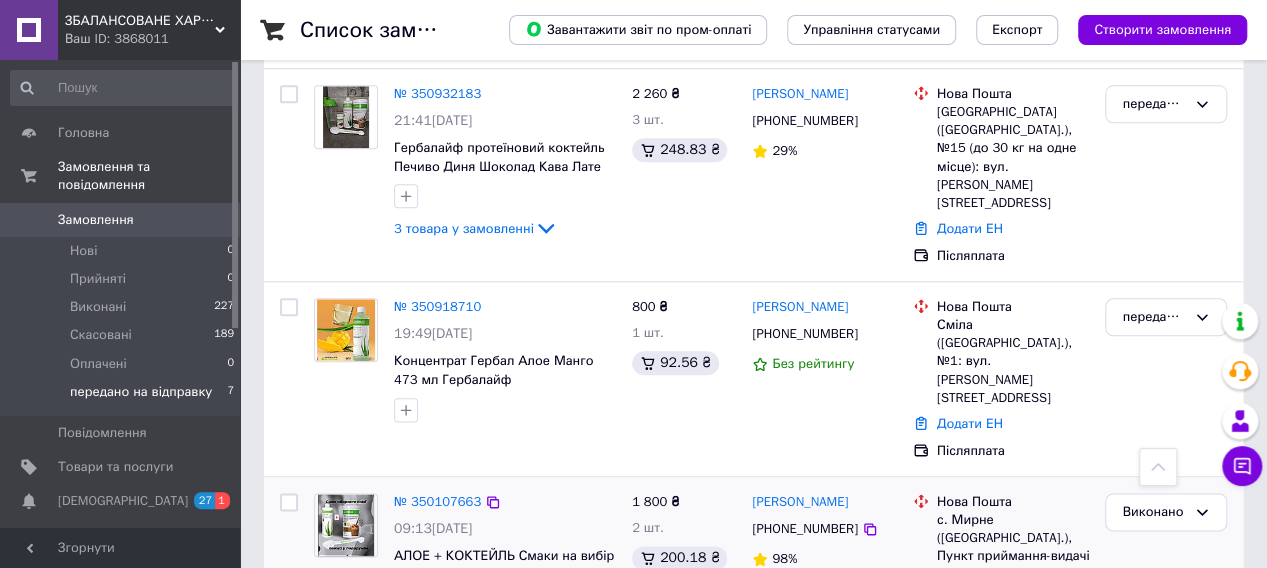 click on "ЗБАЛАНСОВАНЕ ХАРЧУВАННЯ" at bounding box center (140, 21) 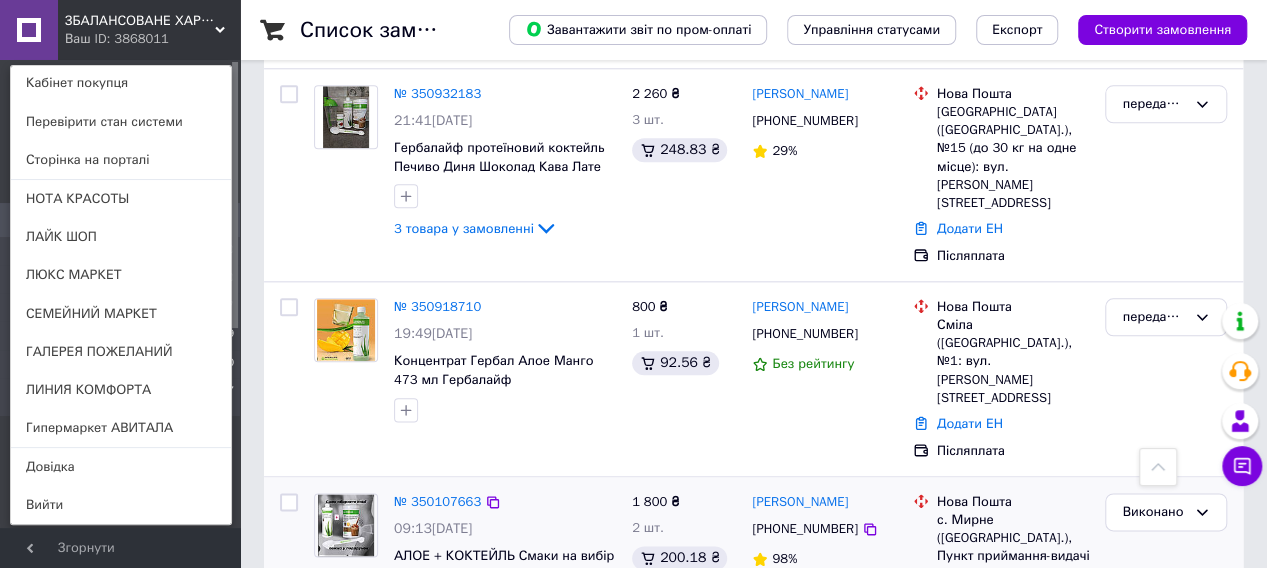 click on "ЗБАЛАНСОВАНЕ ХАРЧУВАННЯ" at bounding box center (140, 21) 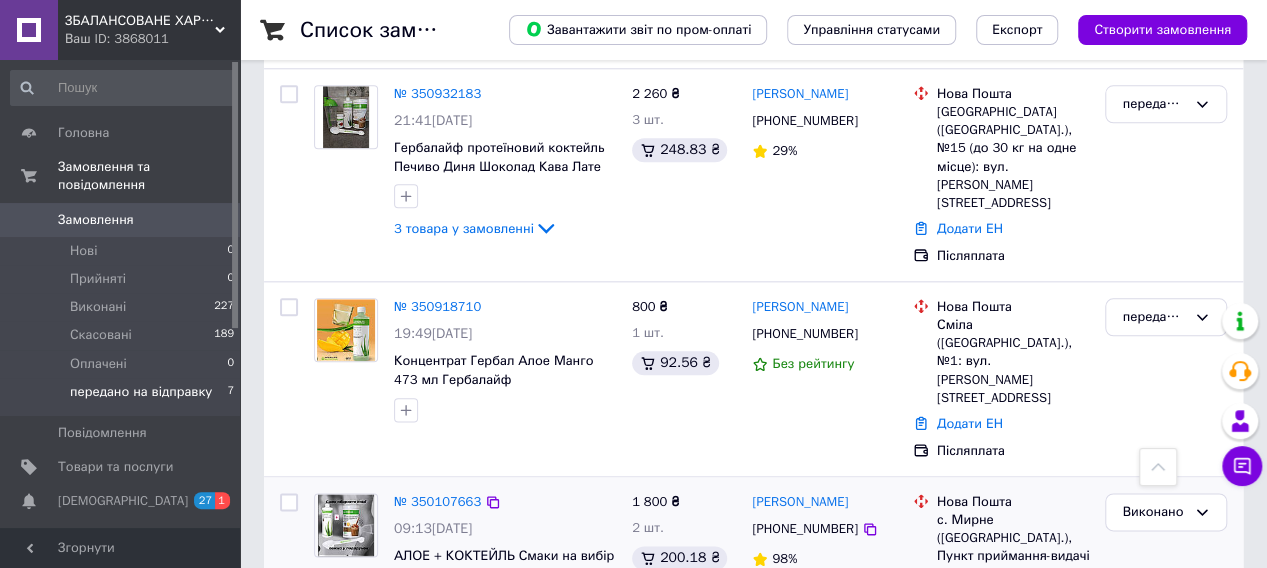 click on "ЗБАЛАНСОВАНЕ ХАРЧУВАННЯ" at bounding box center [140, 21] 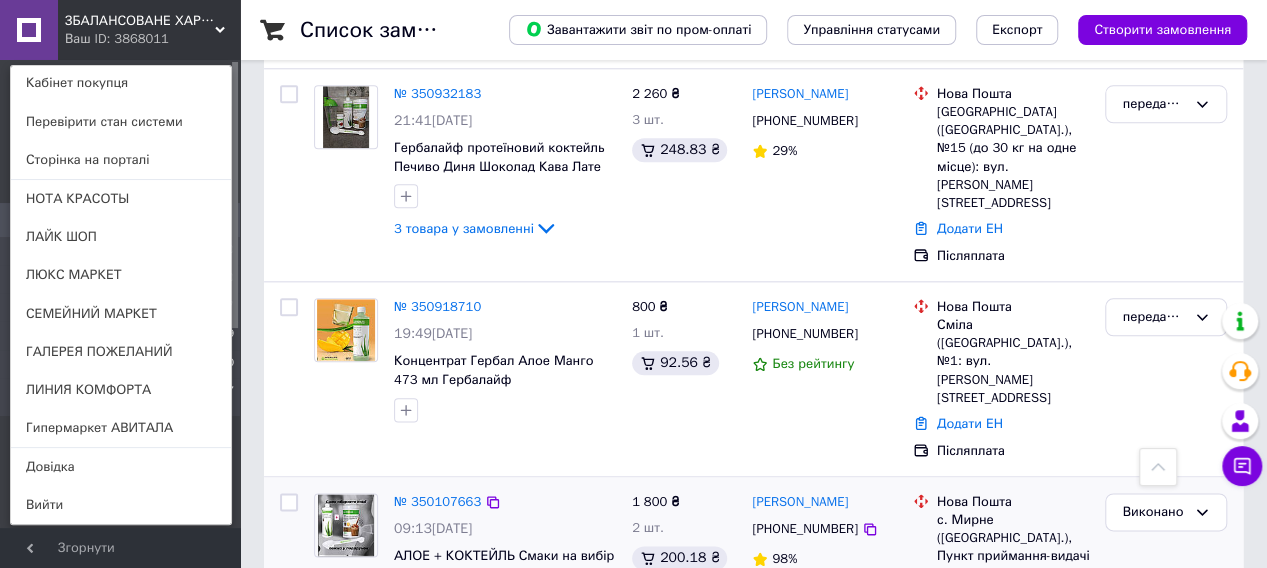 click on "ЗБАЛАНСОВАНЕ ХАРЧУВАННЯ" at bounding box center (140, 21) 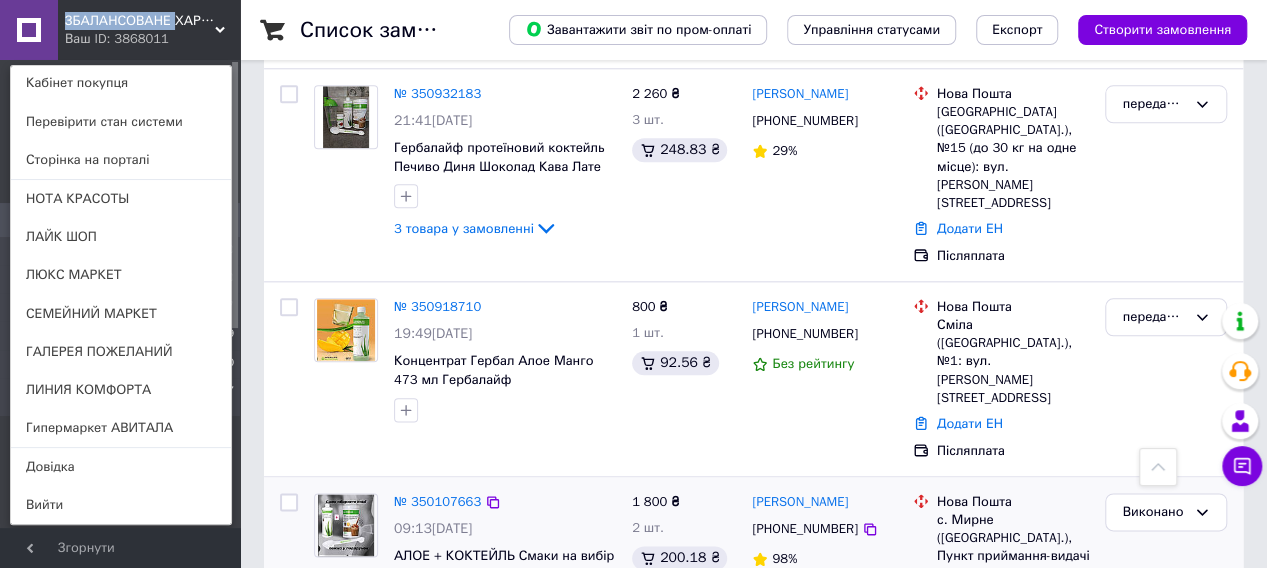 click on "ЗБАЛАНСОВАНЕ ХАРЧУВАННЯ" at bounding box center (140, 21) 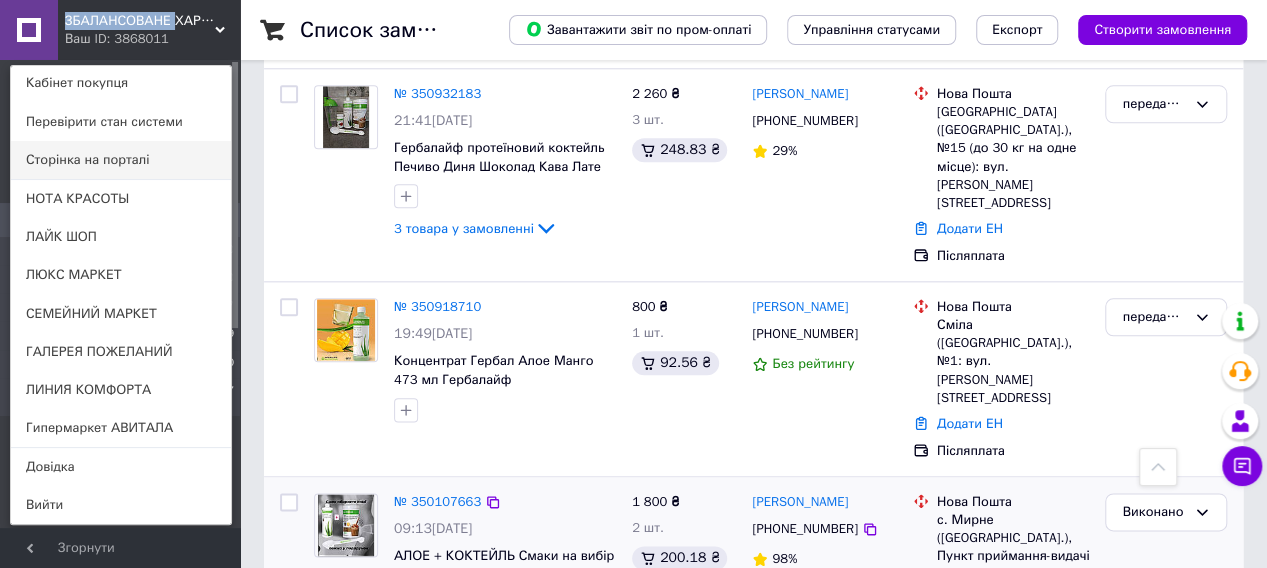 click on "Сторінка на порталі" at bounding box center (121, 160) 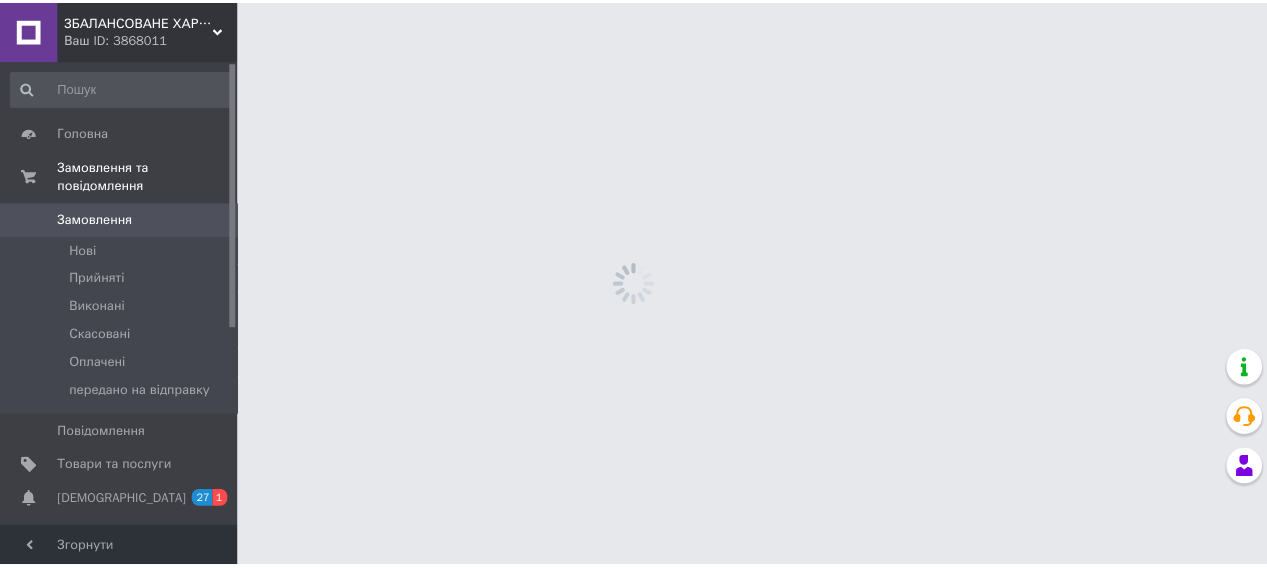 scroll, scrollTop: 0, scrollLeft: 0, axis: both 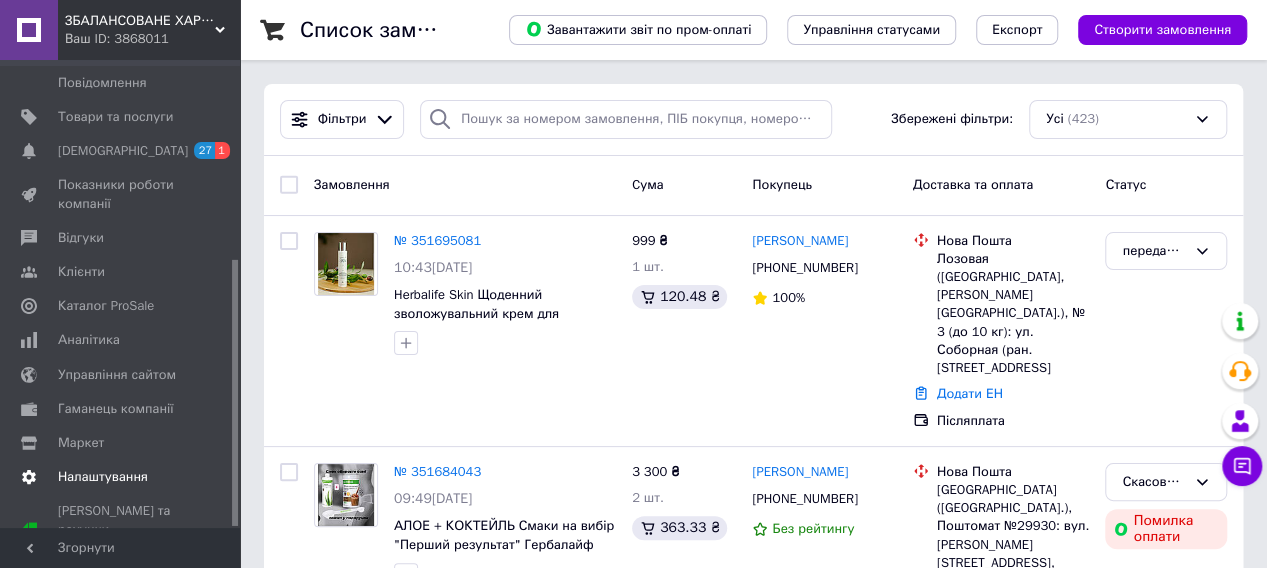 click on "Налаштування" at bounding box center (103, 477) 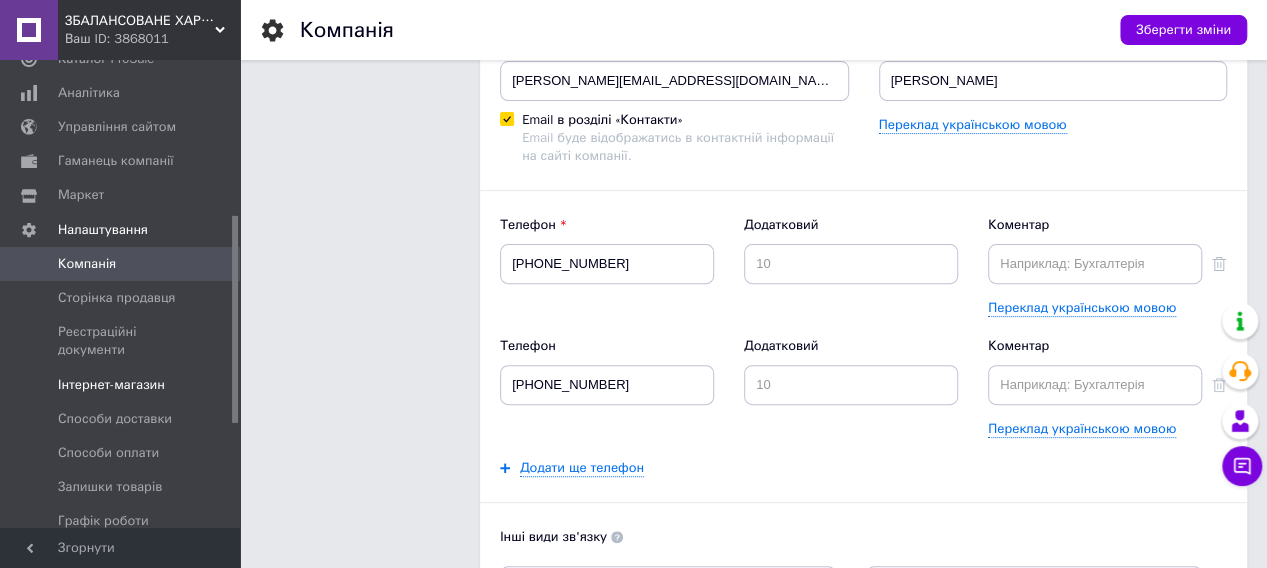 scroll, scrollTop: 200, scrollLeft: 0, axis: vertical 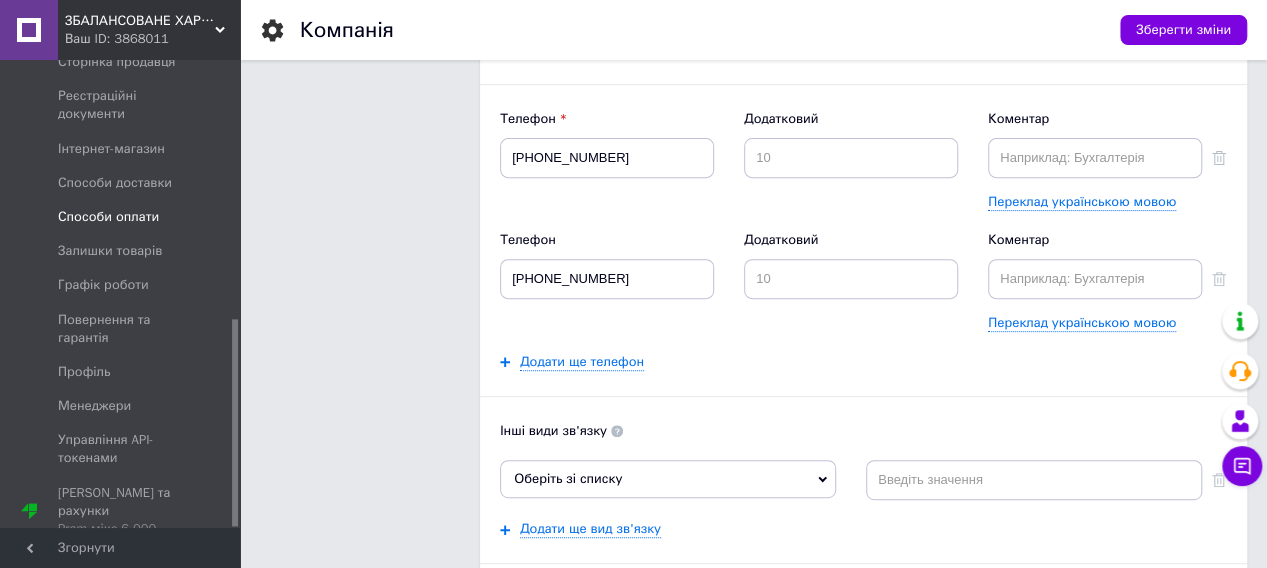 click on "Способи оплати" at bounding box center (108, 217) 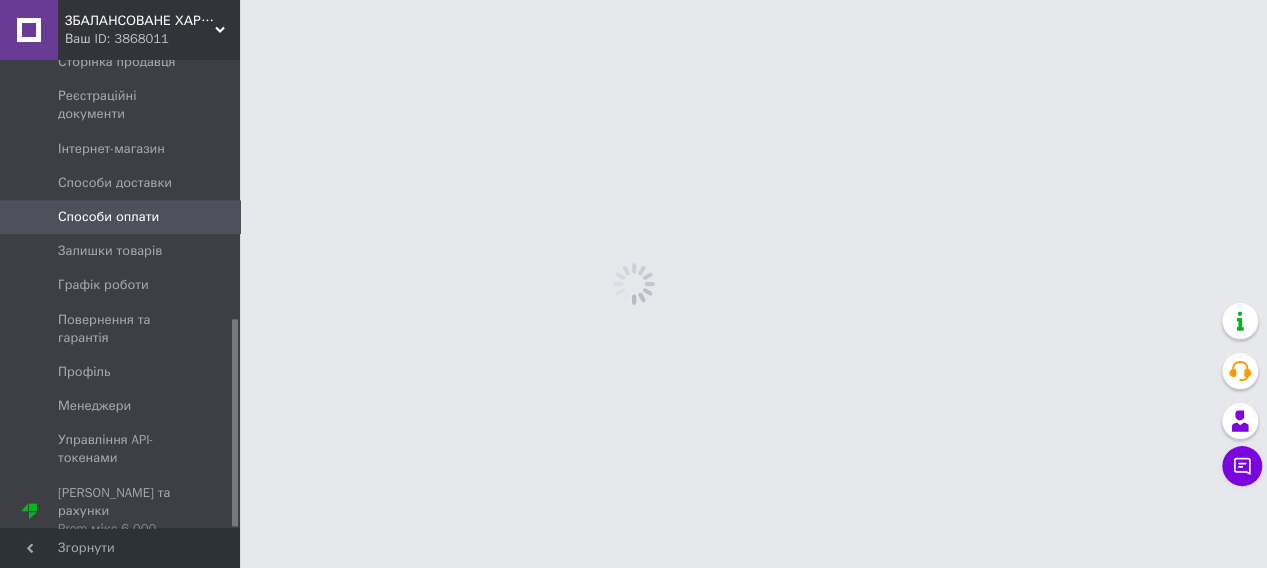 scroll, scrollTop: 0, scrollLeft: 0, axis: both 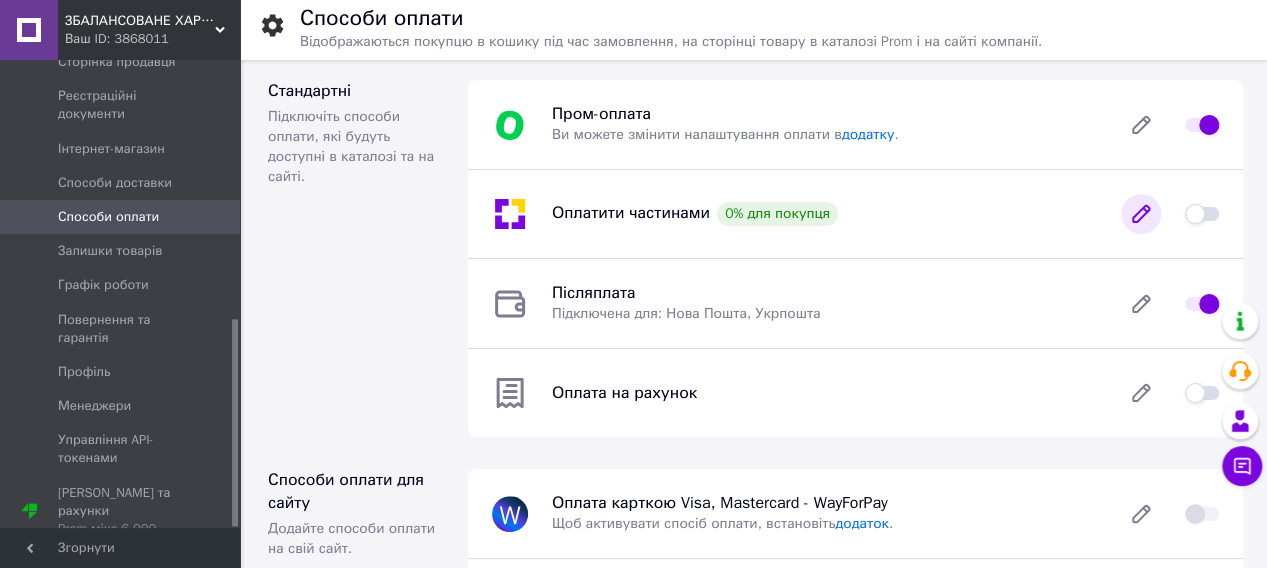 click 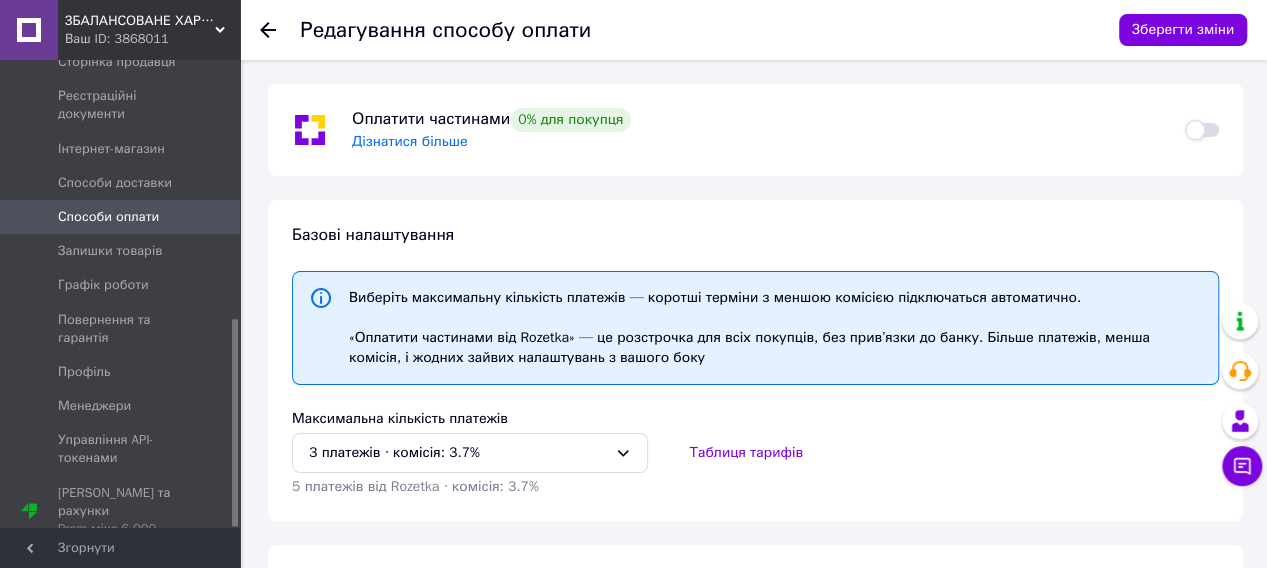 click at bounding box center [1202, 130] 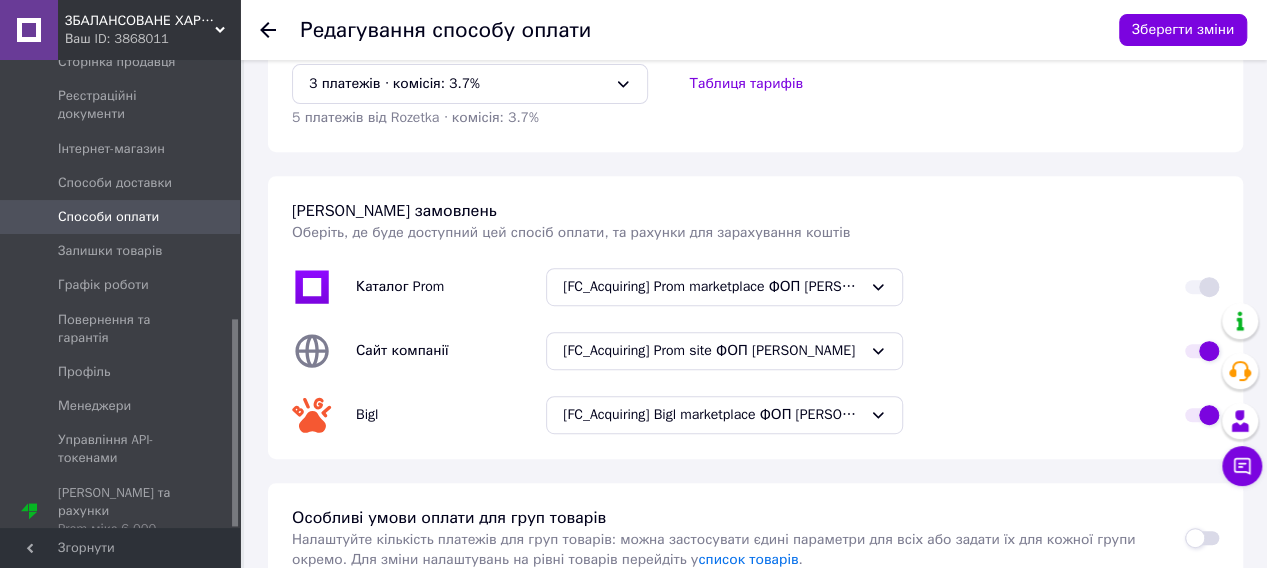 scroll, scrollTop: 480, scrollLeft: 0, axis: vertical 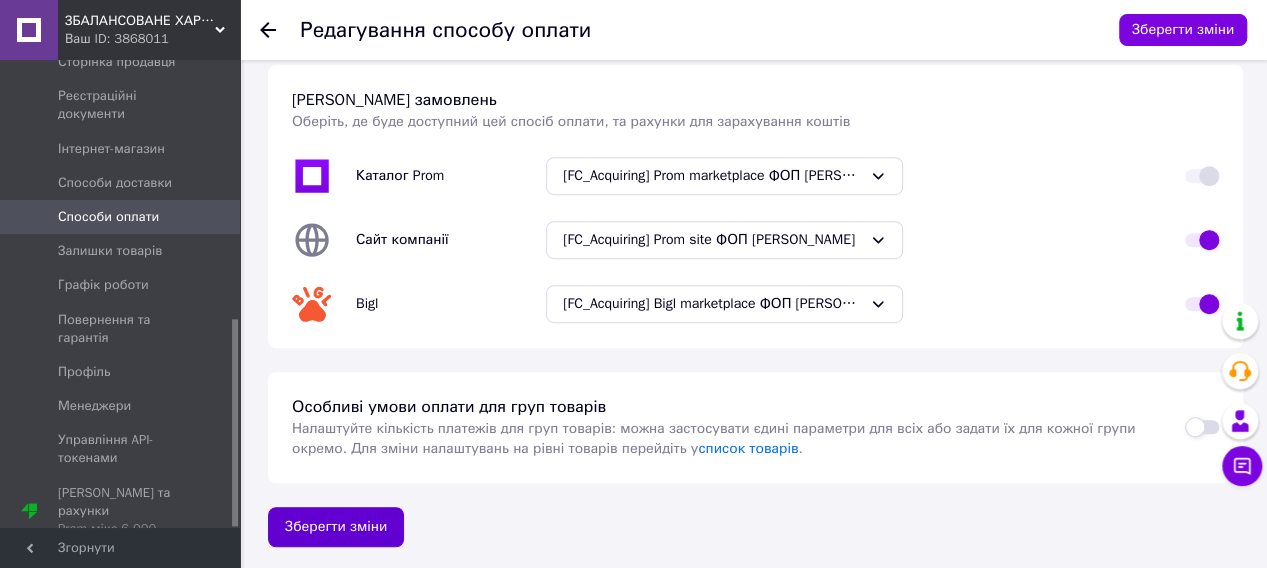click on "Зберегти зміни" at bounding box center [336, 527] 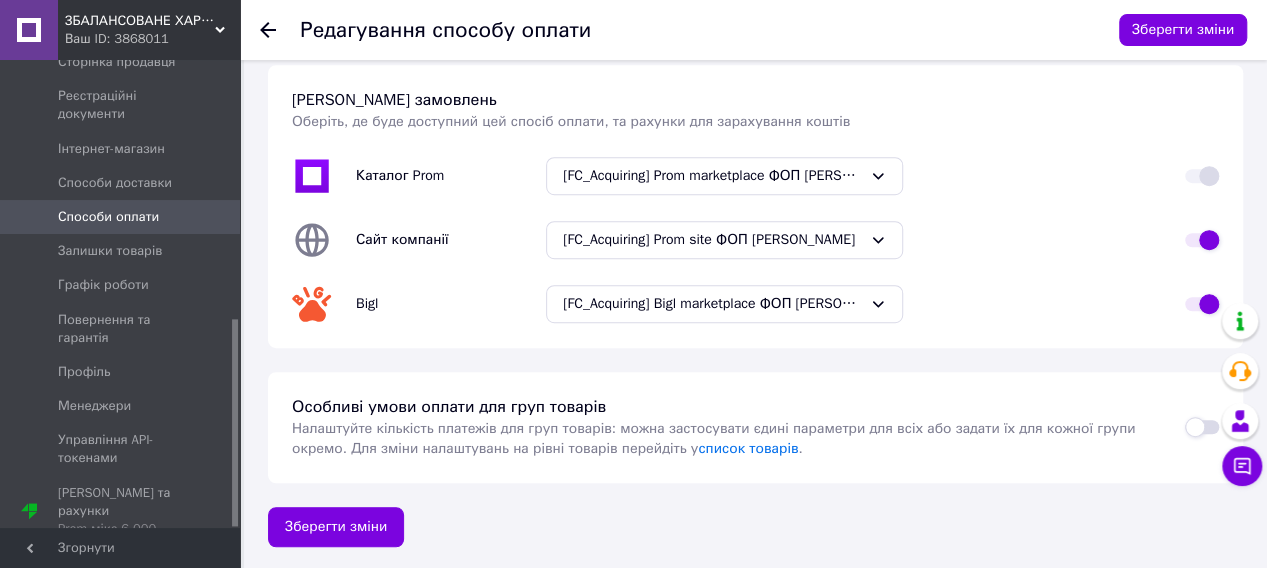 click on "Способи оплати" at bounding box center [108, 217] 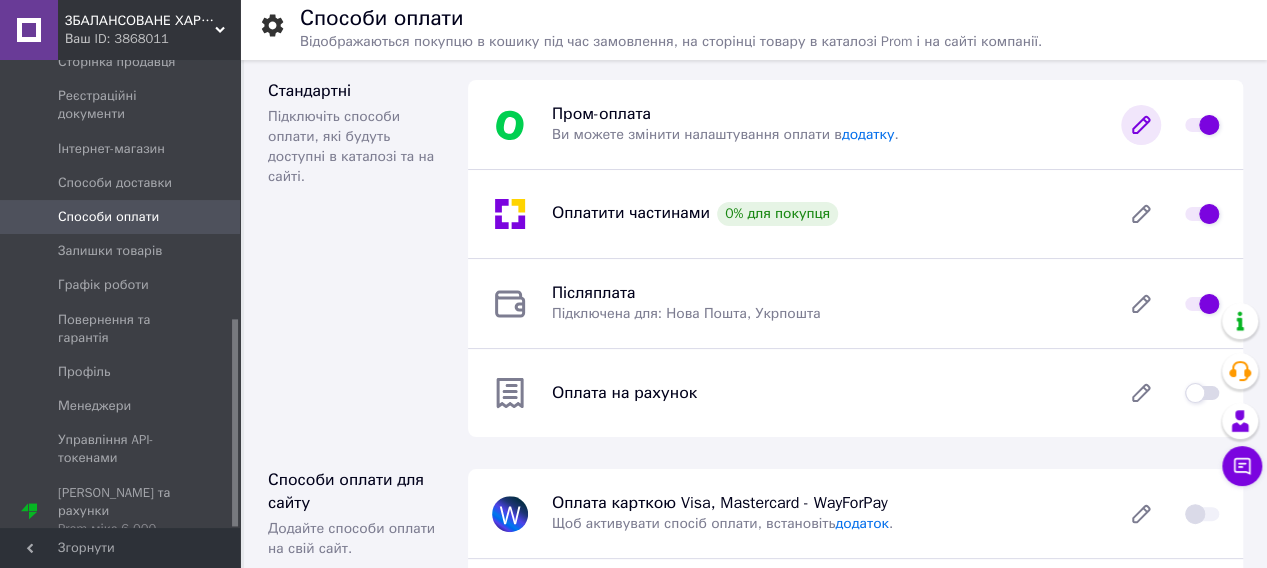 click 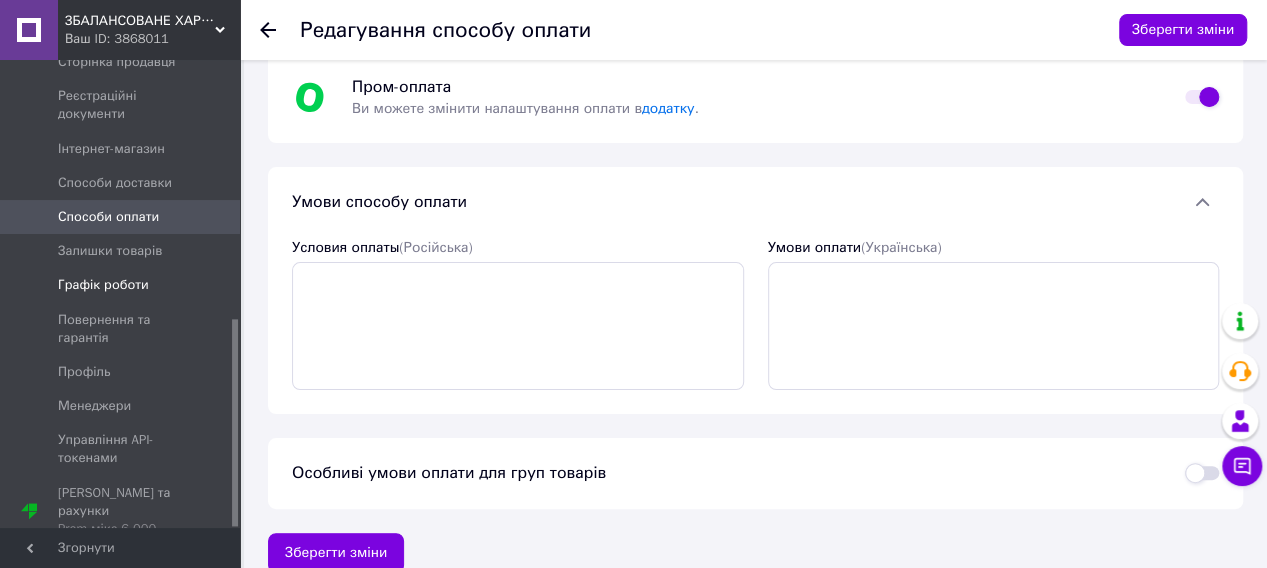 scroll, scrollTop: 59, scrollLeft: 0, axis: vertical 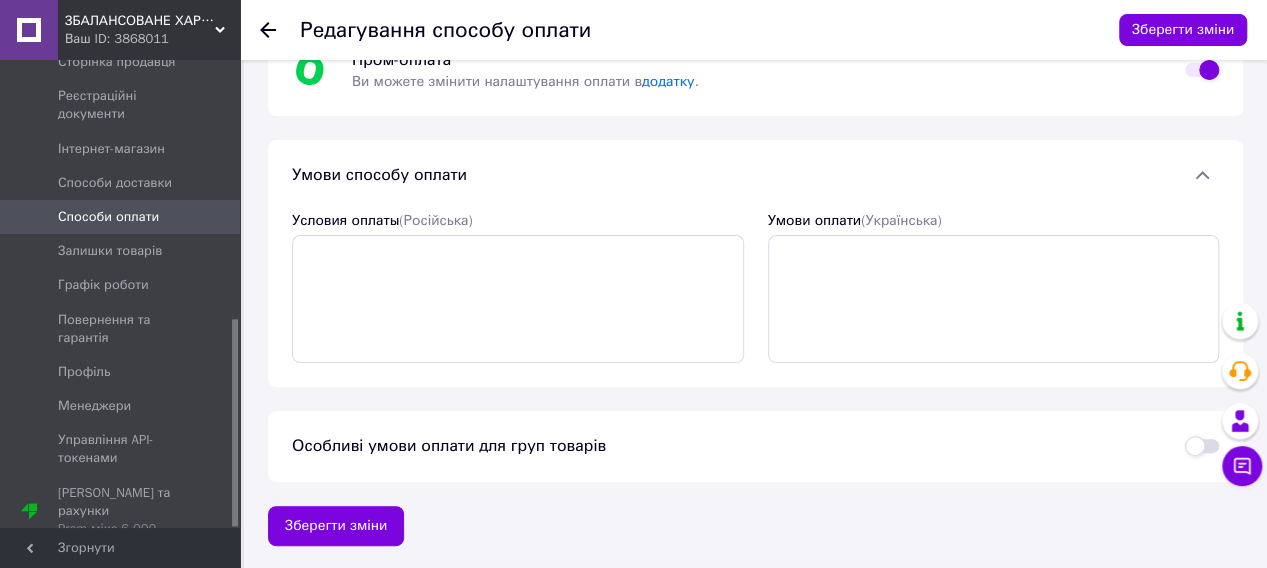 click on "Редагування способу оплати Зберегти зміни Пром-оплата  Ви можете змінити налаштування оплати в  додатку . Умови способу оплати   Условия оплаты  (Російська) Умови оплати  (Українська) Особливі умови оплати для груп товарів Зберегти зміни" at bounding box center (755, 285) 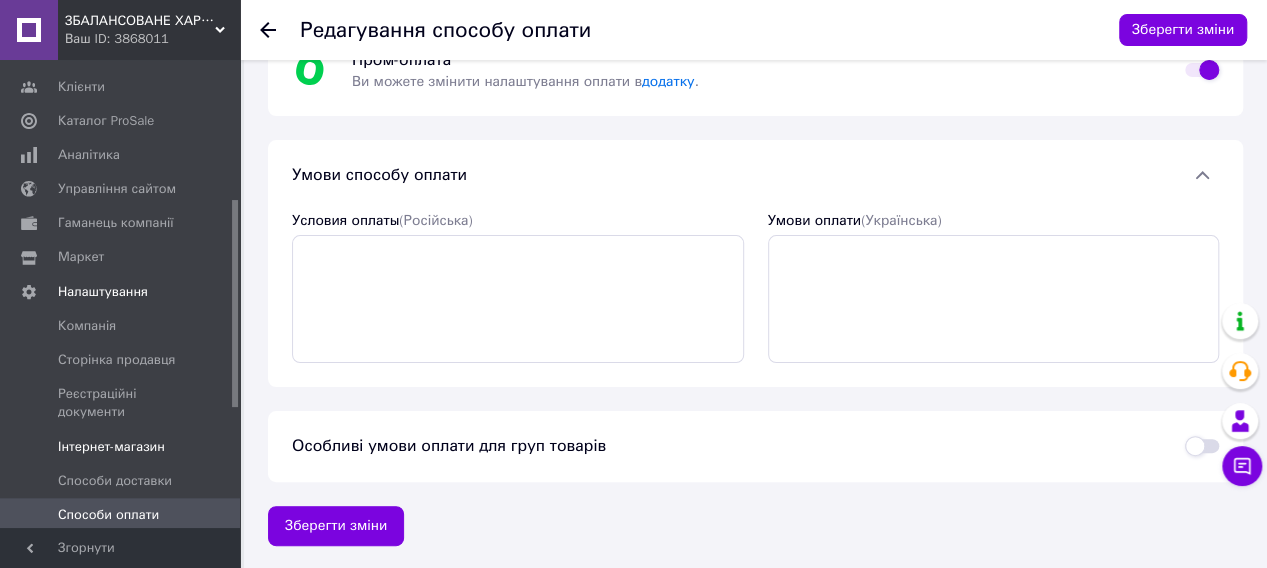 scroll, scrollTop: 286, scrollLeft: 0, axis: vertical 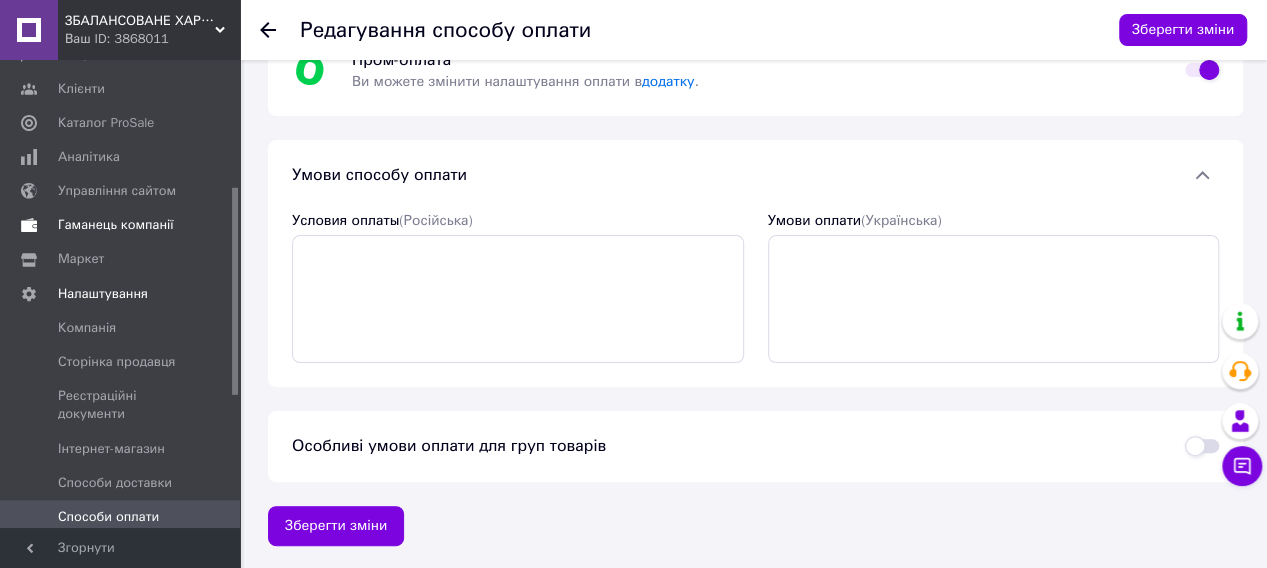 click on "Гаманець компанії" at bounding box center [116, 225] 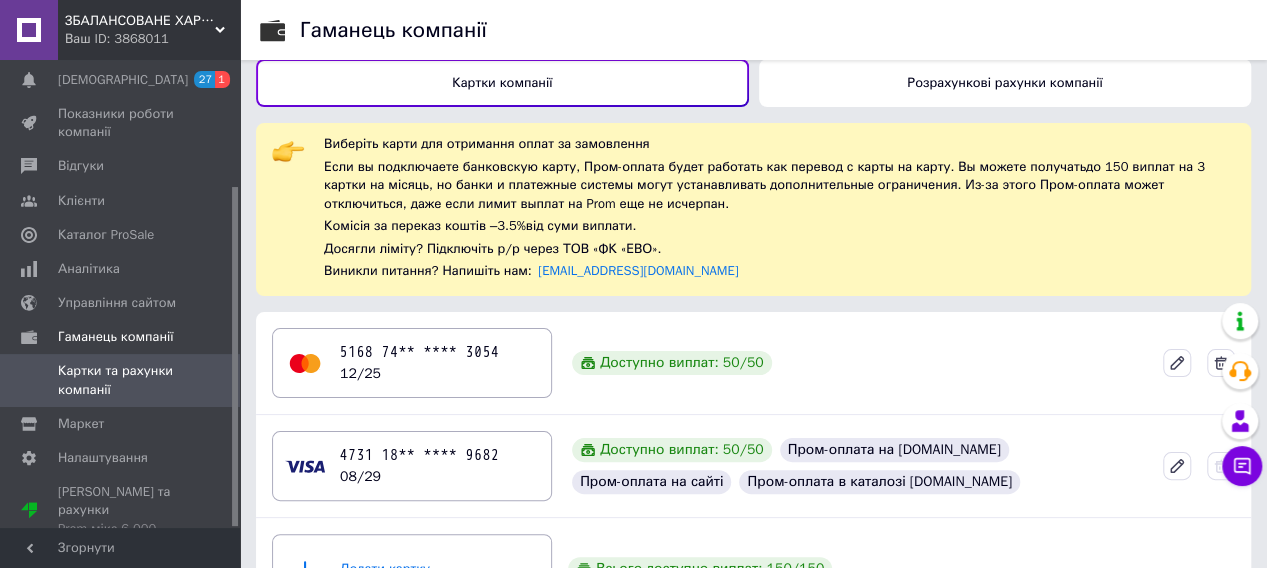 scroll, scrollTop: 0, scrollLeft: 0, axis: both 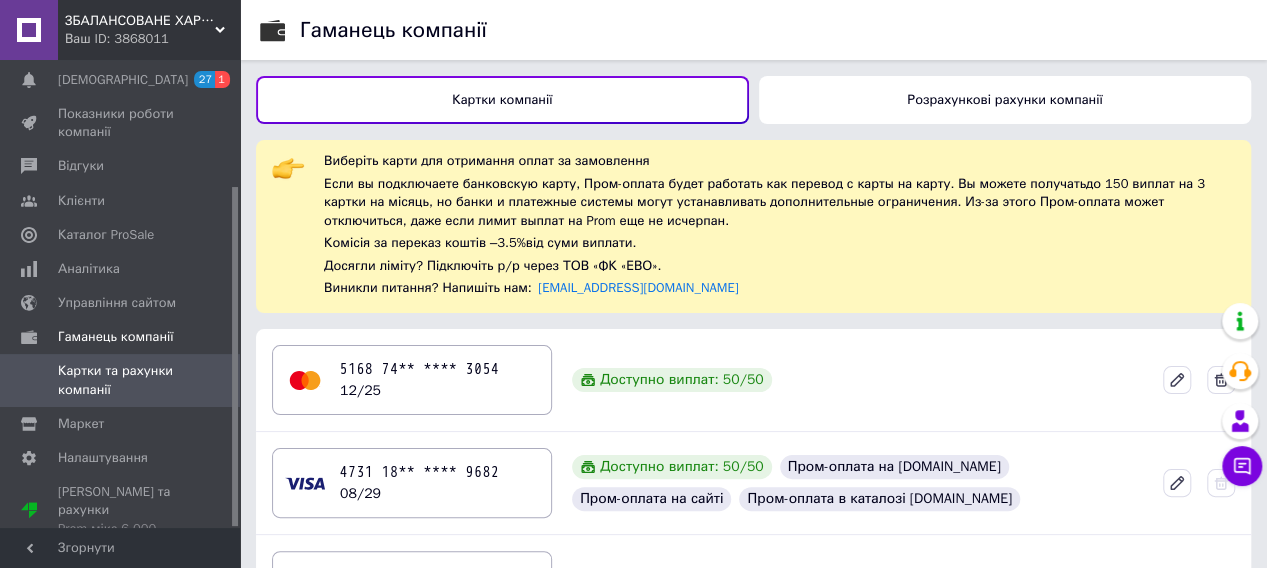 click on "Розрахункові рахунки компанії" at bounding box center (1004, 99) 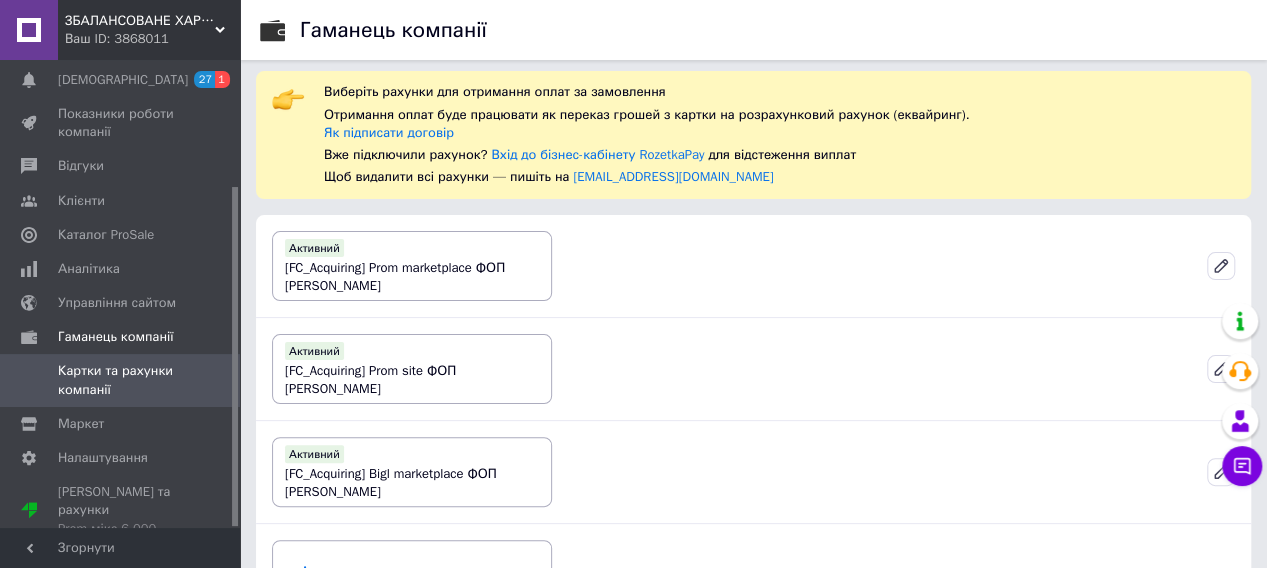 scroll, scrollTop: 100, scrollLeft: 0, axis: vertical 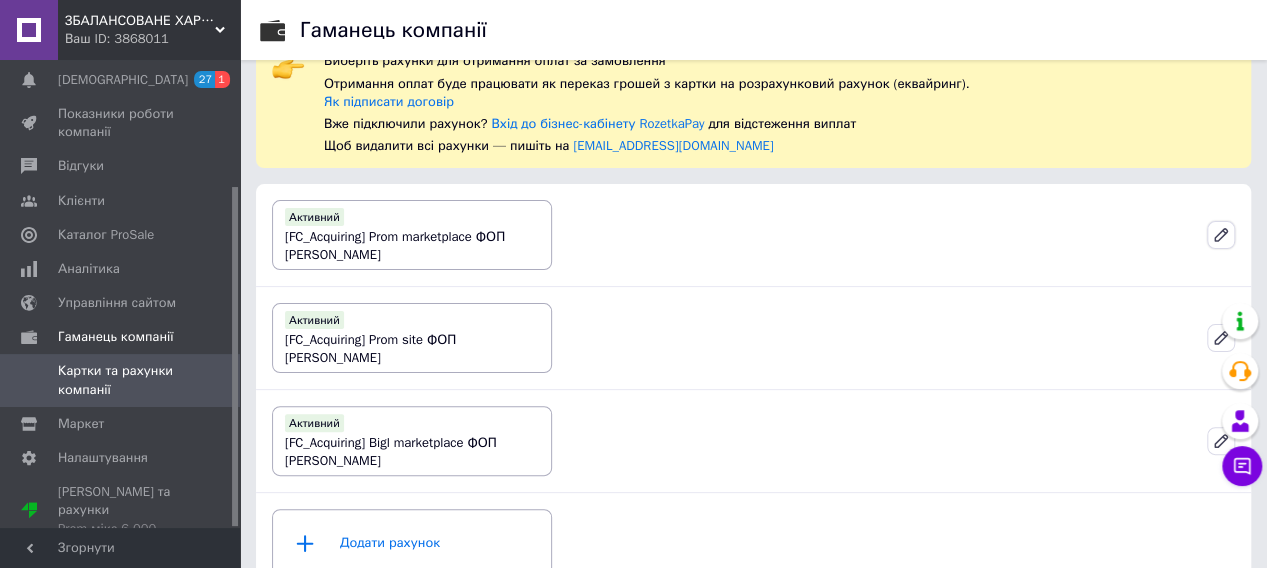click 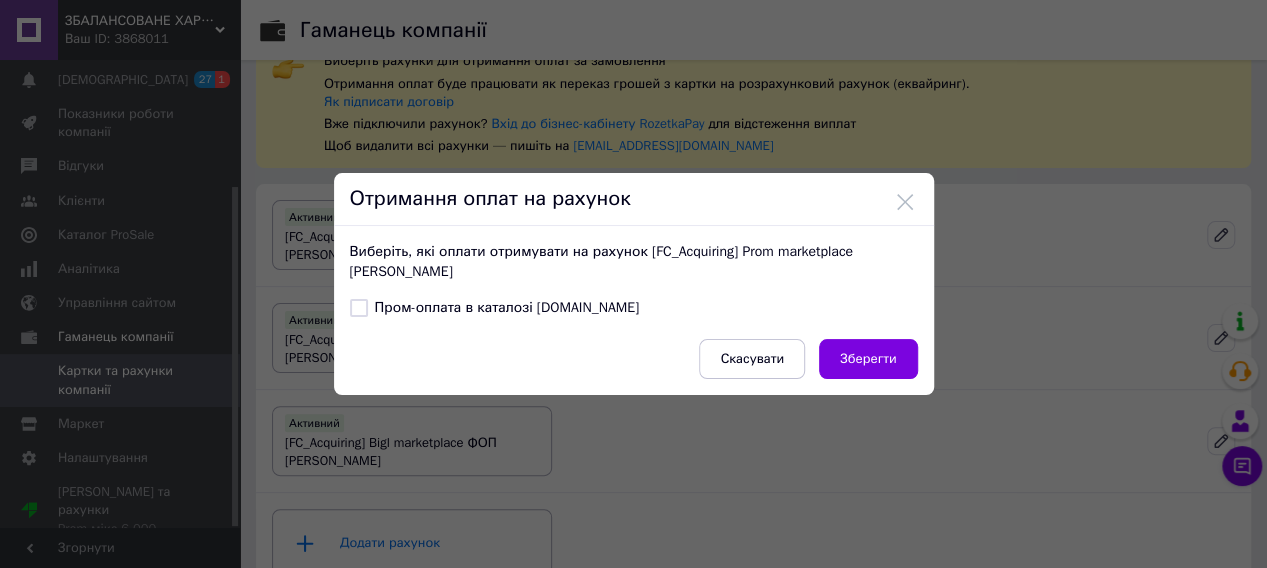 click on "Пром-оплата в каталозі Prom.ua" at bounding box center (359, 308) 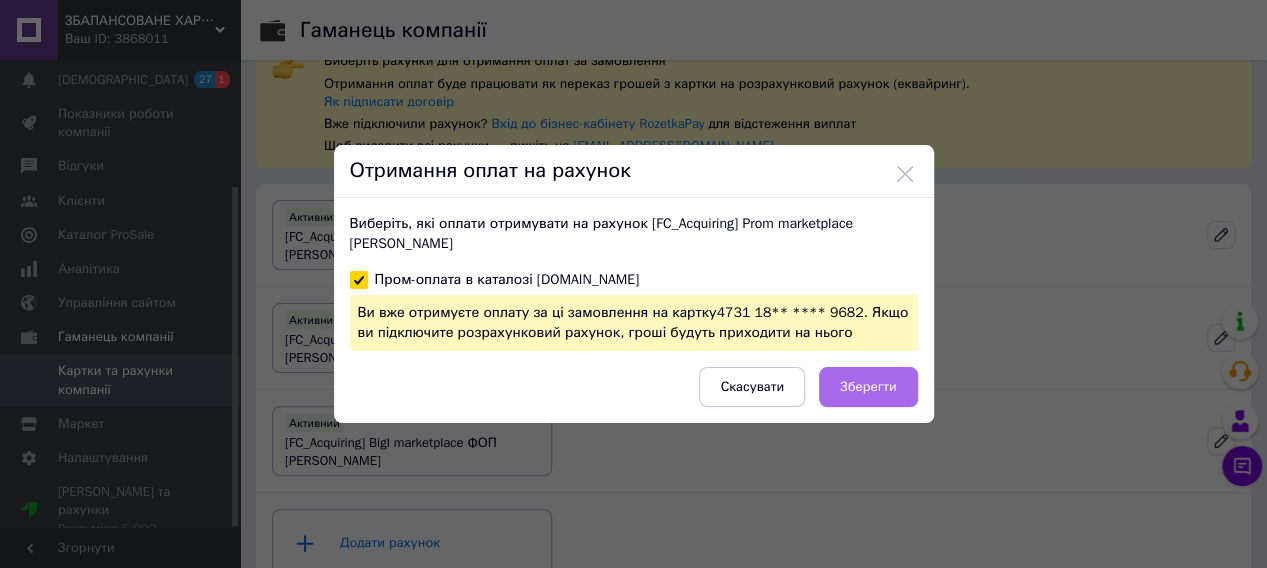 click on "Зберегти" at bounding box center (868, 387) 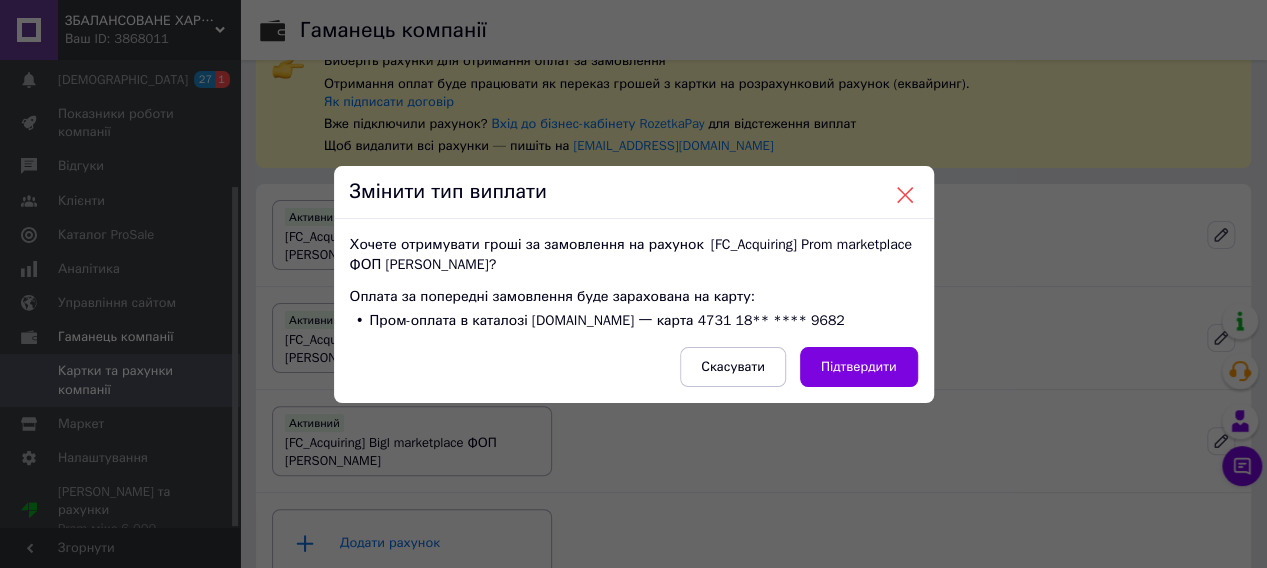 click at bounding box center (905, 195) 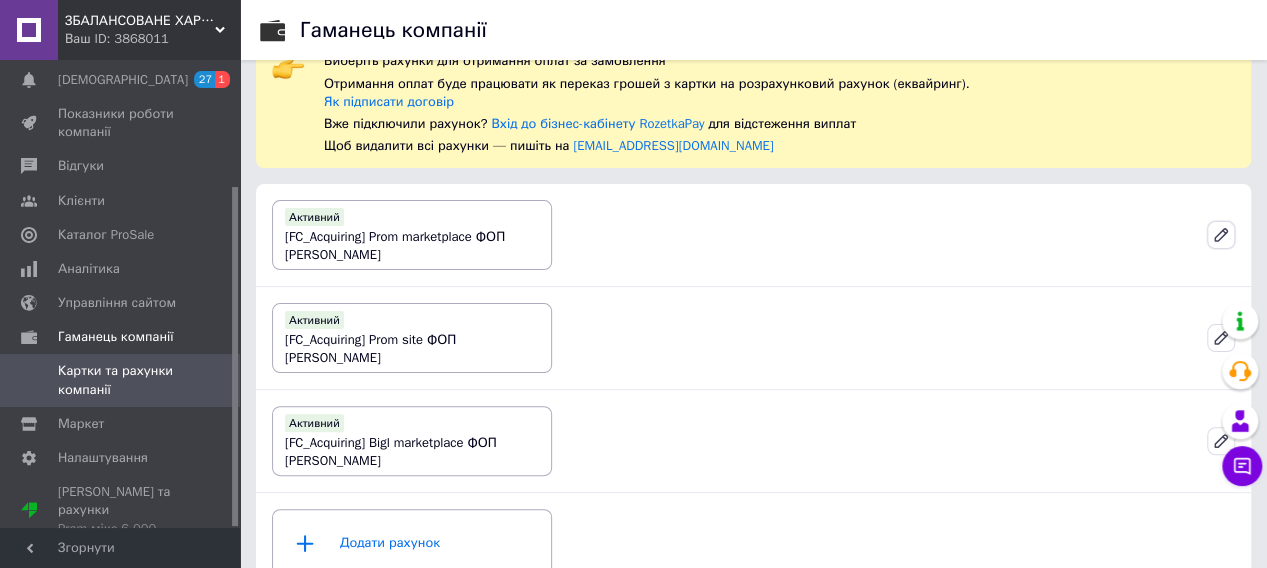 click 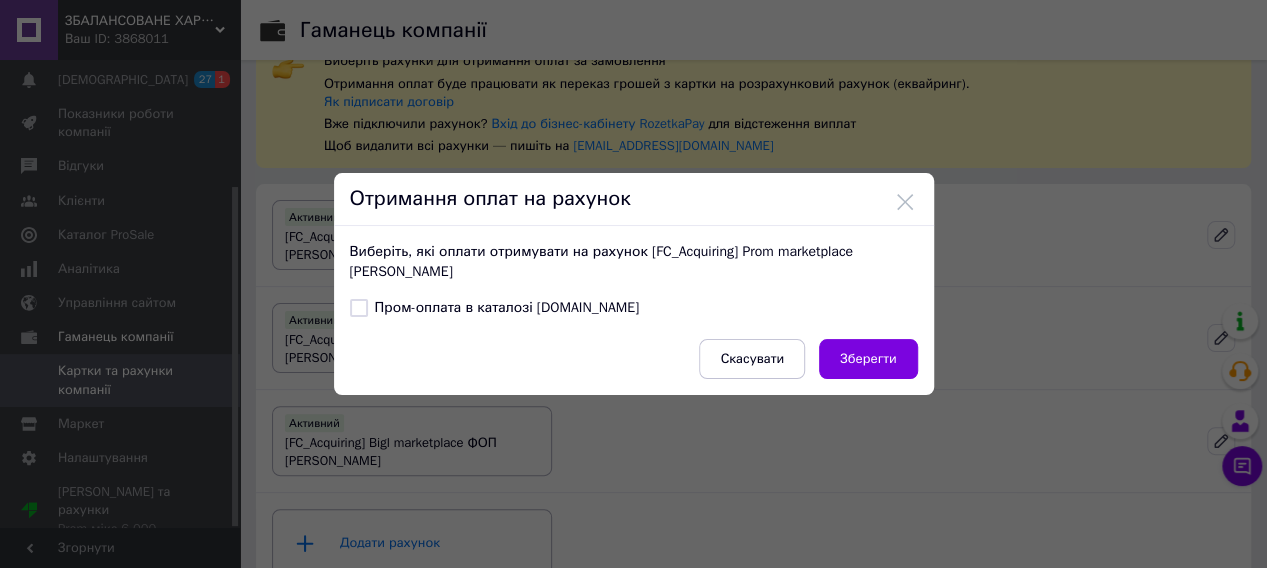 drag, startPoint x: 857, startPoint y: 353, endPoint x: 882, endPoint y: 280, distance: 77.16217 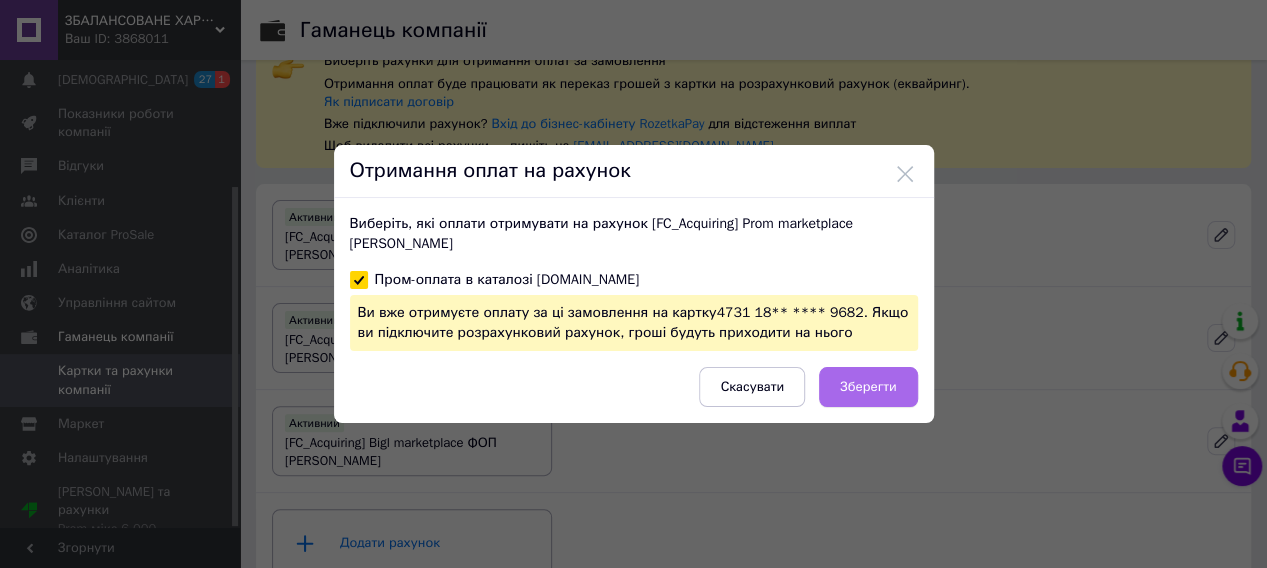 click on "Зберегти" at bounding box center (868, 387) 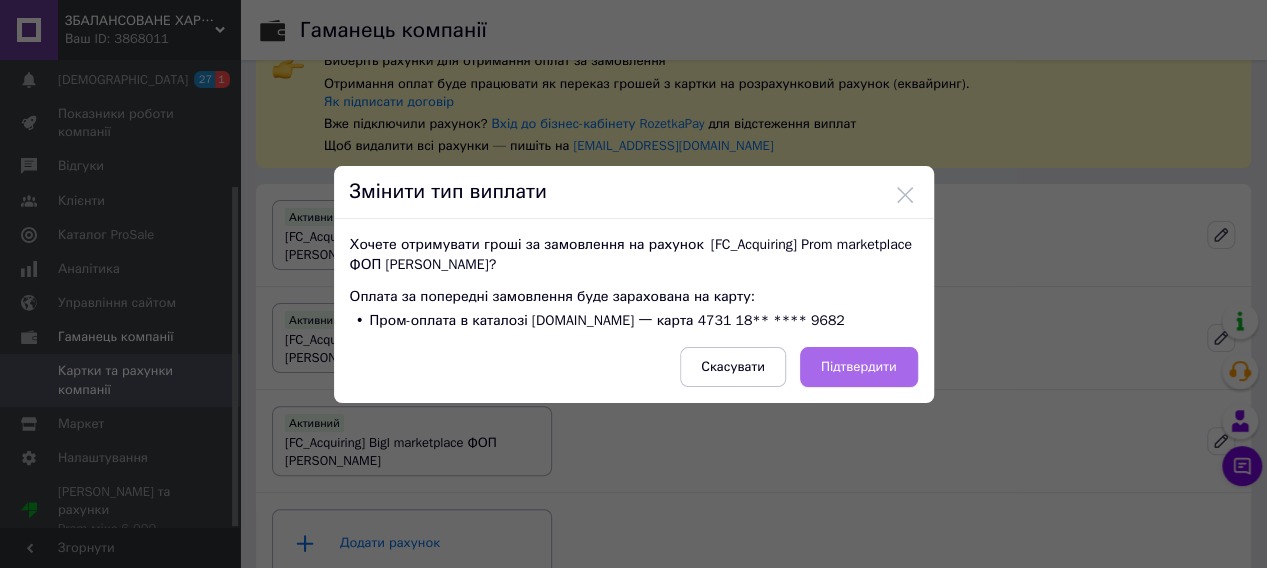 click on "Підтвердити" at bounding box center [859, 367] 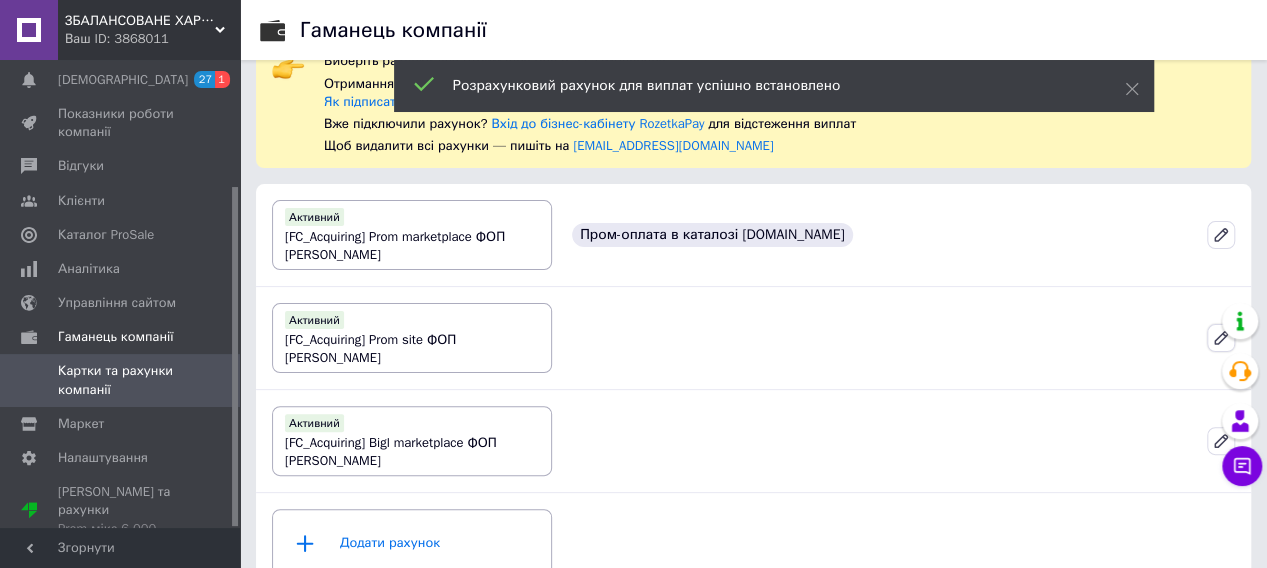 click 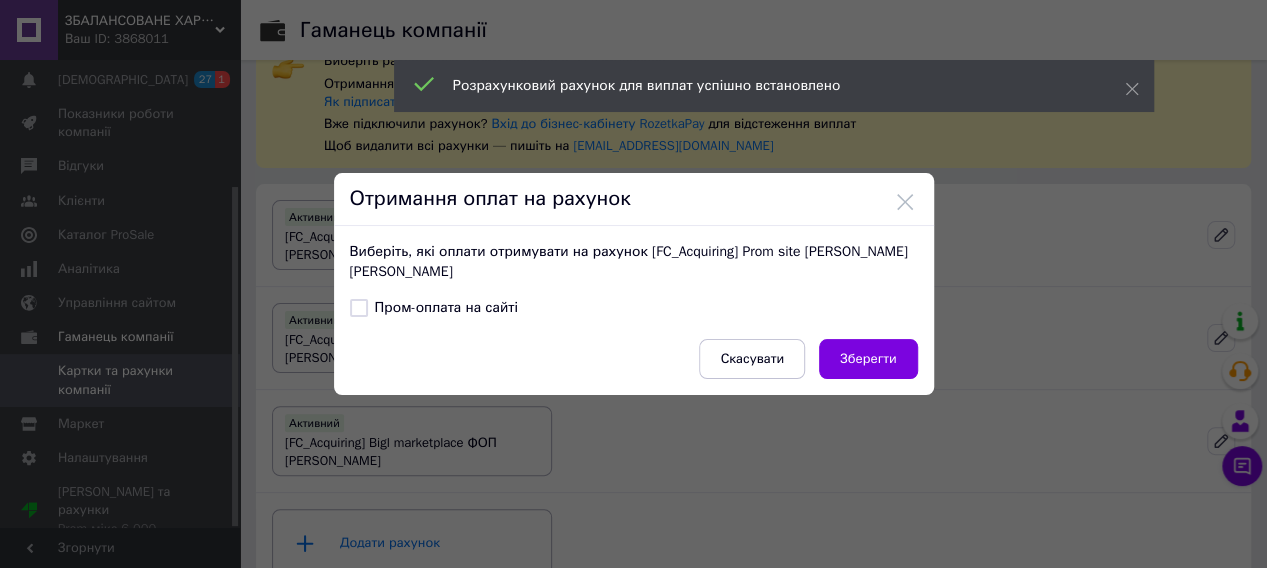 click on "Пром-оплата на сайті" at bounding box center [359, 308] 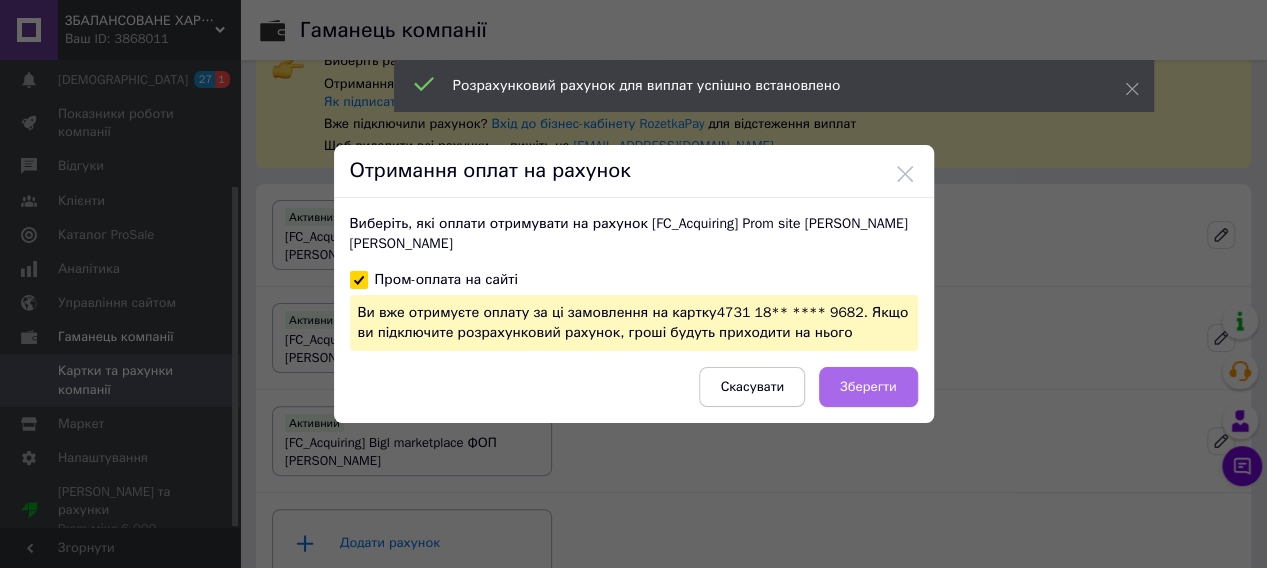 click on "Зберегти" at bounding box center (868, 387) 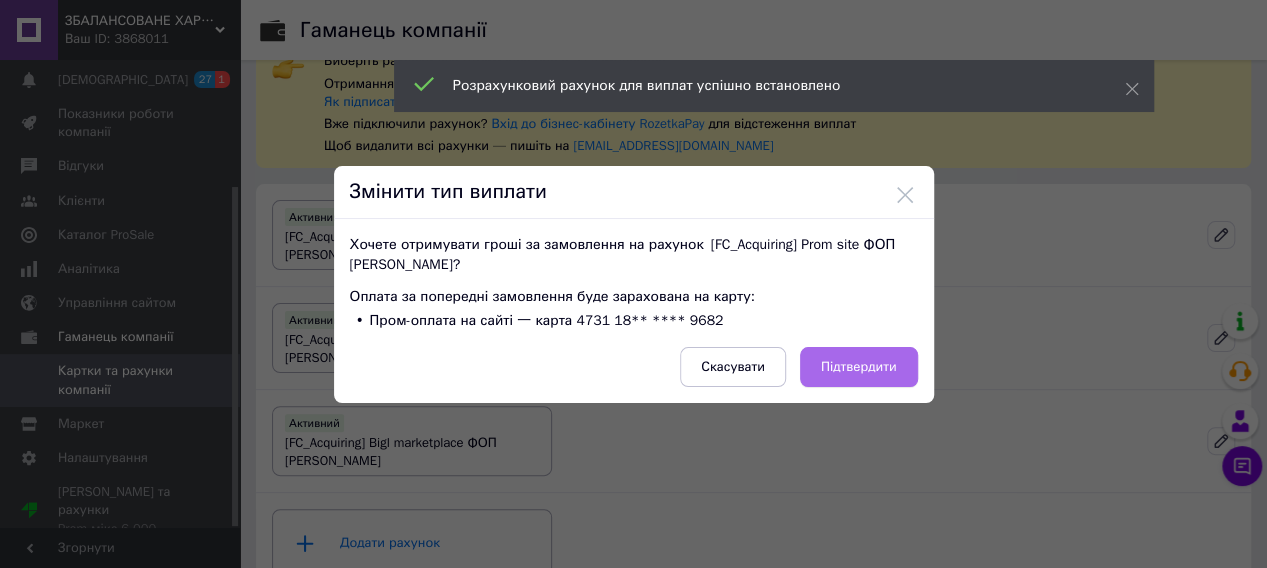 click on "Підтвердити" at bounding box center [859, 367] 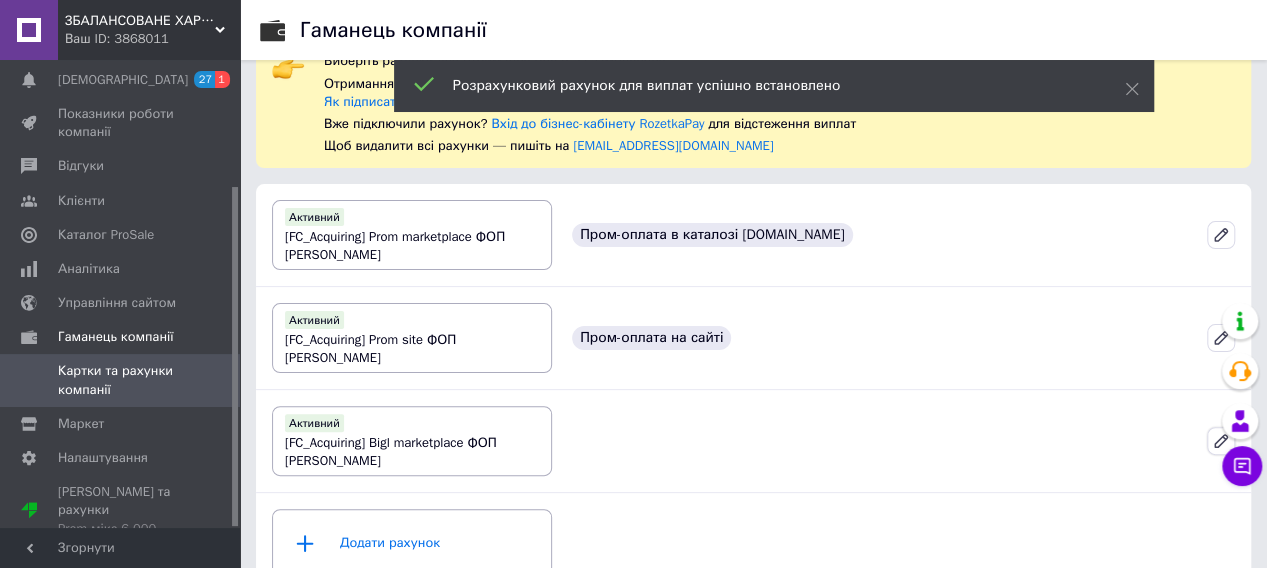 click 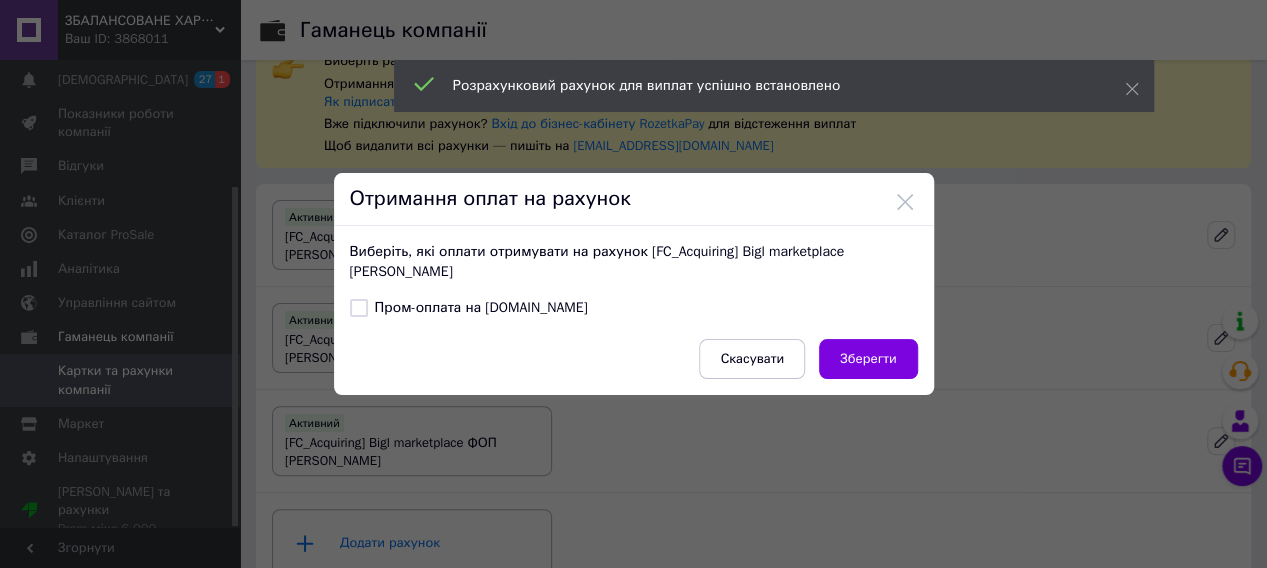 click on "Пром-оплата на Bigl.ua" at bounding box center [359, 308] 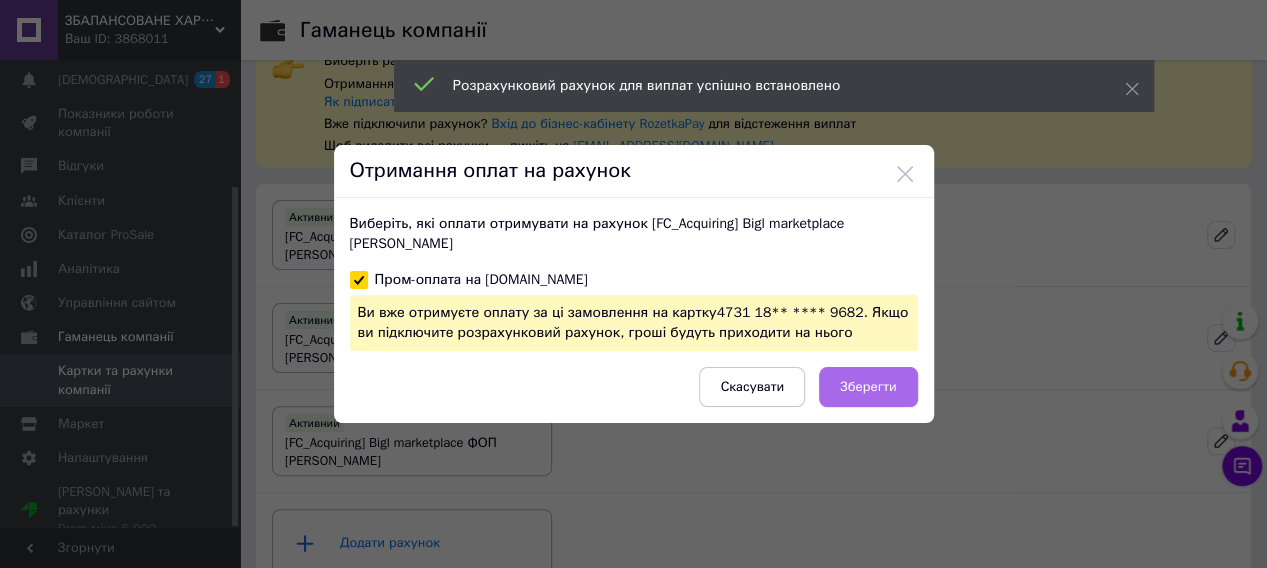 click on "Зберегти" at bounding box center (868, 387) 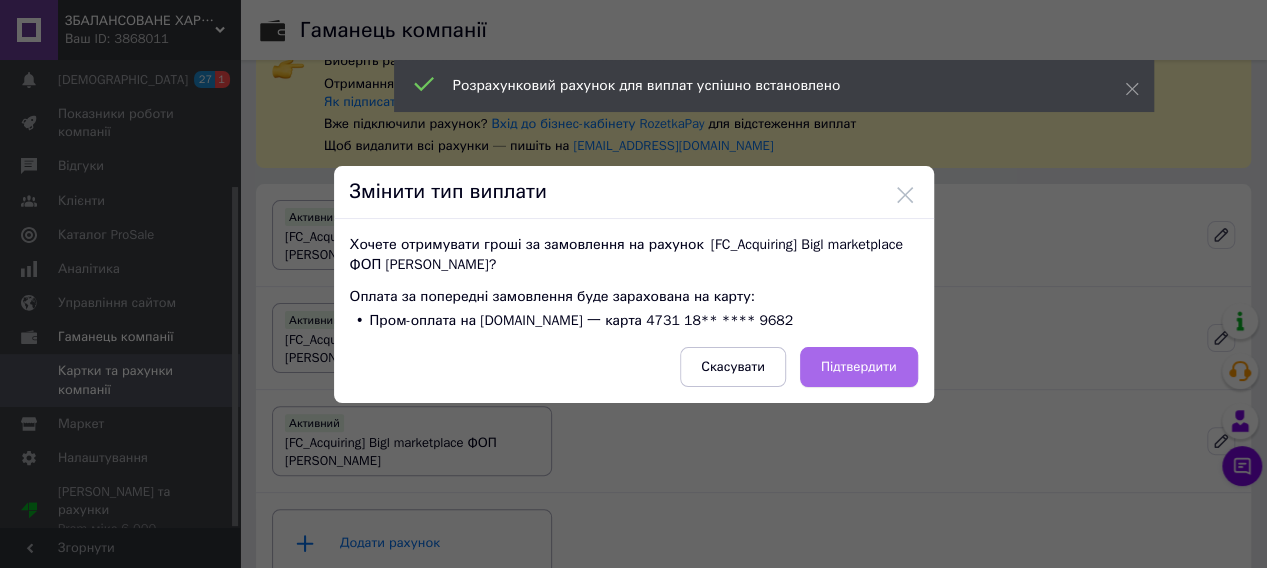 click on "Підтвердити" at bounding box center [859, 367] 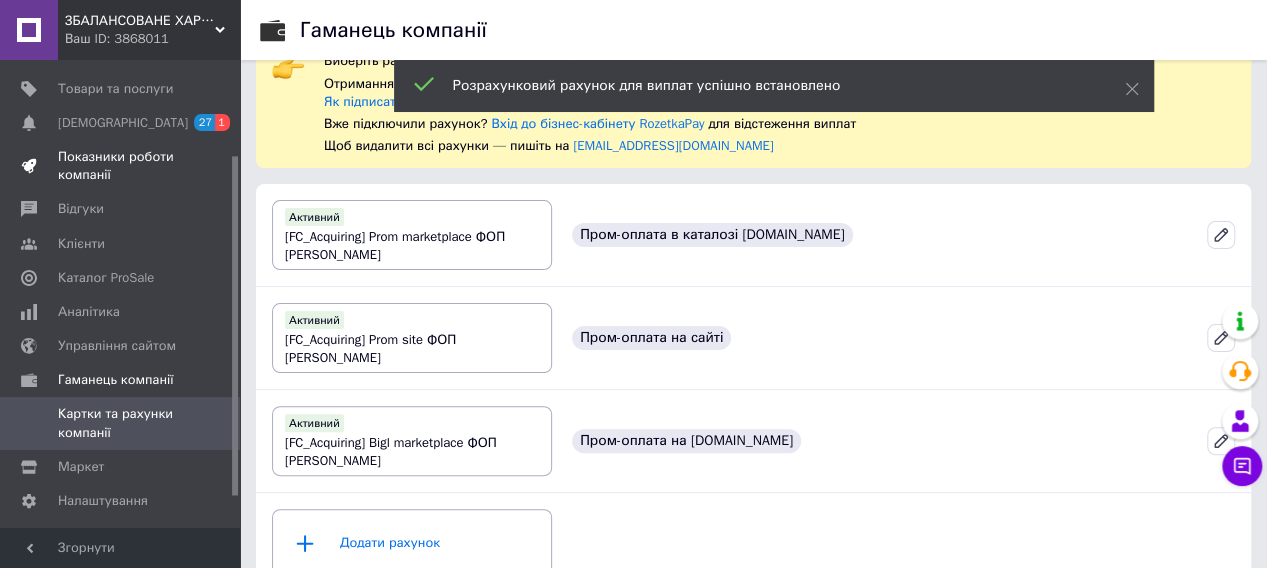 scroll, scrollTop: 174, scrollLeft: 0, axis: vertical 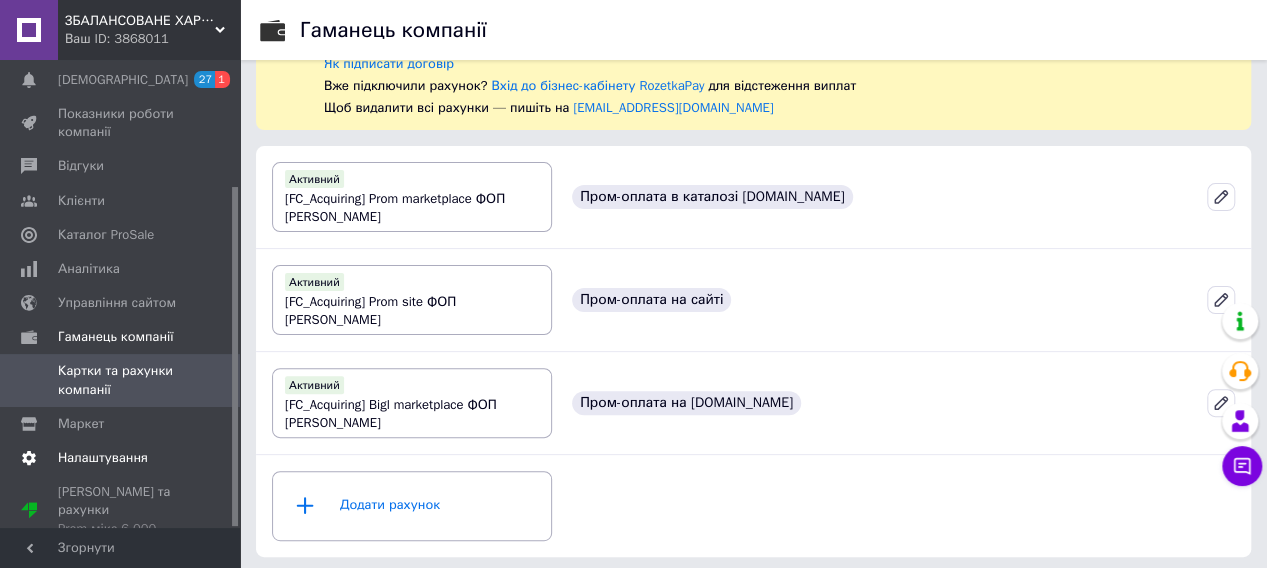 click on "Налаштування" at bounding box center (103, 458) 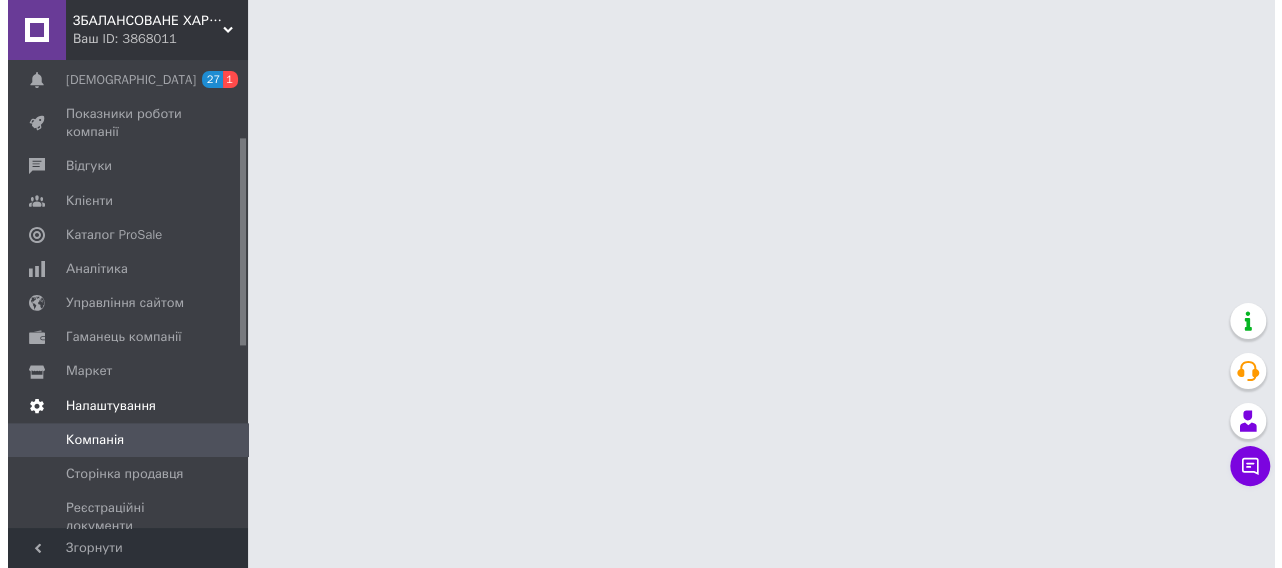 scroll, scrollTop: 0, scrollLeft: 0, axis: both 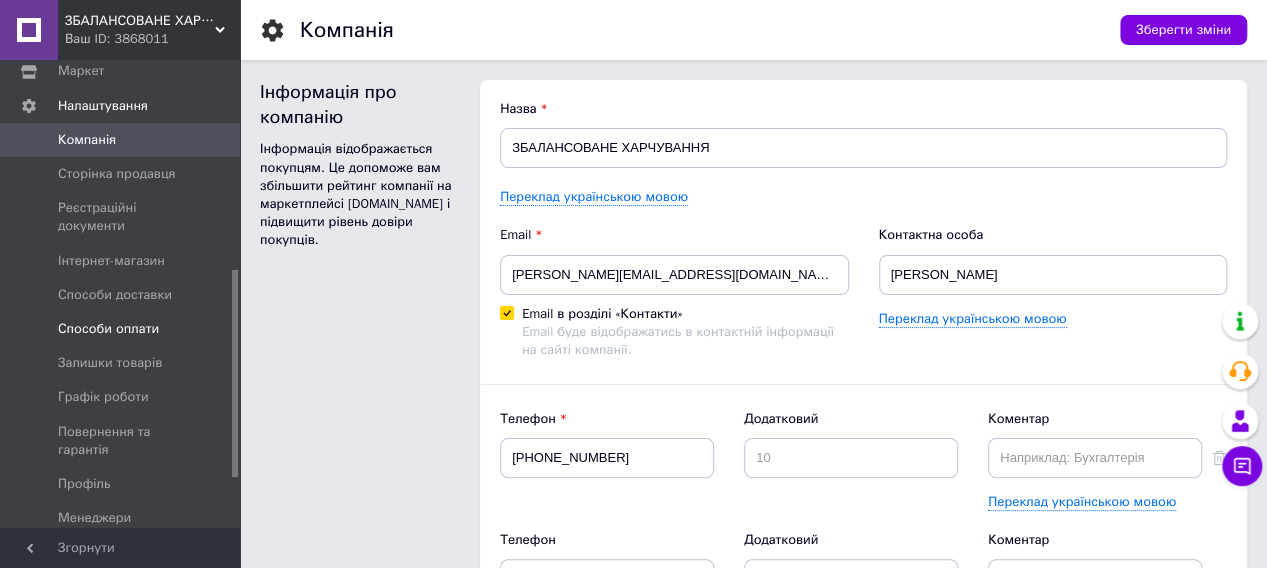 click on "Способи оплати" at bounding box center (108, 329) 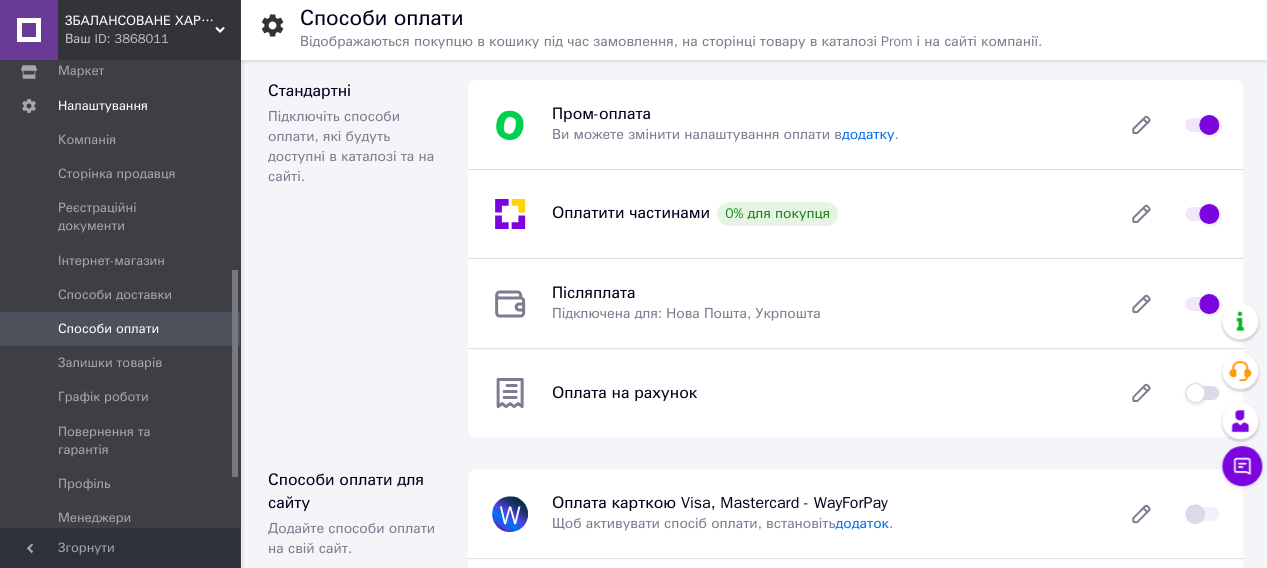click at bounding box center [1202, 393] 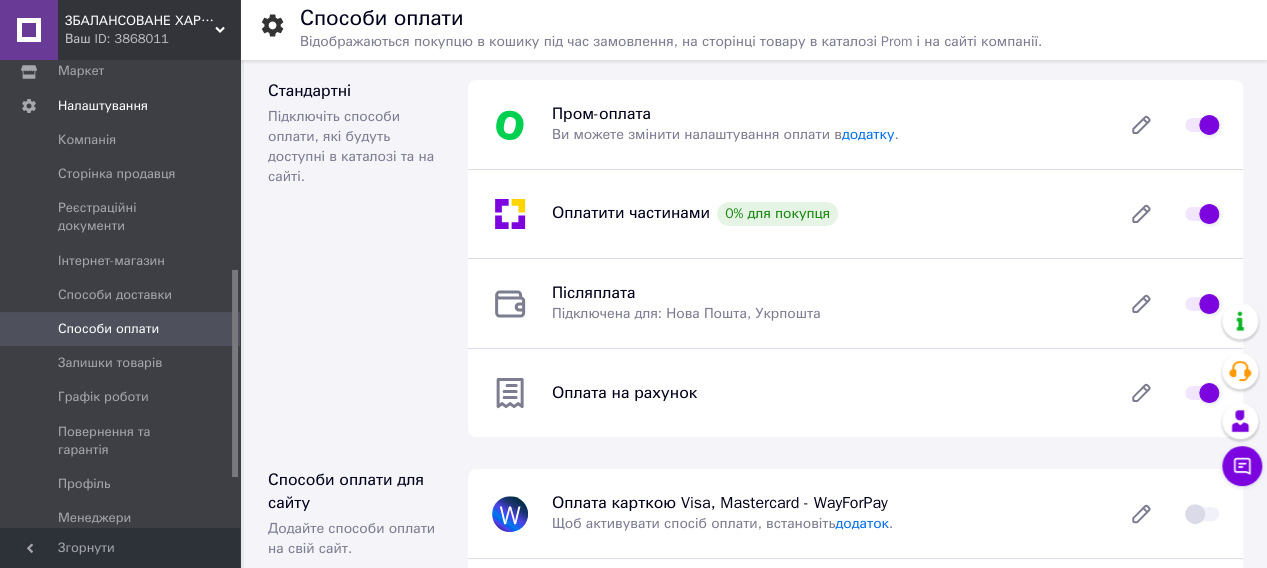 checkbox on "true" 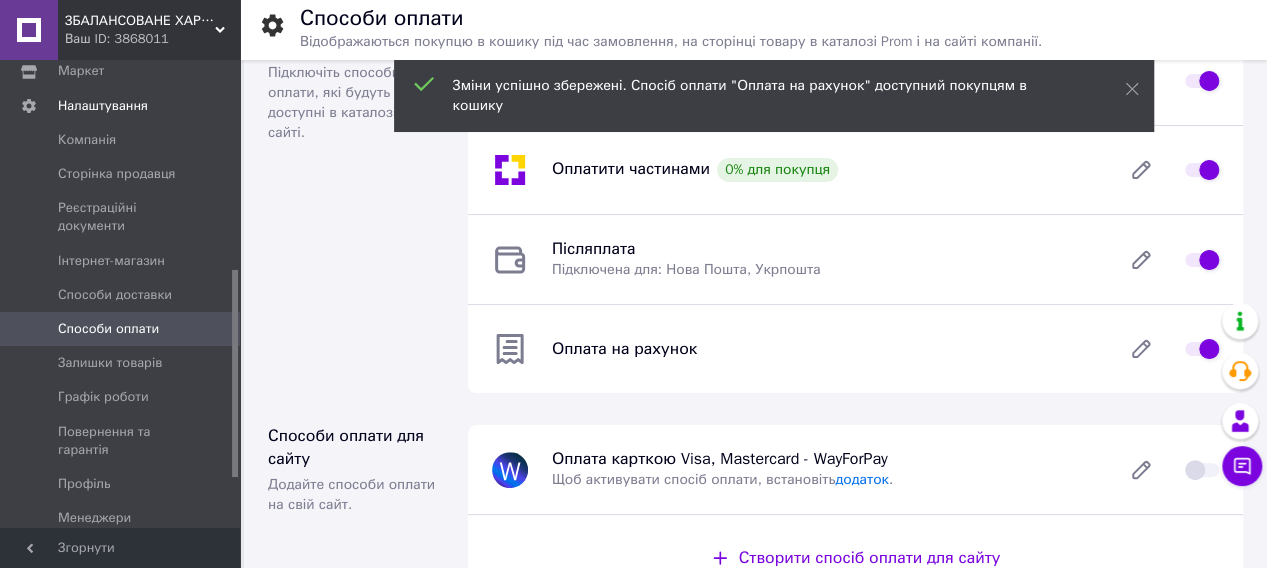 scroll, scrollTop: 100, scrollLeft: 0, axis: vertical 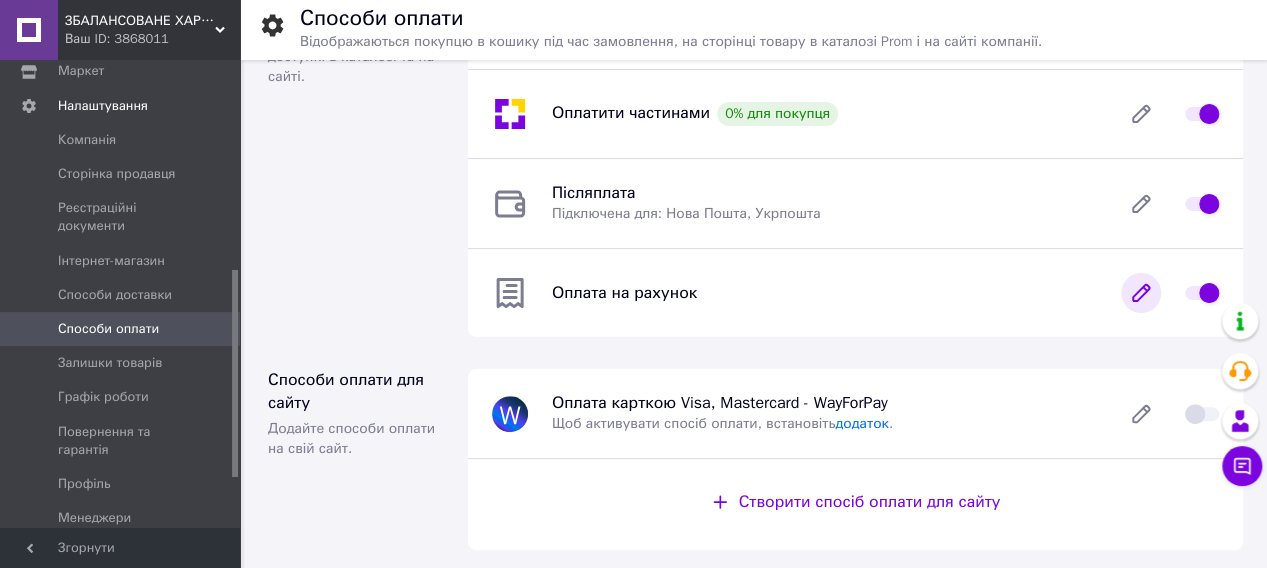 click 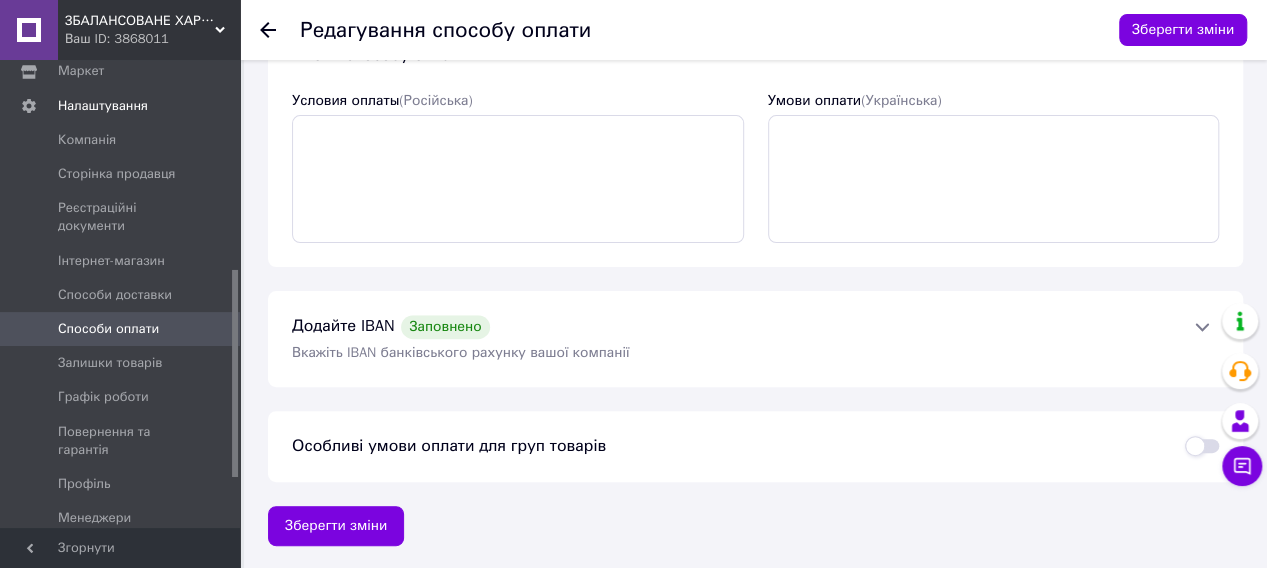 scroll, scrollTop: 172, scrollLeft: 0, axis: vertical 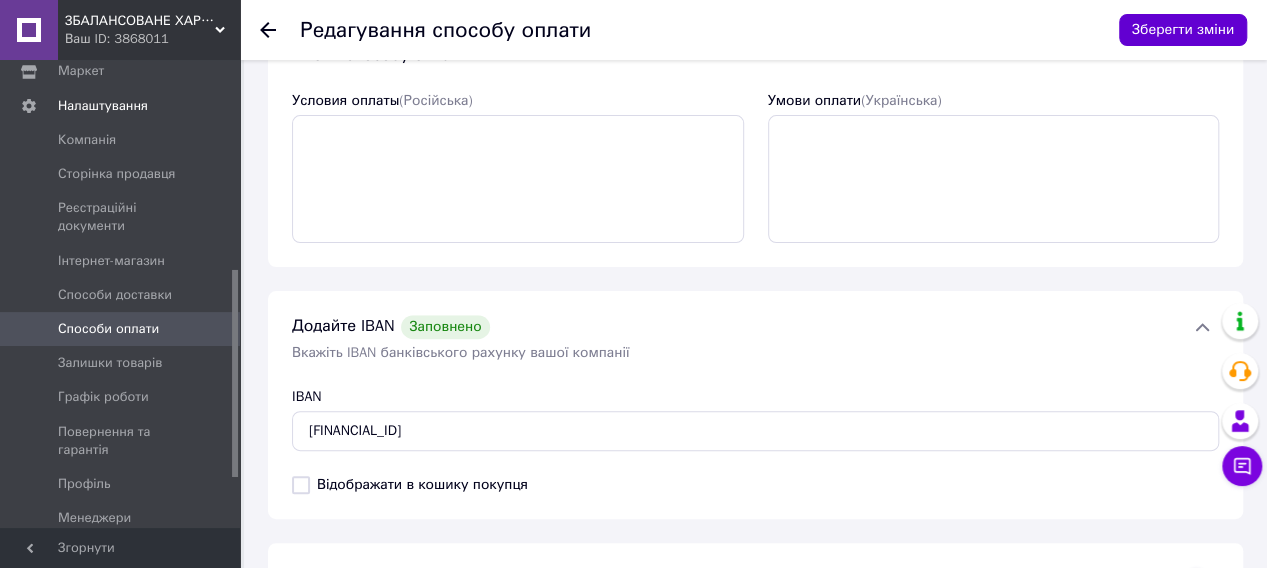click on "Зберегти зміни" at bounding box center (1183, 30) 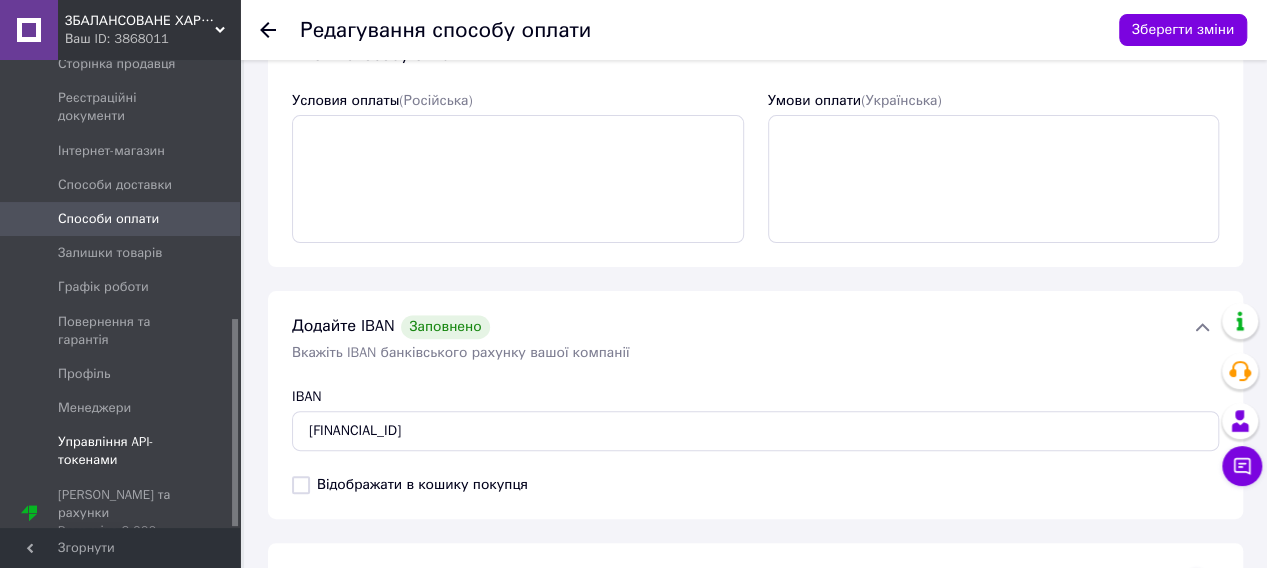 scroll, scrollTop: 586, scrollLeft: 0, axis: vertical 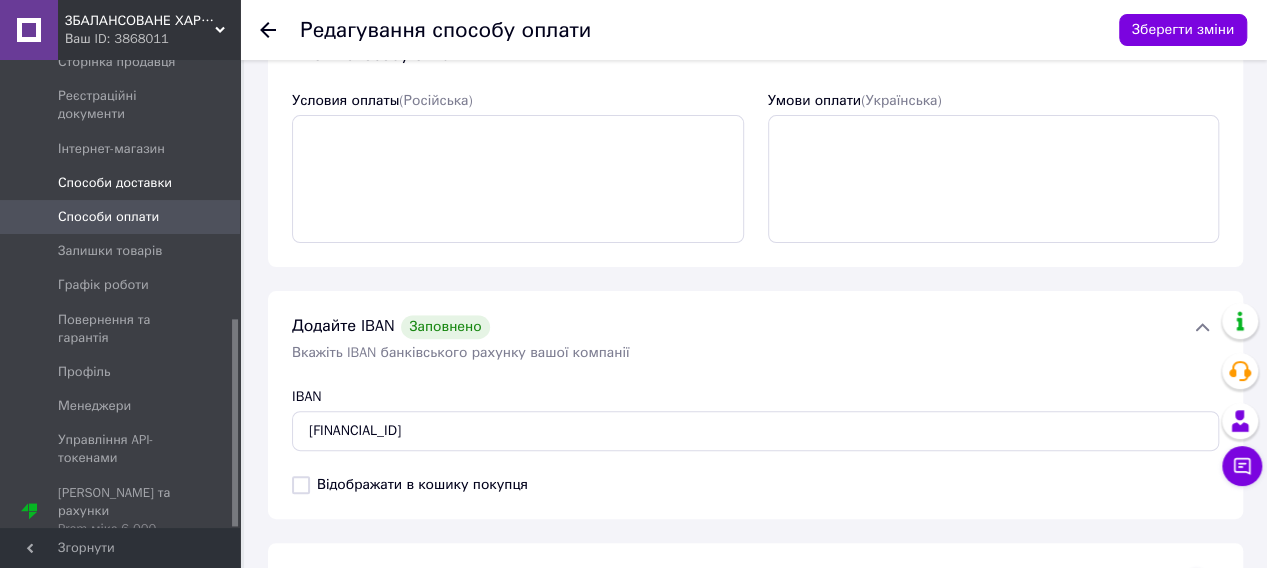 click on "Способи доставки" at bounding box center [115, 183] 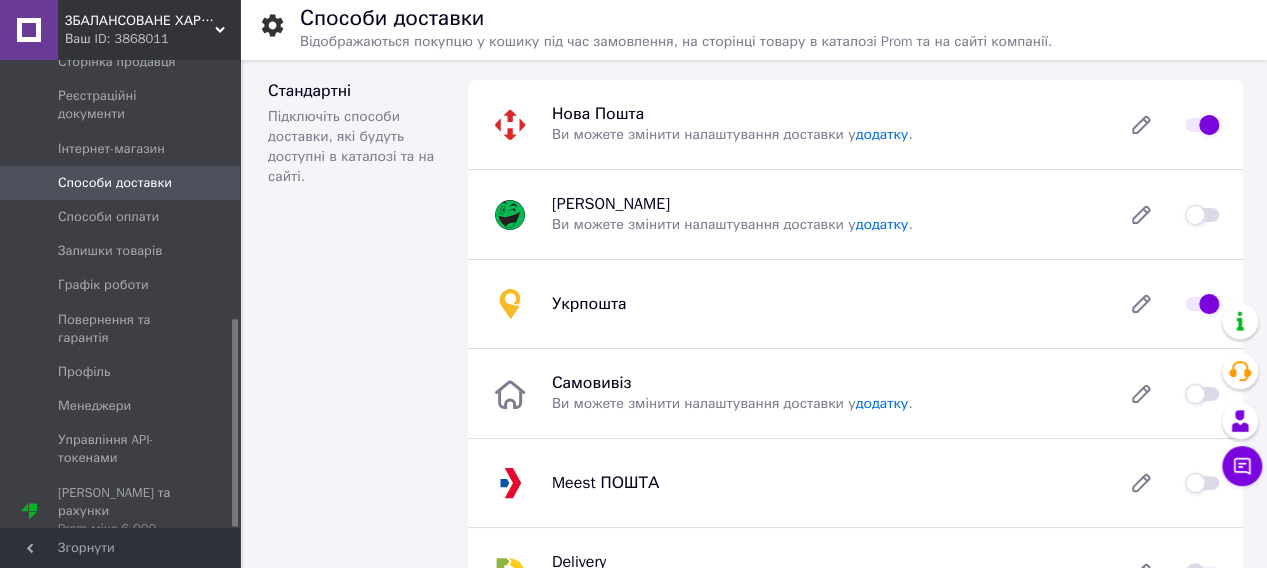click at bounding box center [1202, 304] 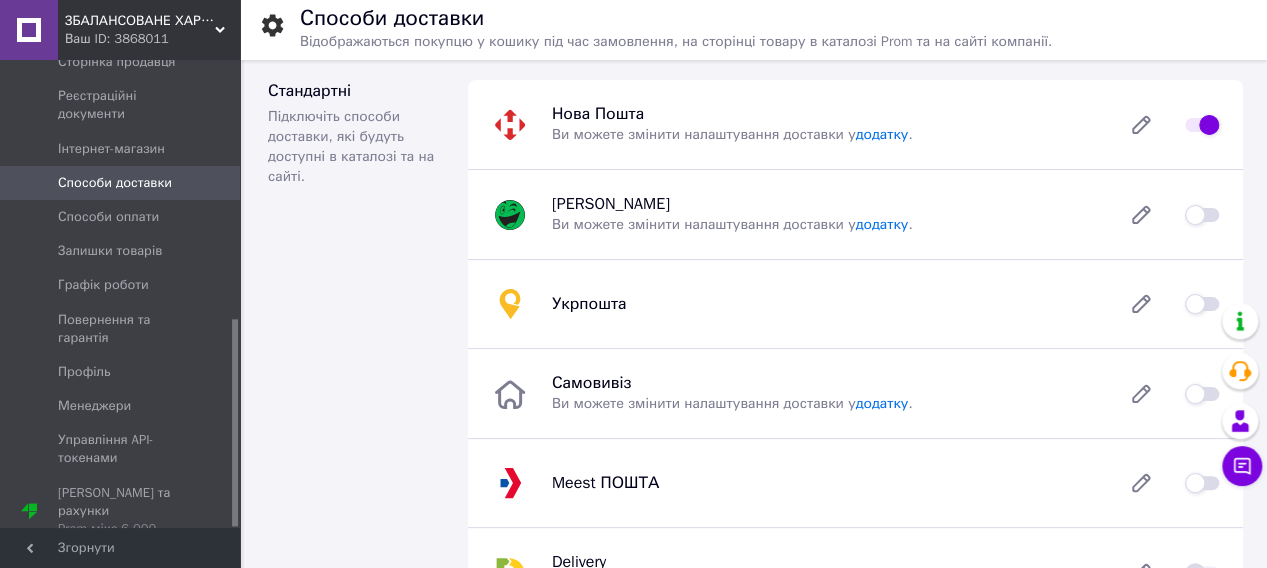 checkbox on "false" 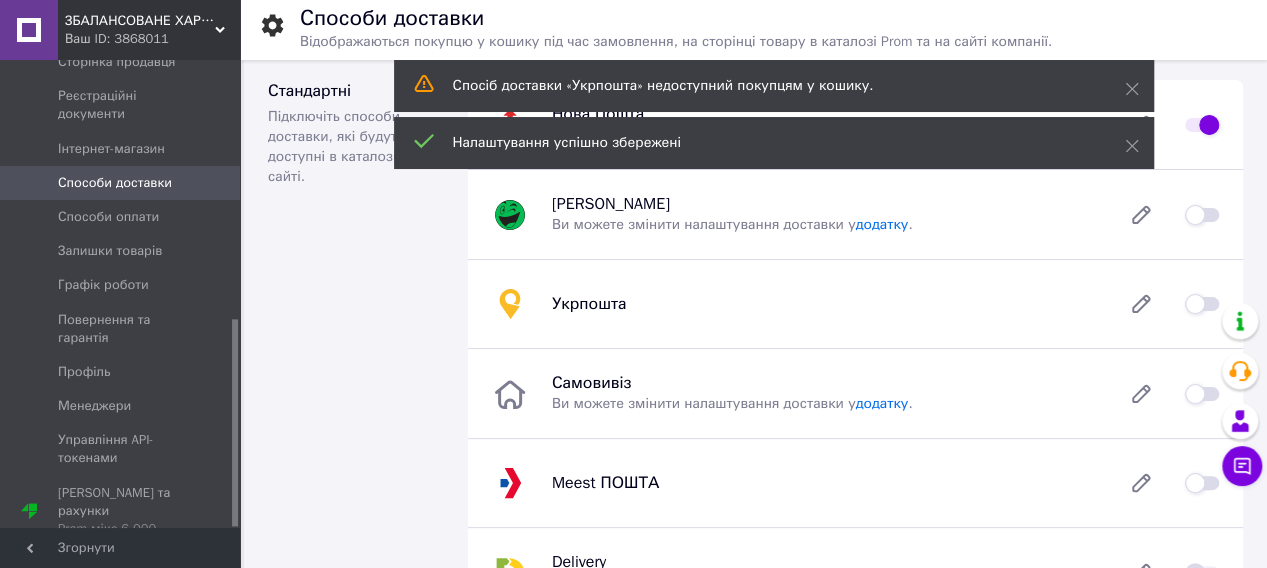 click at bounding box center [1202, 215] 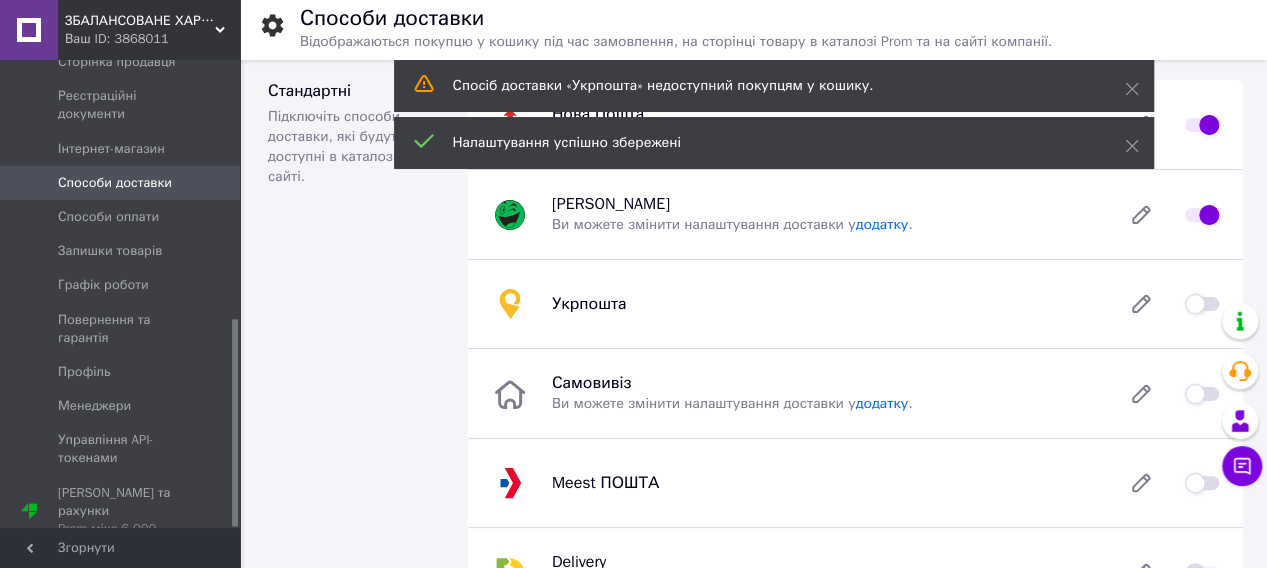 checkbox on "true" 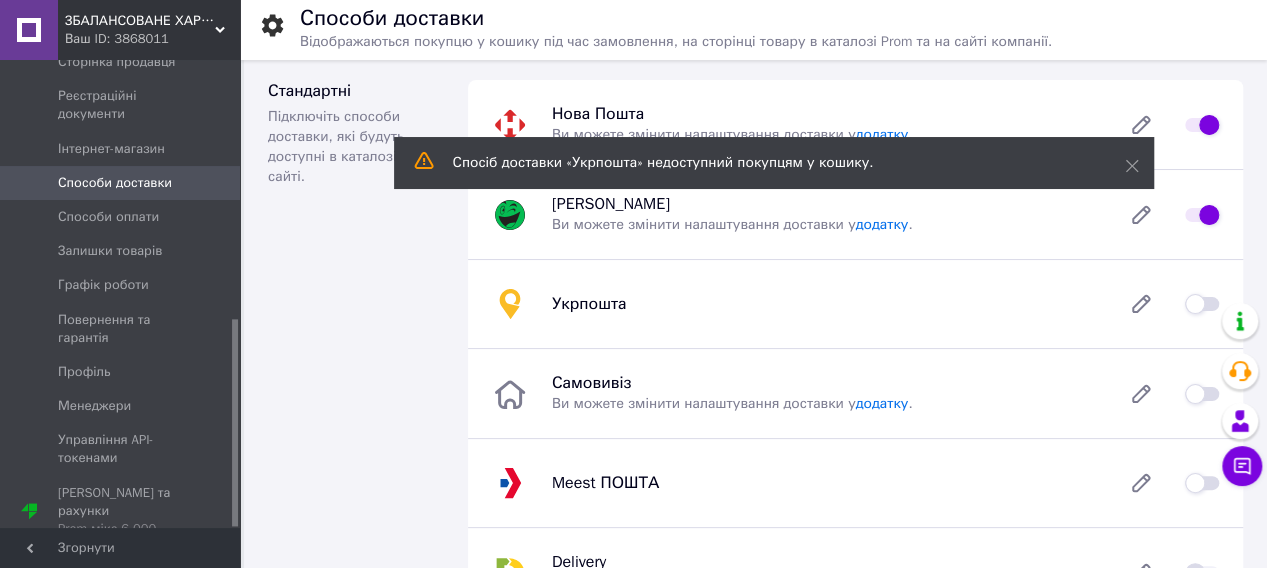 click on "Стандартні Підключіть способи доставки, які будуть доступні в каталозі та на сайті." at bounding box center [356, 394] 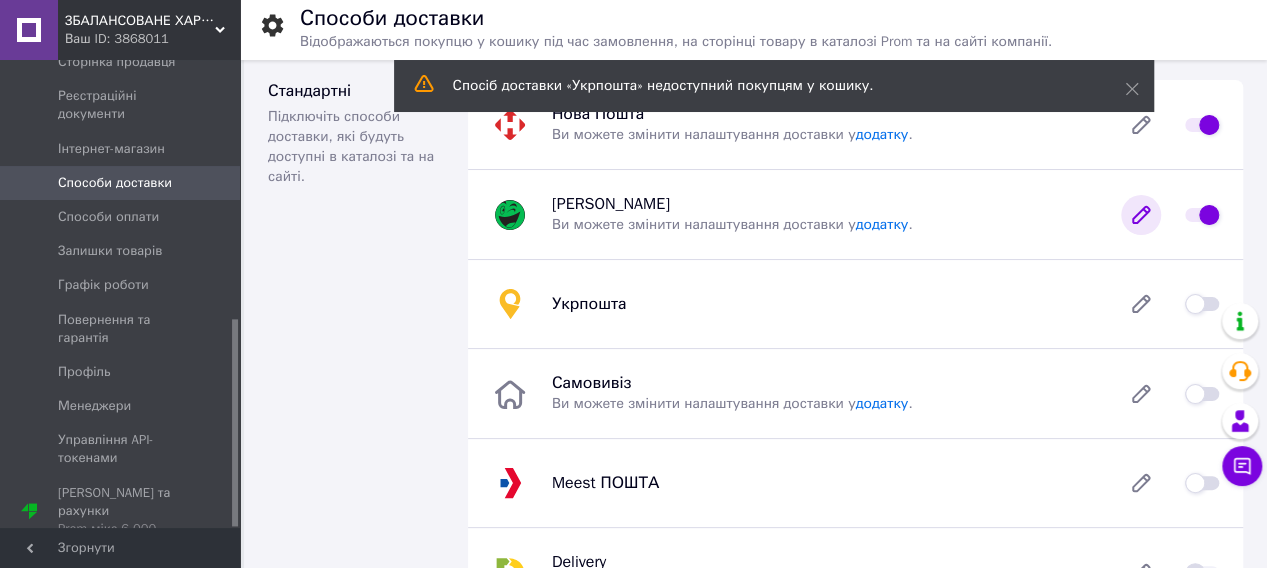 click 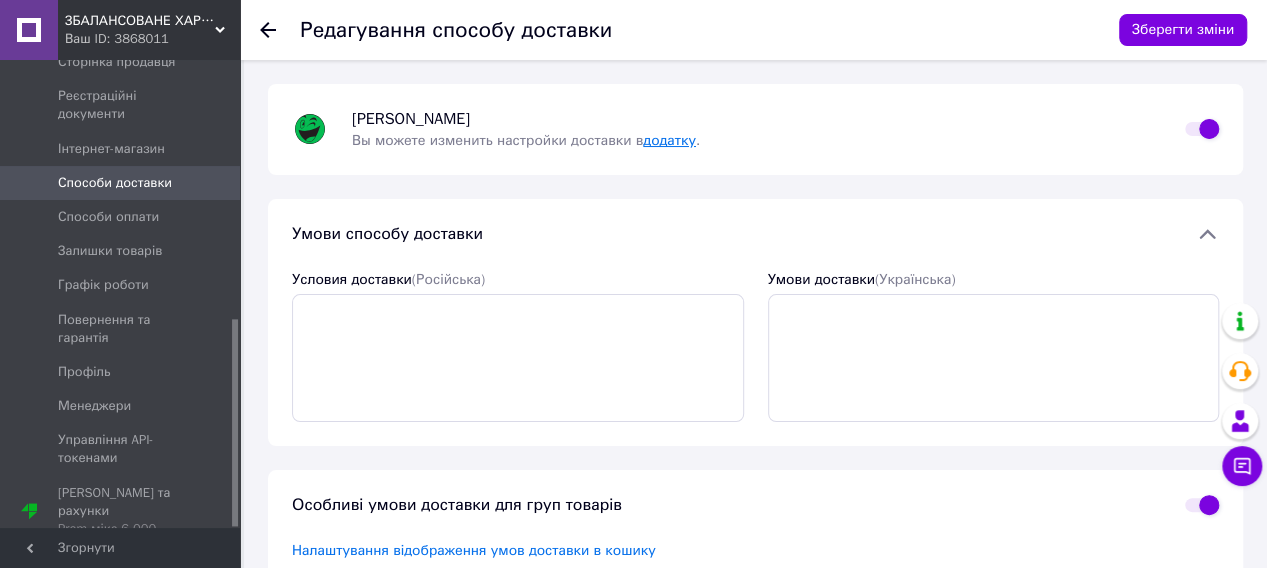 click on "додатку" at bounding box center [669, 140] 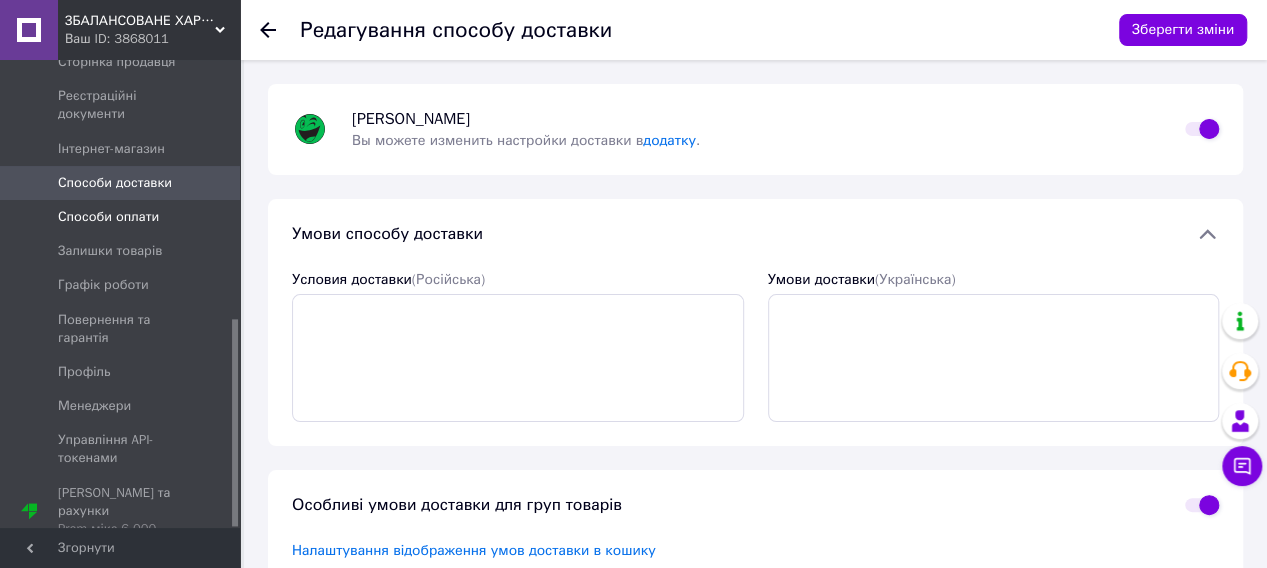 click on "Способи оплати" at bounding box center [108, 217] 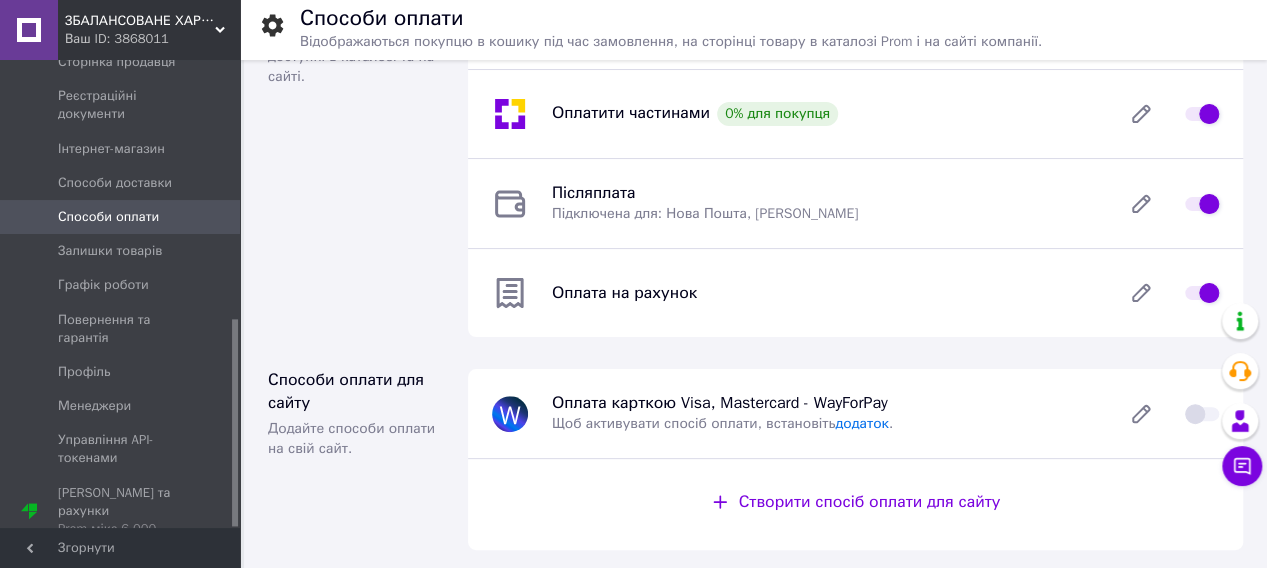 scroll, scrollTop: 216, scrollLeft: 0, axis: vertical 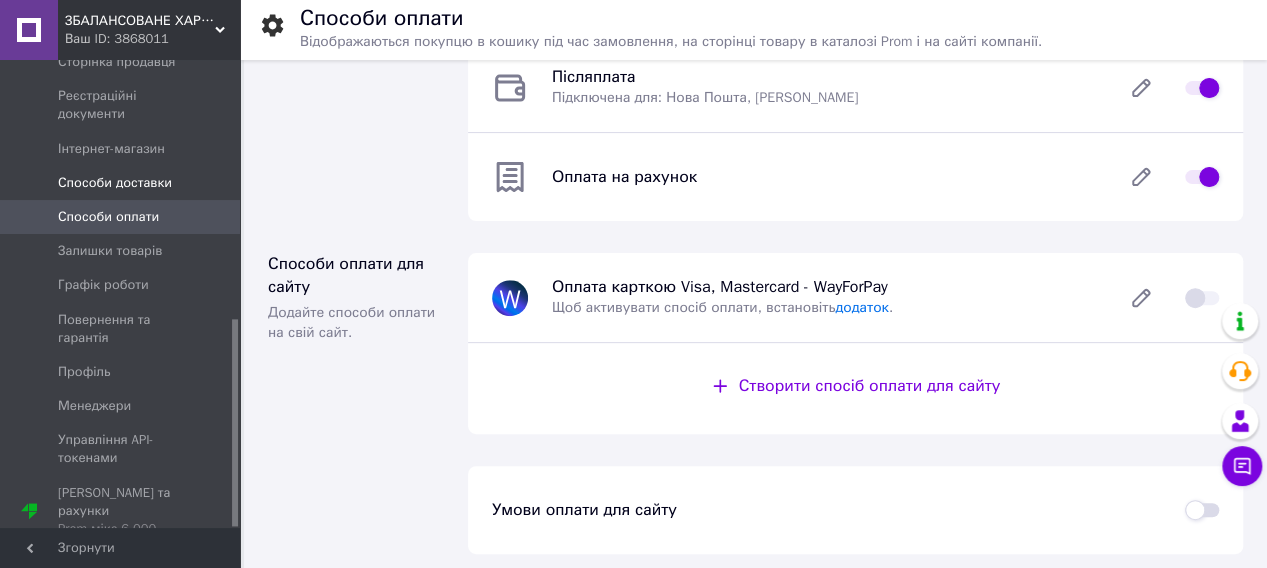 click on "Способи доставки" at bounding box center [115, 183] 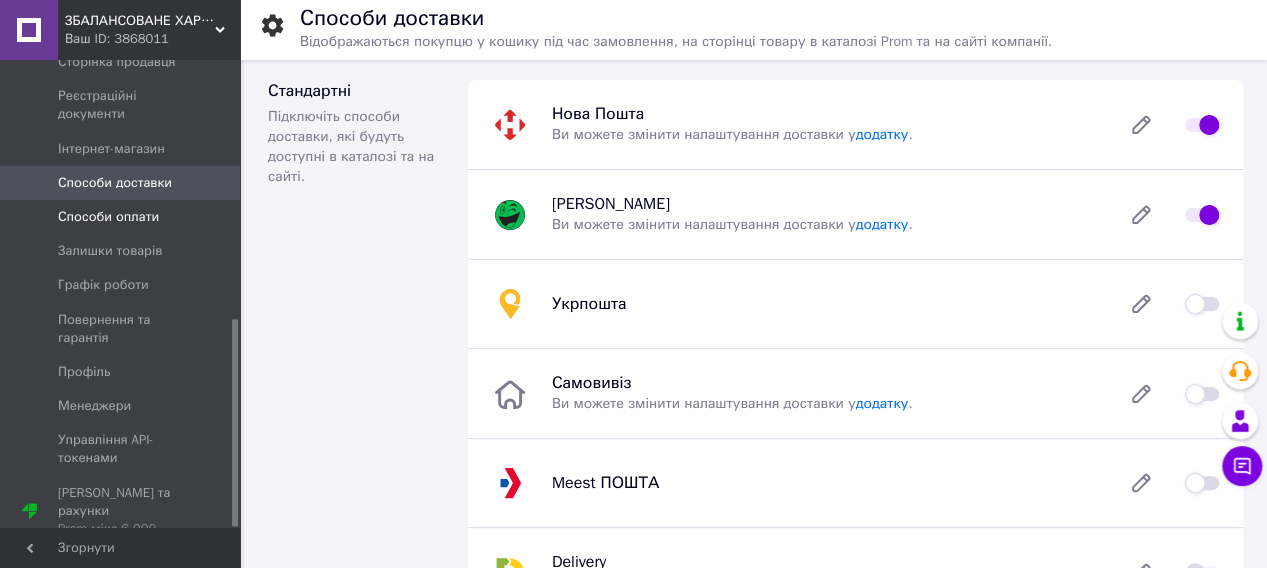 click on "Способи оплати" at bounding box center (108, 217) 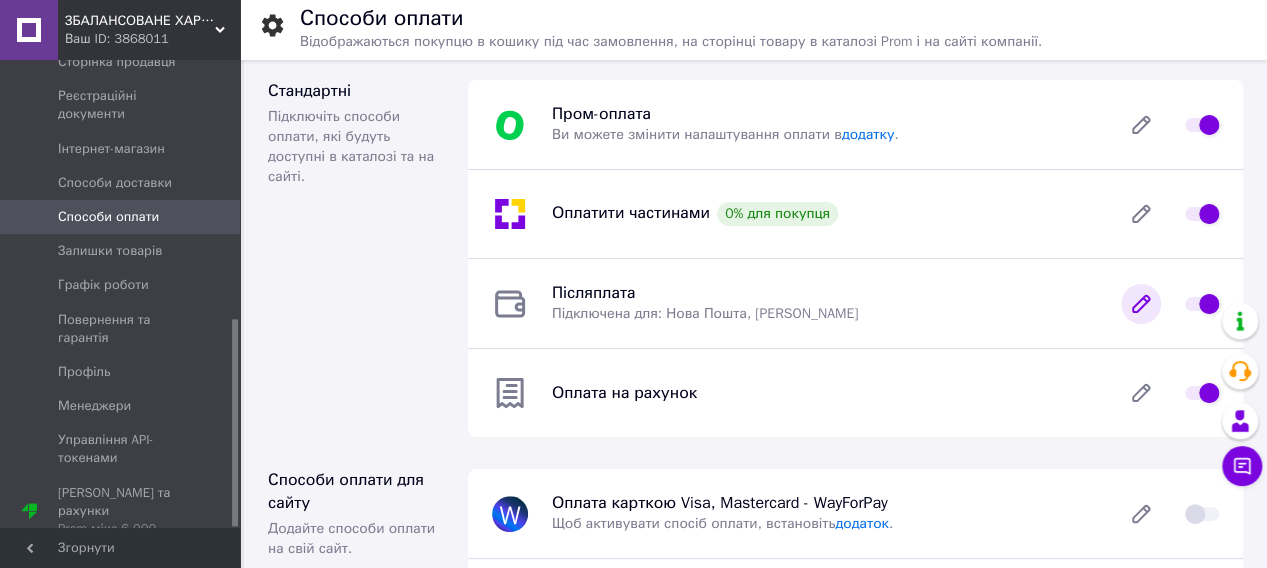 click 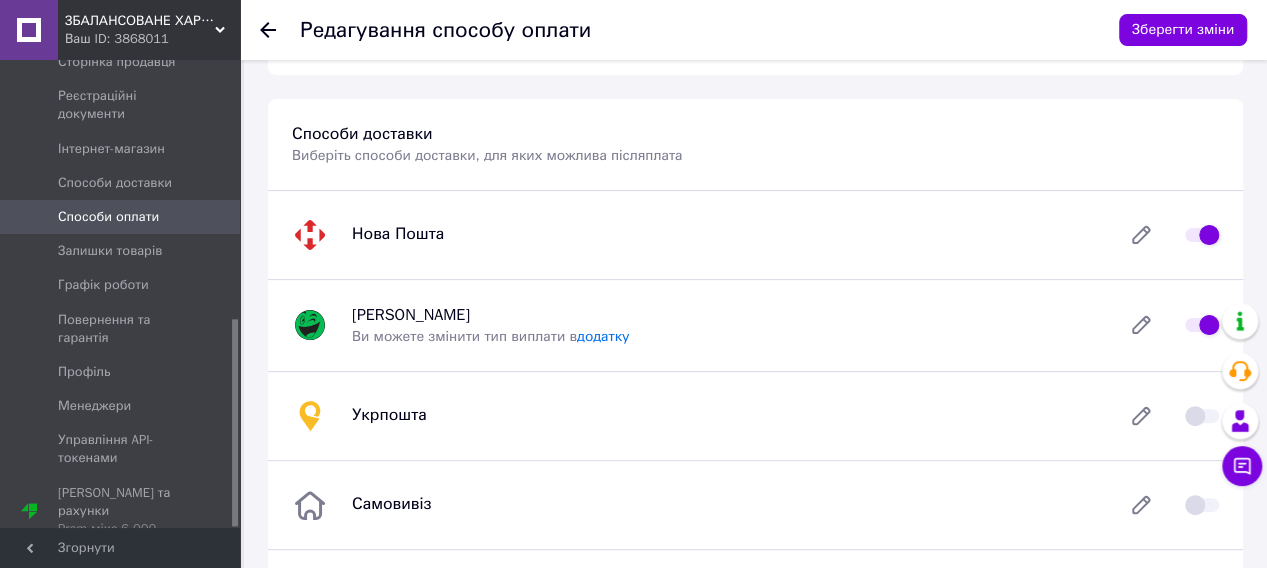 scroll, scrollTop: 200, scrollLeft: 0, axis: vertical 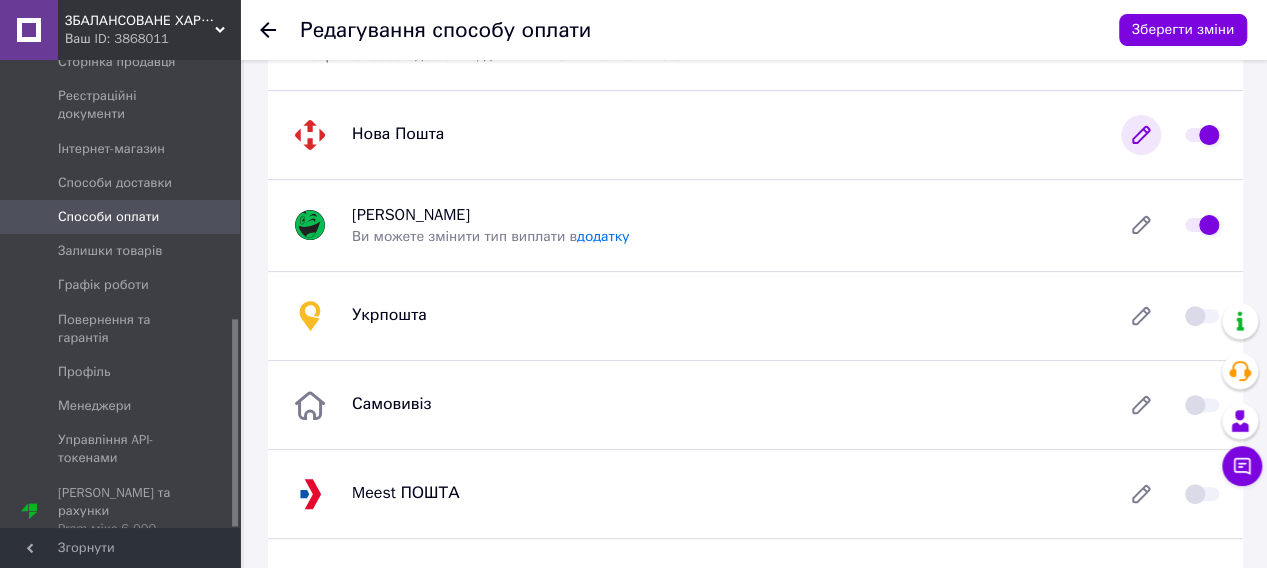 click 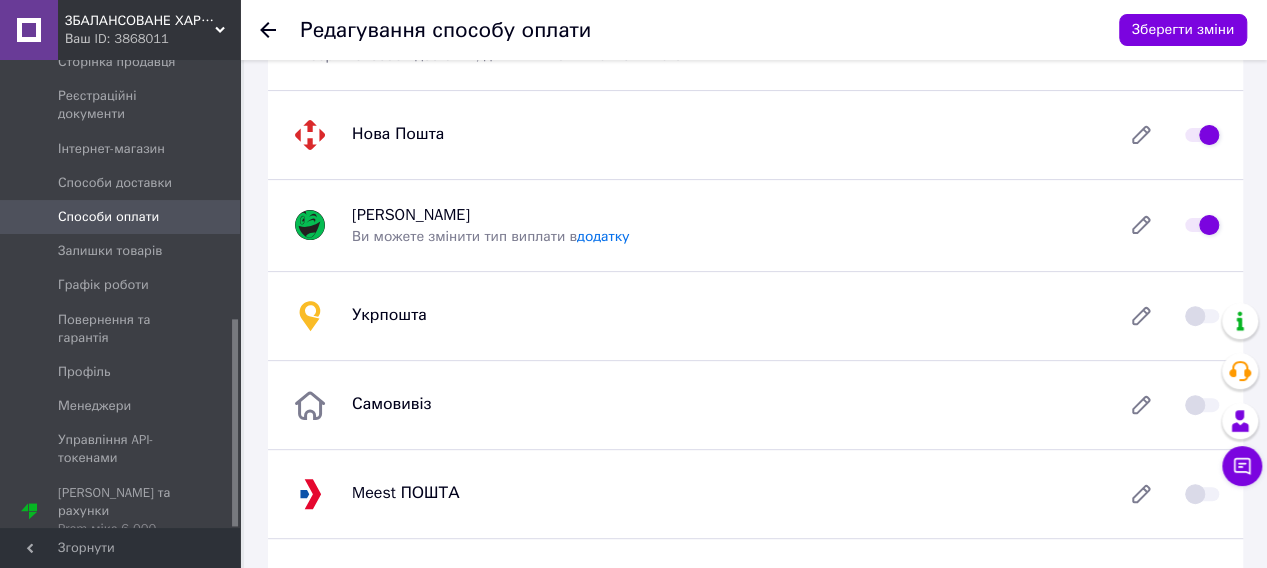 click 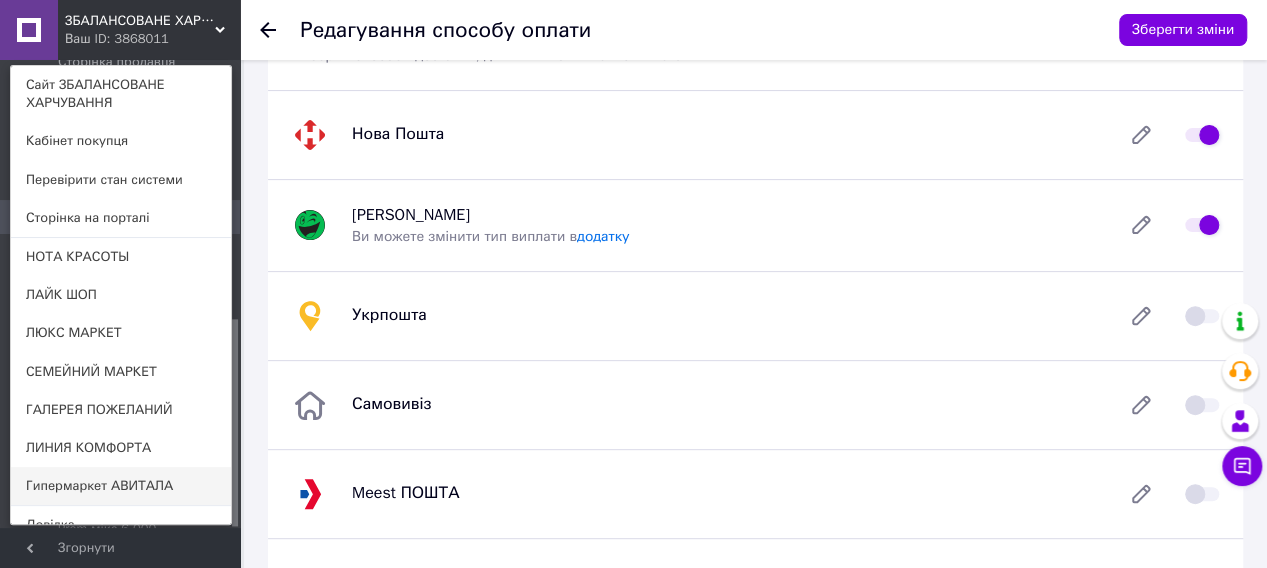 click on "Гипермаркет АВИТАЛА" at bounding box center (121, 486) 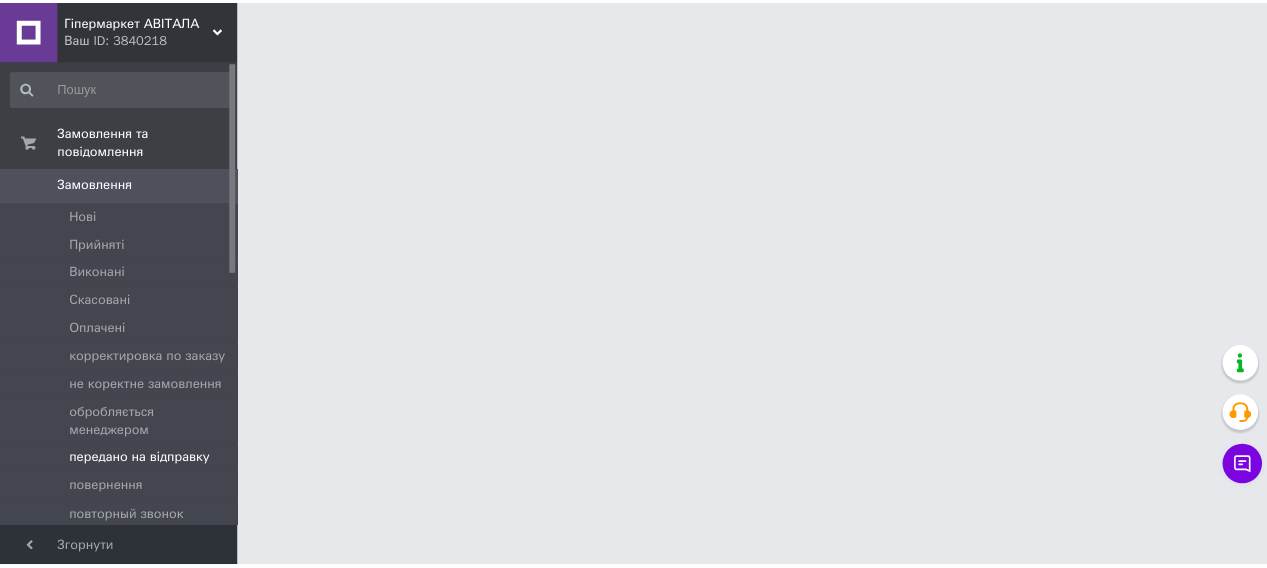 scroll, scrollTop: 0, scrollLeft: 0, axis: both 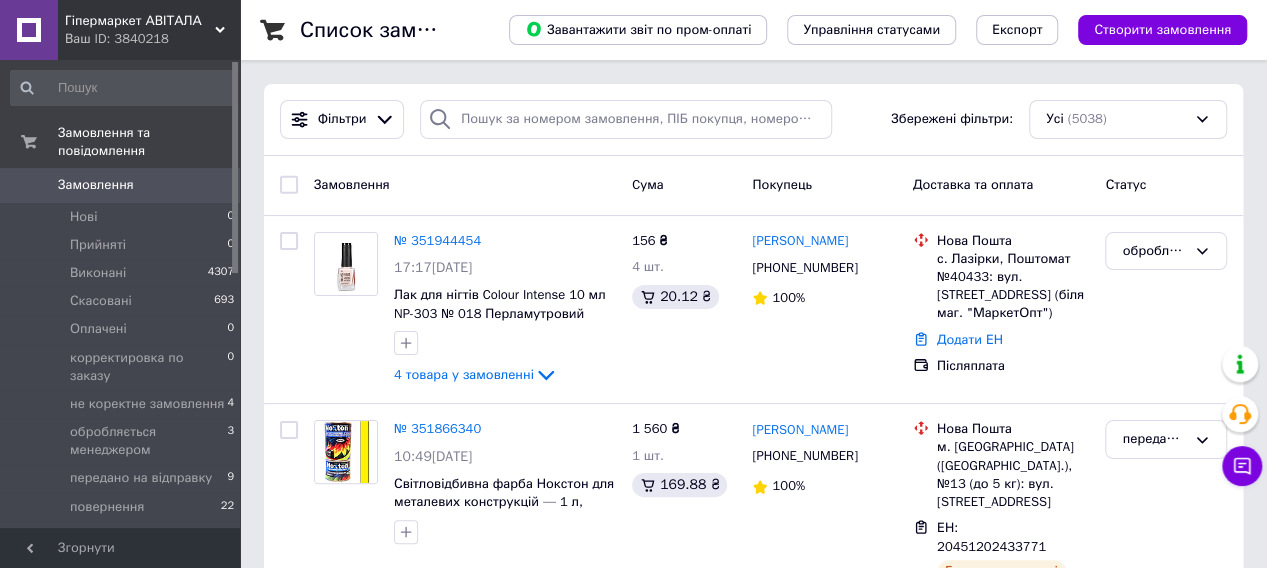 click 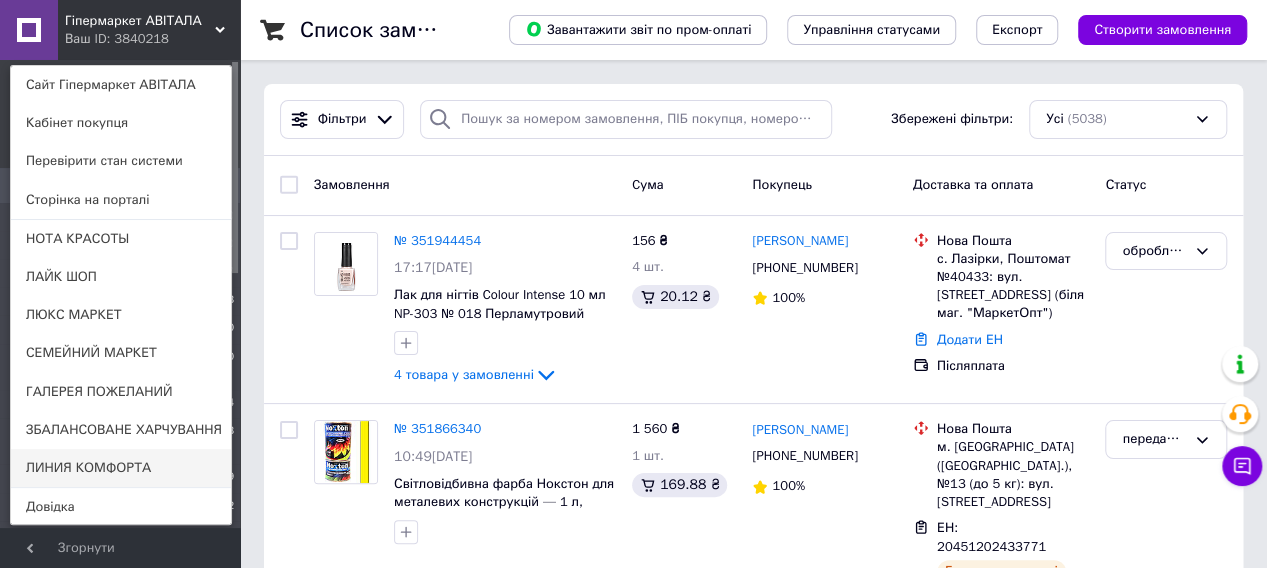 click on "ЛИНИЯ КОМФОРТА" at bounding box center [121, 468] 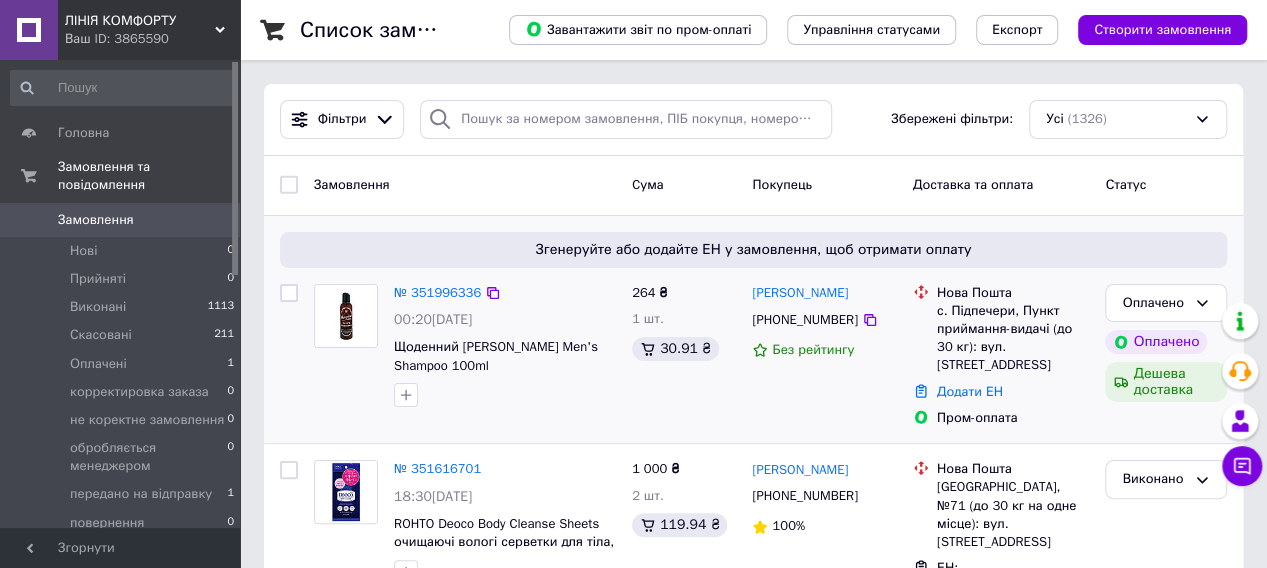 scroll, scrollTop: 100, scrollLeft: 0, axis: vertical 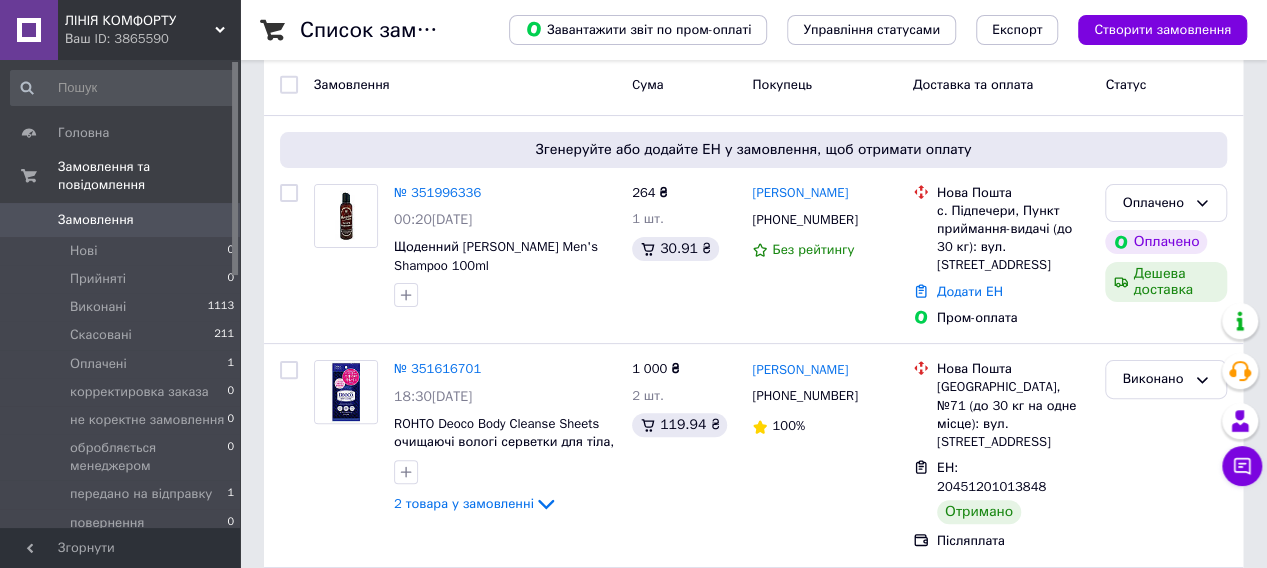 click 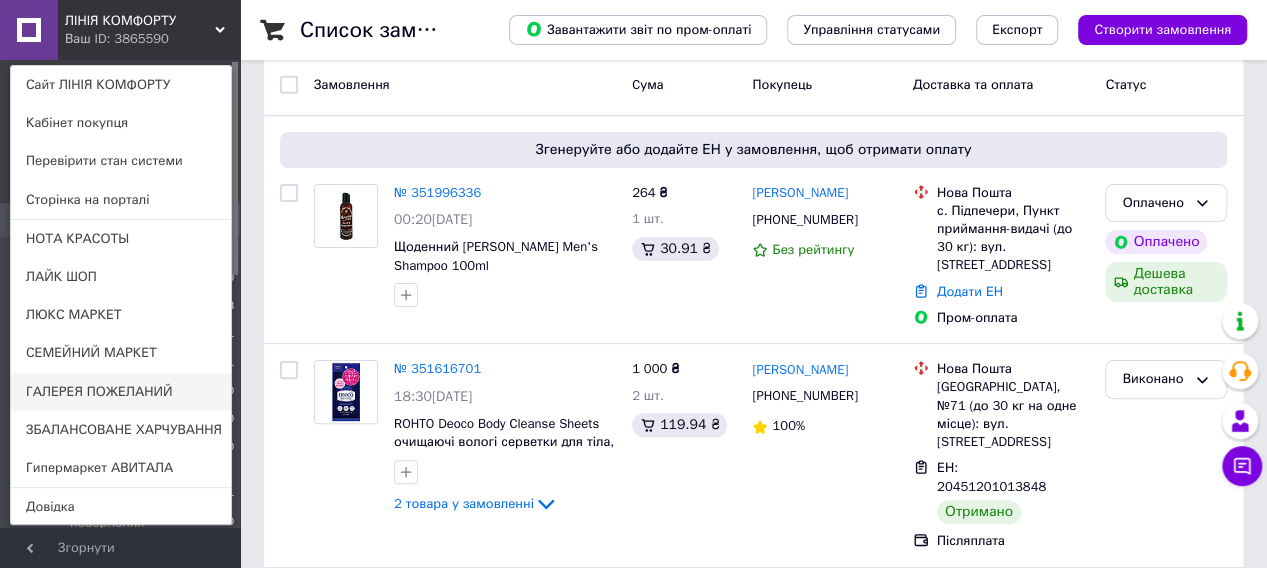 click on "ГАЛЕРЕЯ ПОЖЕЛАНИЙ" at bounding box center [121, 392] 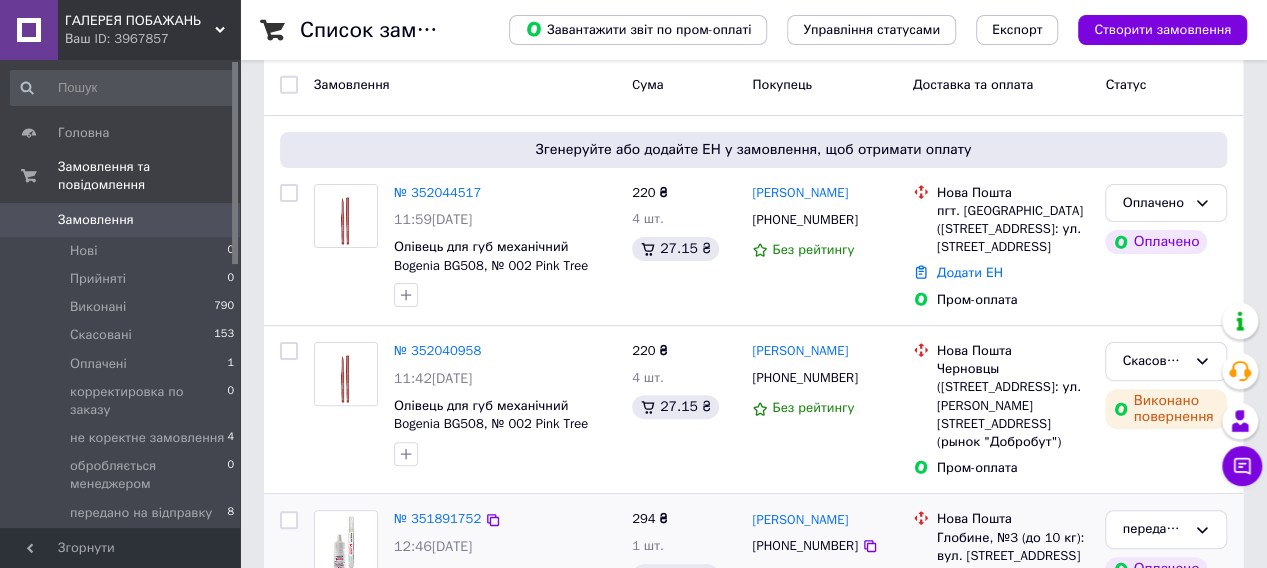 scroll, scrollTop: 200, scrollLeft: 0, axis: vertical 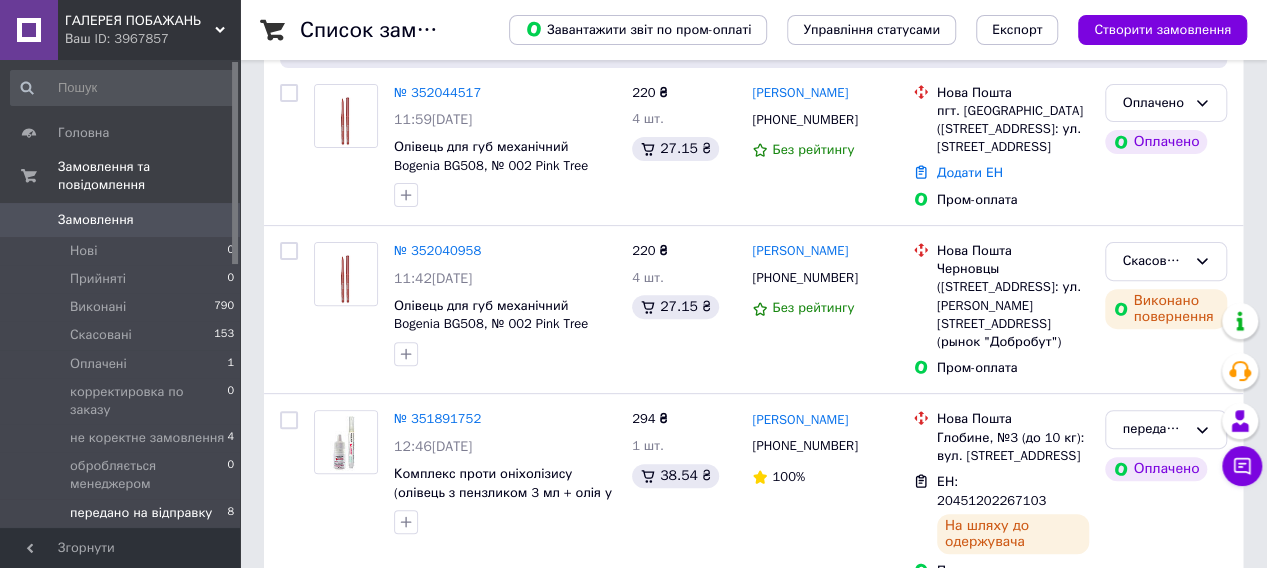 click on "передано на відправку" at bounding box center [141, 513] 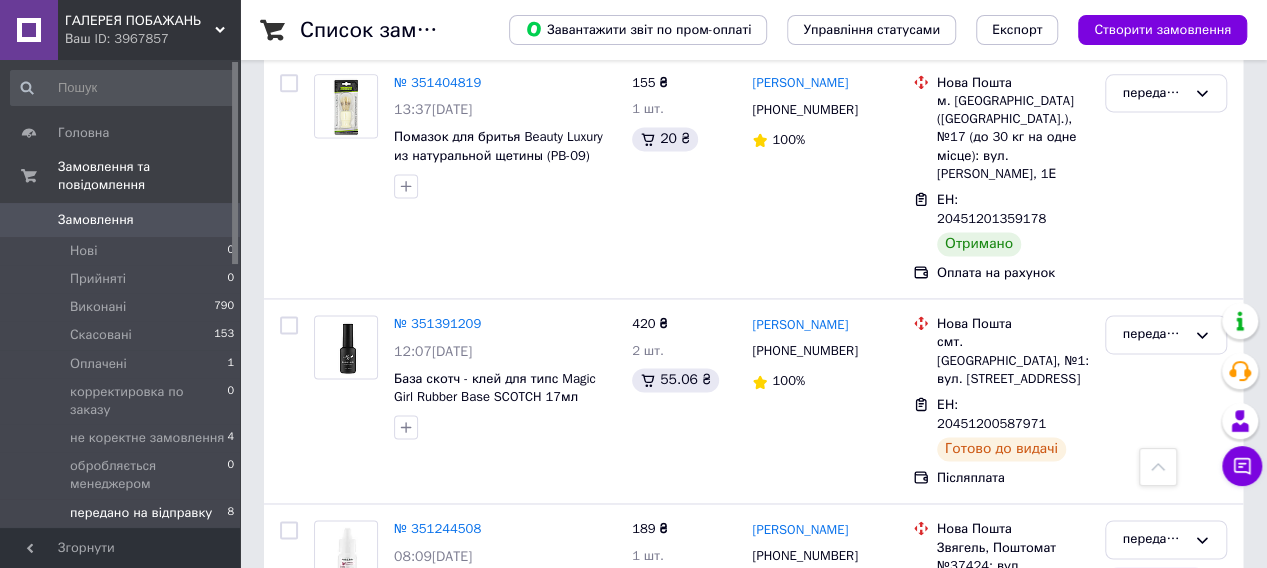 scroll, scrollTop: 1332, scrollLeft: 0, axis: vertical 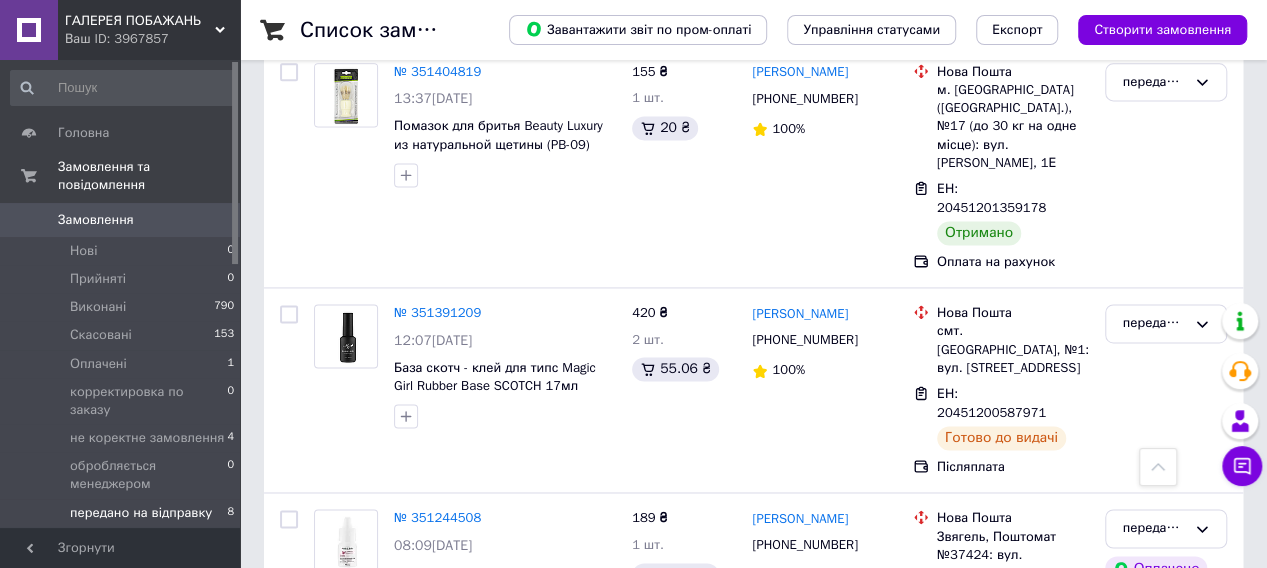 click 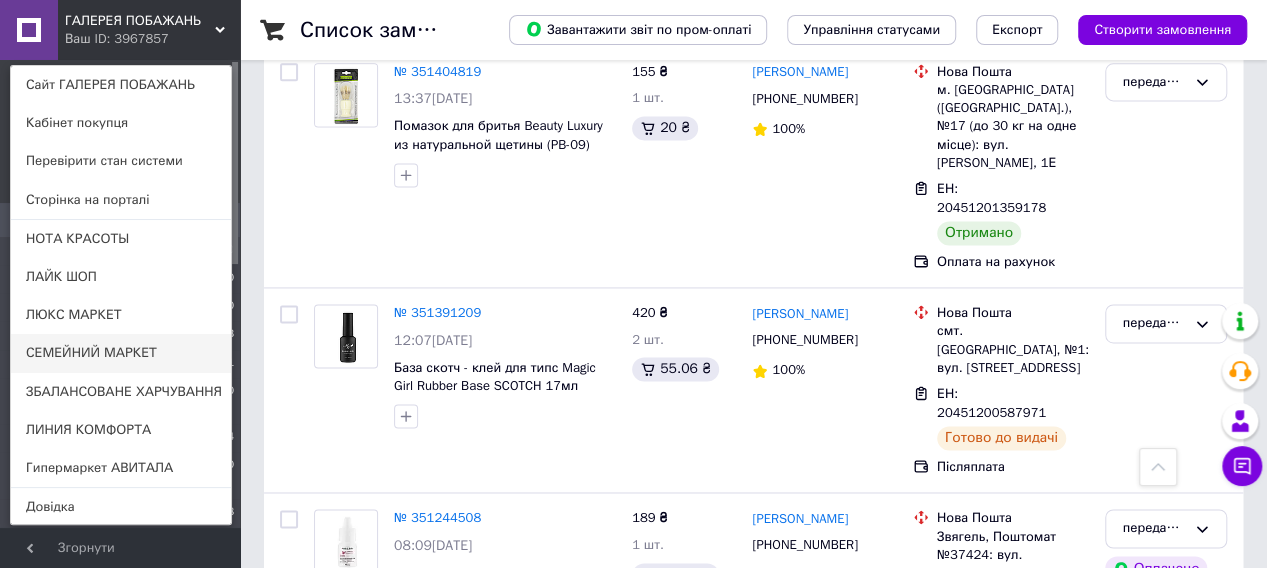click on "СЕМЕЙНИЙ МАРКЕТ" at bounding box center [121, 353] 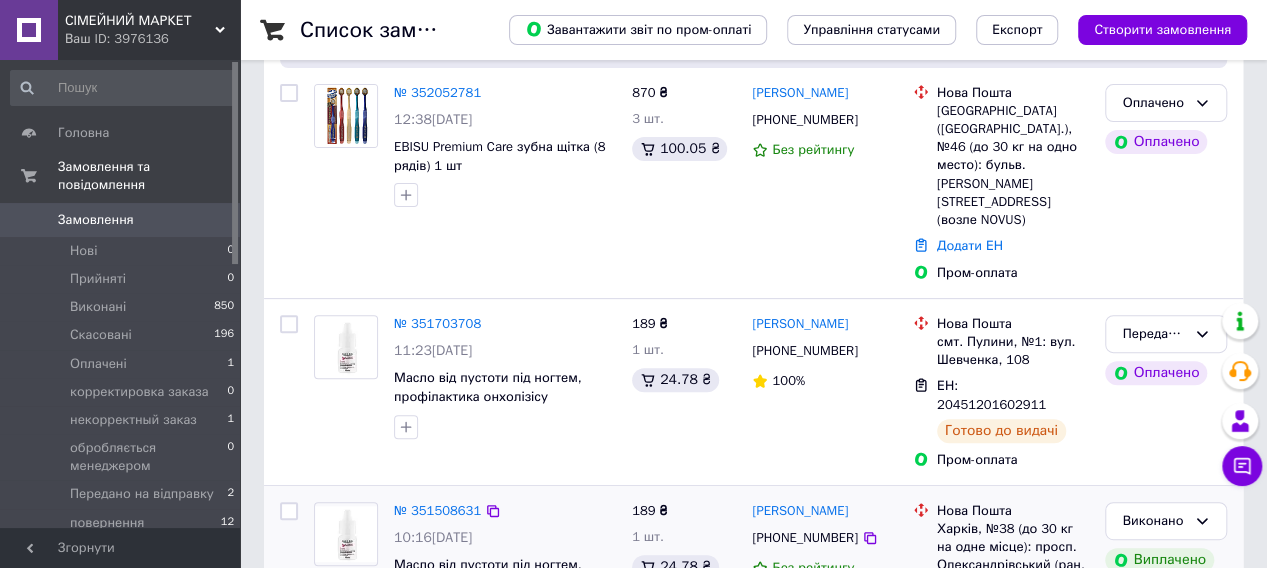 scroll, scrollTop: 500, scrollLeft: 0, axis: vertical 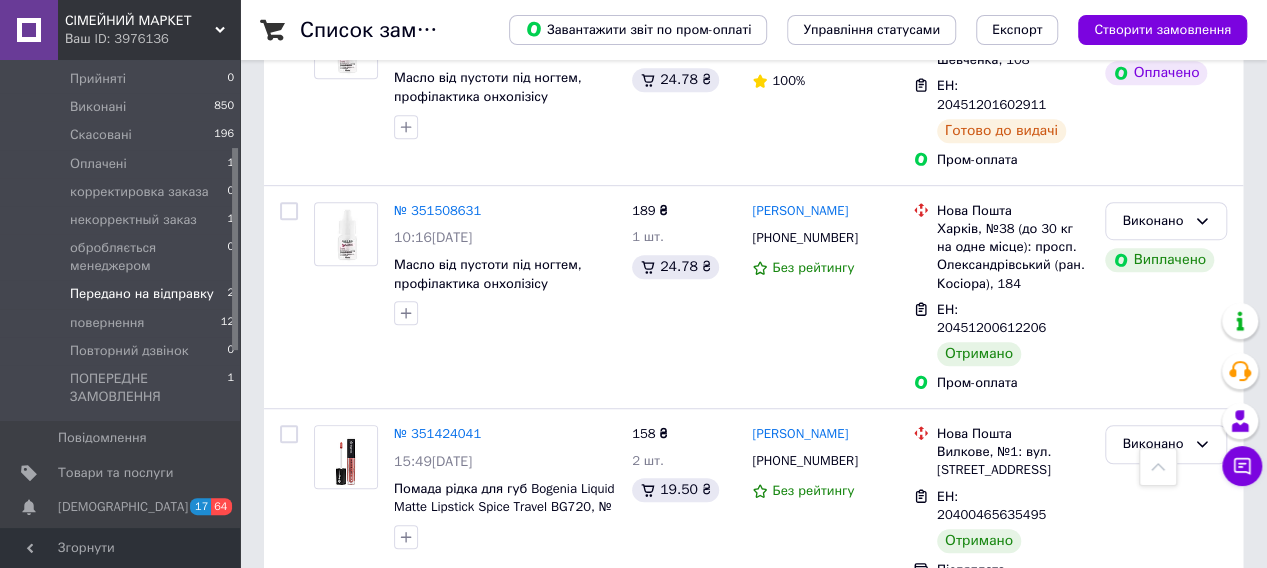 click on "Передано на відправку" at bounding box center (142, 294) 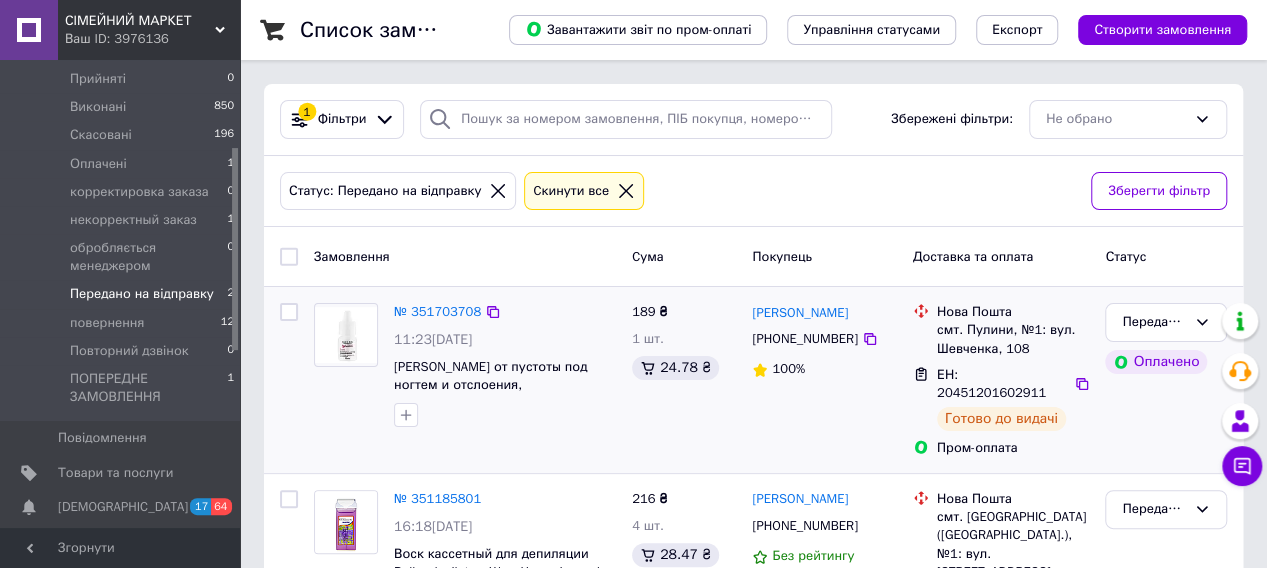 scroll, scrollTop: 112, scrollLeft: 0, axis: vertical 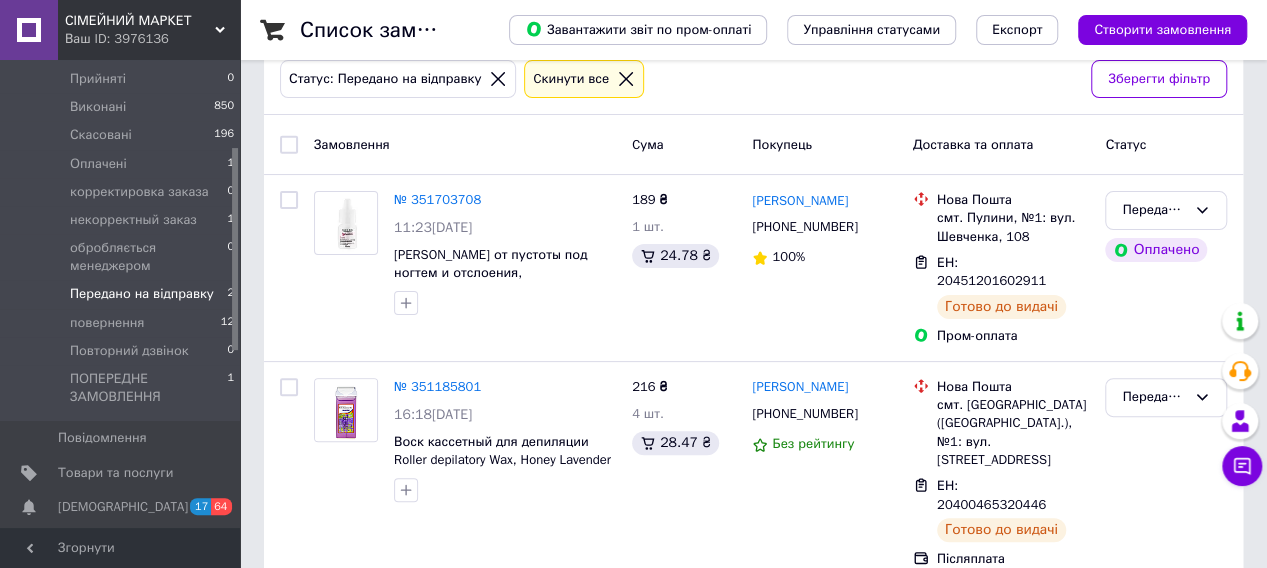 click 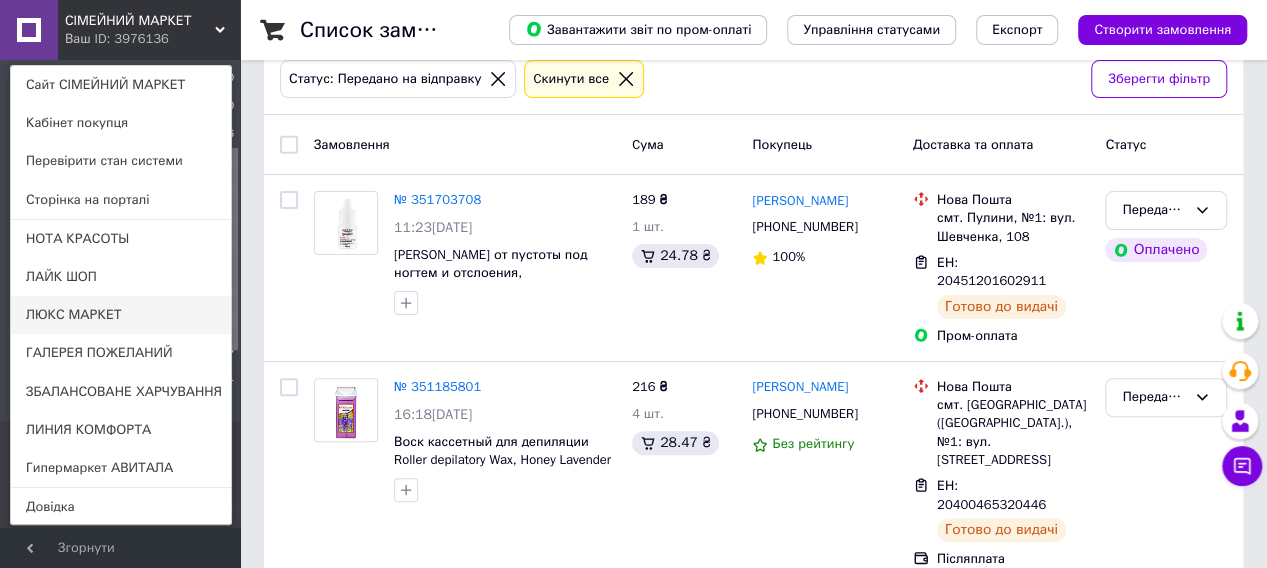 click on "ЛЮКС  МАРКЕТ" at bounding box center (121, 315) 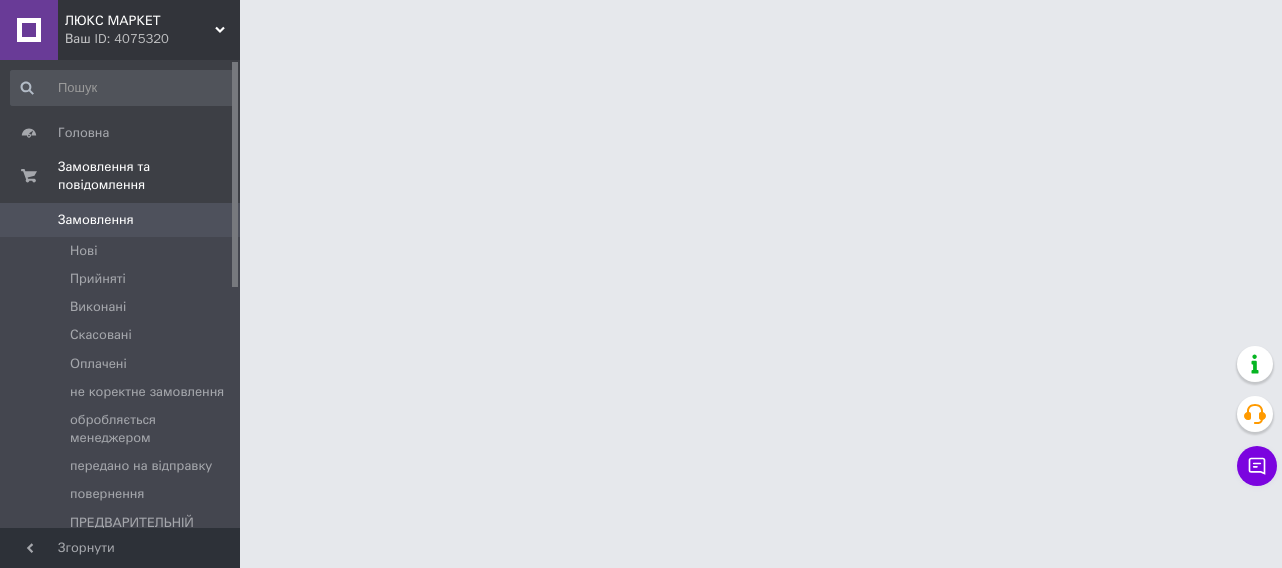scroll, scrollTop: 0, scrollLeft: 0, axis: both 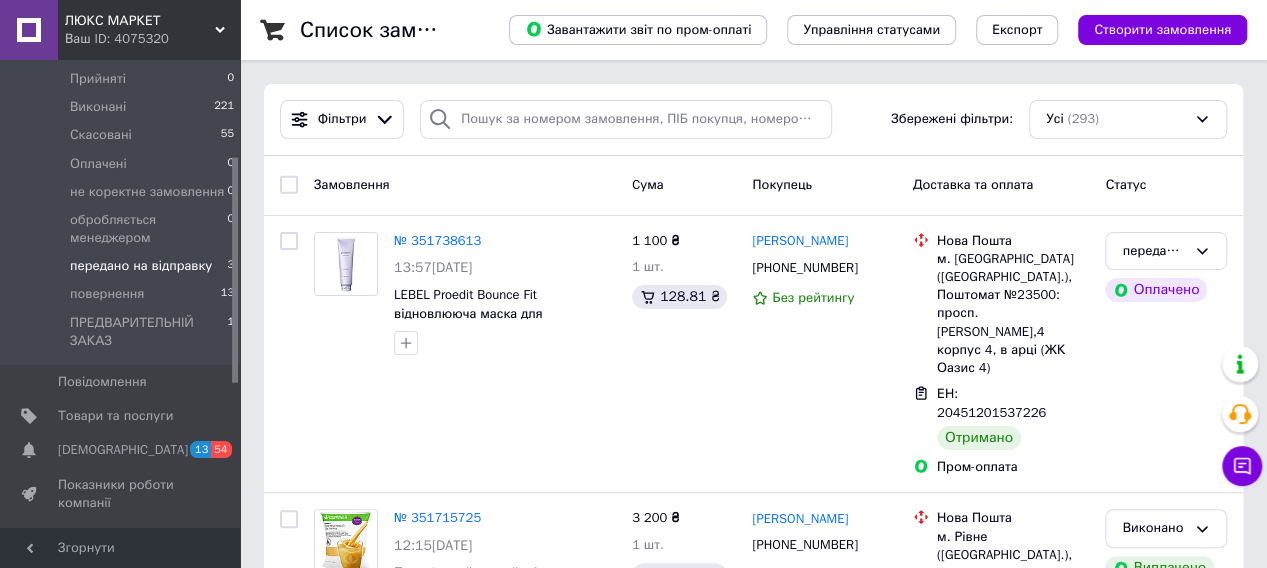 click on "передано на відправку" at bounding box center [141, 266] 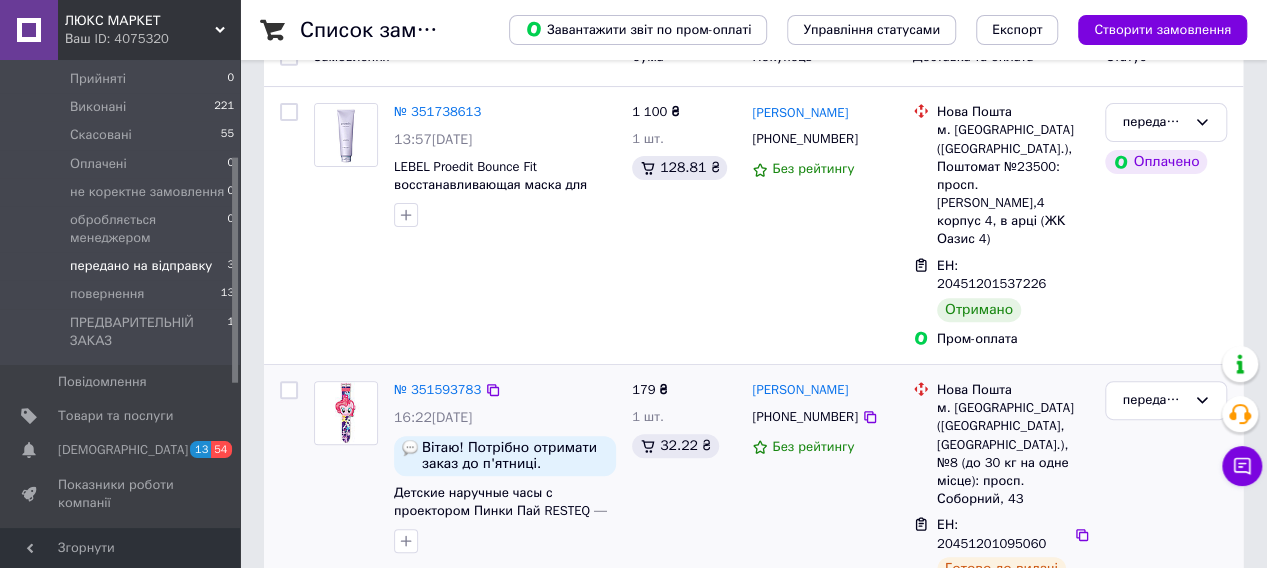 scroll, scrollTop: 372, scrollLeft: 0, axis: vertical 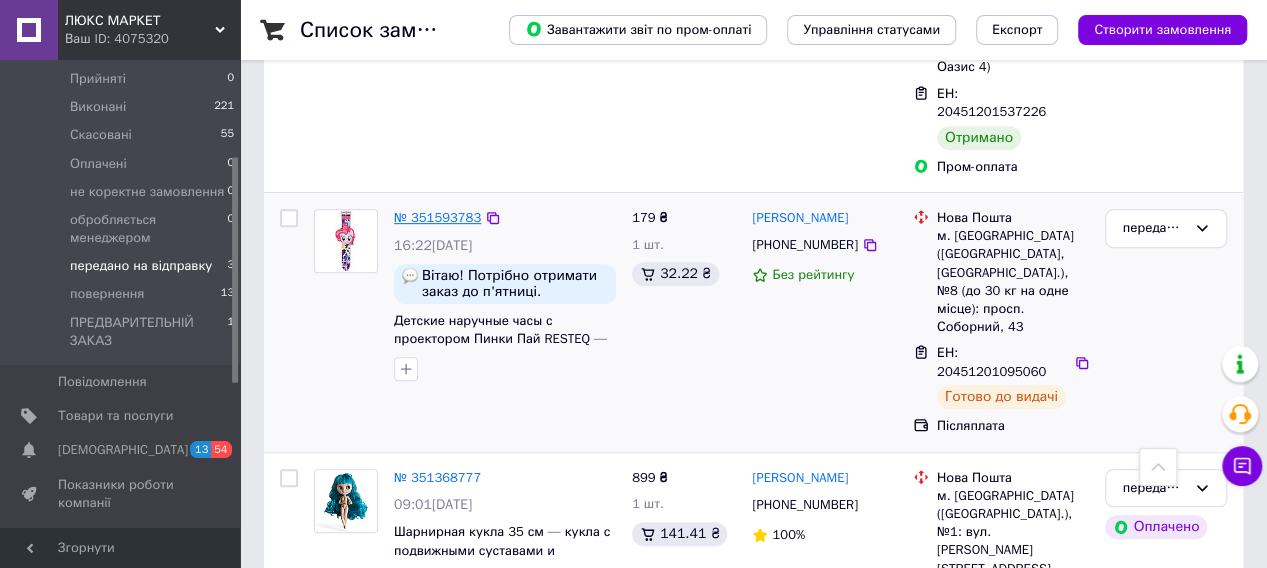click on "№ 351593783" at bounding box center [437, 217] 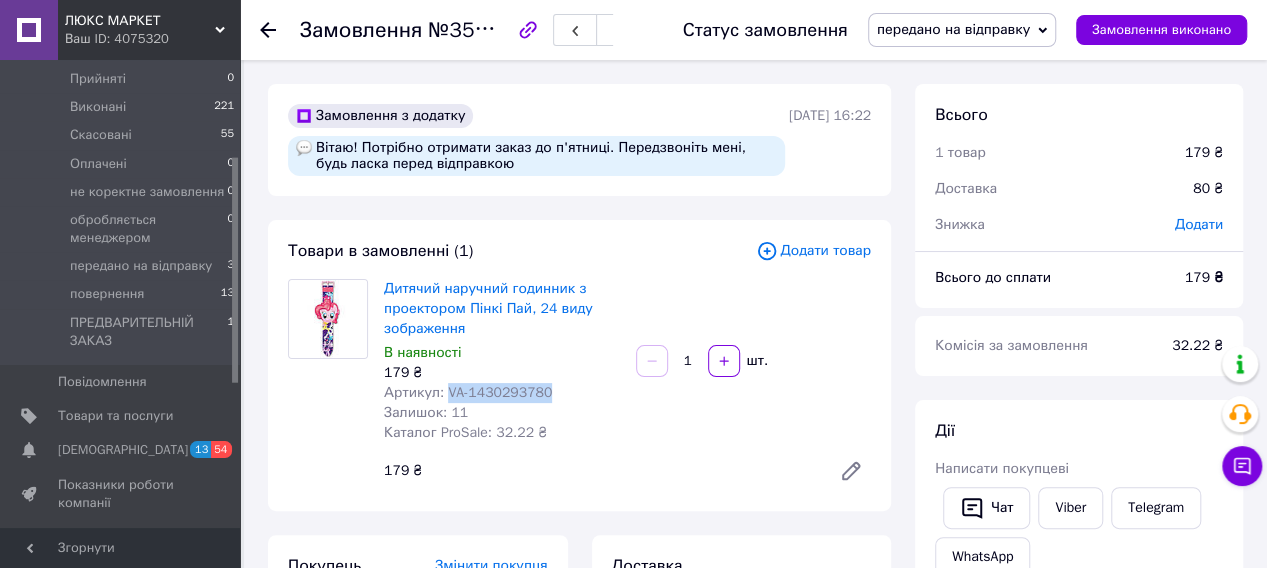 drag, startPoint x: 444, startPoint y: 411, endPoint x: 464, endPoint y: 431, distance: 28.284271 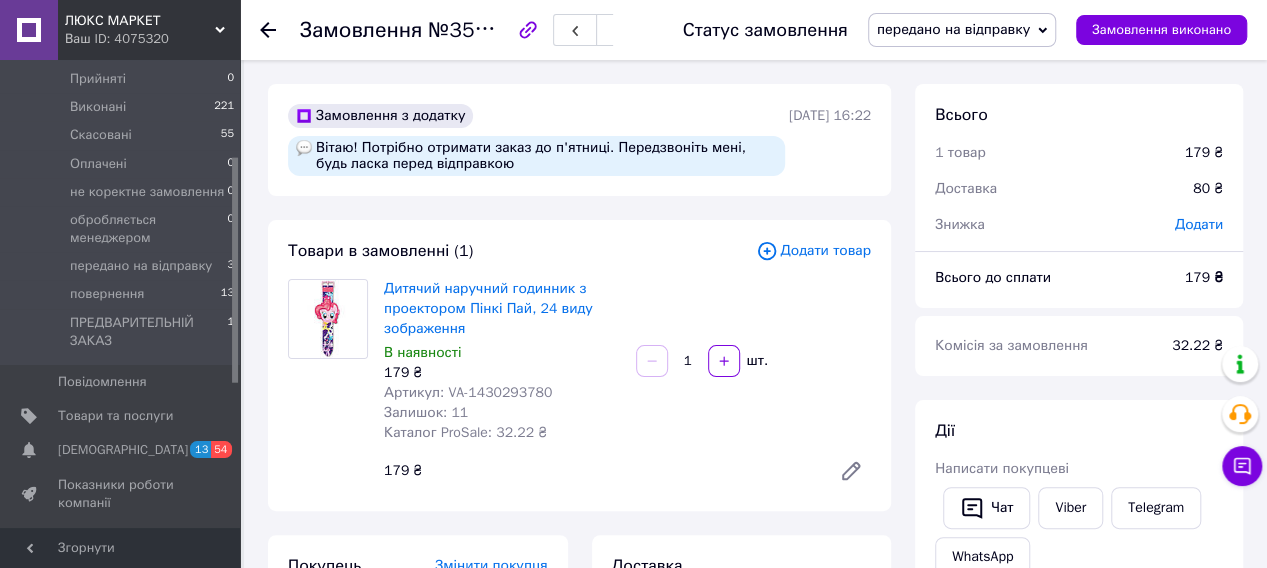 click on "Дитячий наручний годинник з проектором Пінкі Пай, 24 виду зображення В наявності 179 ₴ Артикул: VA-1430293780 Залишок: 11 Каталог ProSale: 32.22 ₴  1   шт. 179 ₴" at bounding box center [627, 385] 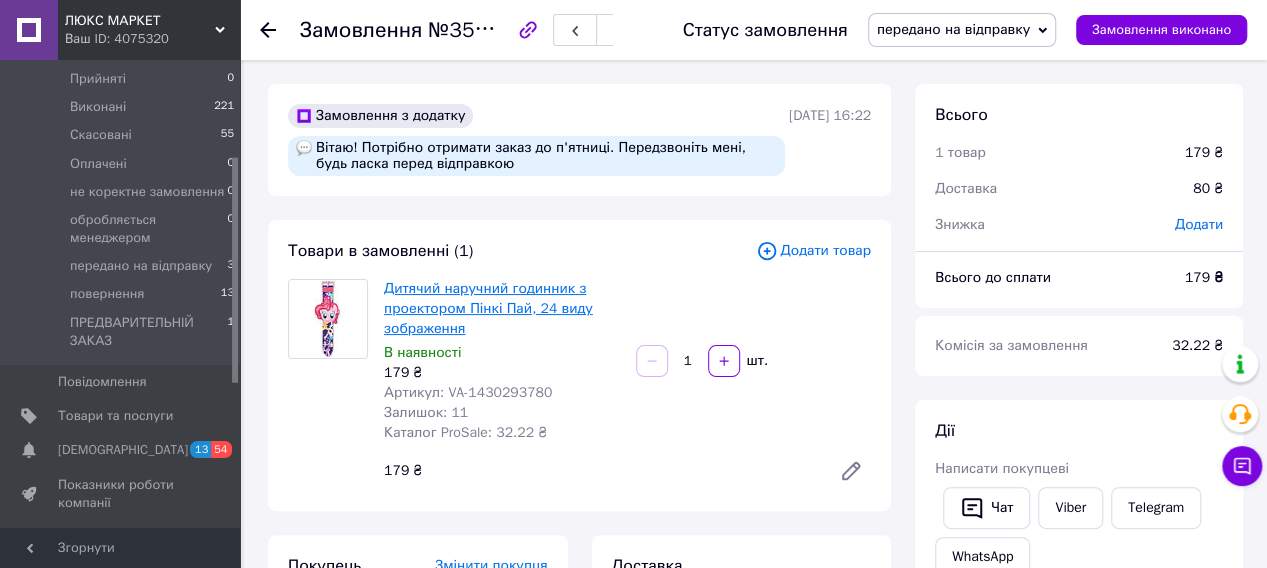 click on "Дитячий наручний годинник з проектором Пінкі Пай, 24 виду зображення" at bounding box center (488, 308) 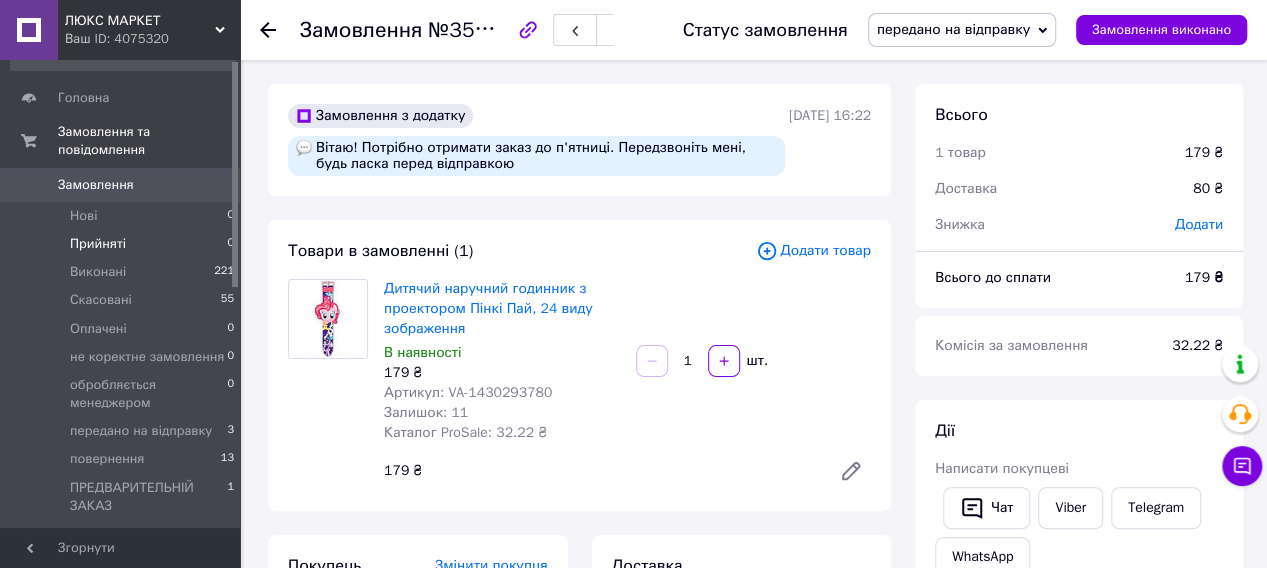 scroll, scrollTop: 0, scrollLeft: 0, axis: both 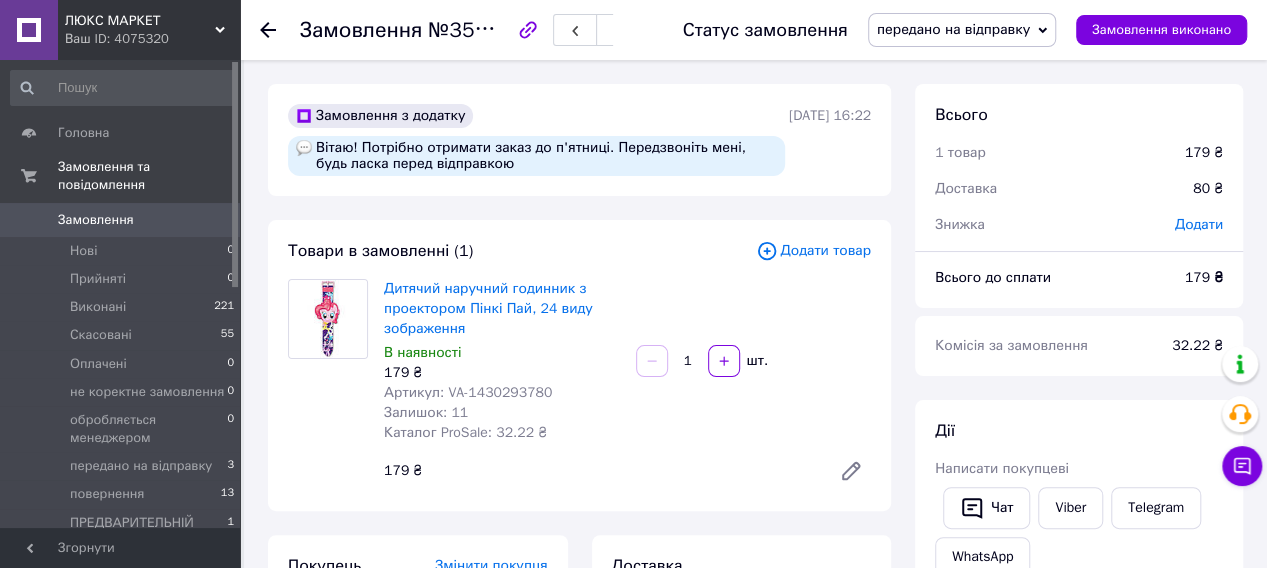 click on "Замовлення" at bounding box center (96, 220) 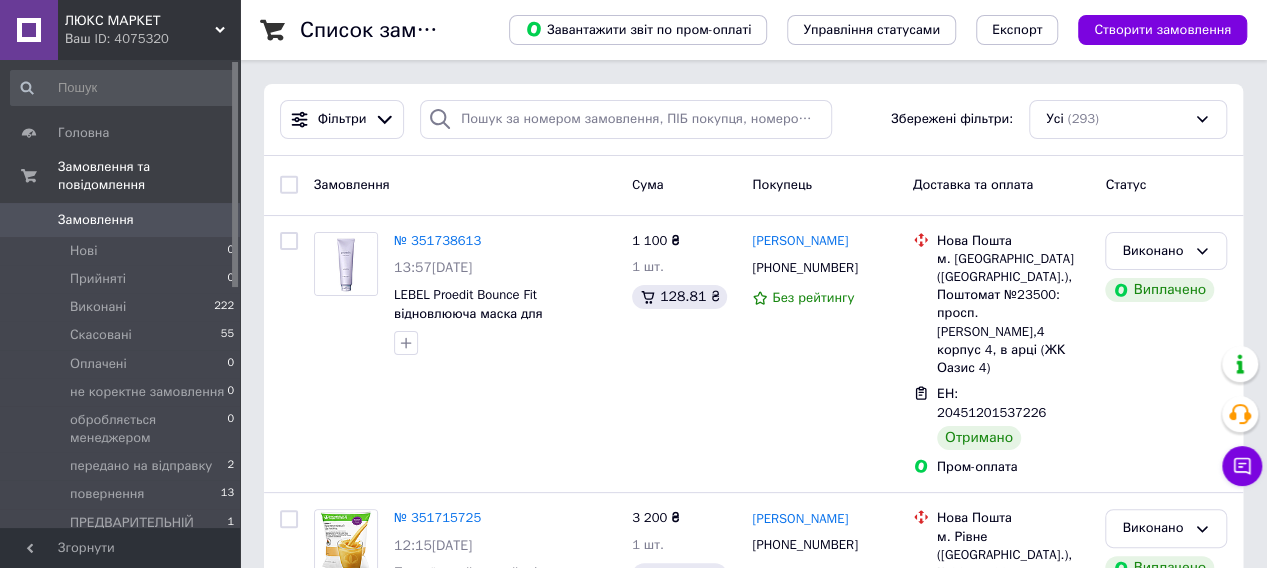click 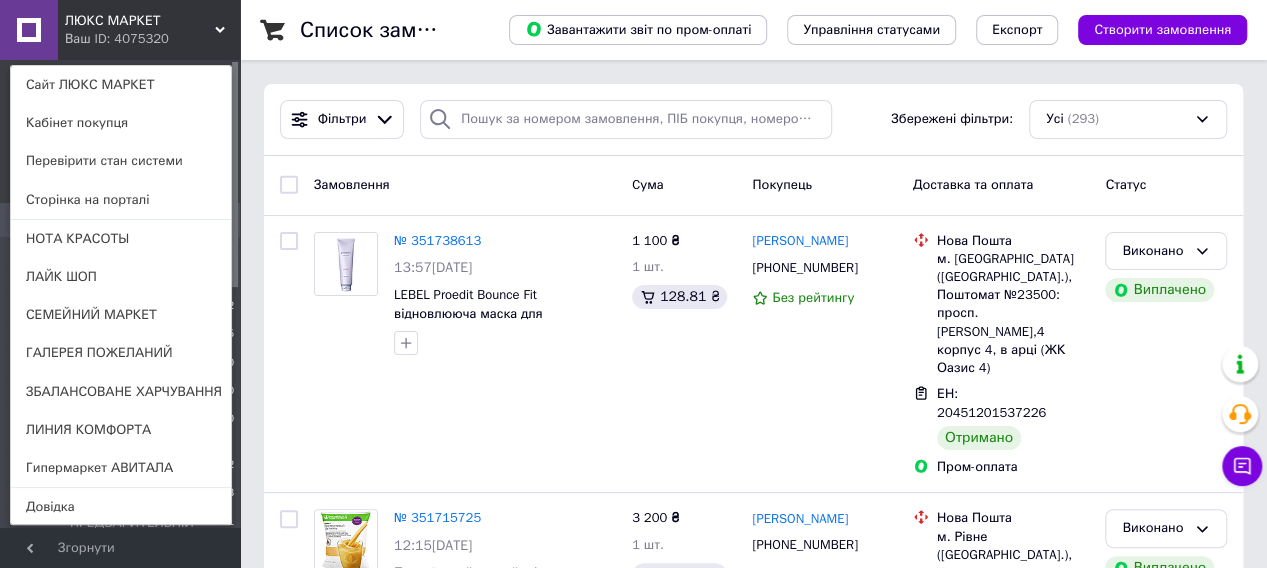 click 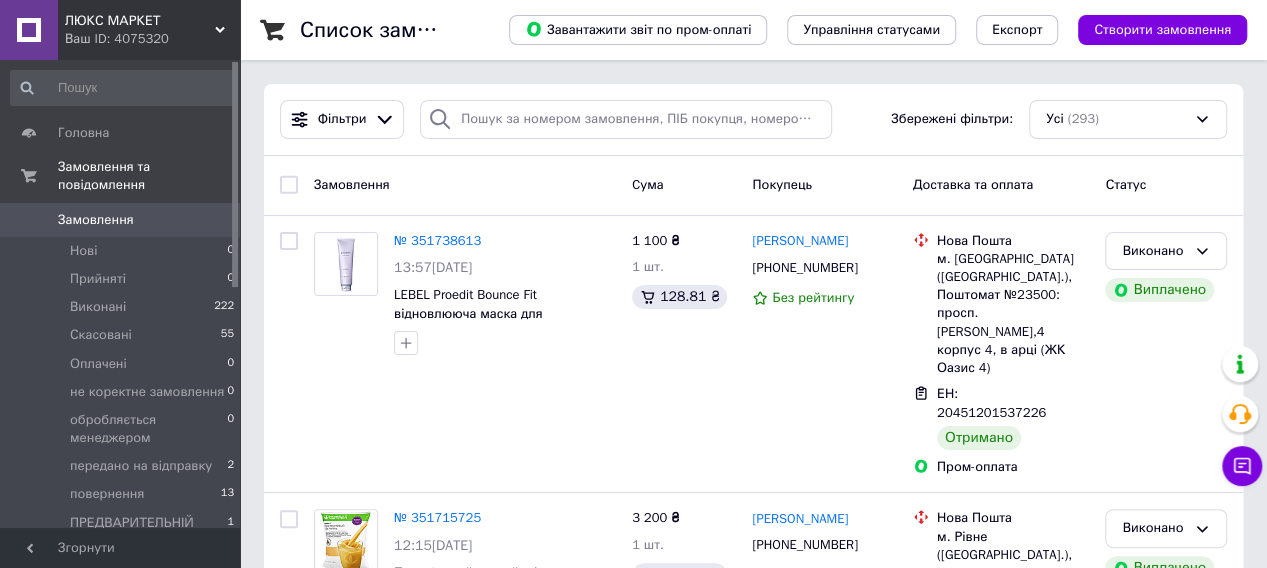 click 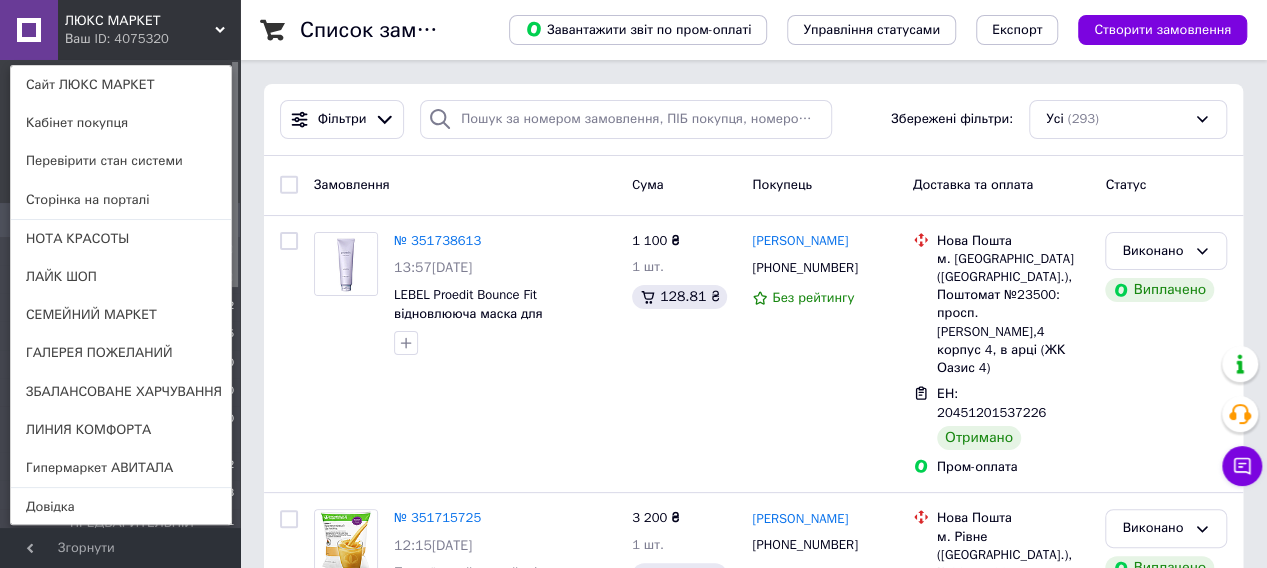 click 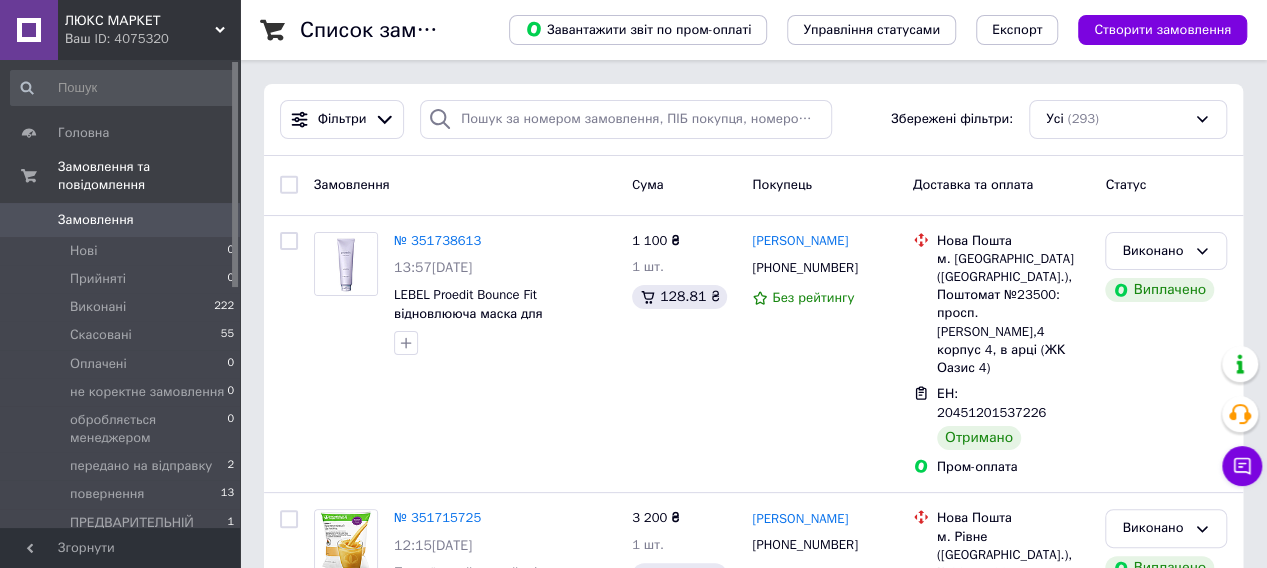 click 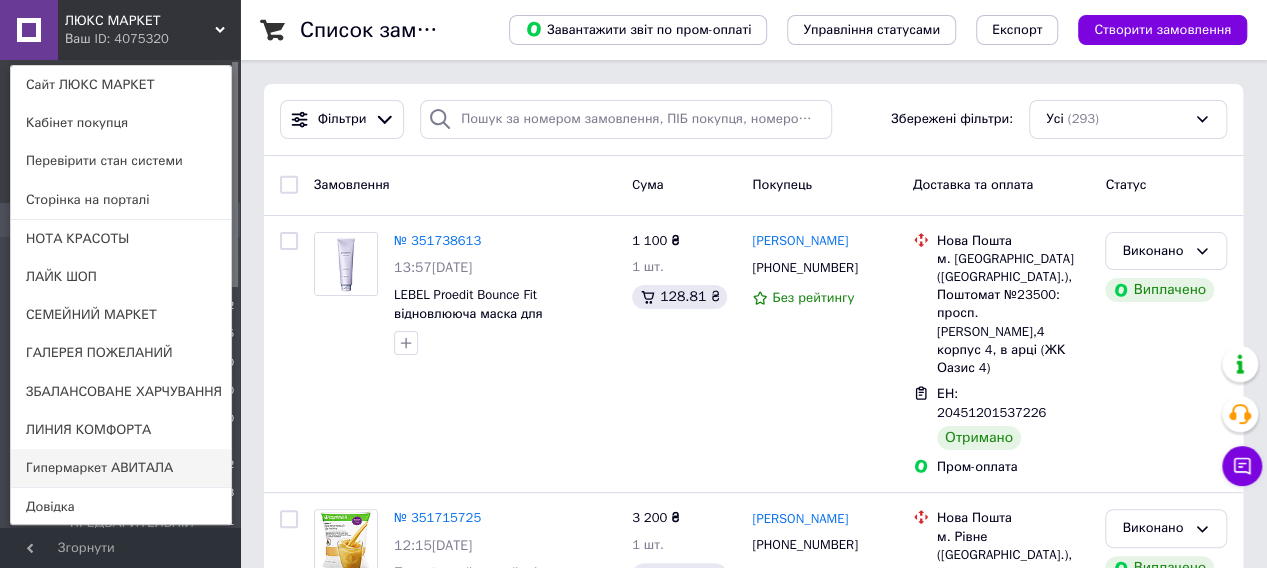 click on "Гипермаркет АВИТАЛА" at bounding box center [121, 468] 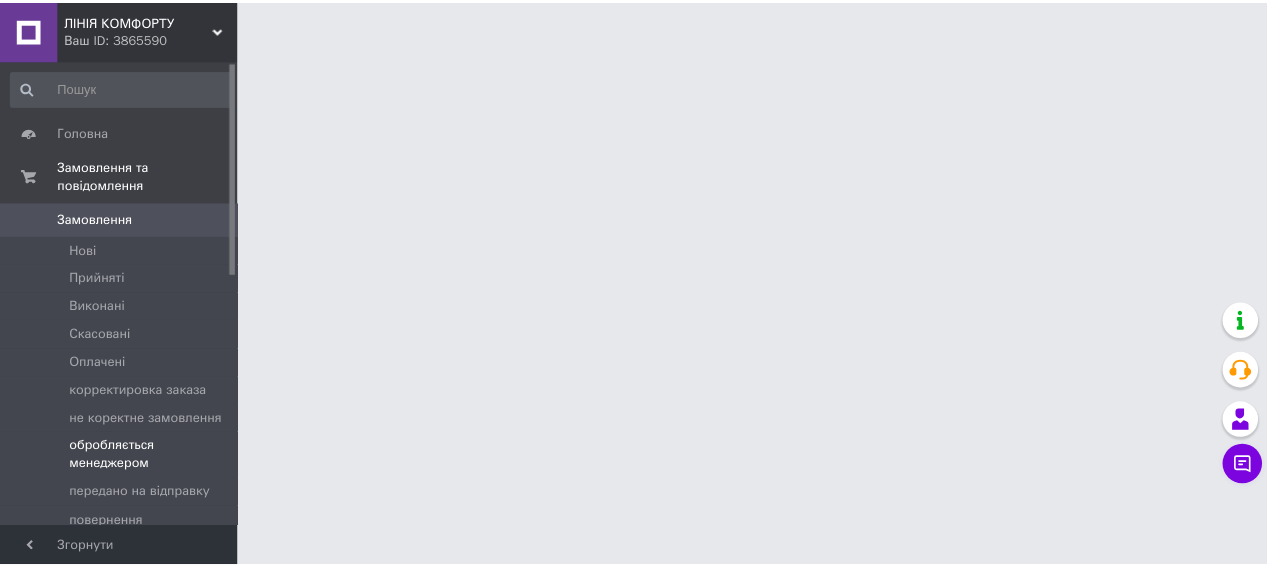 scroll, scrollTop: 0, scrollLeft: 0, axis: both 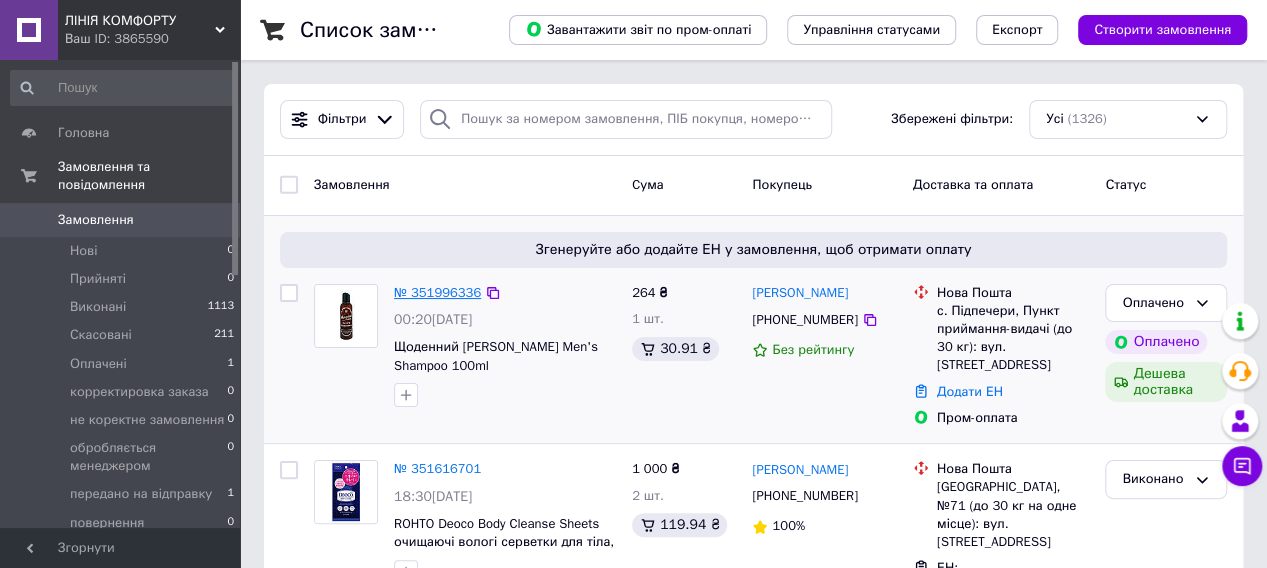 click on "№ 351996336" at bounding box center [437, 292] 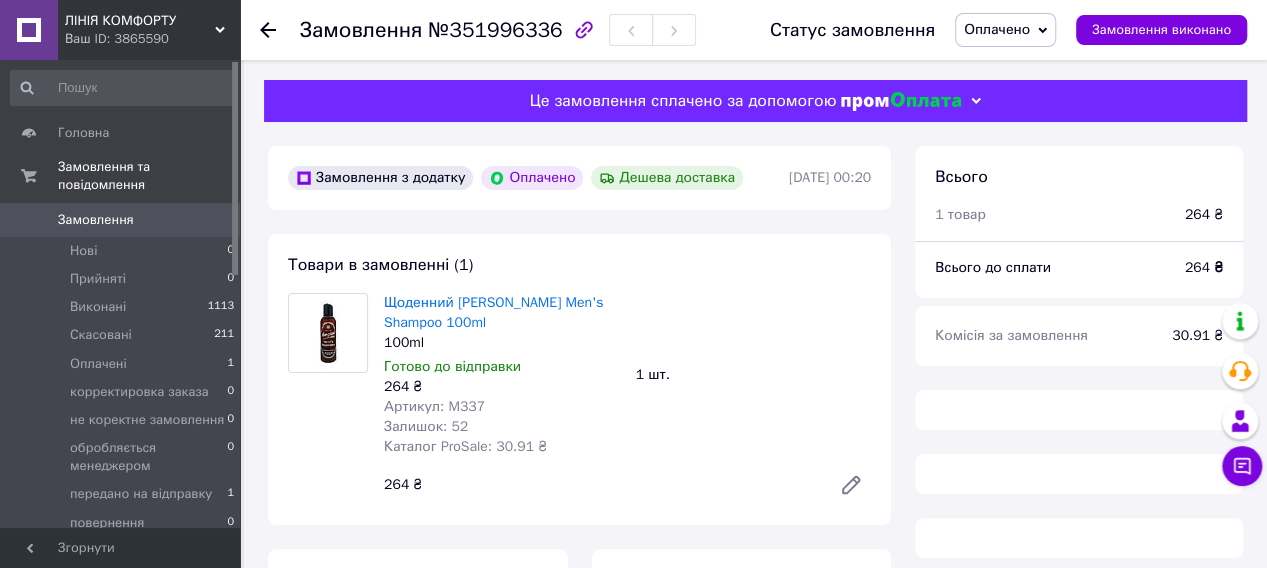 click on "Артикул: M337" at bounding box center (502, 407) 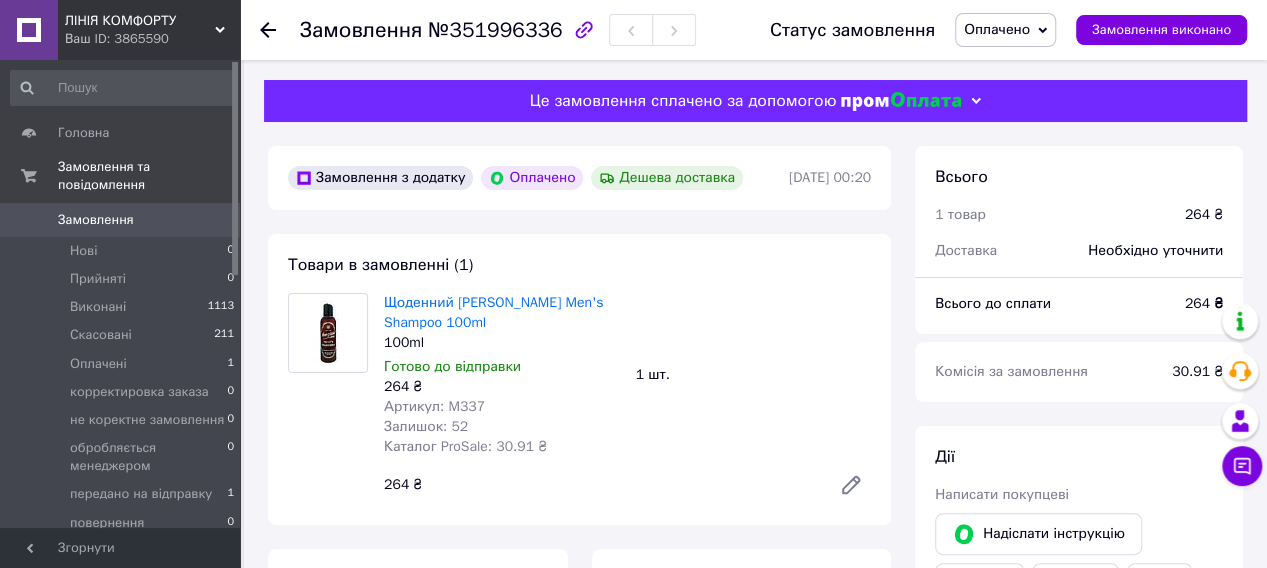drag, startPoint x: 609, startPoint y: 430, endPoint x: 550, endPoint y: 447, distance: 61.400326 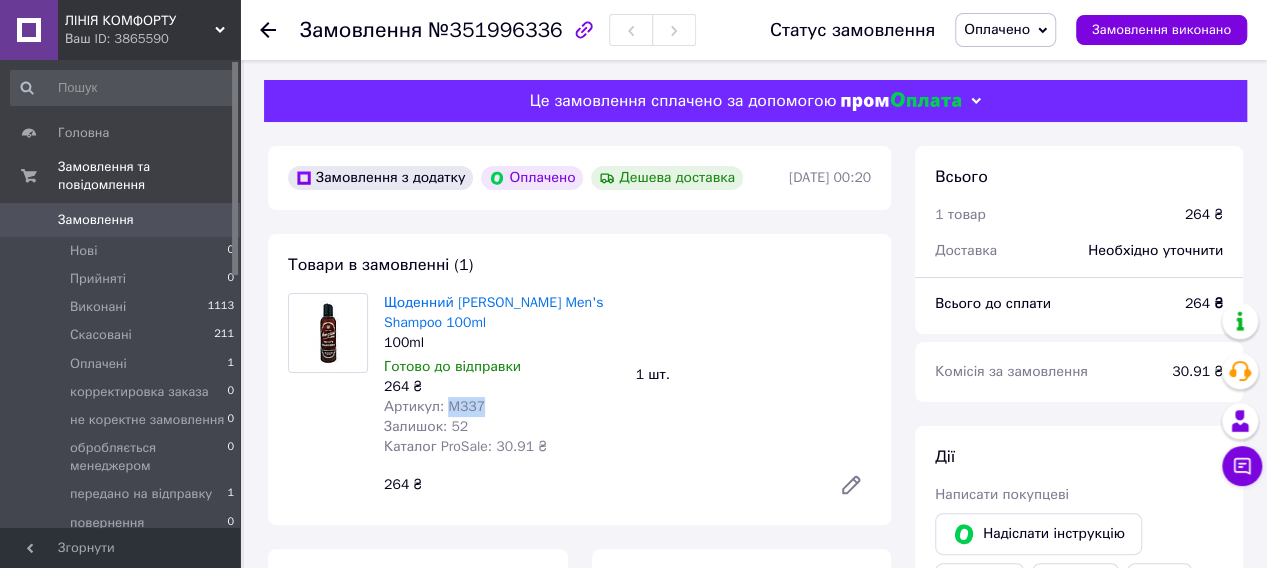 drag, startPoint x: 488, startPoint y: 422, endPoint x: 443, endPoint y: 424, distance: 45.044422 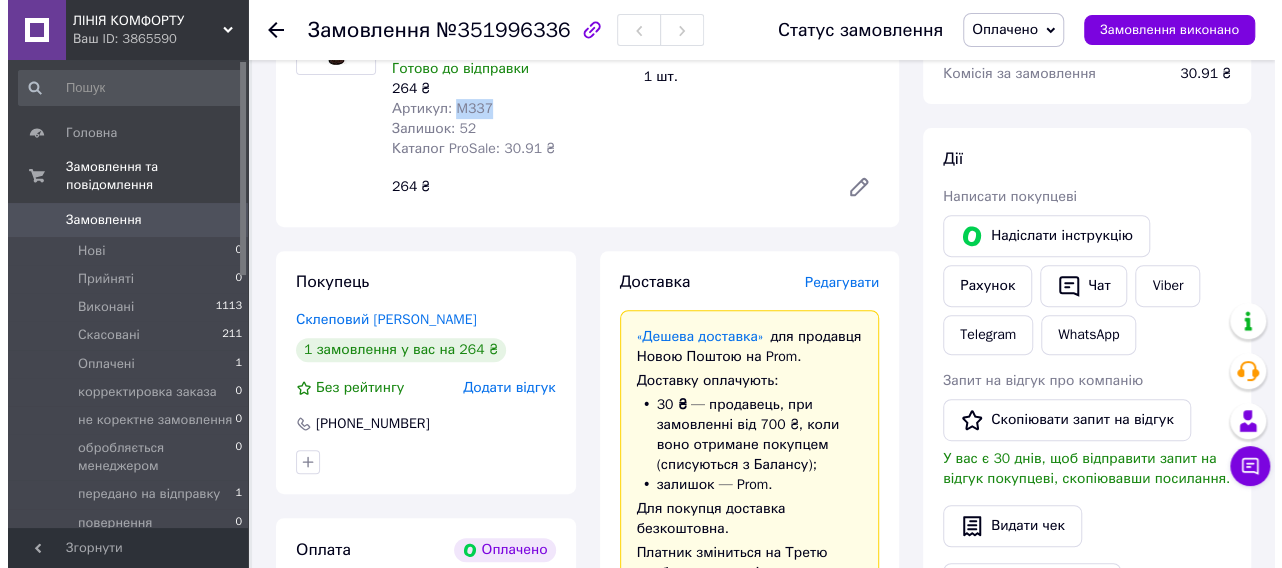 scroll, scrollTop: 300, scrollLeft: 0, axis: vertical 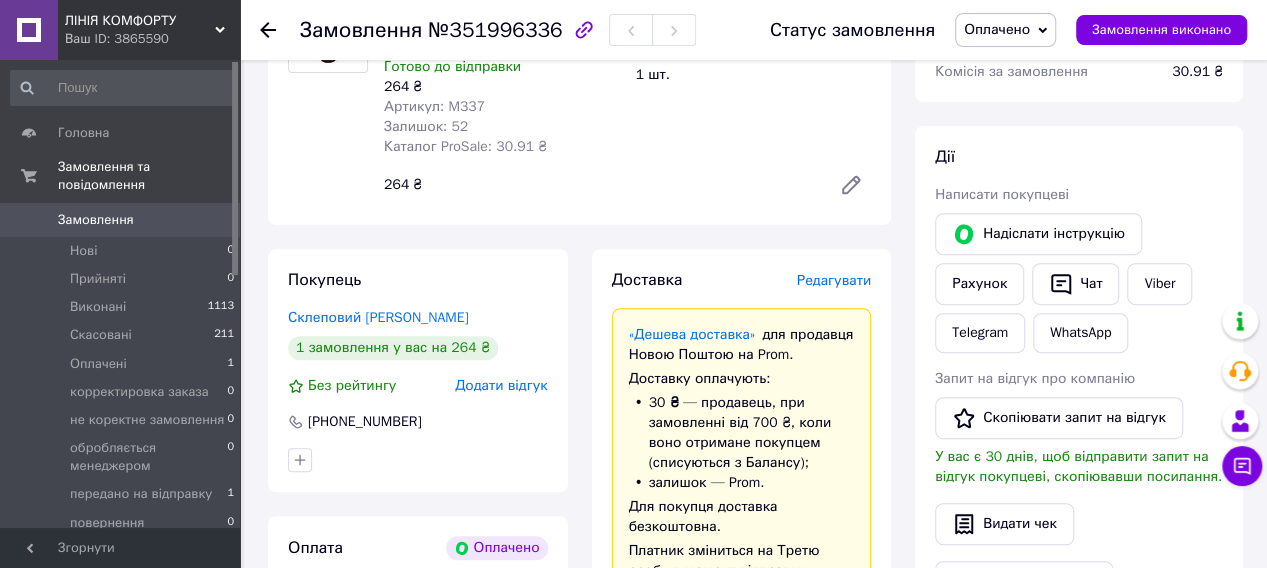 click on "Редагувати" at bounding box center (834, 280) 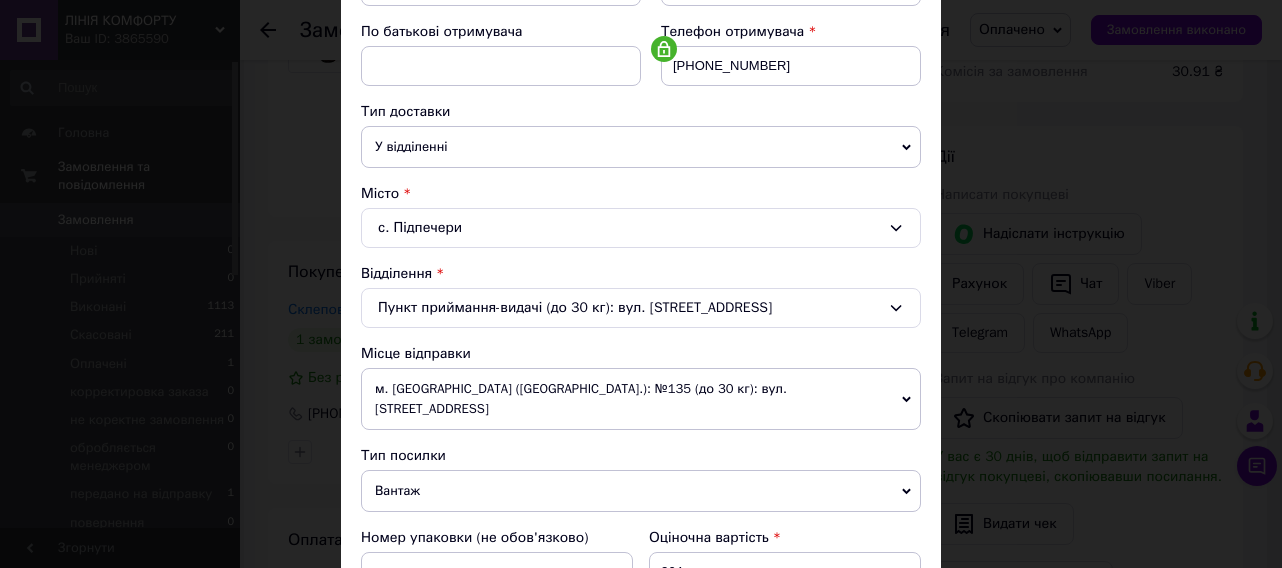 scroll, scrollTop: 400, scrollLeft: 0, axis: vertical 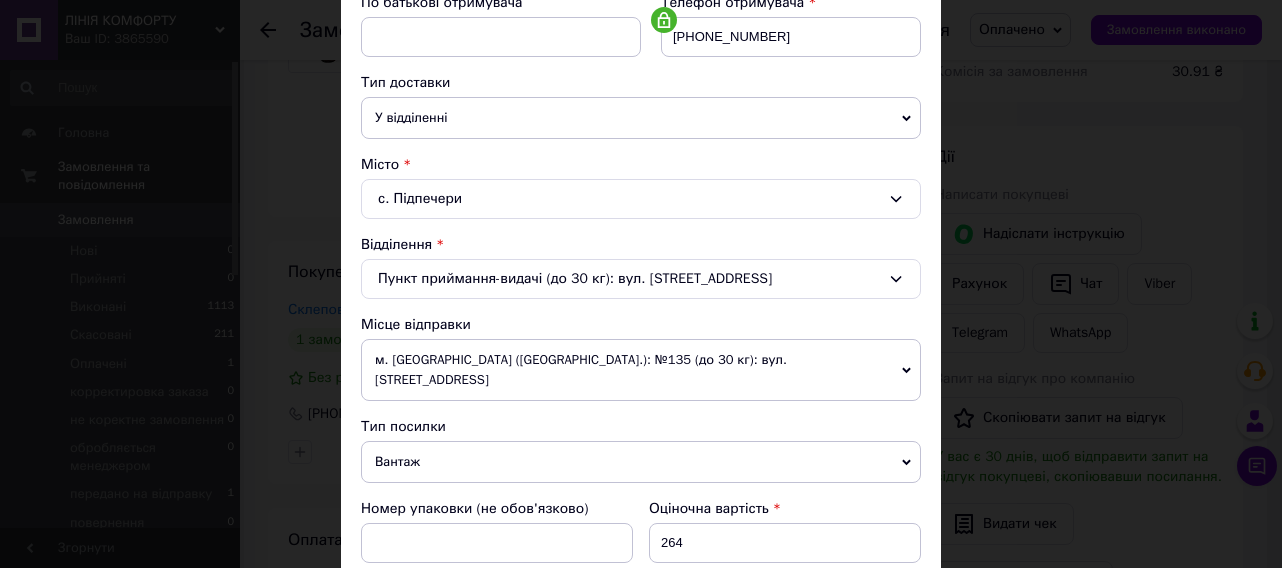 click 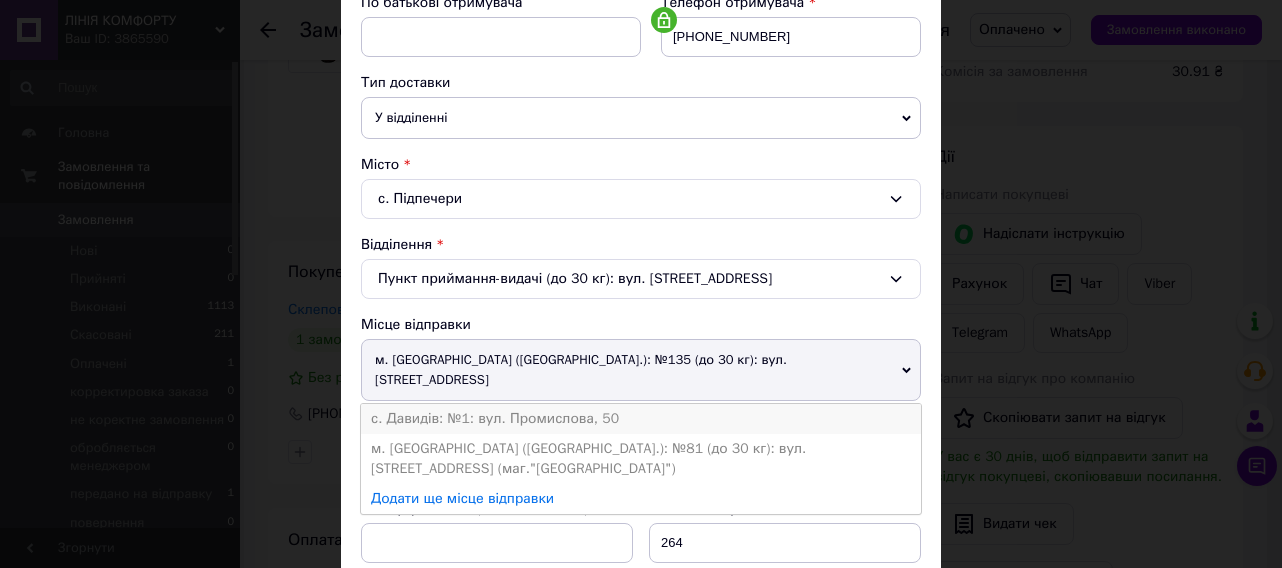 click on "с. Давидів: №1: вул. Промислова, 50" at bounding box center [641, 419] 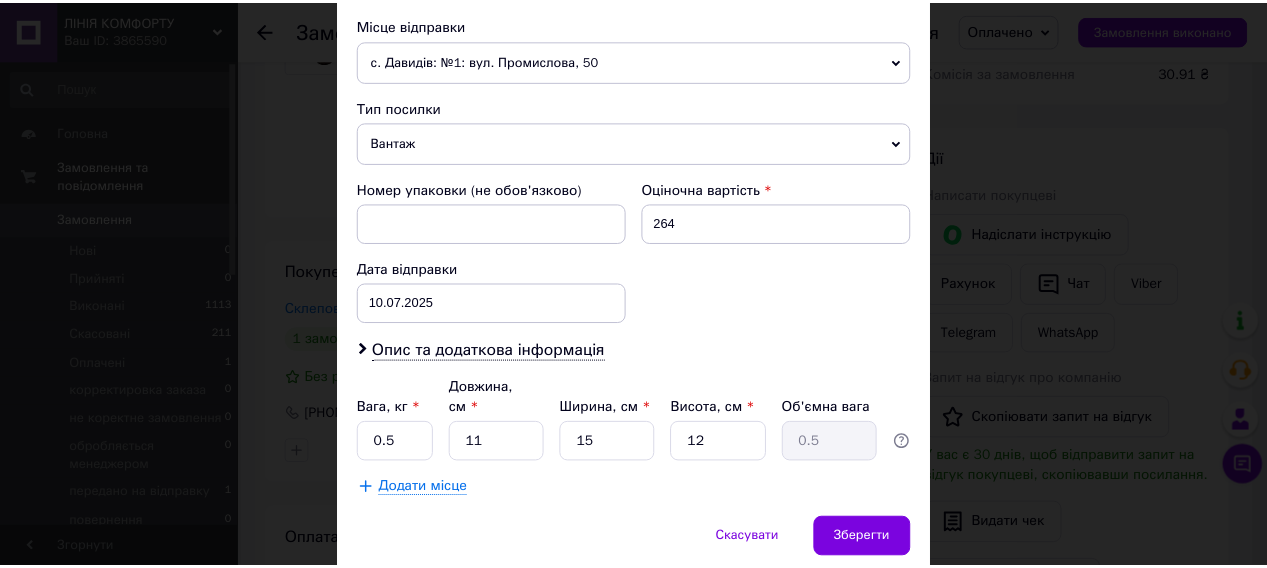 scroll, scrollTop: 700, scrollLeft: 0, axis: vertical 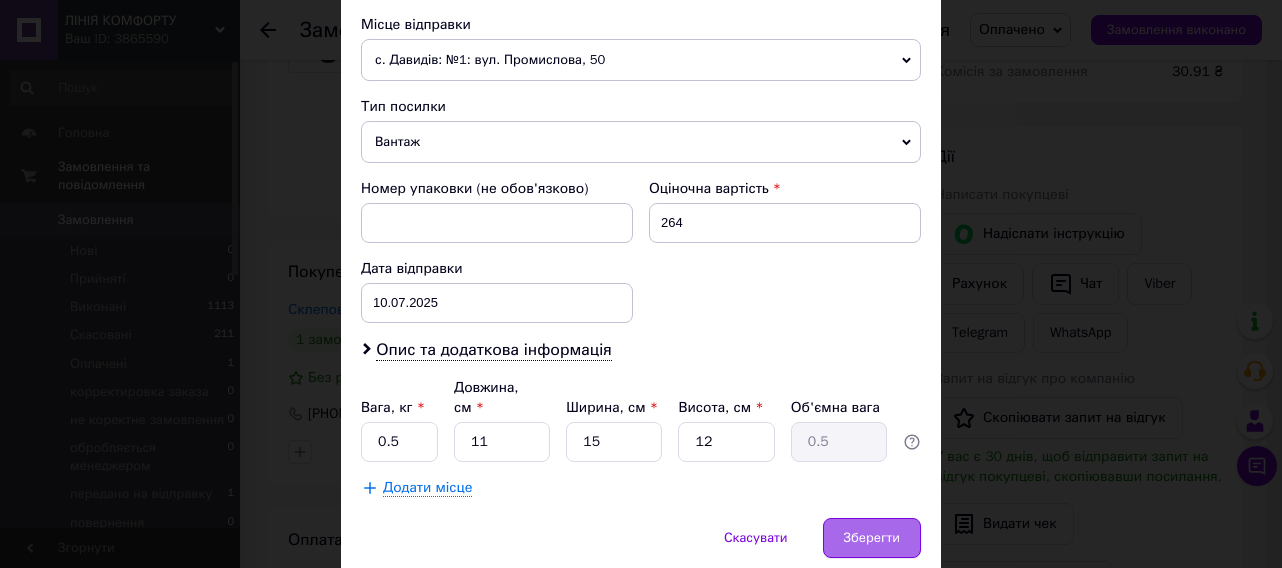 click on "Зберегти" at bounding box center [872, 538] 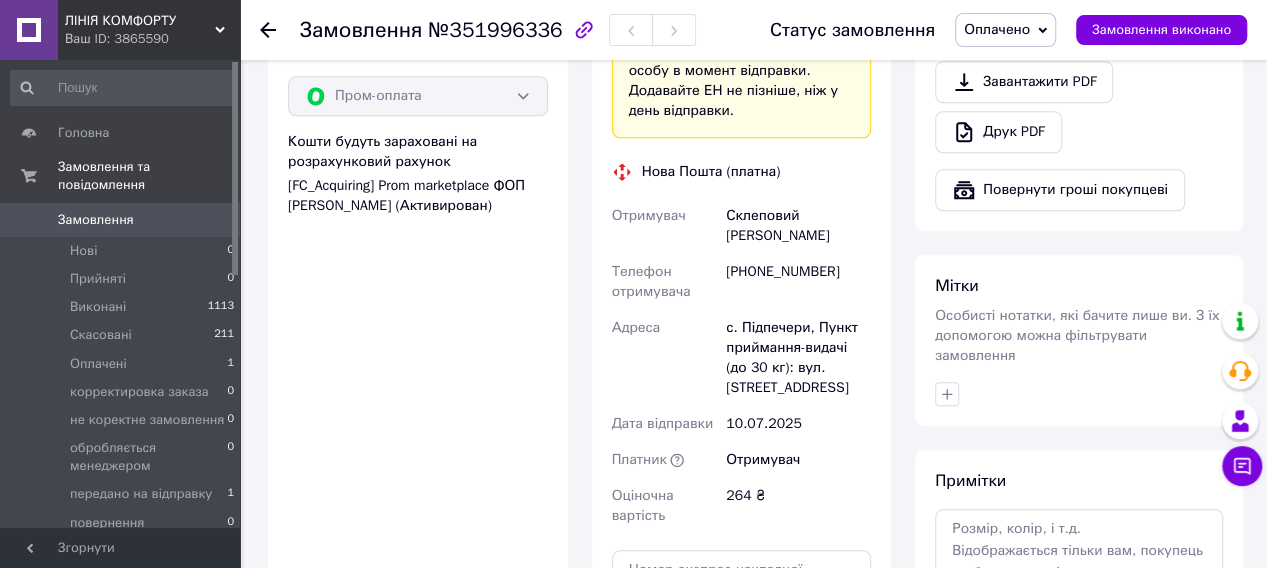 scroll, scrollTop: 900, scrollLeft: 0, axis: vertical 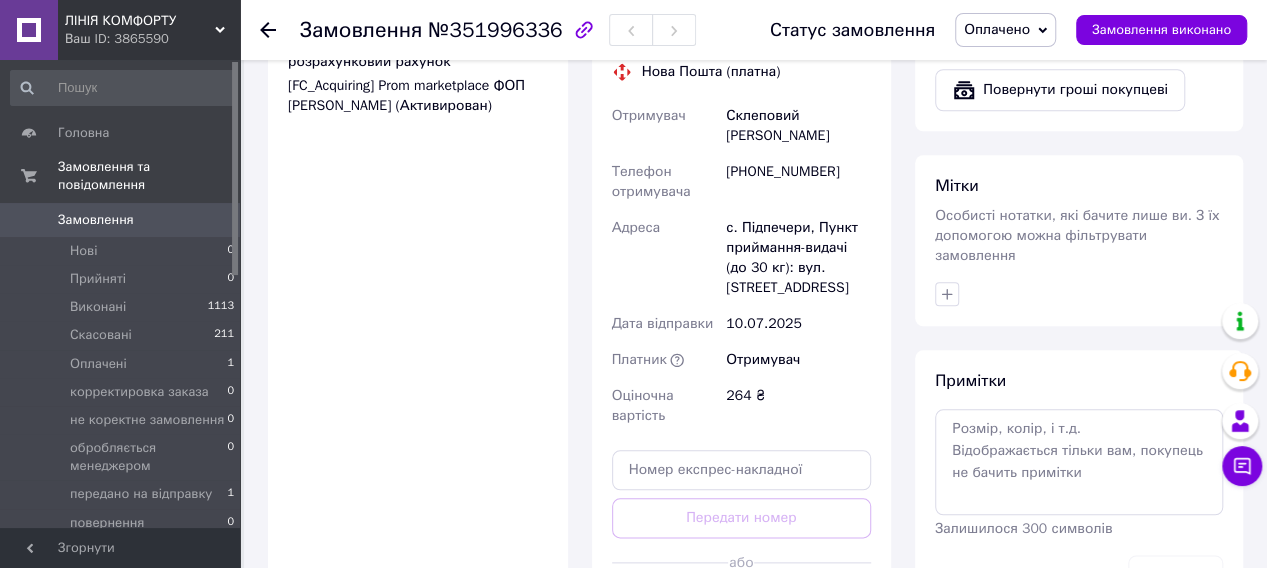 click on "Згенерувати ЕН" at bounding box center [742, 607] 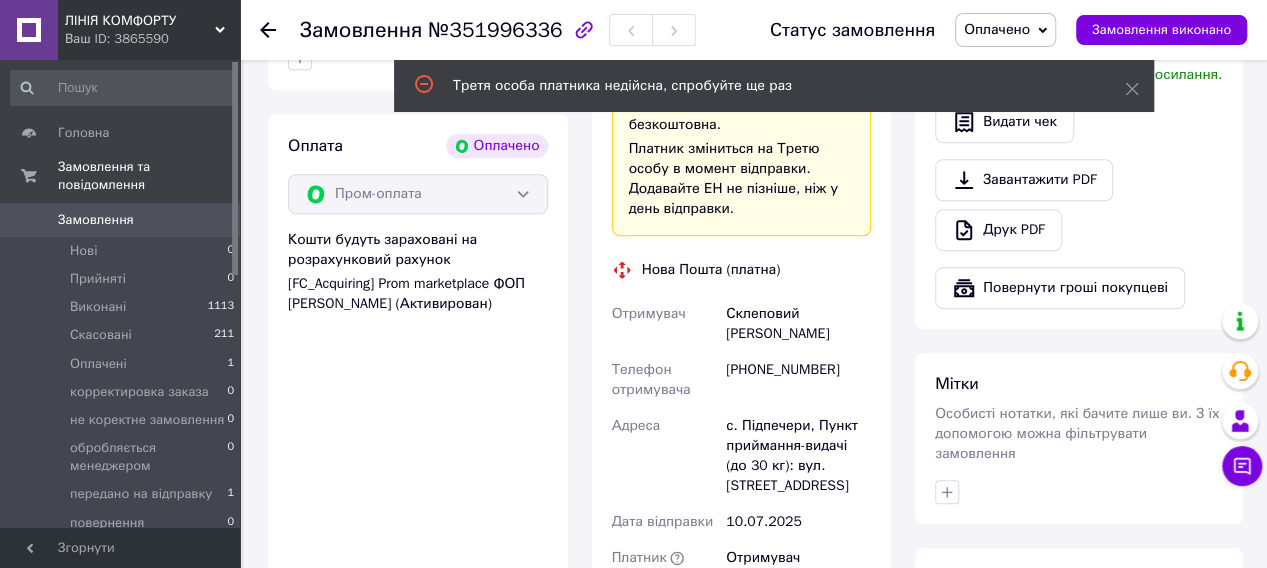scroll, scrollTop: 700, scrollLeft: 0, axis: vertical 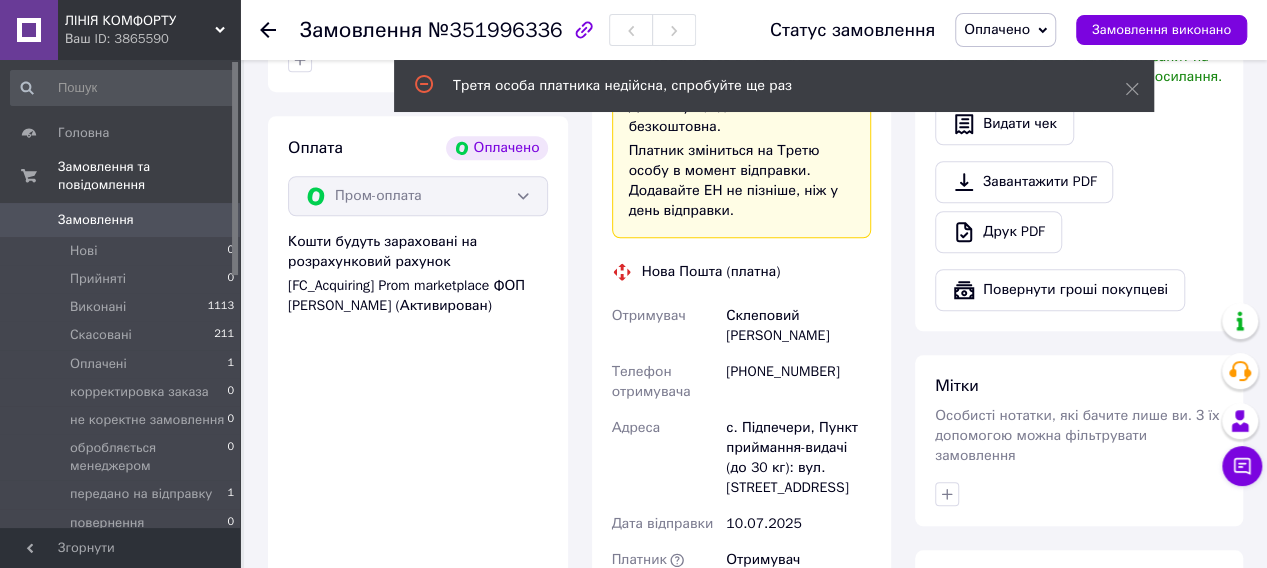 click on "Всього 1 товар 264 ₴ Доставка Необхідно уточнити Всього до сплати 264 ₴ Комісія за замовлення 30.91 ₴ Дії Написати покупцеві   Надіслати інструкцію Рахунок   Чат Viber Telegram WhatsApp Запит на відгук про компанію   Скопіювати запит на відгук У вас є 30 днів, щоб відправити запит на відгук покупцеві, скопіювавши посилання.   Видати чек   Завантажити PDF   Друк PDF   Повернути гроші покупцеві Мітки Особисті нотатки, які бачите лише ви. З їх допомогою можна фільтрувати замовлення Примітки Залишилося 300 символів Очистити Зберегти" at bounding box center (1079, 398) 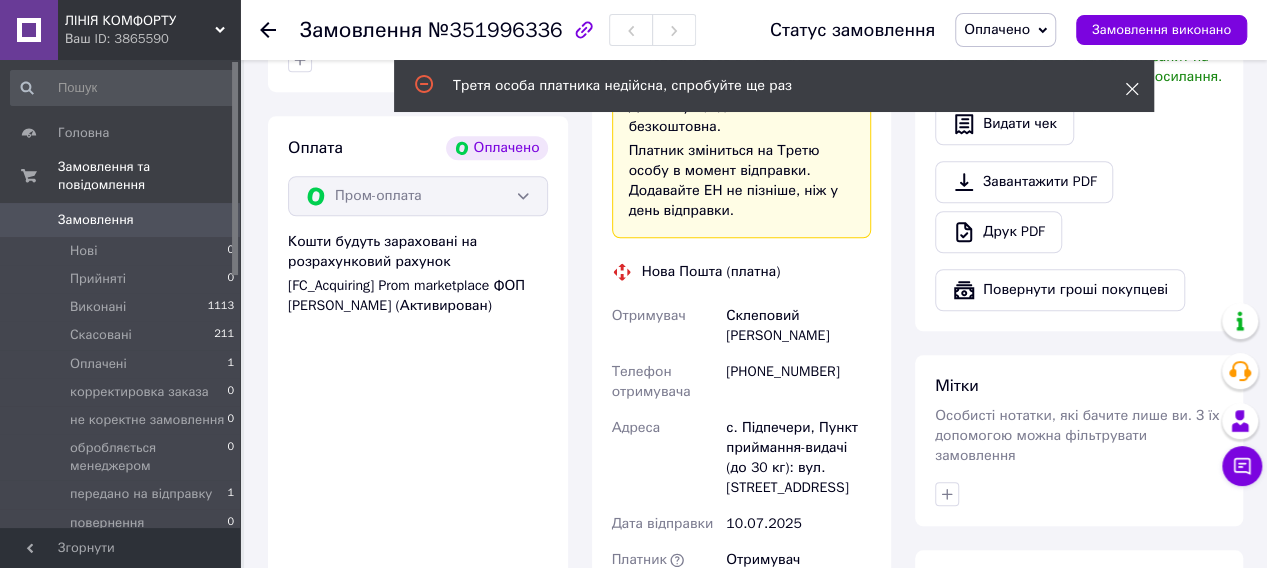 click 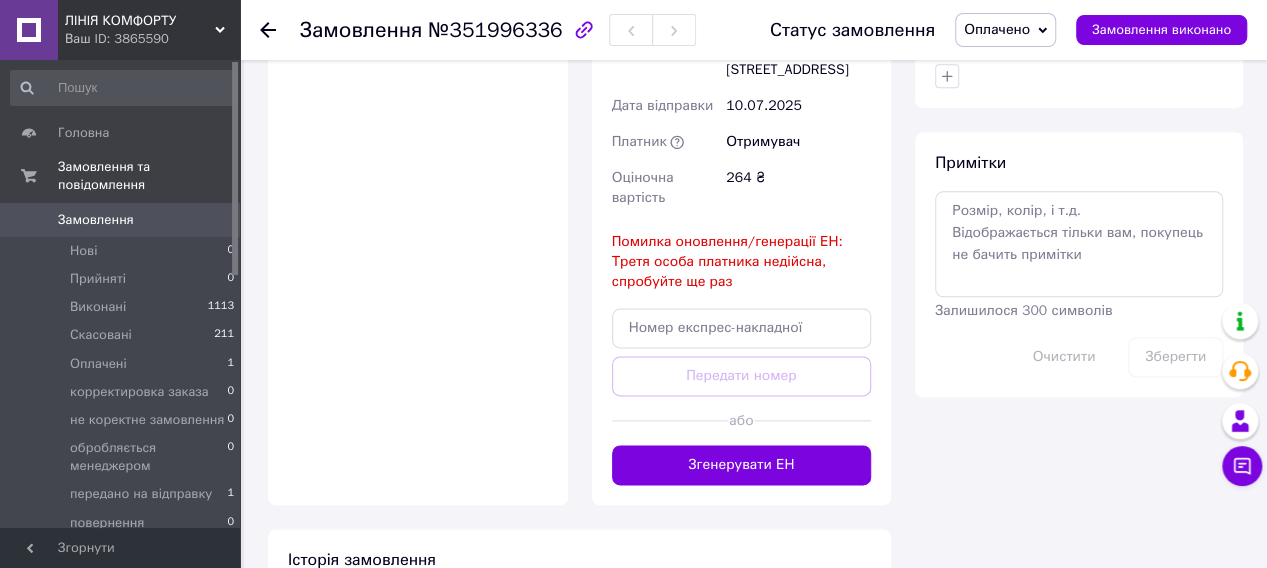 scroll, scrollTop: 1100, scrollLeft: 0, axis: vertical 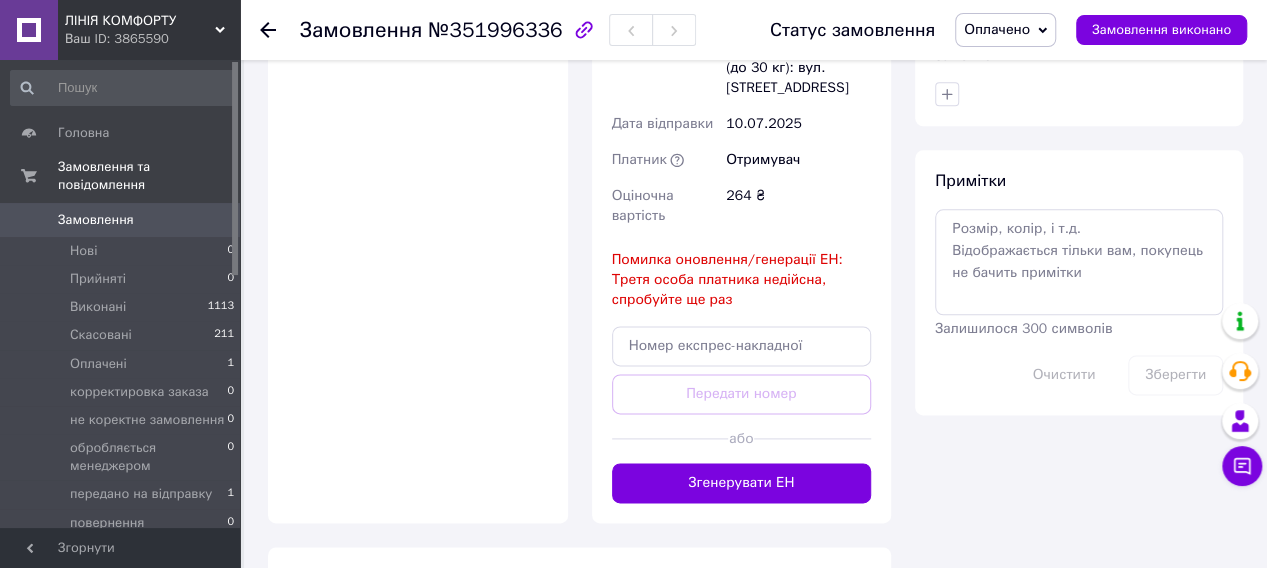 click on "Примітки Залишилося 300 символів Очистити Зберегти" at bounding box center [1079, 282] 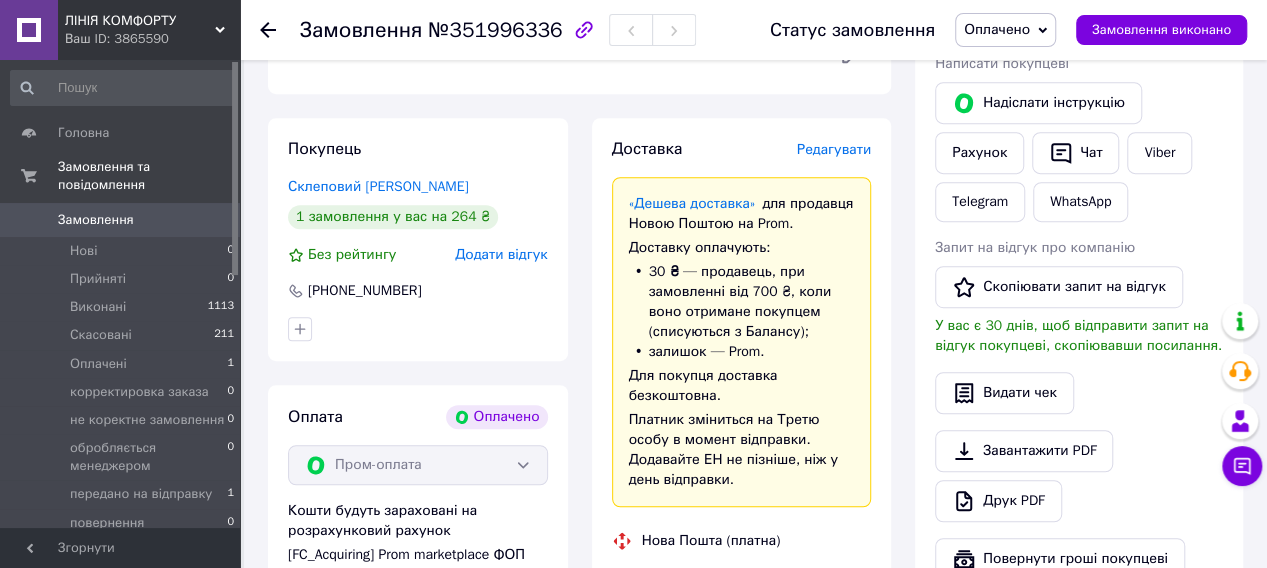 scroll, scrollTop: 400, scrollLeft: 0, axis: vertical 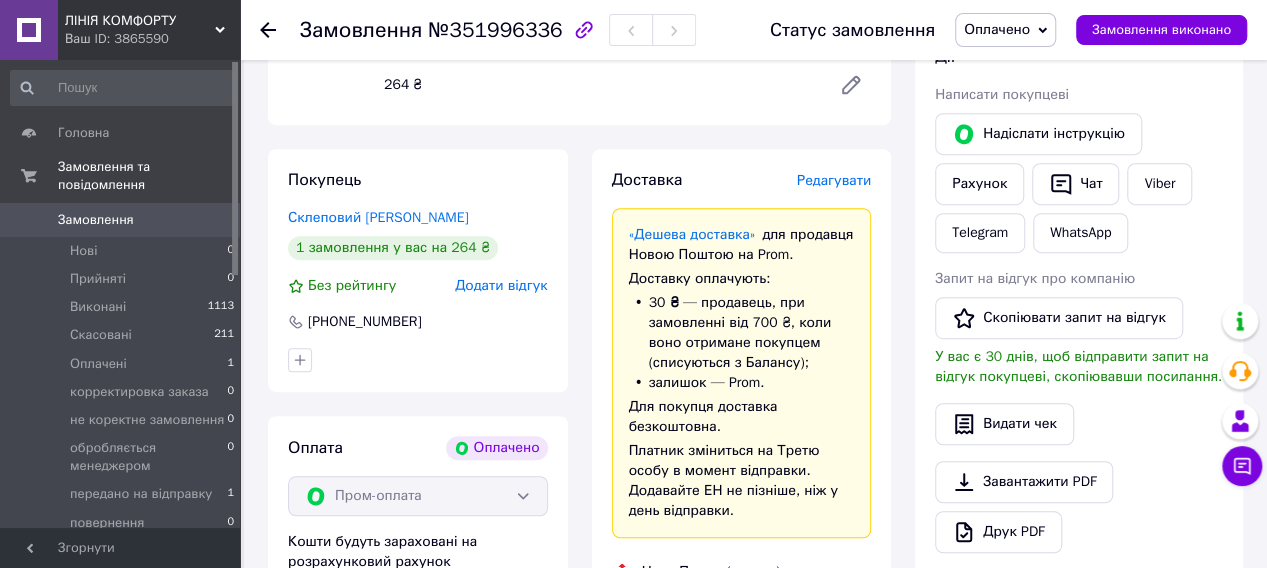 click 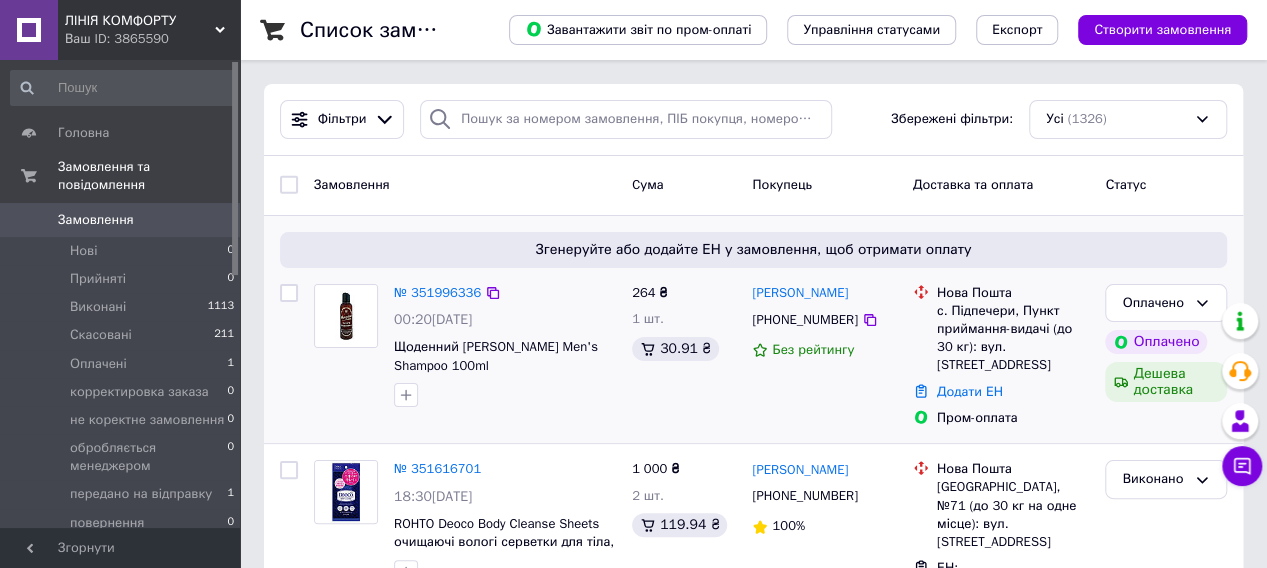 scroll, scrollTop: 100, scrollLeft: 0, axis: vertical 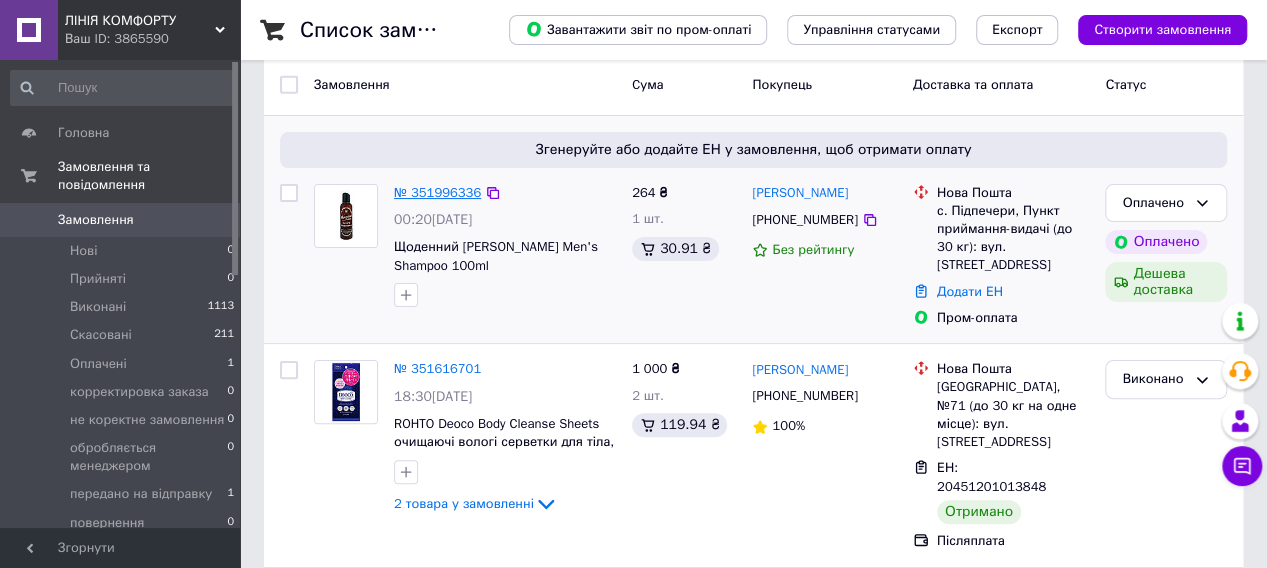 click on "№ 351996336" at bounding box center (437, 192) 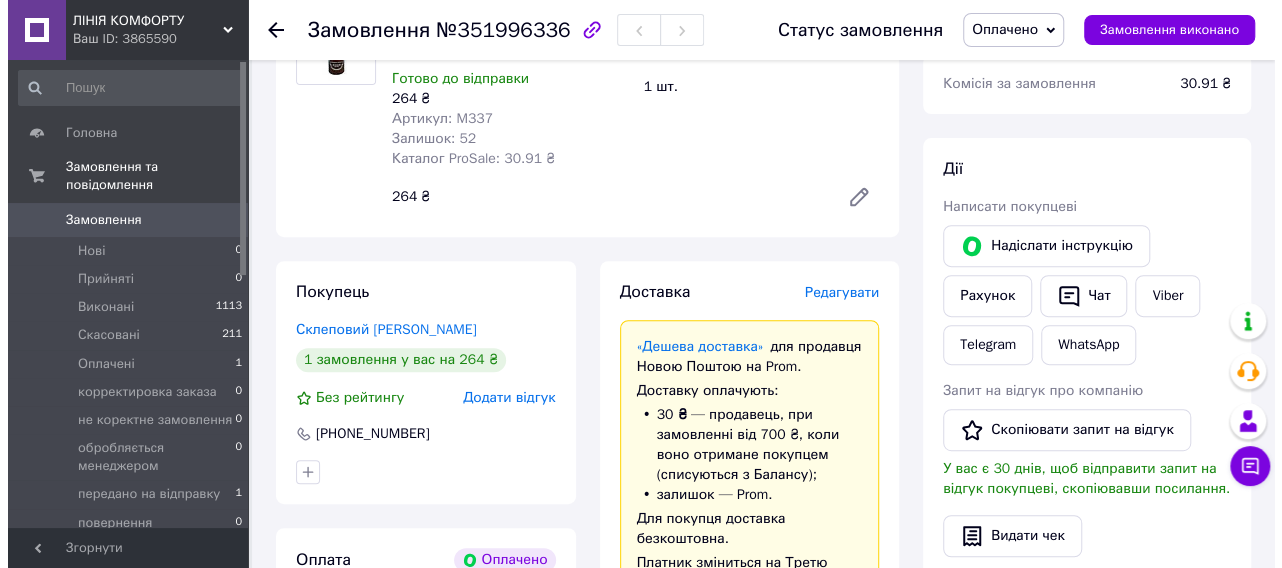 scroll, scrollTop: 300, scrollLeft: 0, axis: vertical 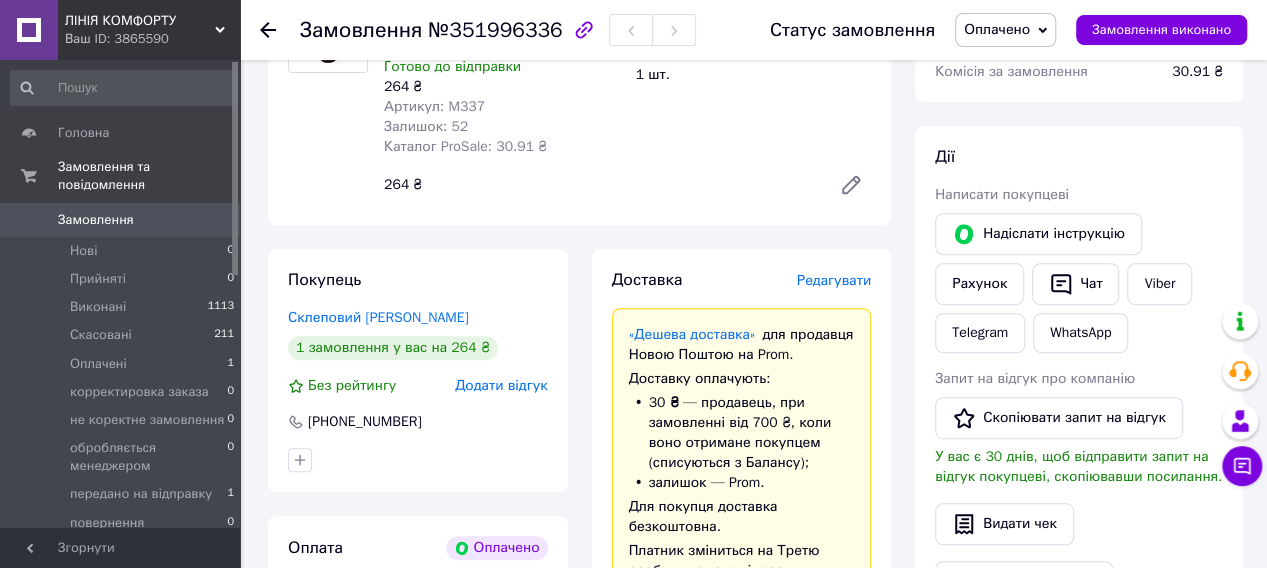 click on "Редагувати" at bounding box center (834, 280) 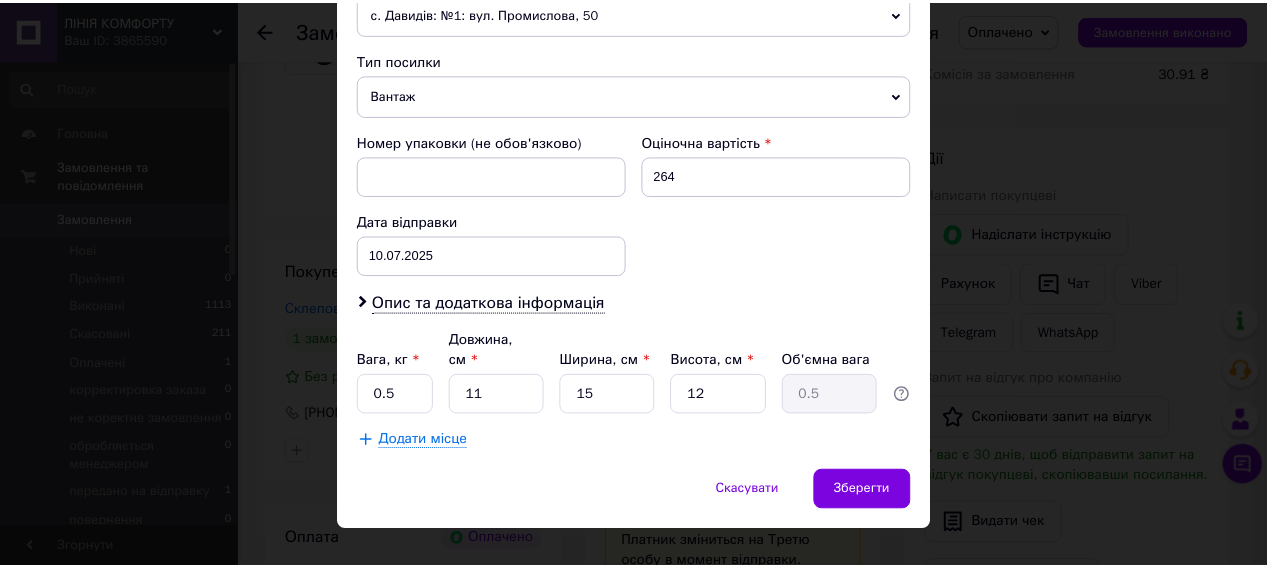 scroll, scrollTop: 751, scrollLeft: 0, axis: vertical 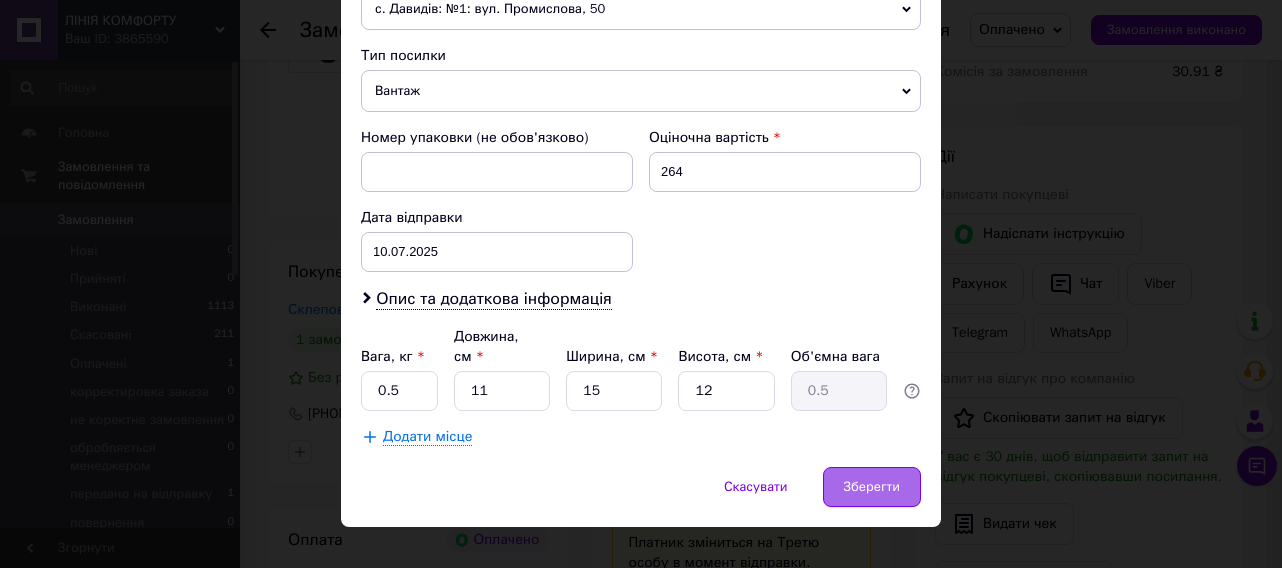 click on "Зберегти" at bounding box center (872, 487) 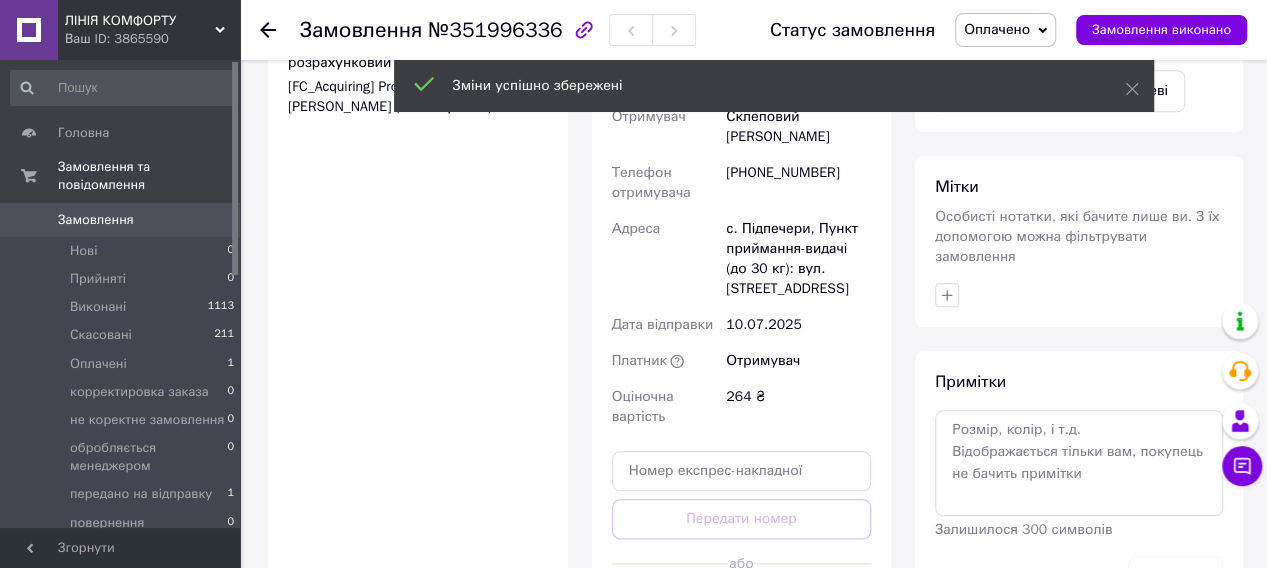 scroll, scrollTop: 900, scrollLeft: 0, axis: vertical 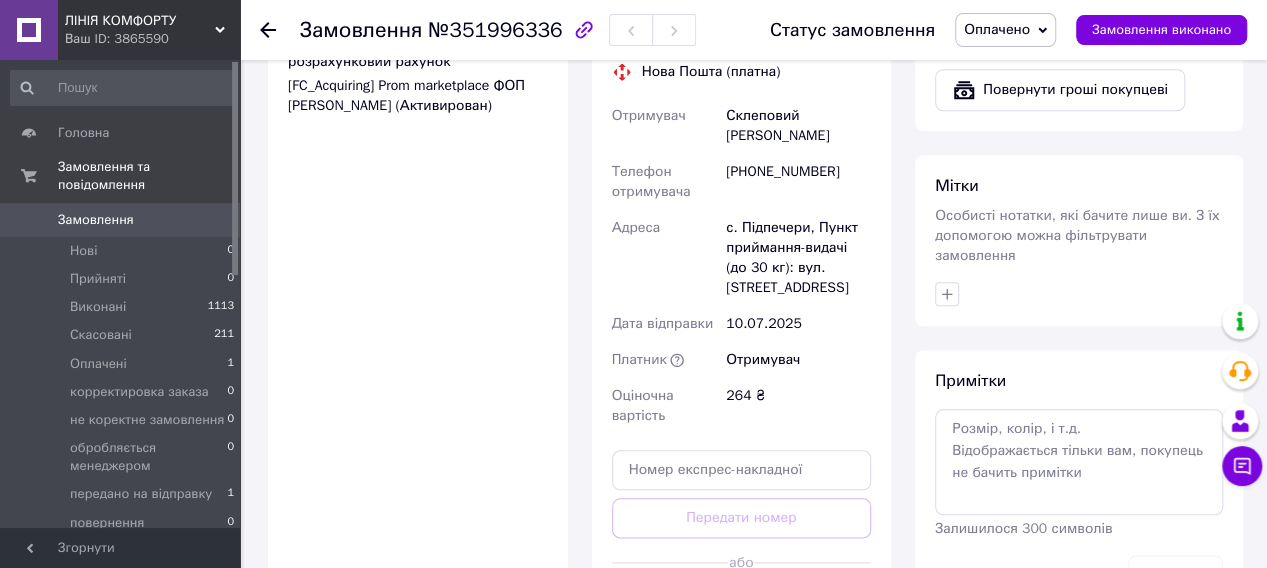 click on "Згенерувати ЕН" at bounding box center (742, 607) 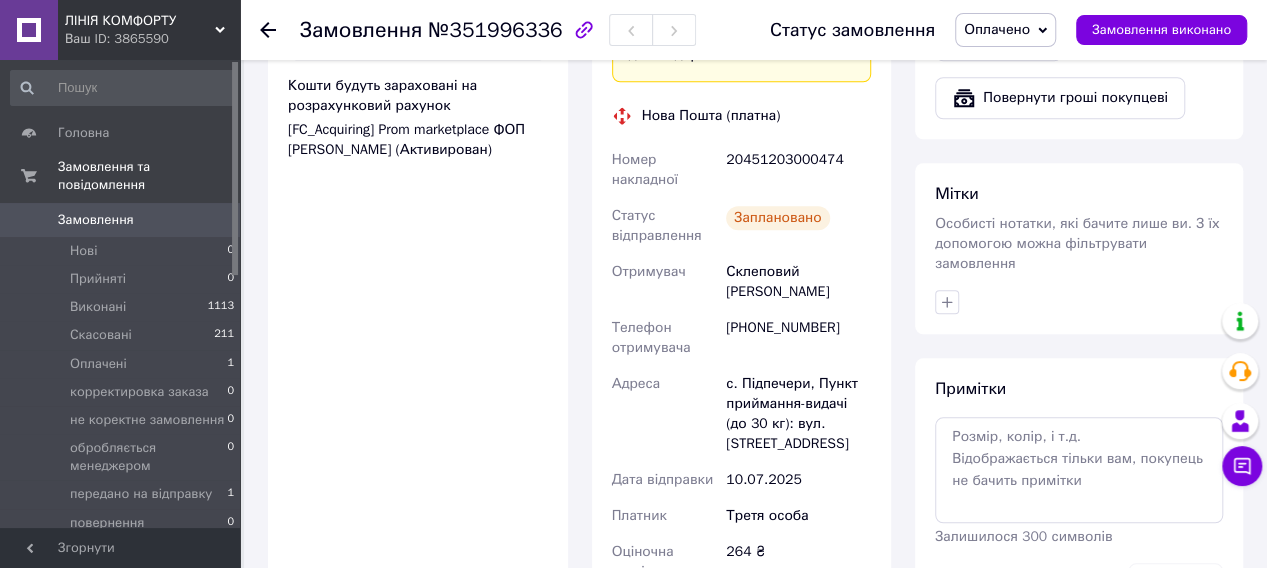 scroll, scrollTop: 800, scrollLeft: 0, axis: vertical 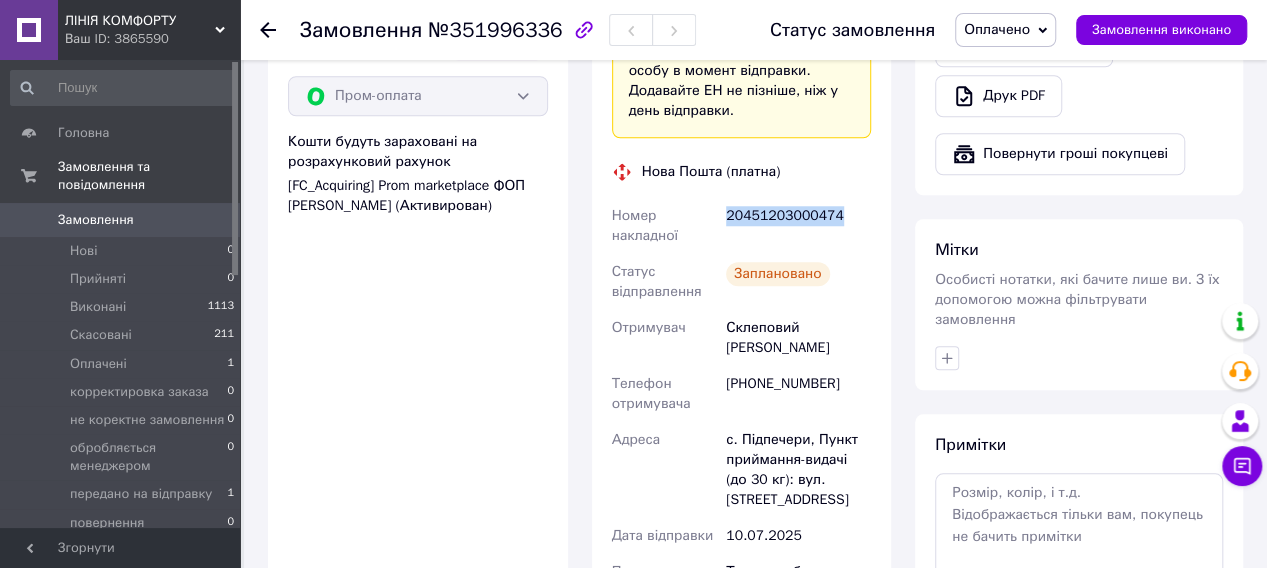 drag, startPoint x: 844, startPoint y: 161, endPoint x: 722, endPoint y: 169, distance: 122.26202 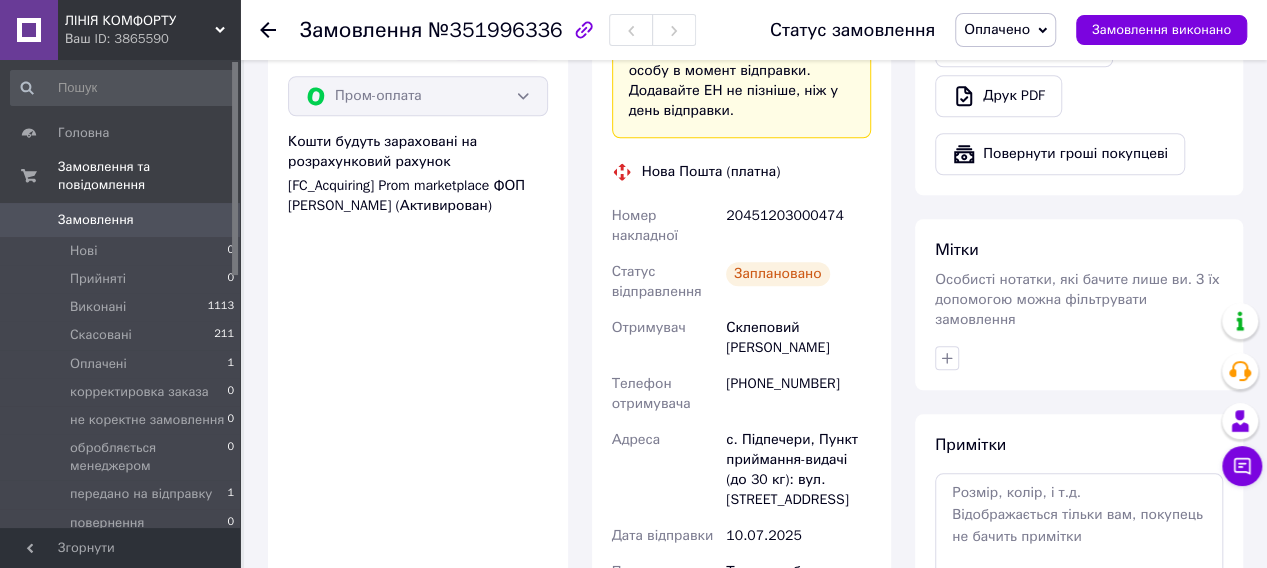 click on "Заплановано" at bounding box center (798, 282) 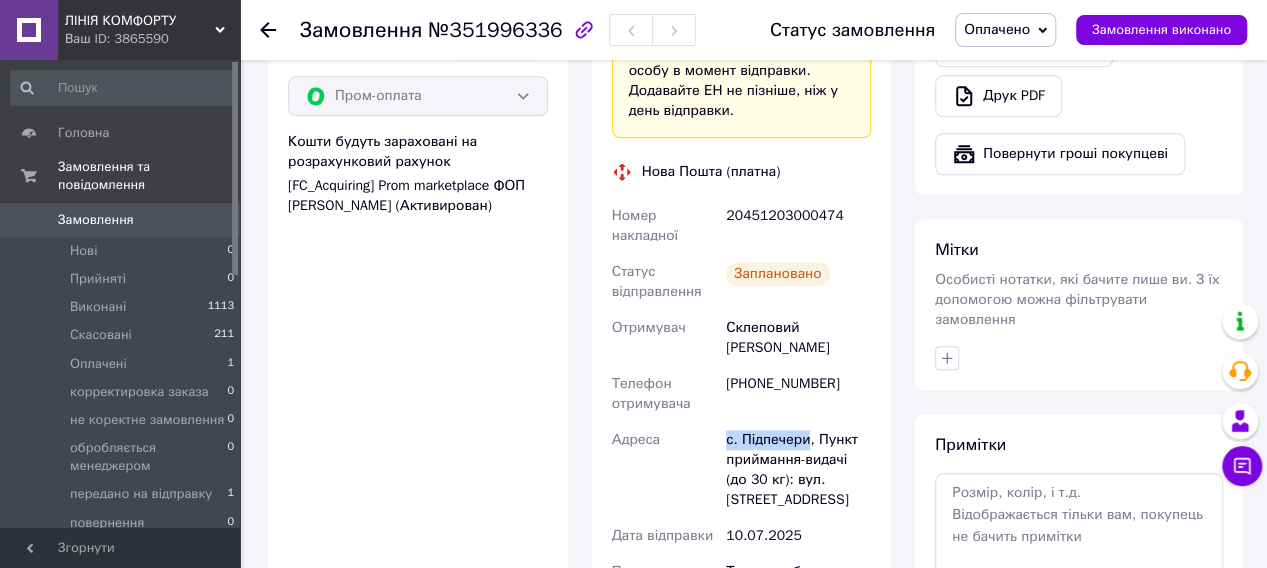 drag, startPoint x: 806, startPoint y: 375, endPoint x: 725, endPoint y: 373, distance: 81.02469 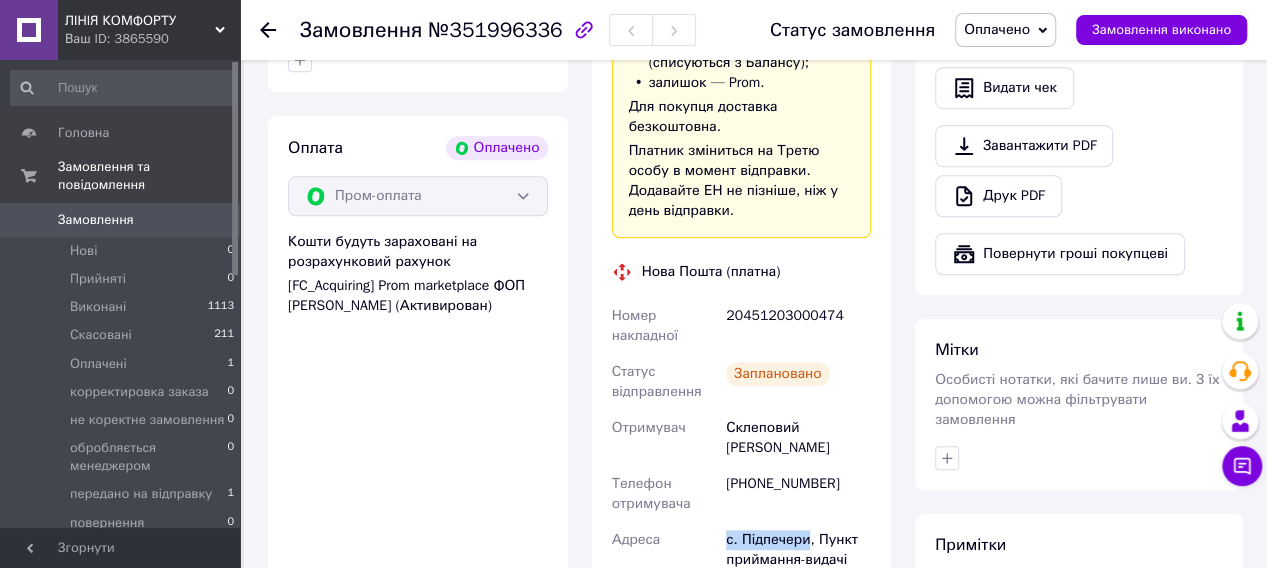 drag, startPoint x: 611, startPoint y: 269, endPoint x: 854, endPoint y: 546, distance: 368.48065 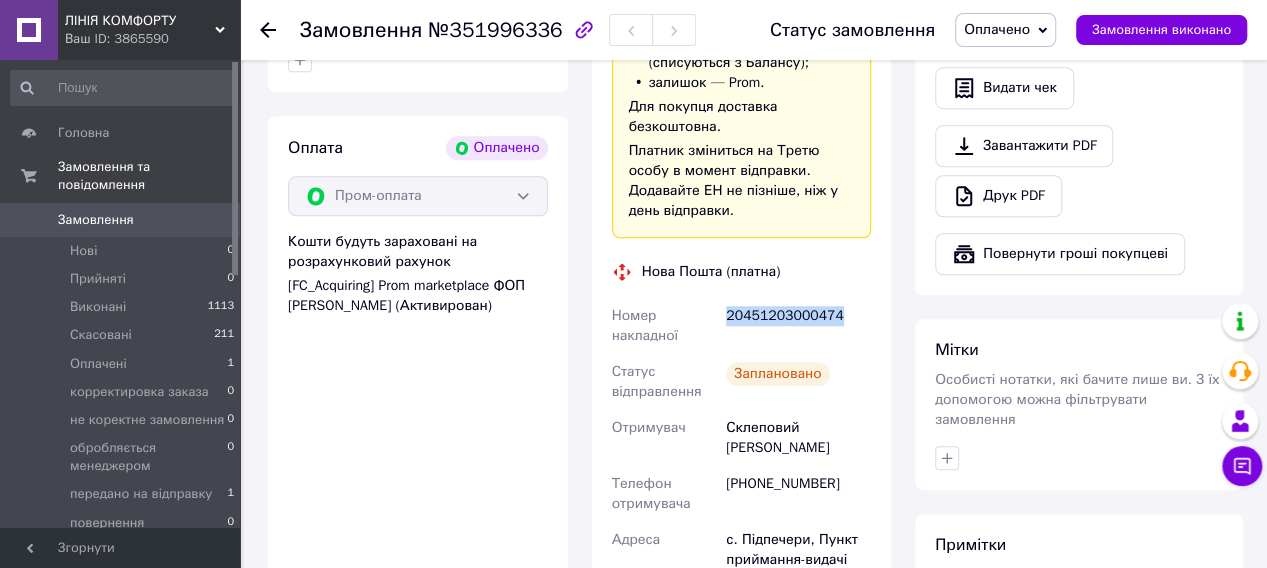 drag, startPoint x: 838, startPoint y: 265, endPoint x: 725, endPoint y: 265, distance: 113 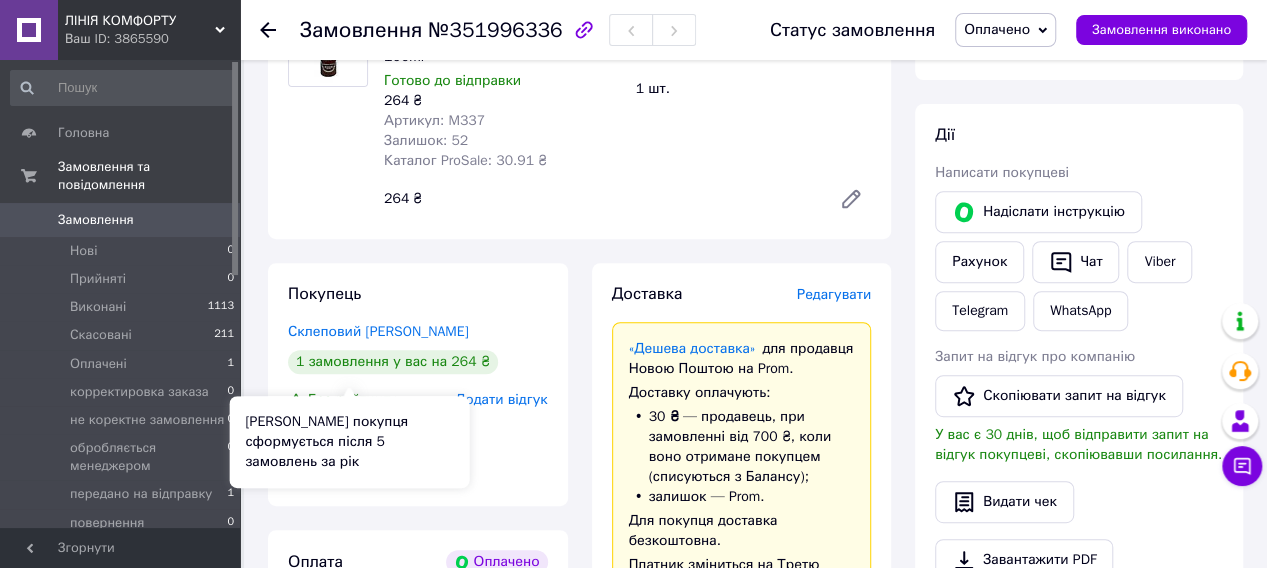 scroll, scrollTop: 200, scrollLeft: 0, axis: vertical 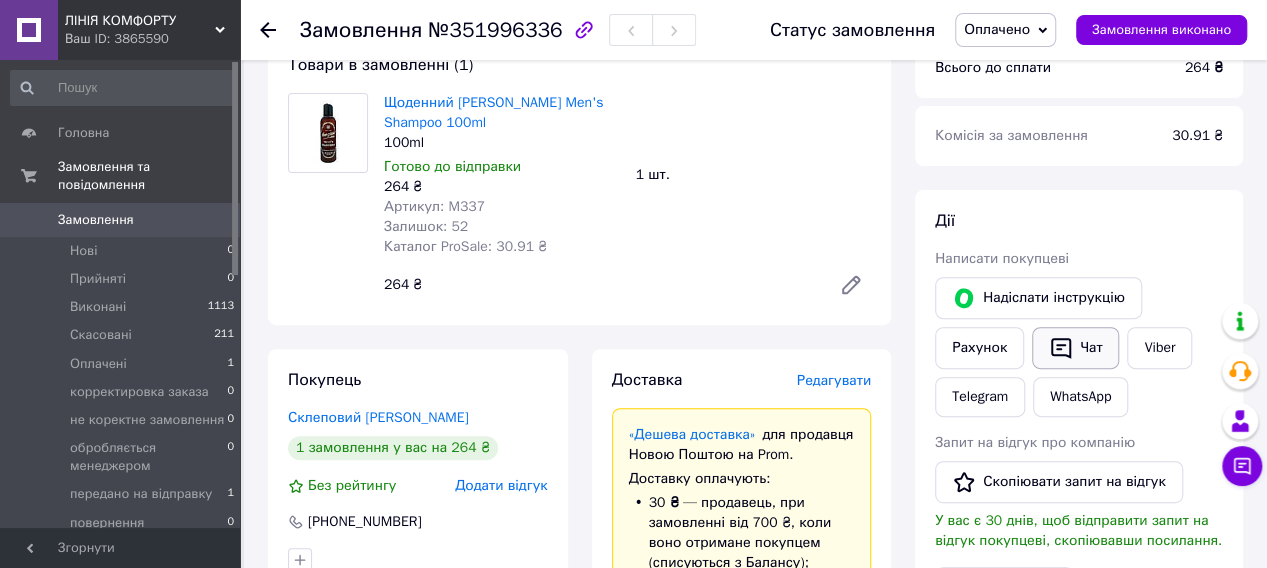 click on "Чат" at bounding box center [1075, 348] 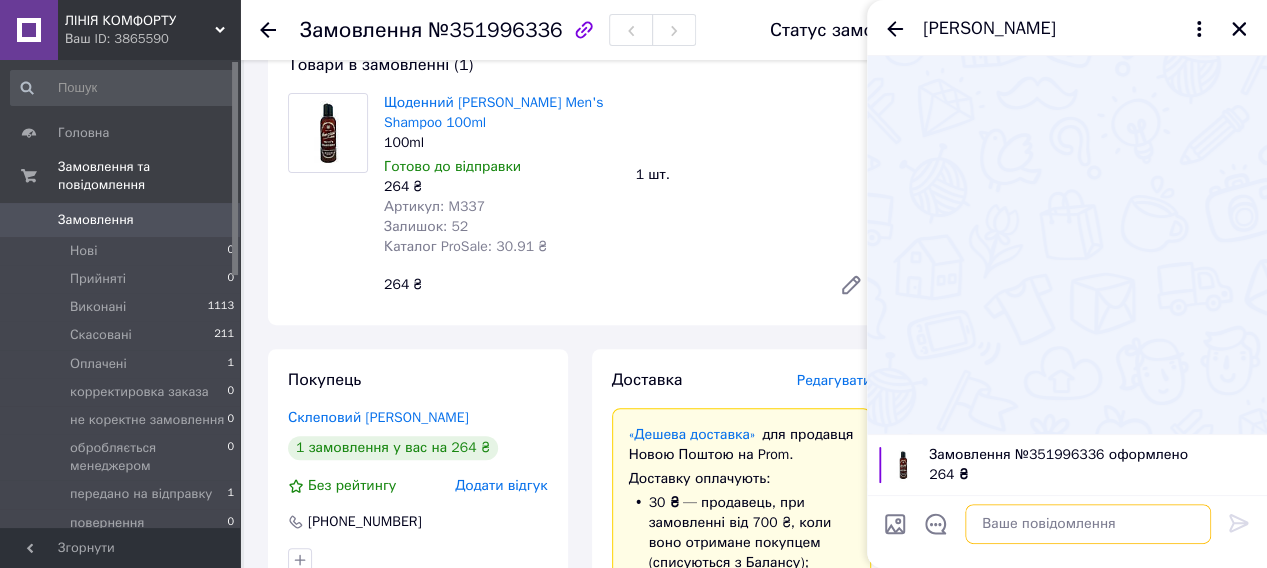 click at bounding box center [1088, 524] 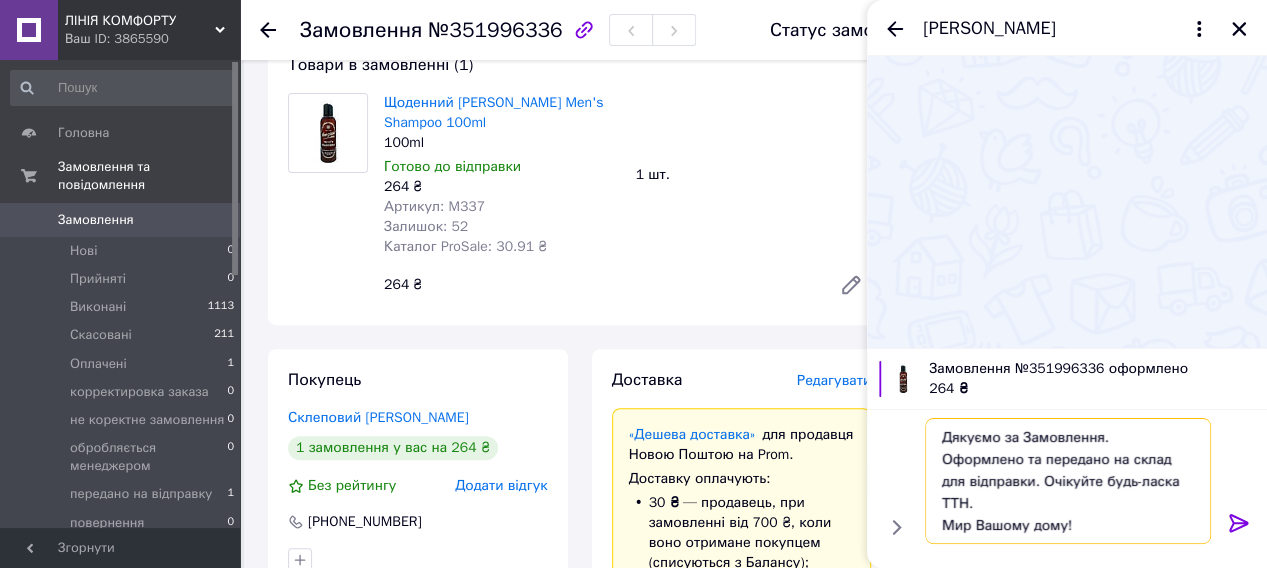 type on "Дякуємо за Замовлення. Оформлено та передано на склад для відправки. Очікуйте будь-ласка ТТН.
Мир Вашому дому!" 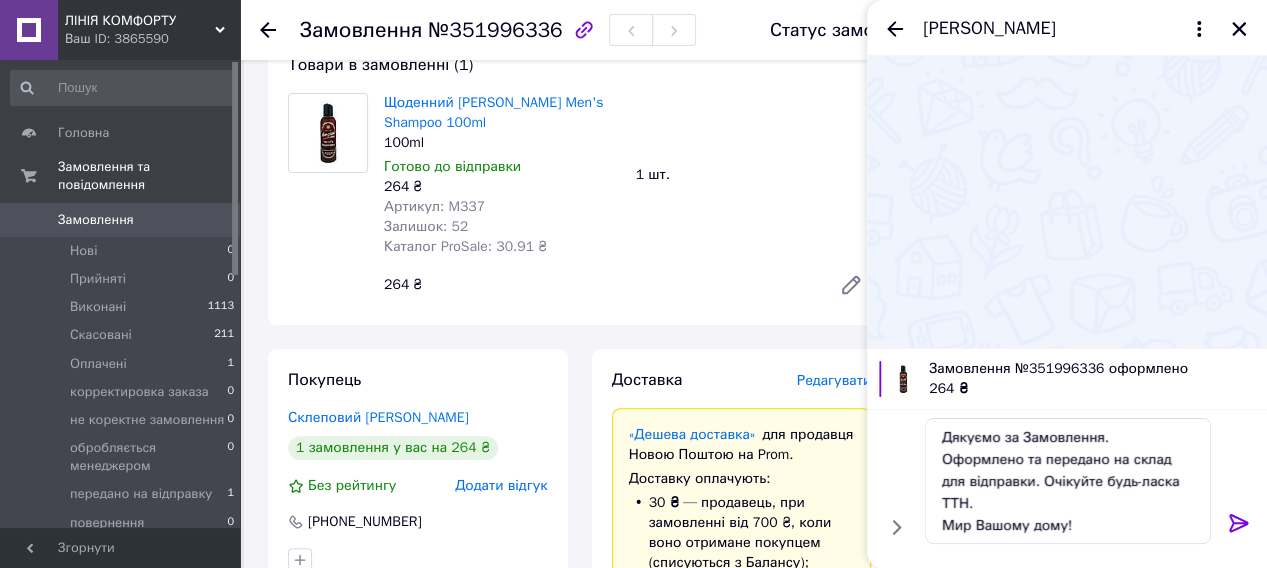 click 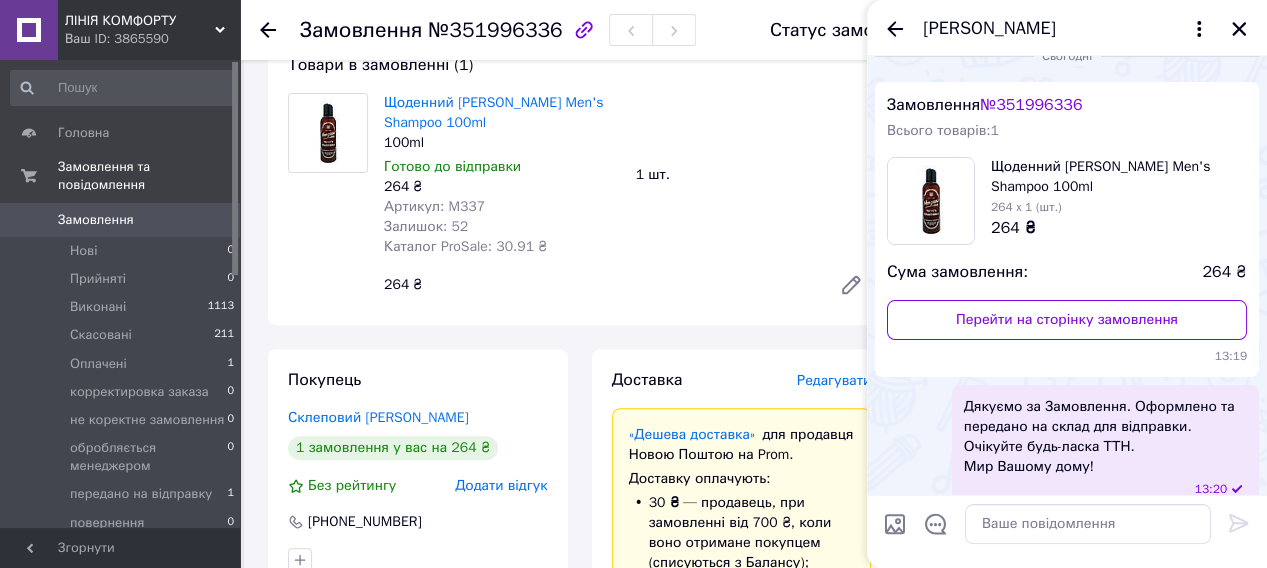scroll, scrollTop: 48, scrollLeft: 0, axis: vertical 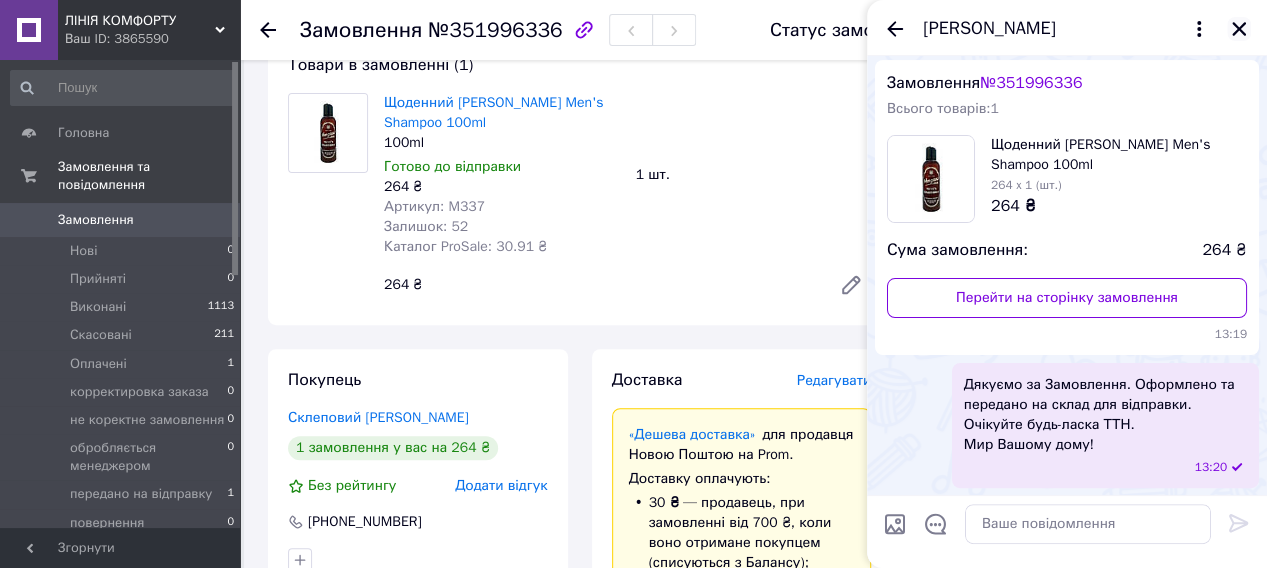 click 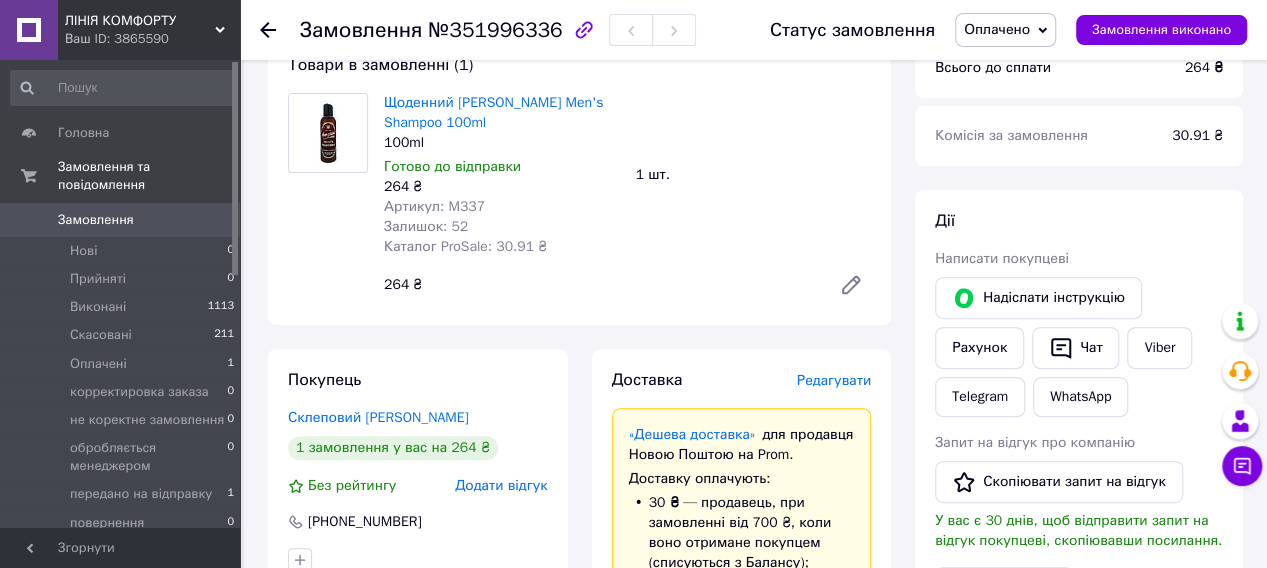 click 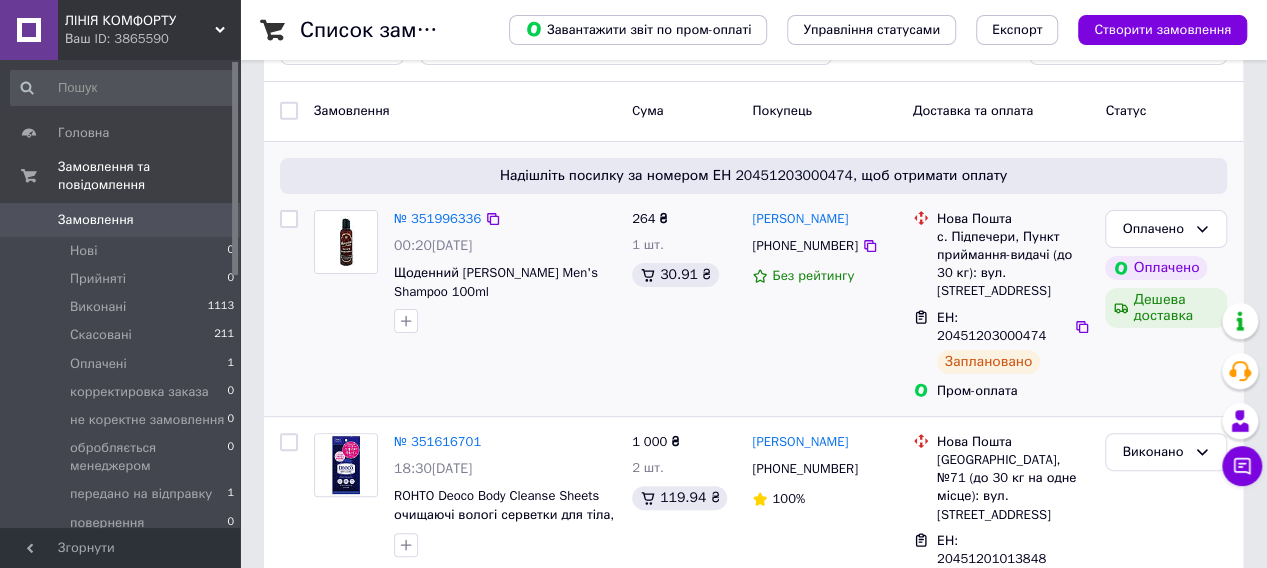scroll, scrollTop: 200, scrollLeft: 0, axis: vertical 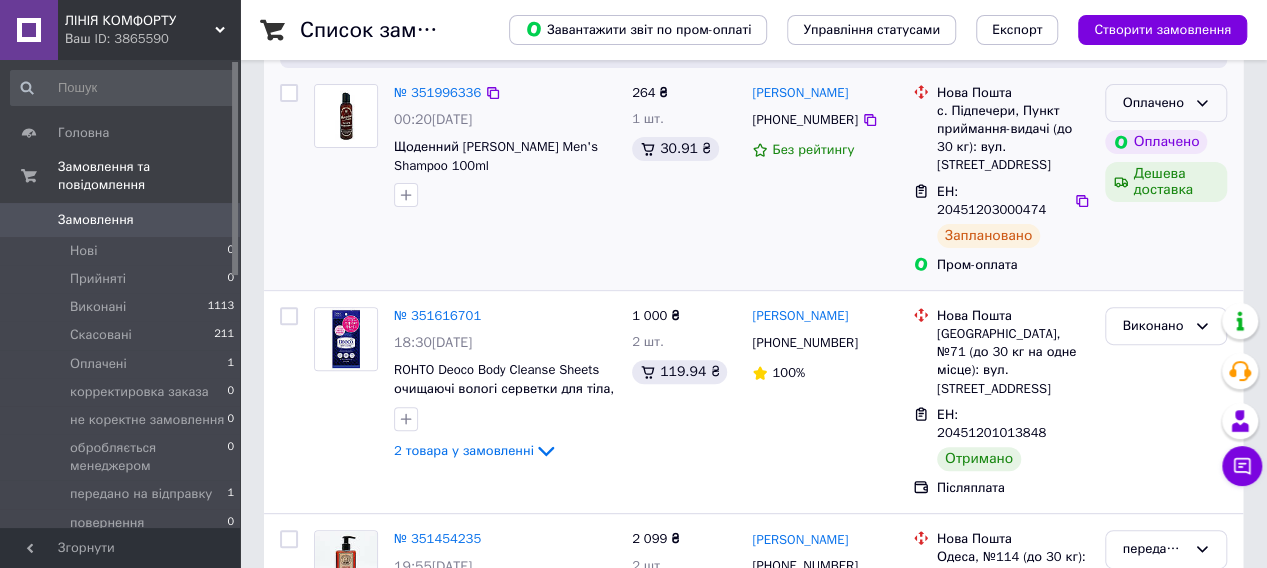 click 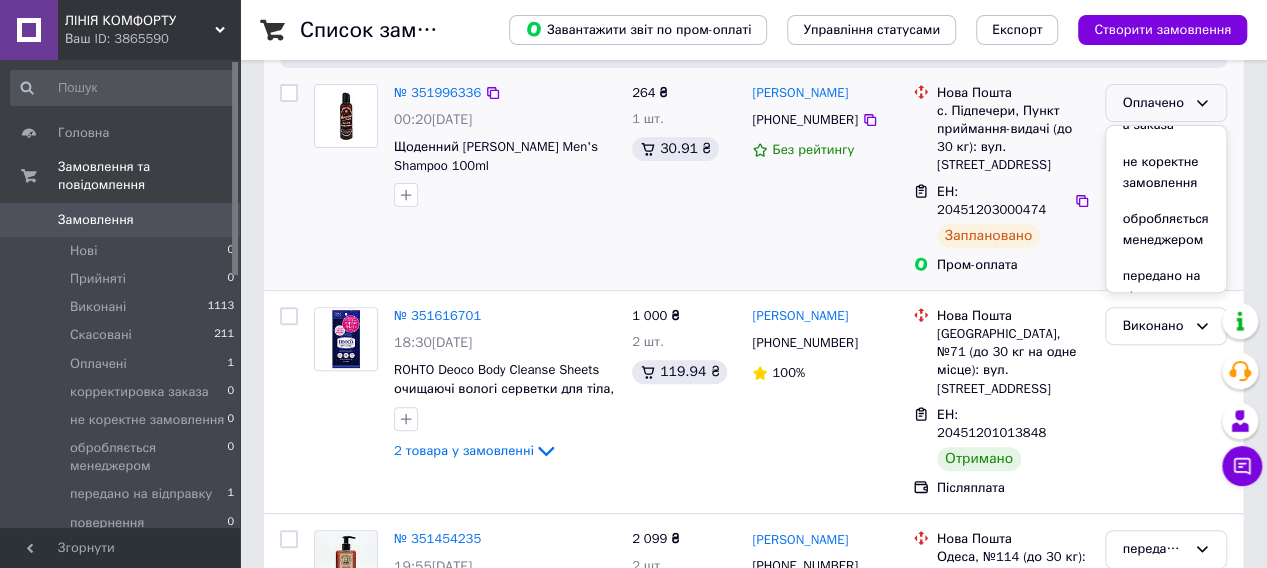 scroll, scrollTop: 200, scrollLeft: 0, axis: vertical 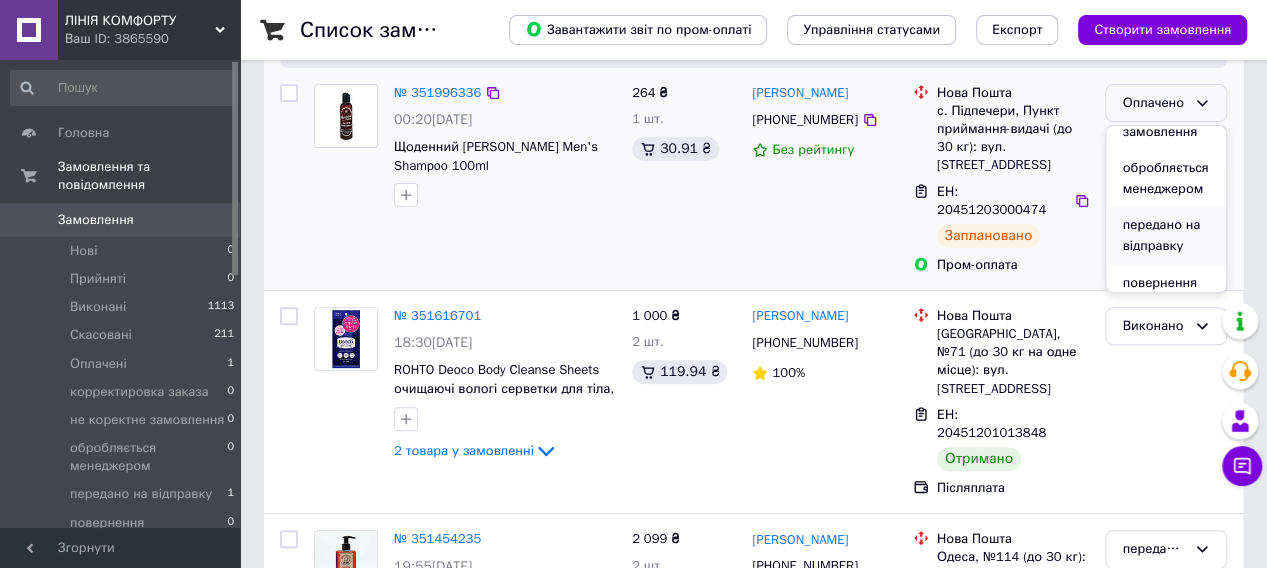 click on "передано на відправку" at bounding box center (1166, 235) 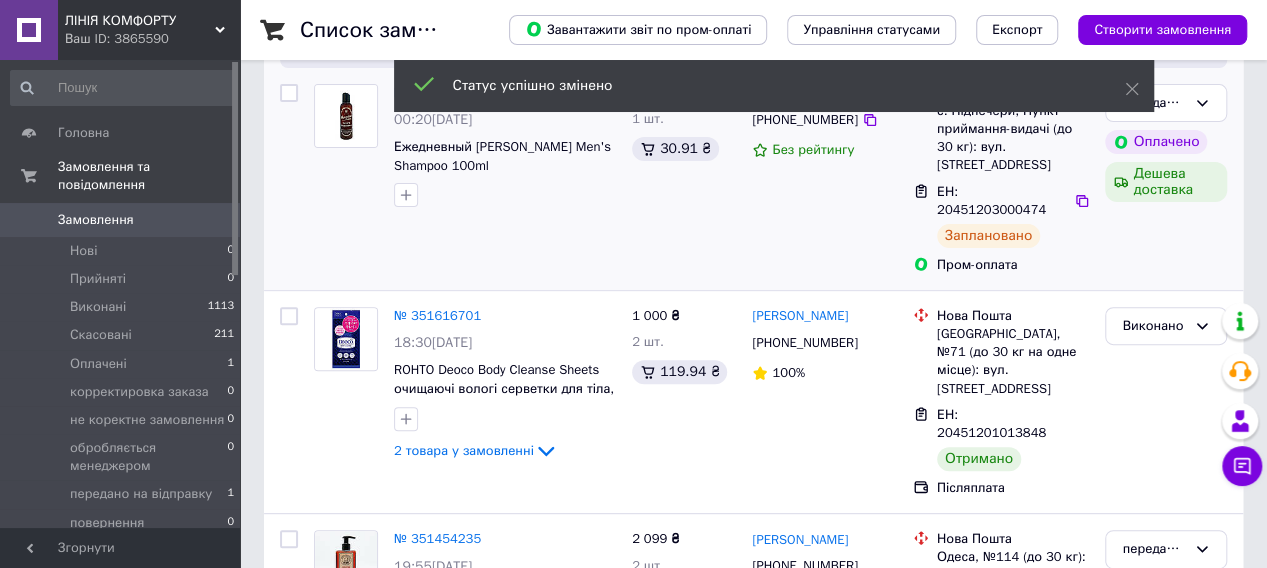 click 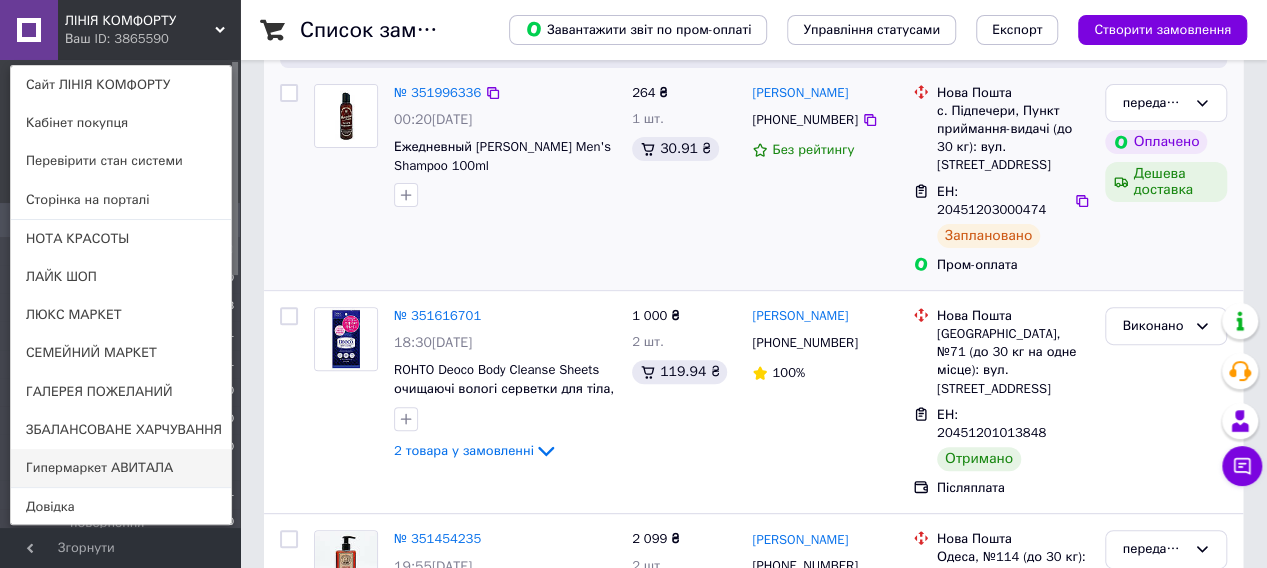 click on "Гипермаркет АВИТАЛА" at bounding box center (121, 468) 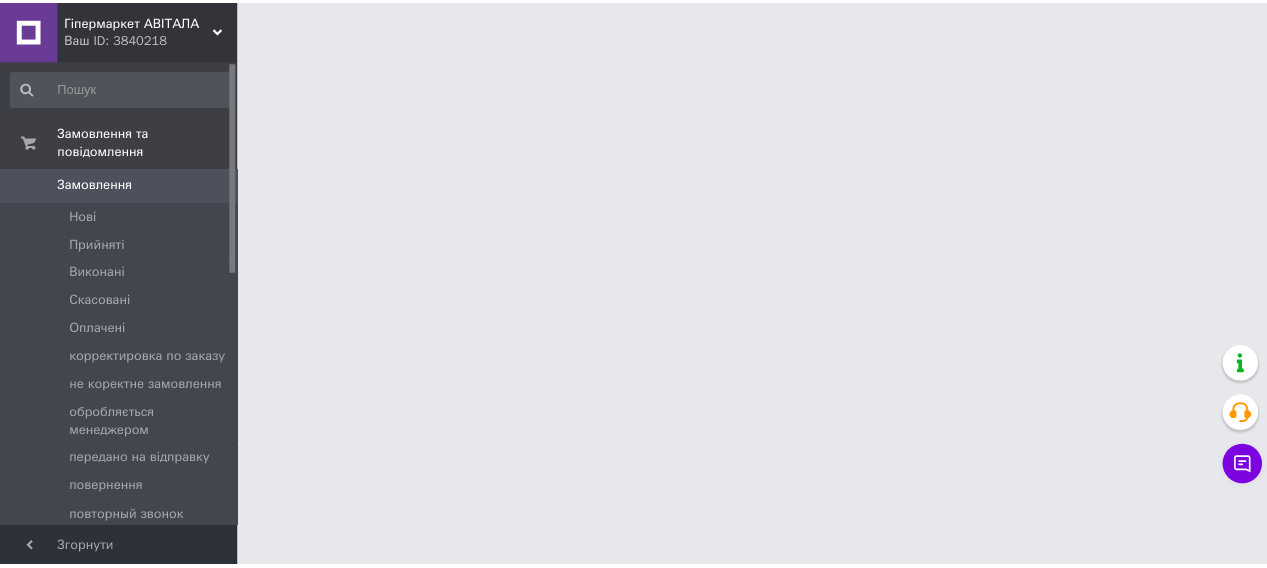 scroll, scrollTop: 0, scrollLeft: 0, axis: both 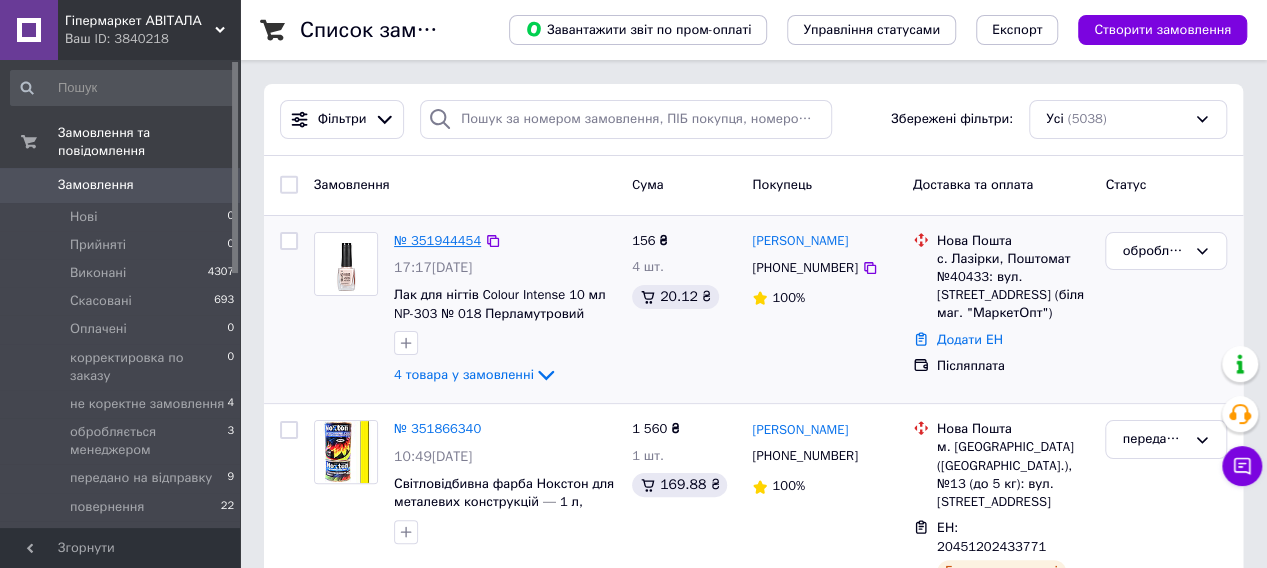 click on "№ 351944454" at bounding box center [437, 240] 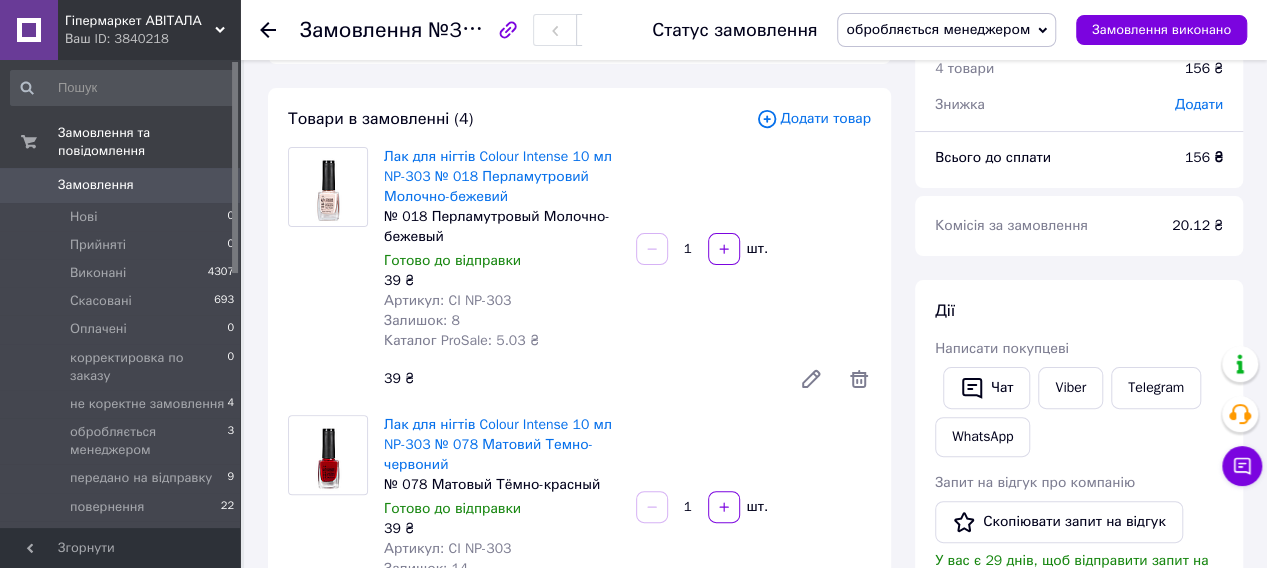 scroll, scrollTop: 100, scrollLeft: 0, axis: vertical 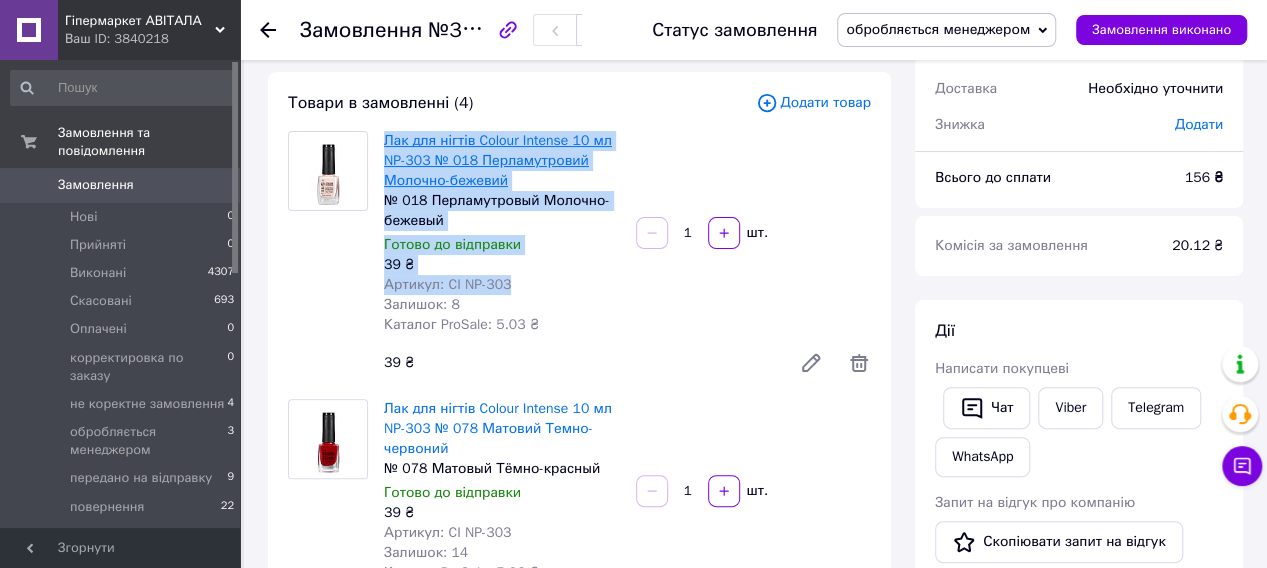 drag, startPoint x: 519, startPoint y: 299, endPoint x: 388, endPoint y: 141, distance: 205.24376 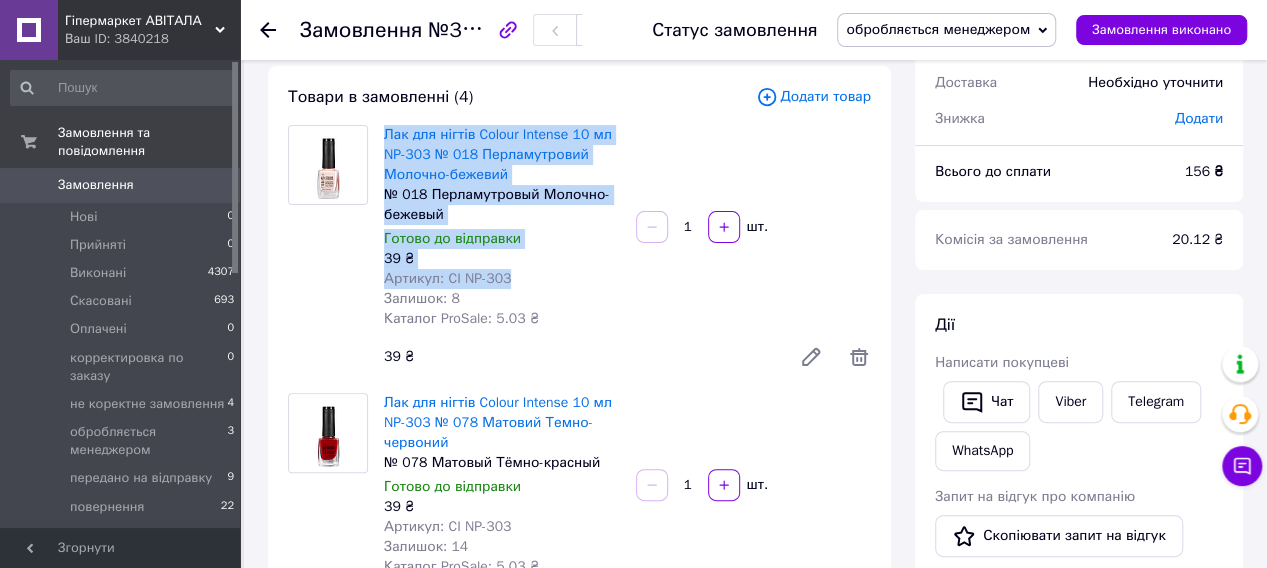 scroll, scrollTop: 200, scrollLeft: 0, axis: vertical 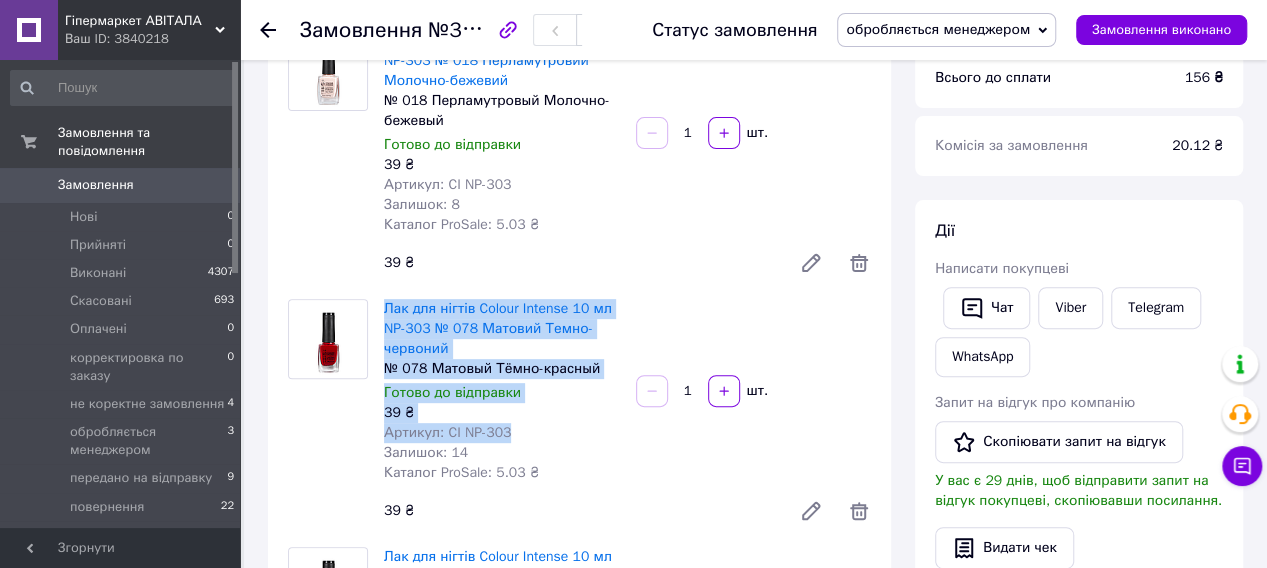 drag, startPoint x: 516, startPoint y: 439, endPoint x: 376, endPoint y: 283, distance: 209.60916 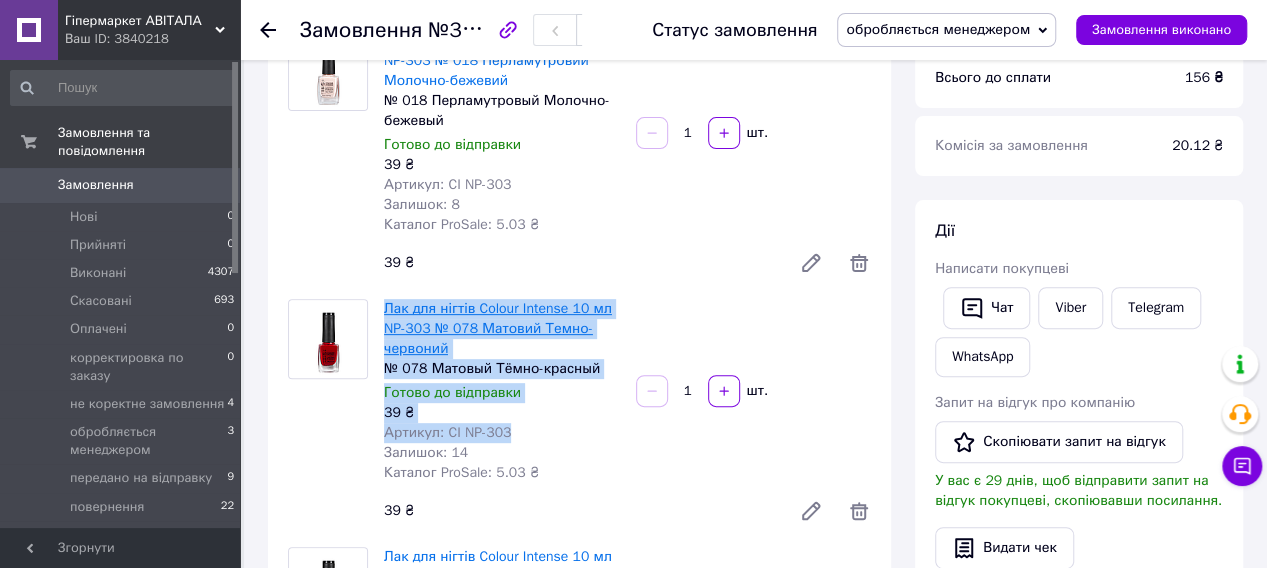 copy on "Лак для нігтів Colour Intense 10 мл NP-303 № 078 Матовий Темно-червоний № 078 Матовый Тёмно-красный Готово до відправки 39 ₴ Артикул: CI NP-303" 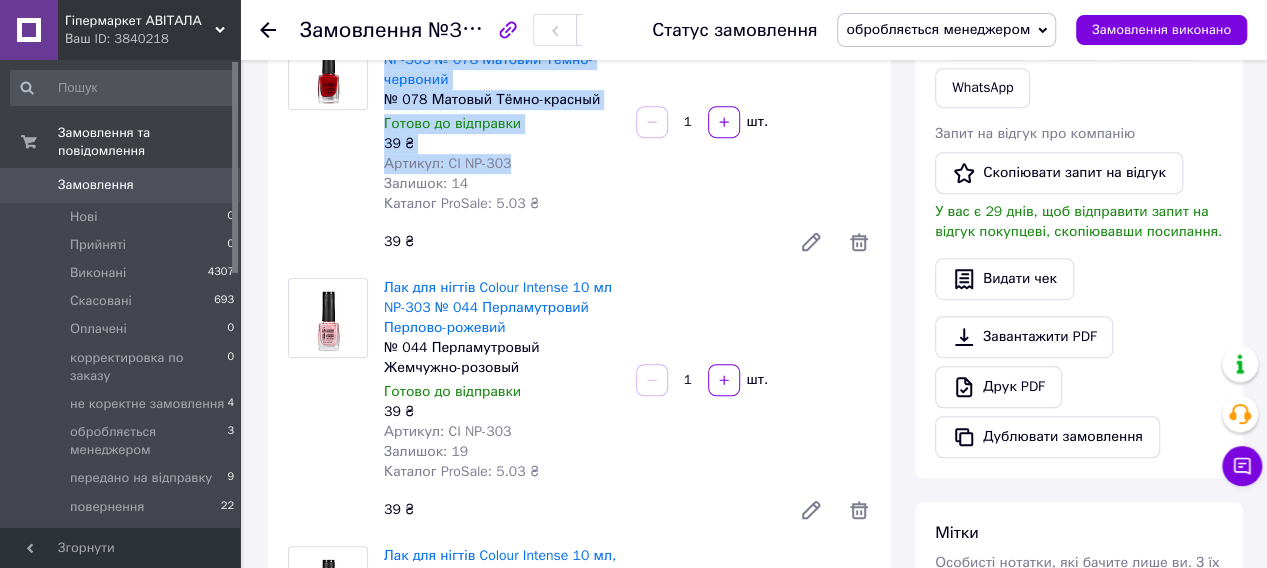 scroll, scrollTop: 500, scrollLeft: 0, axis: vertical 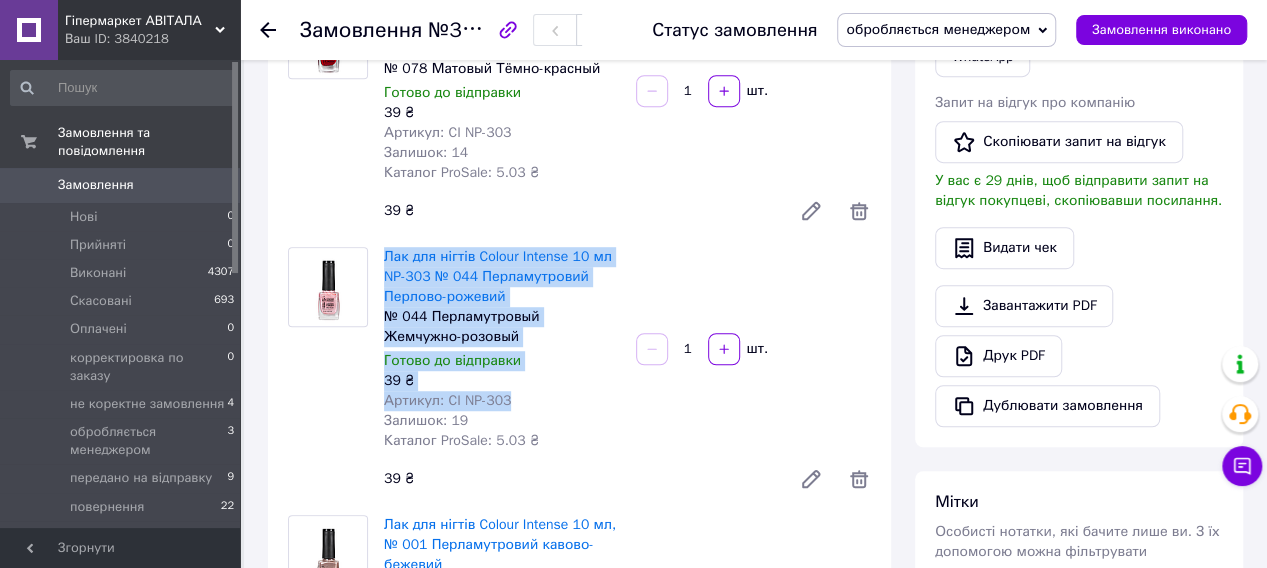 drag, startPoint x: 510, startPoint y: 384, endPoint x: 382, endPoint y: 219, distance: 208.82768 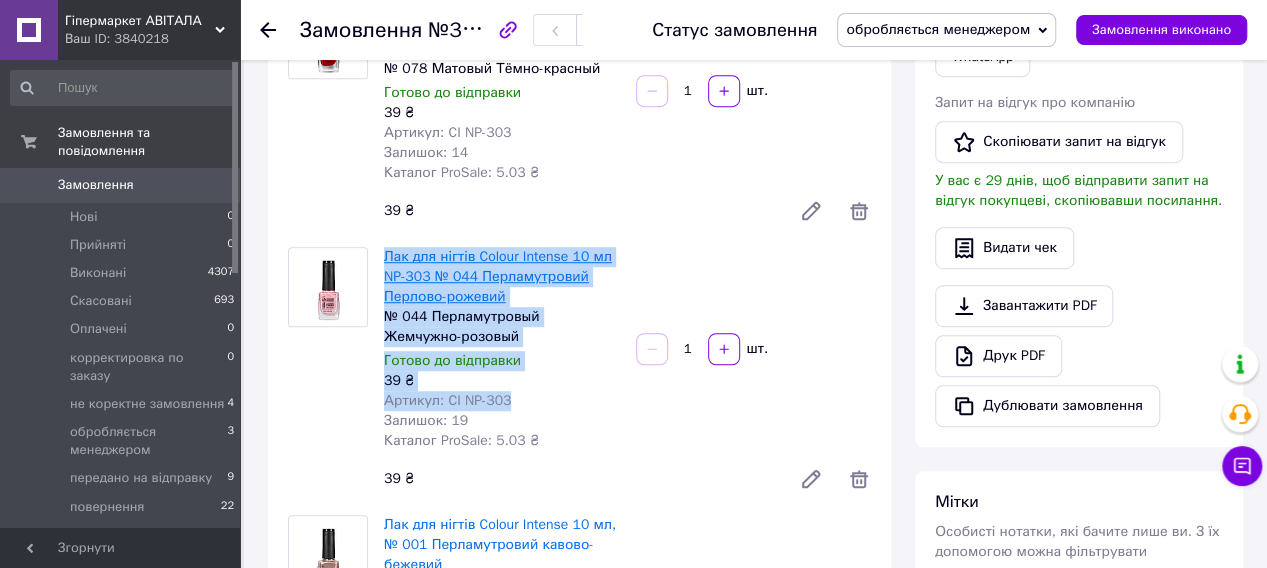 copy on "Лак для нігтів Colour Intense 10 мл NP-303 № 044 Перламутровий Перлово-рожевий № 044 Перламутровый Жемчужно-розовый Готово до відправки 39 ₴ Артикул: CI NP-303" 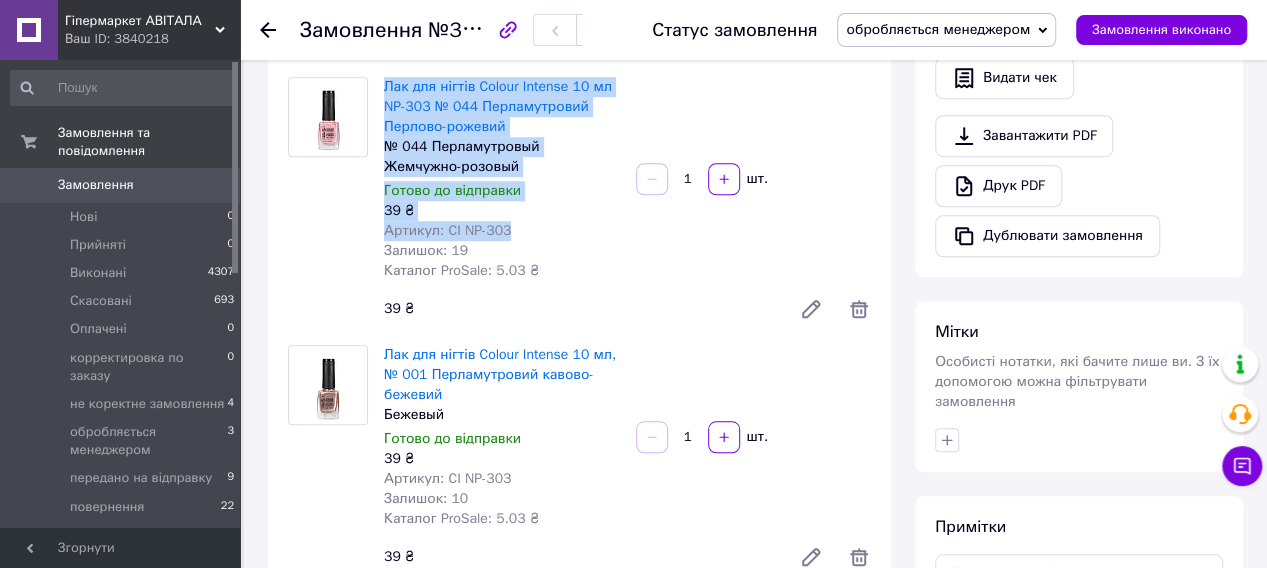 scroll, scrollTop: 700, scrollLeft: 0, axis: vertical 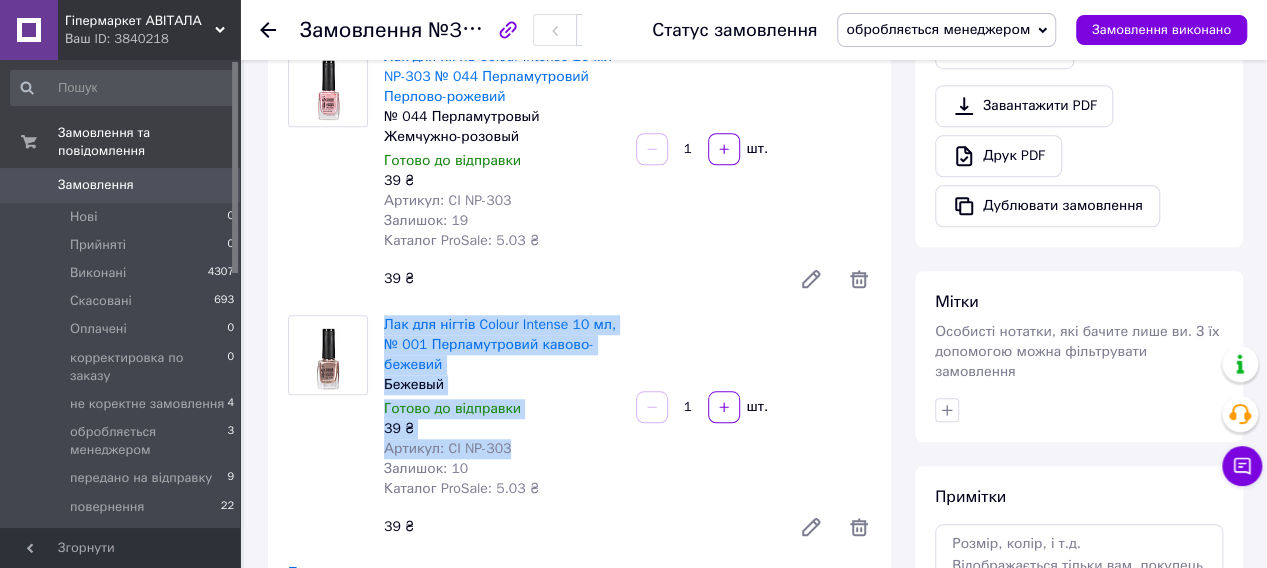 drag, startPoint x: 518, startPoint y: 405, endPoint x: 382, endPoint y: 261, distance: 198.0707 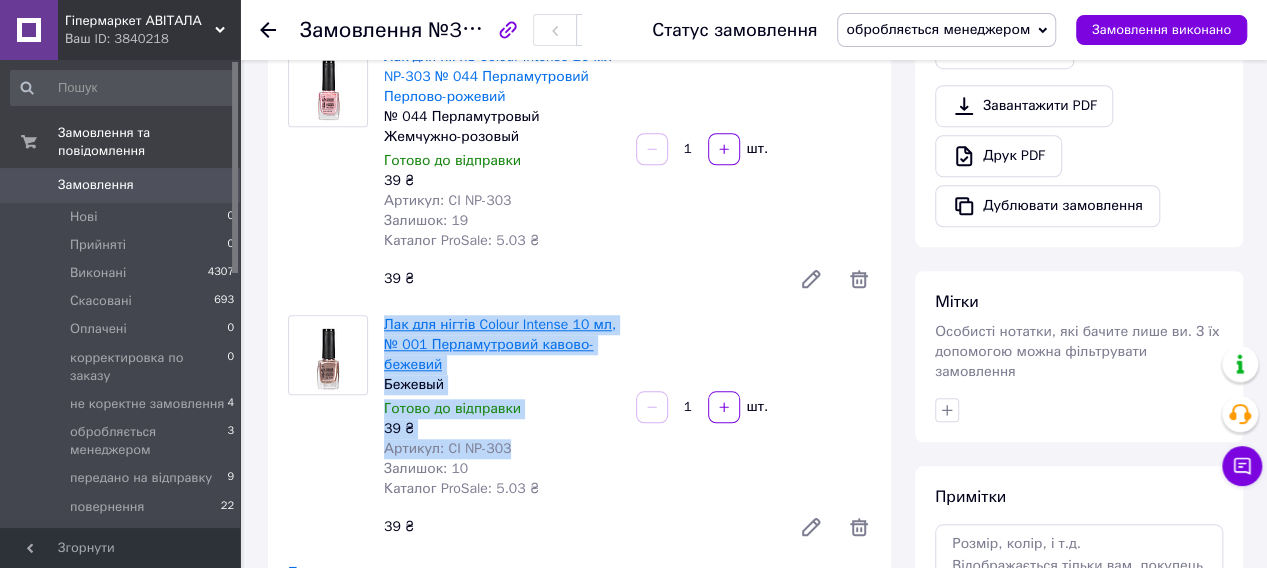 copy on "Лак для нігтів Colour Intense 10 мл, № 001 Перламутровий кавово-бежевий Бежевый Готово до відправки 39 ₴ Артикул: CI NP-303" 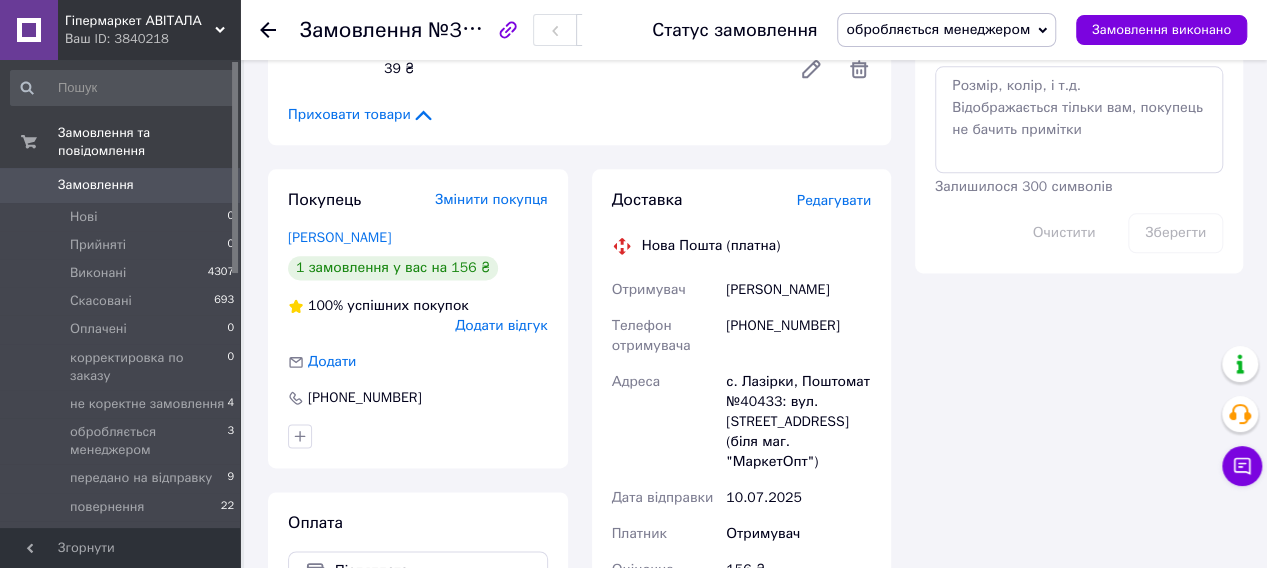 scroll, scrollTop: 1200, scrollLeft: 0, axis: vertical 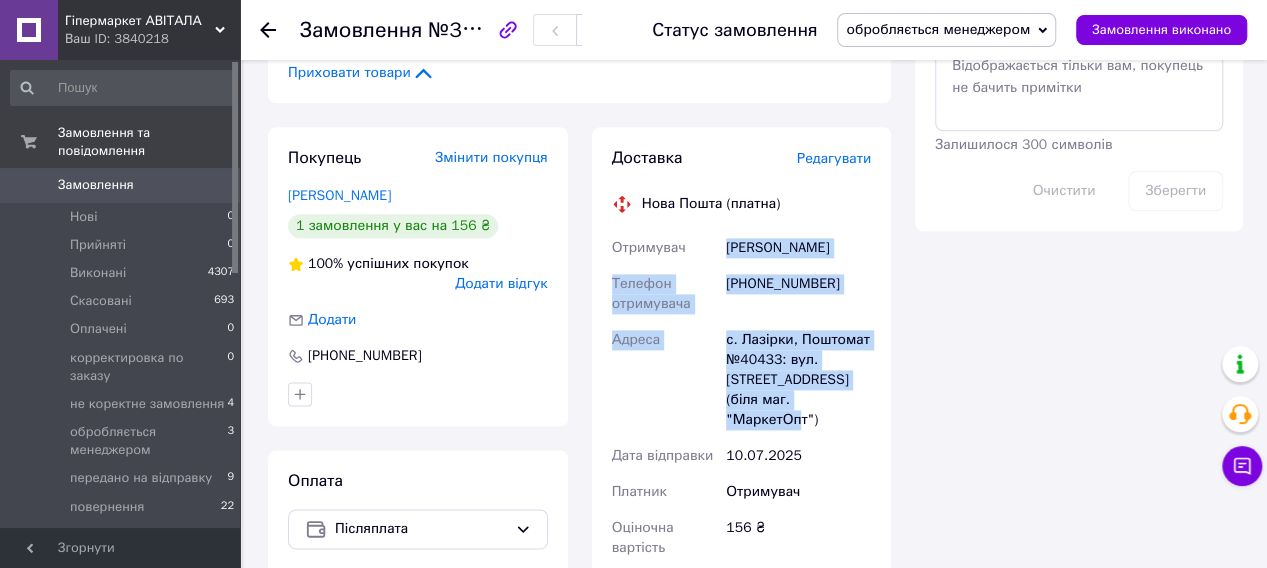 drag, startPoint x: 725, startPoint y: 155, endPoint x: 859, endPoint y: 303, distance: 199.64969 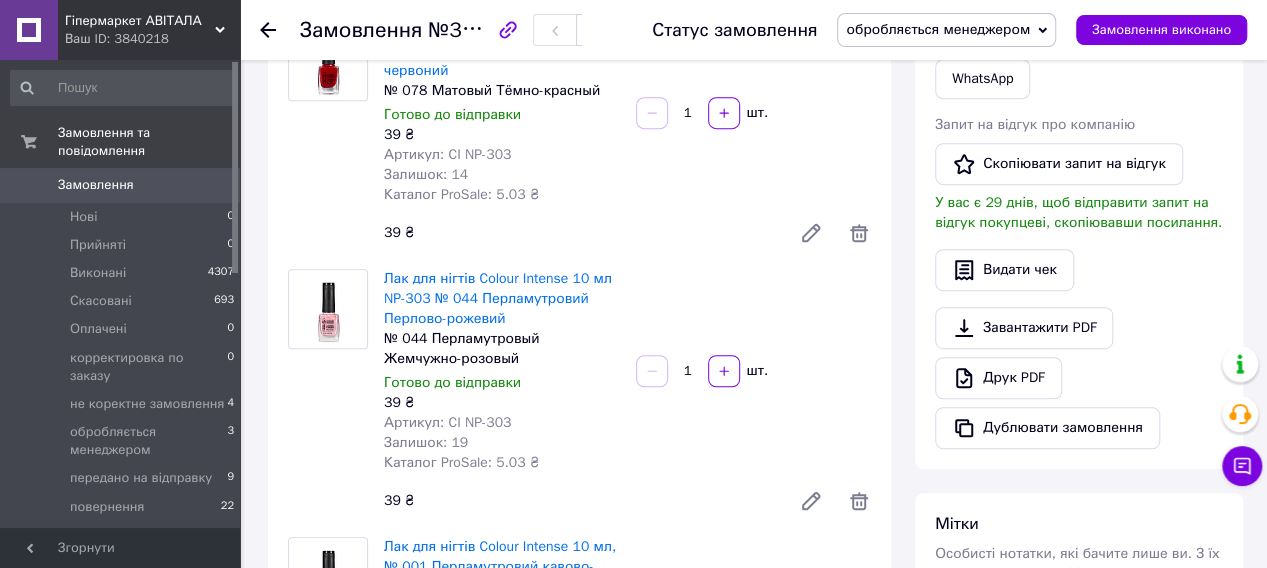scroll, scrollTop: 400, scrollLeft: 0, axis: vertical 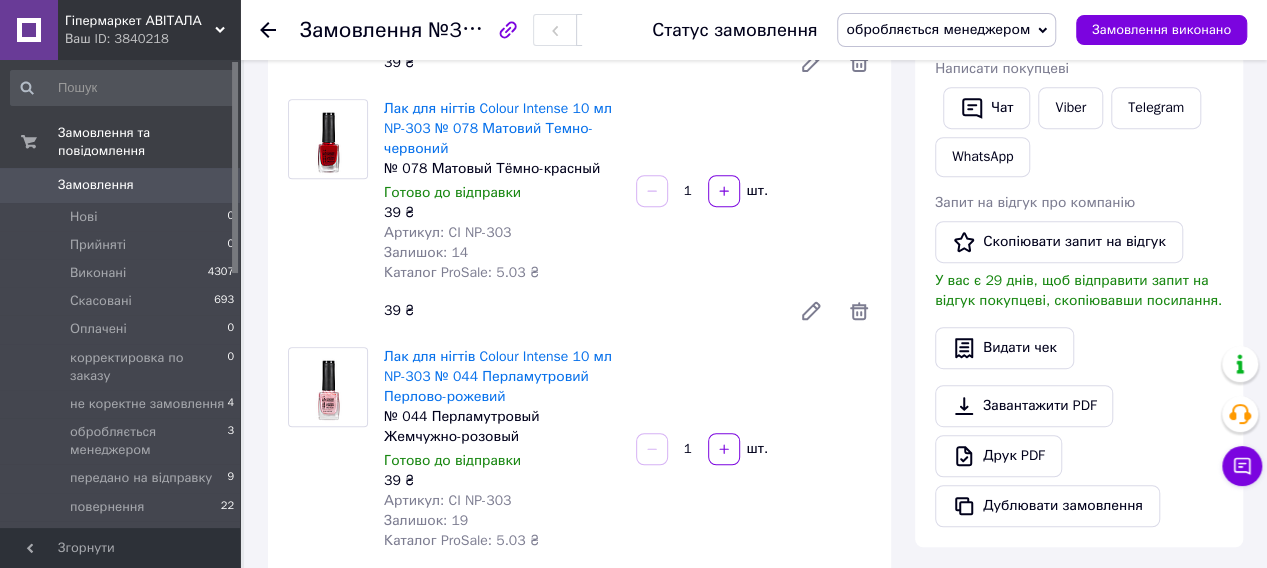 click 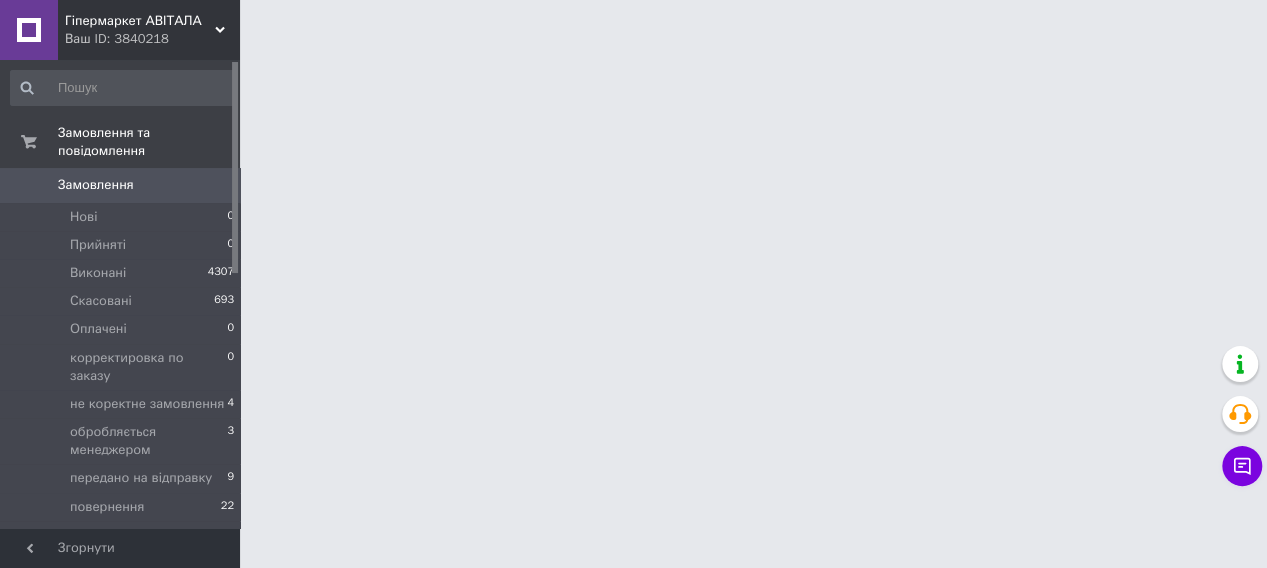 scroll, scrollTop: 0, scrollLeft: 0, axis: both 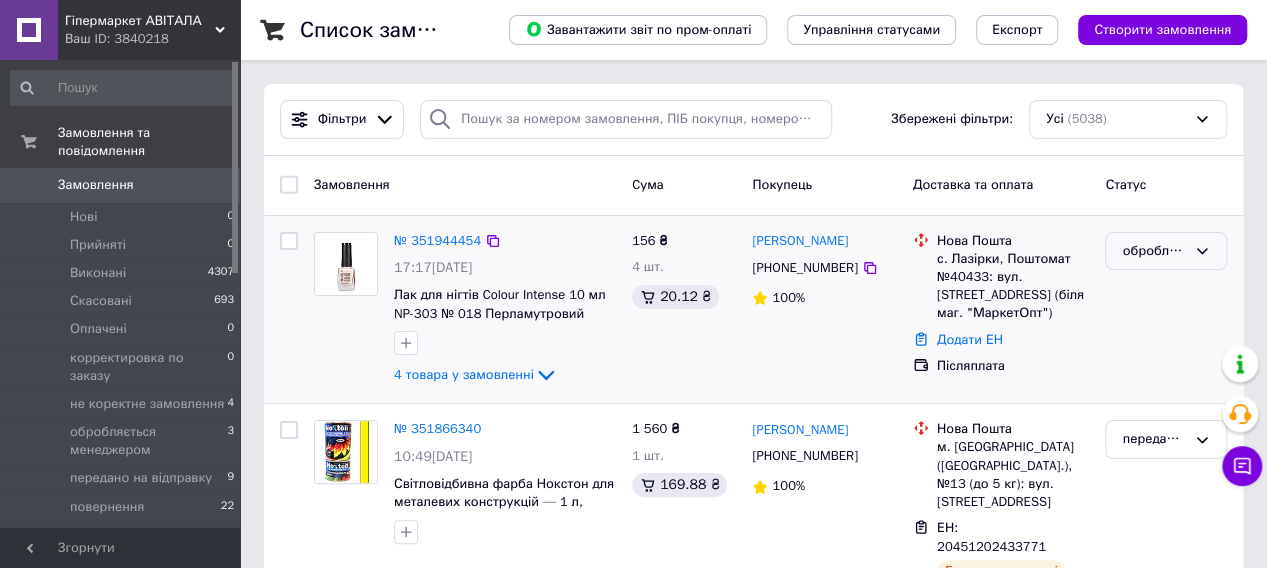 click 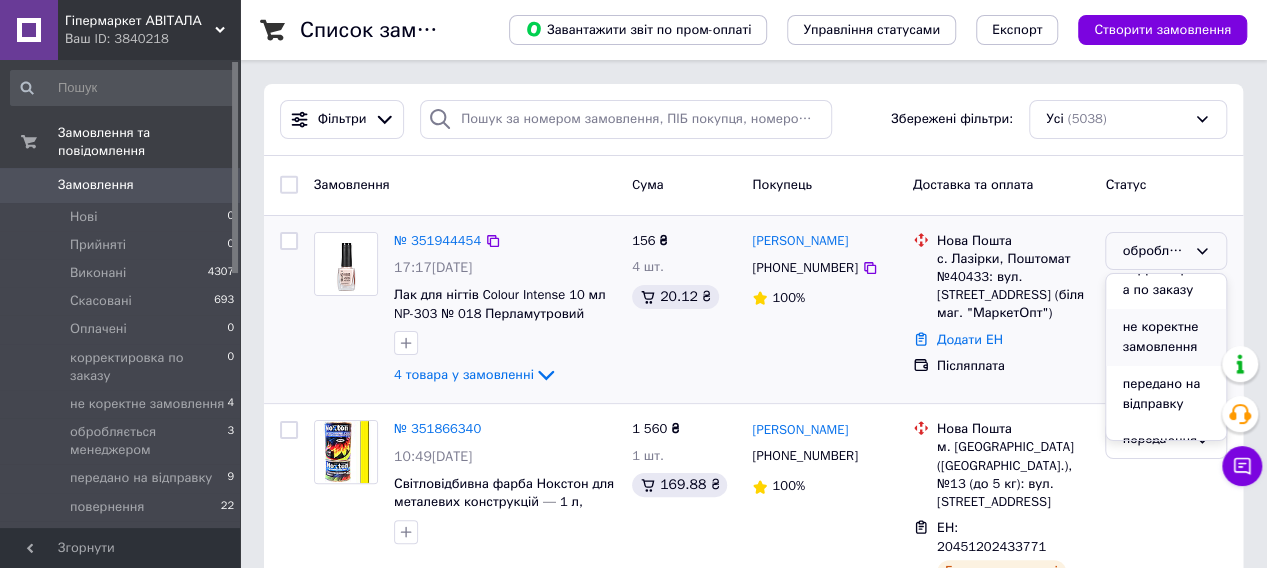 scroll, scrollTop: 200, scrollLeft: 0, axis: vertical 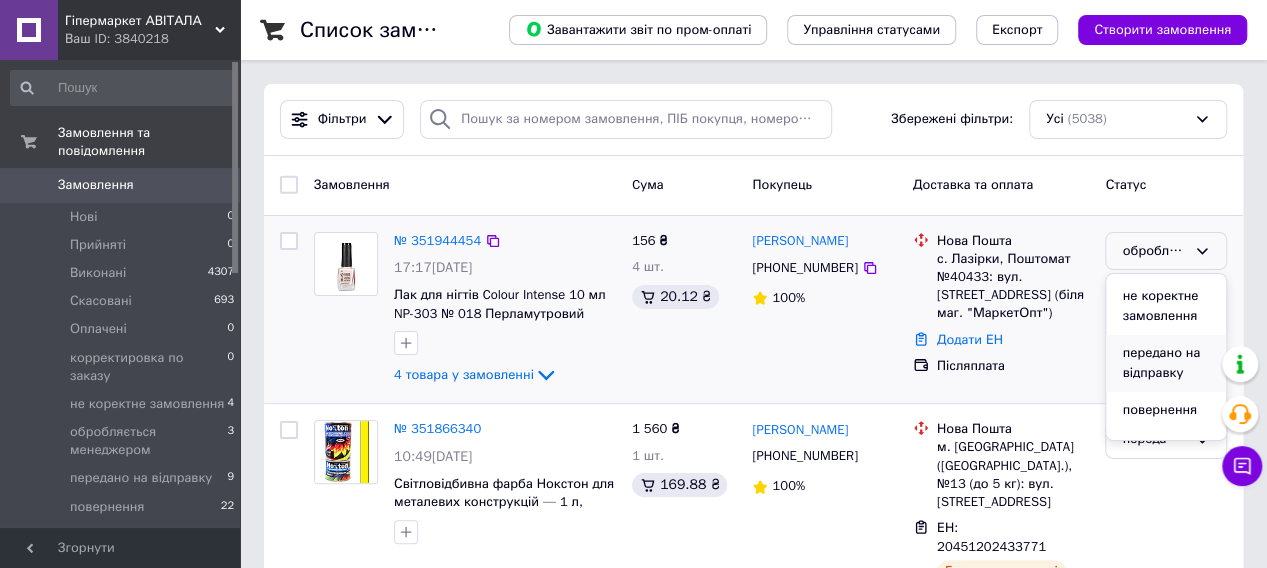 click on "передано на відправку" at bounding box center [1166, 363] 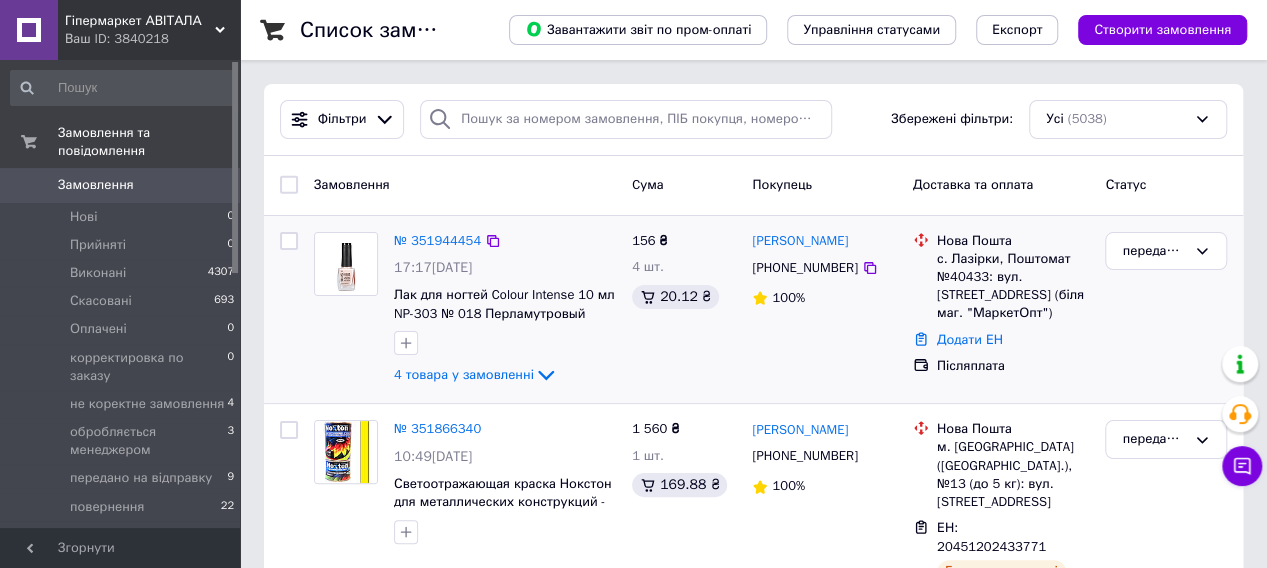 click 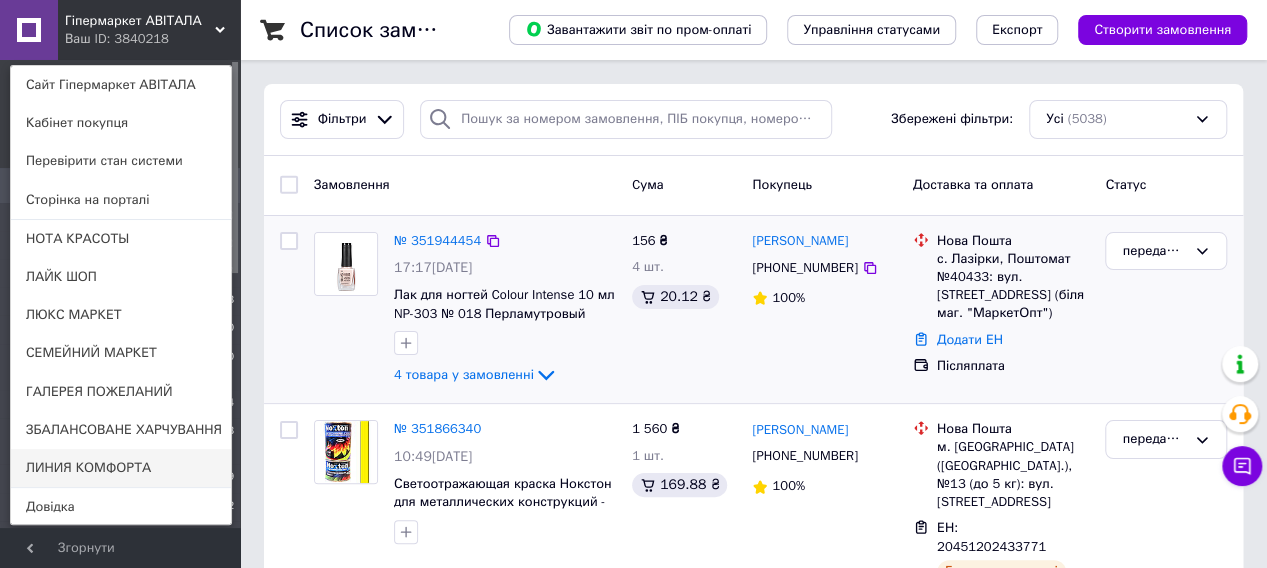 click on "ЛИНИЯ КОМФОРТА" at bounding box center [121, 468] 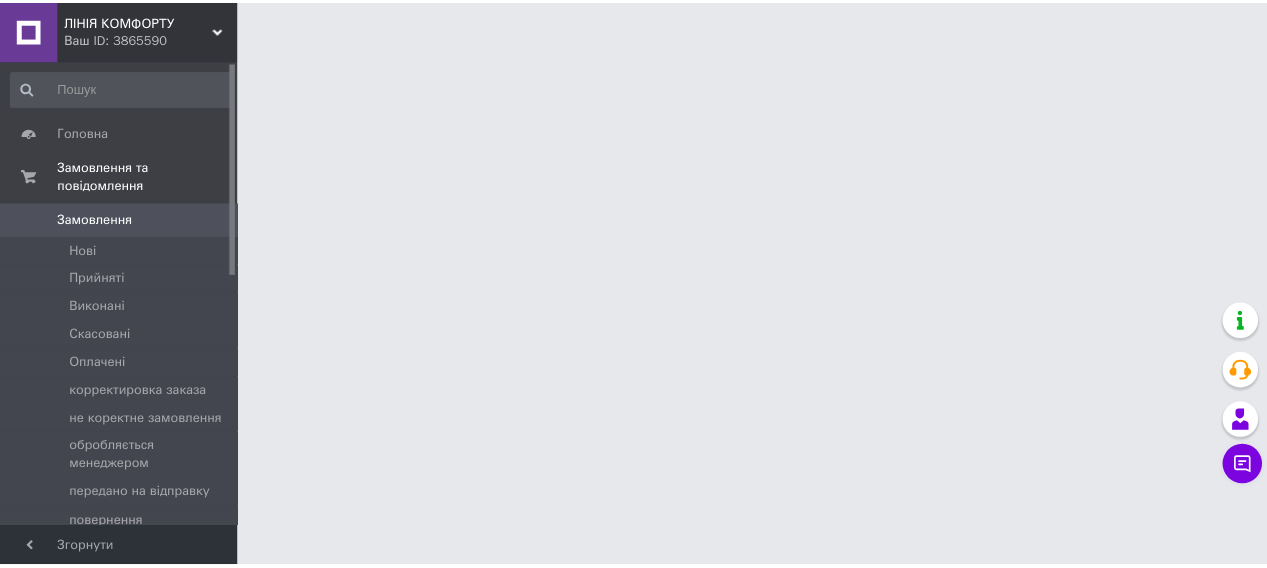 scroll, scrollTop: 0, scrollLeft: 0, axis: both 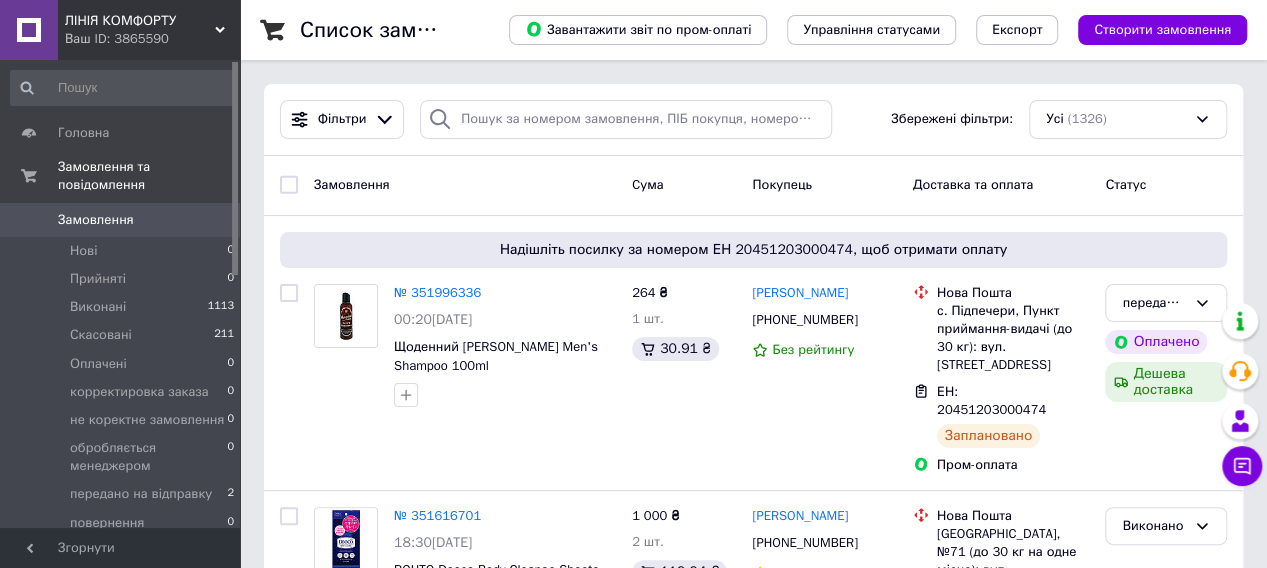 click 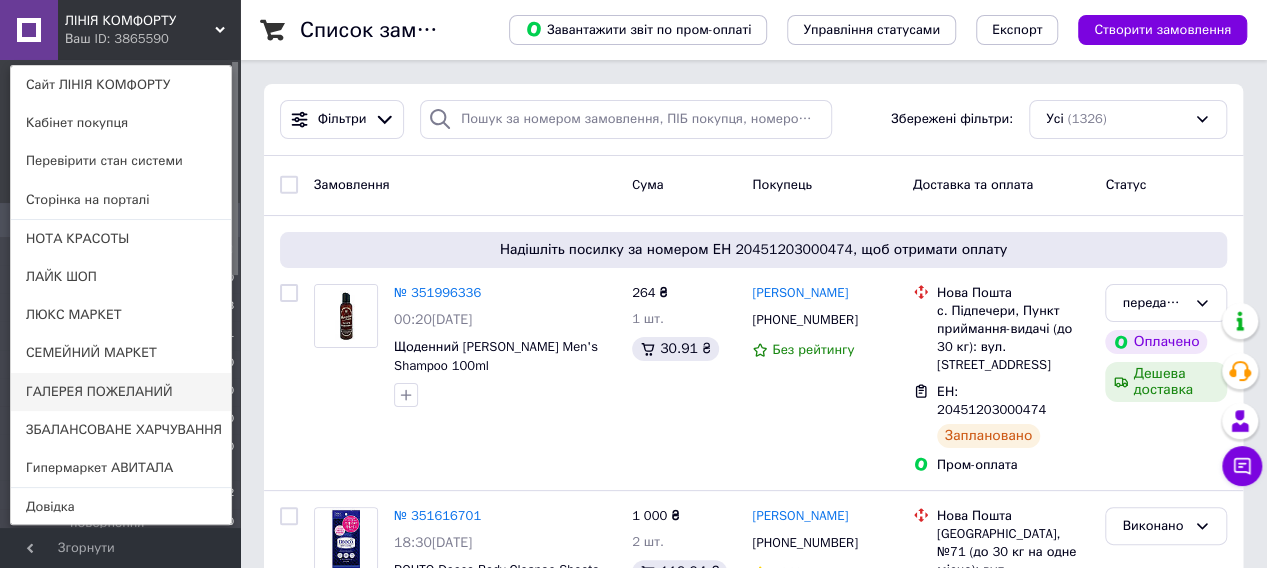 click on "ГАЛЕРЕЯ ПОЖЕЛАНИЙ" at bounding box center (121, 392) 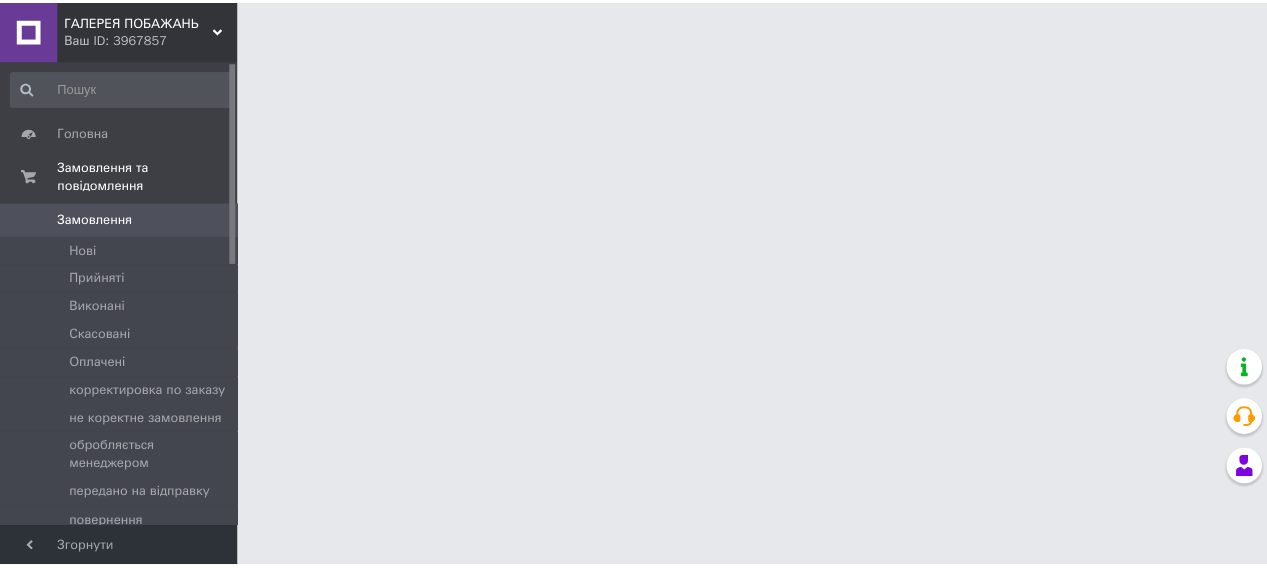 scroll, scrollTop: 0, scrollLeft: 0, axis: both 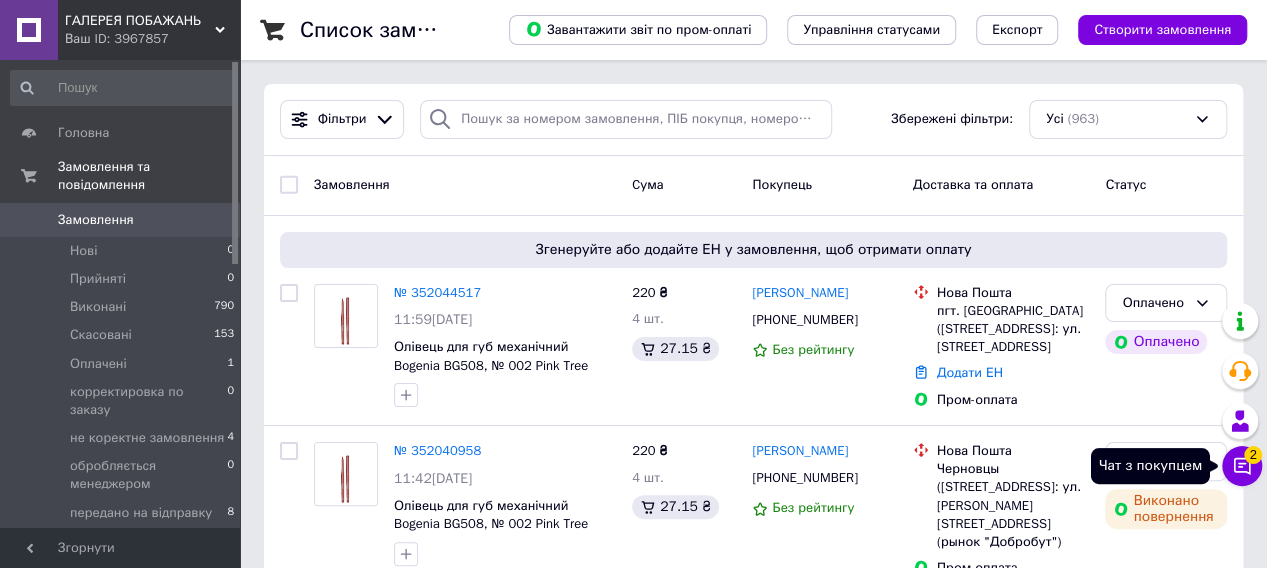 click 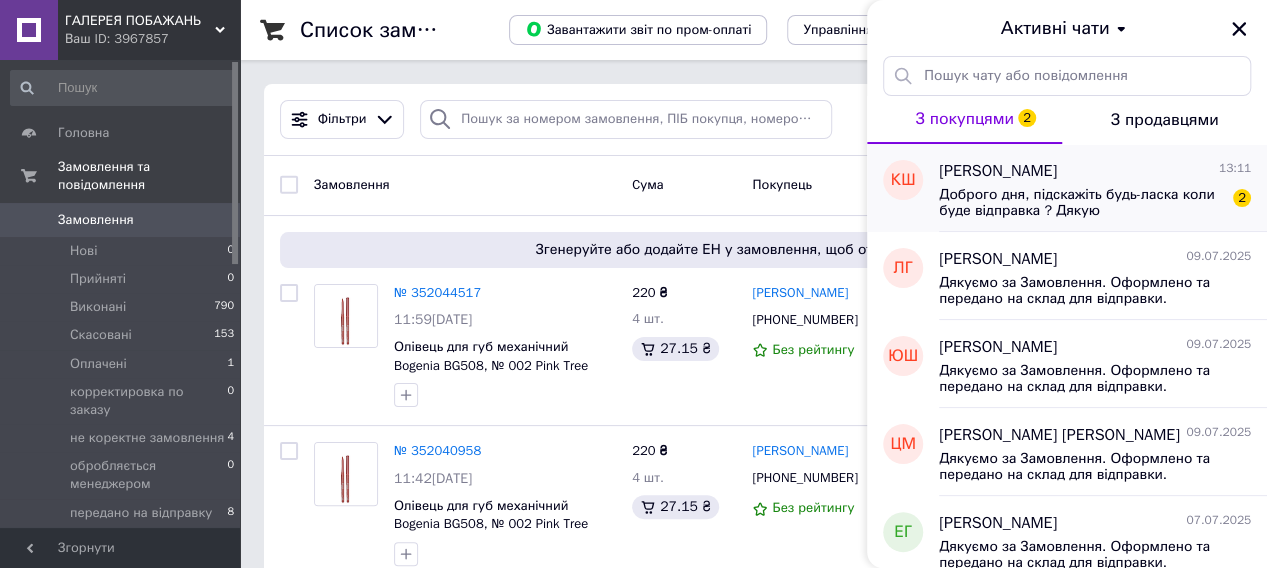 click on "Доброго дня, підскажіть будь-ласка коли буде відправка ? Дякую" at bounding box center [1081, 203] 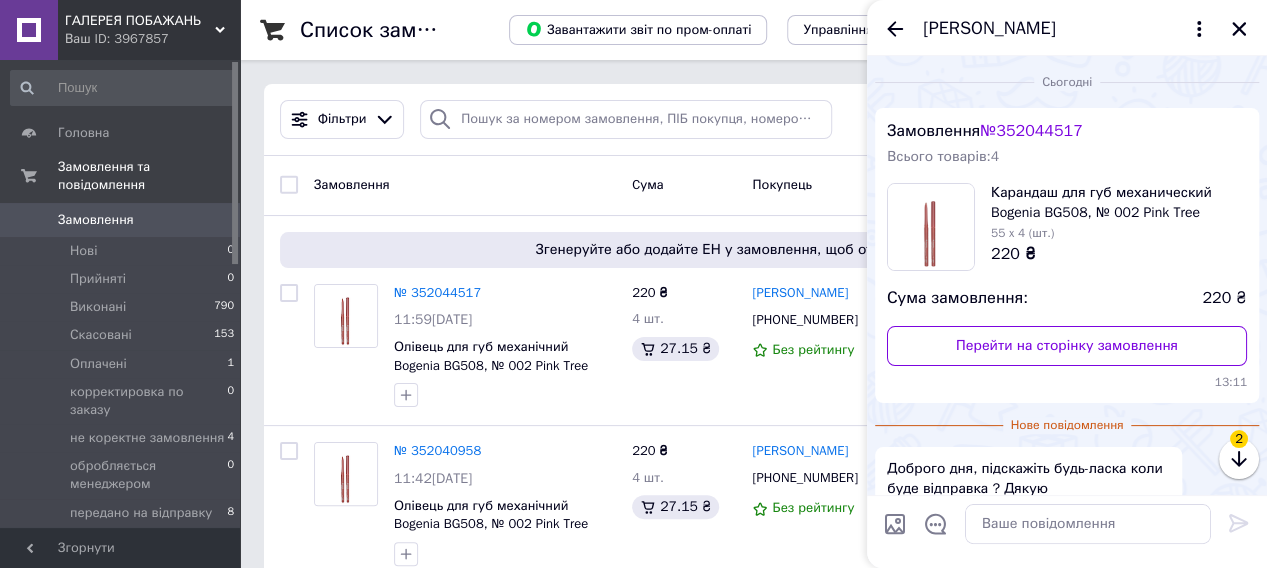 scroll, scrollTop: 119, scrollLeft: 0, axis: vertical 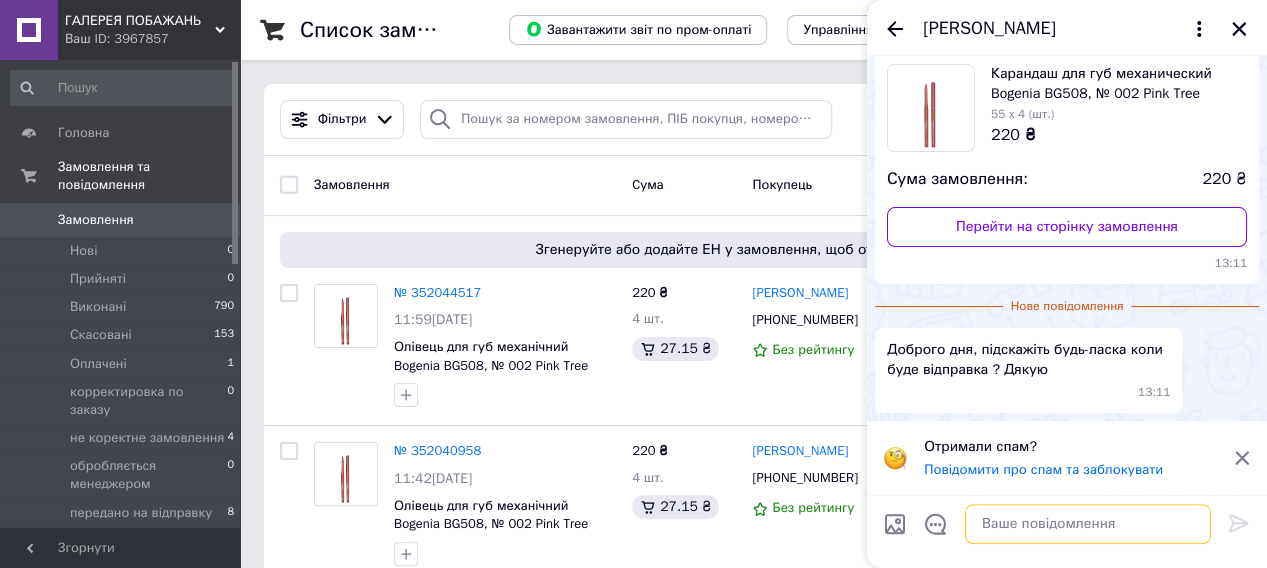 click at bounding box center (1088, 524) 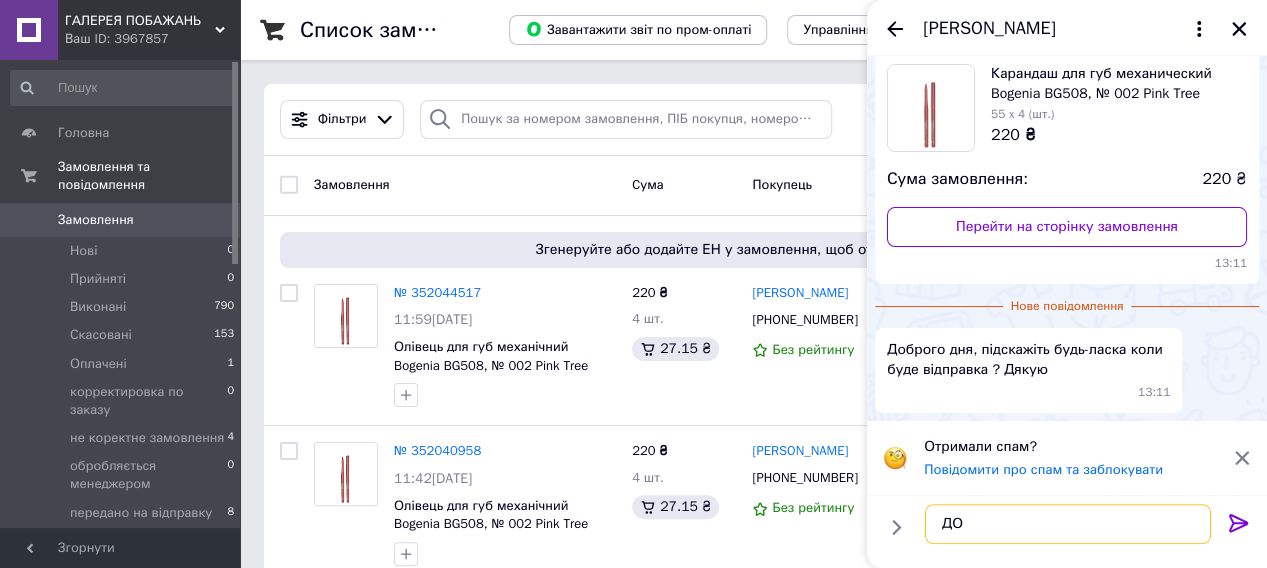 type on "Д" 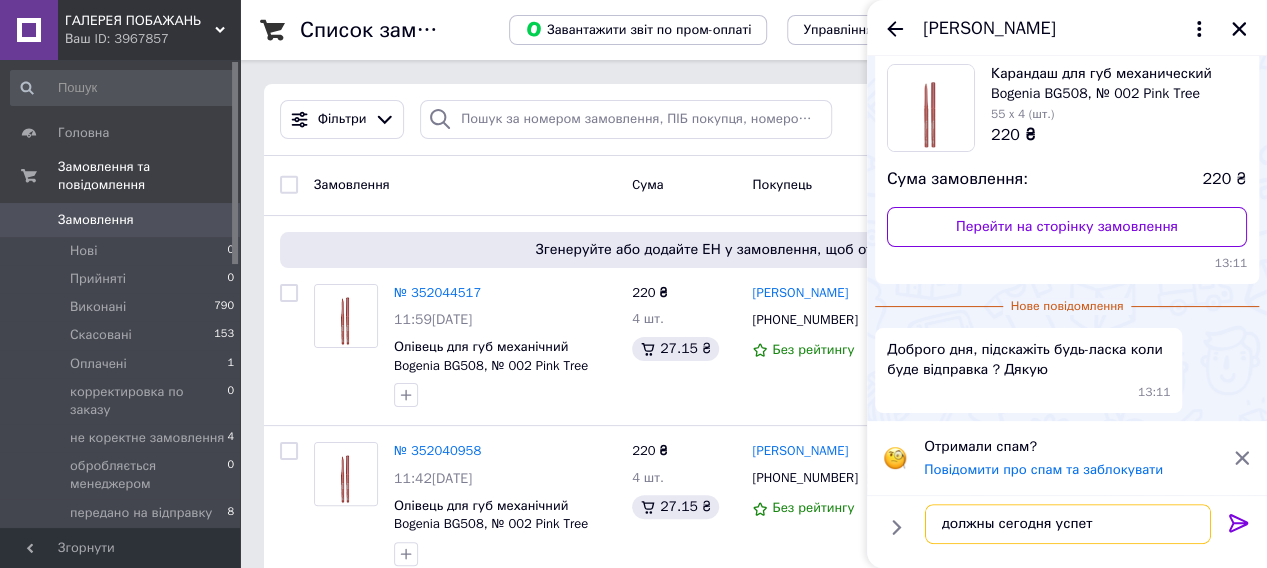 type on "должны сегодня успеть" 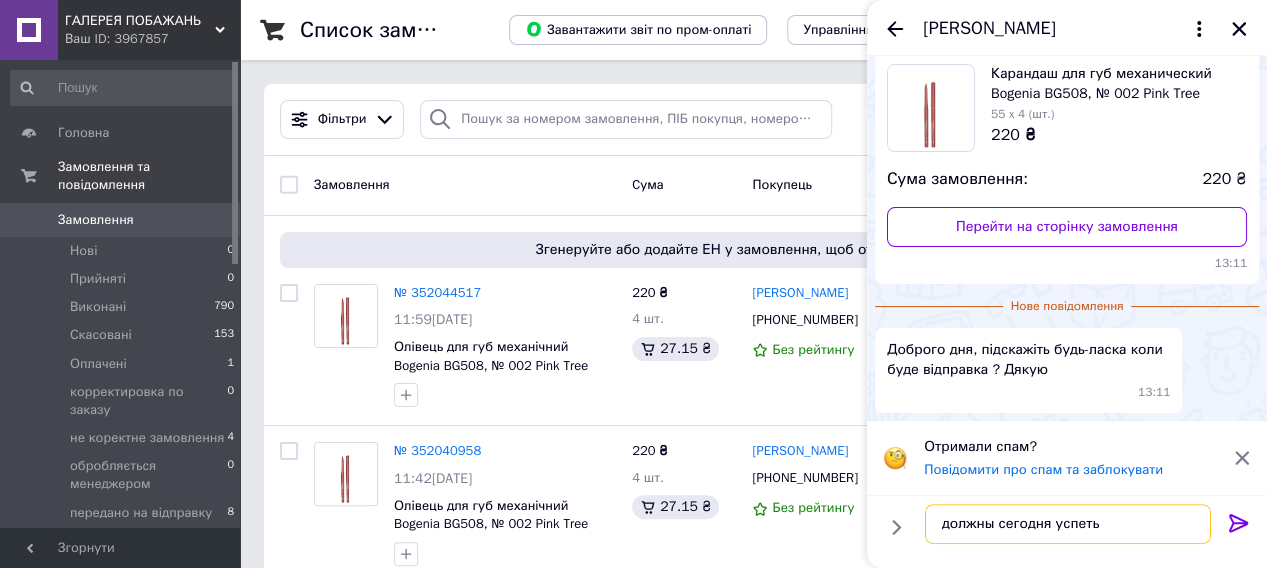type 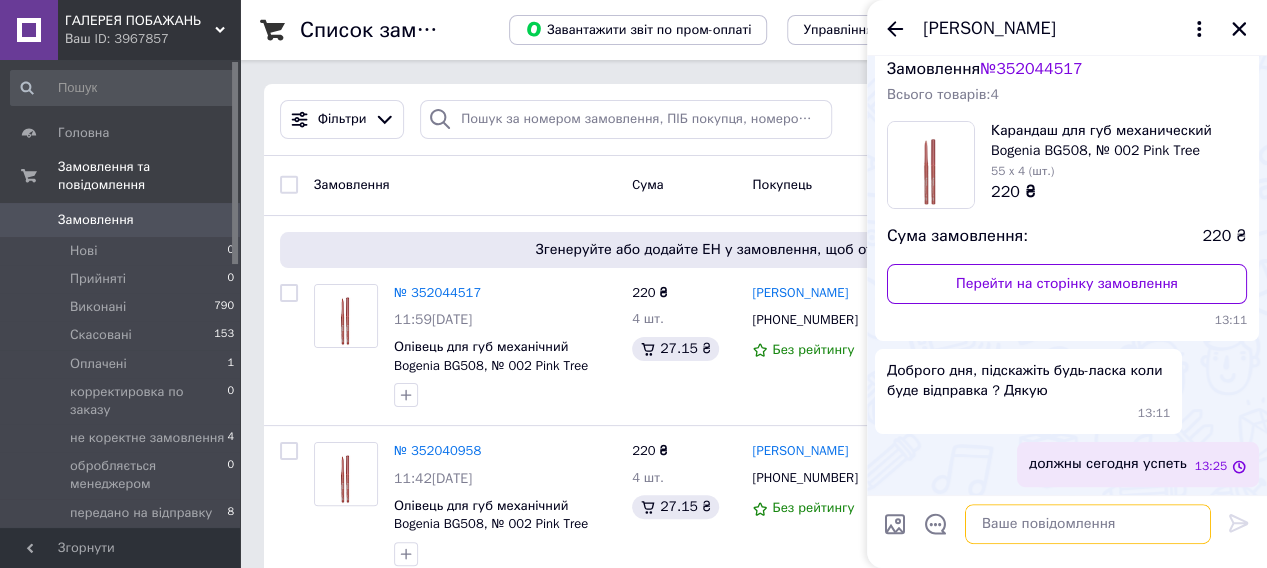 scroll, scrollTop: 62, scrollLeft: 0, axis: vertical 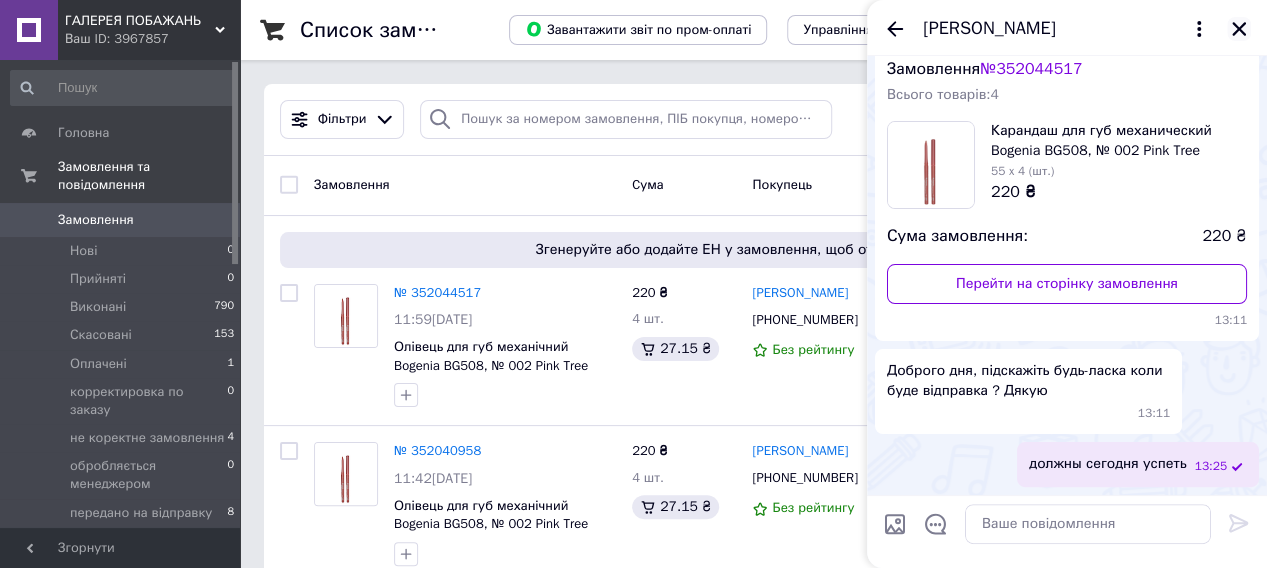 click 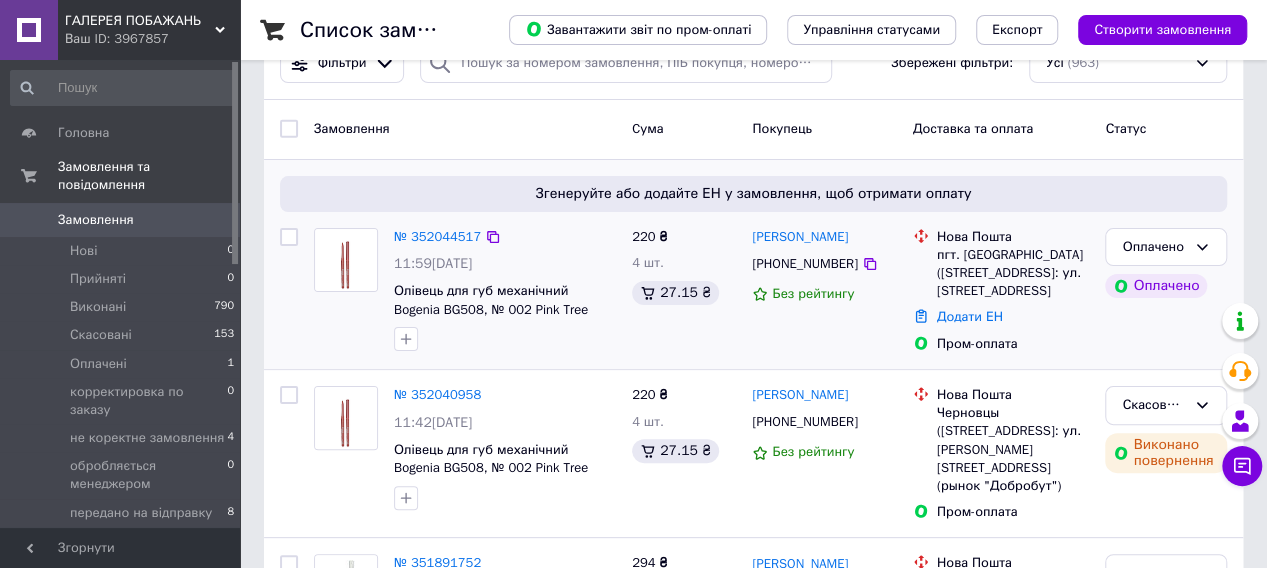 scroll, scrollTop: 100, scrollLeft: 0, axis: vertical 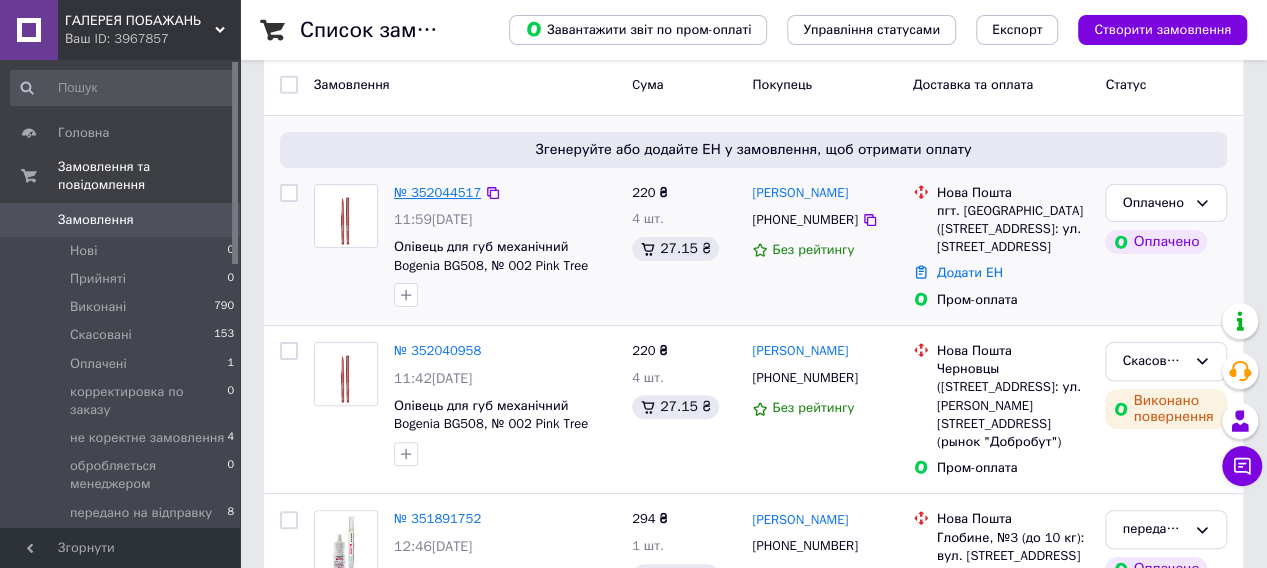 click on "№ 352044517" at bounding box center [437, 192] 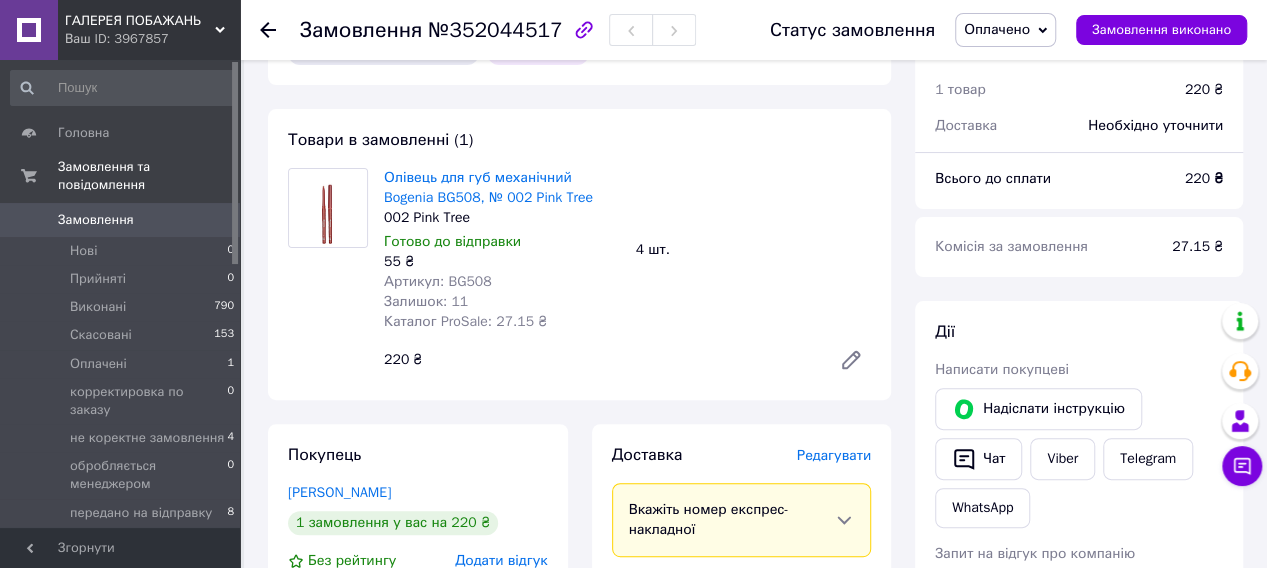 scroll, scrollTop: 100, scrollLeft: 0, axis: vertical 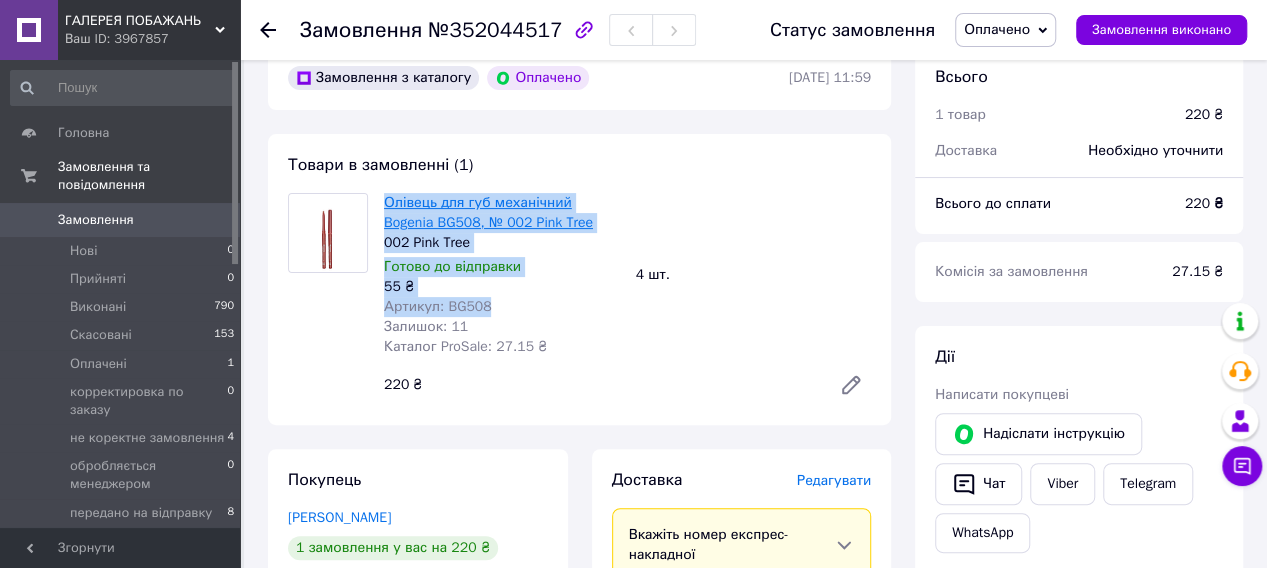drag, startPoint x: 494, startPoint y: 325, endPoint x: 385, endPoint y: 204, distance: 162.85576 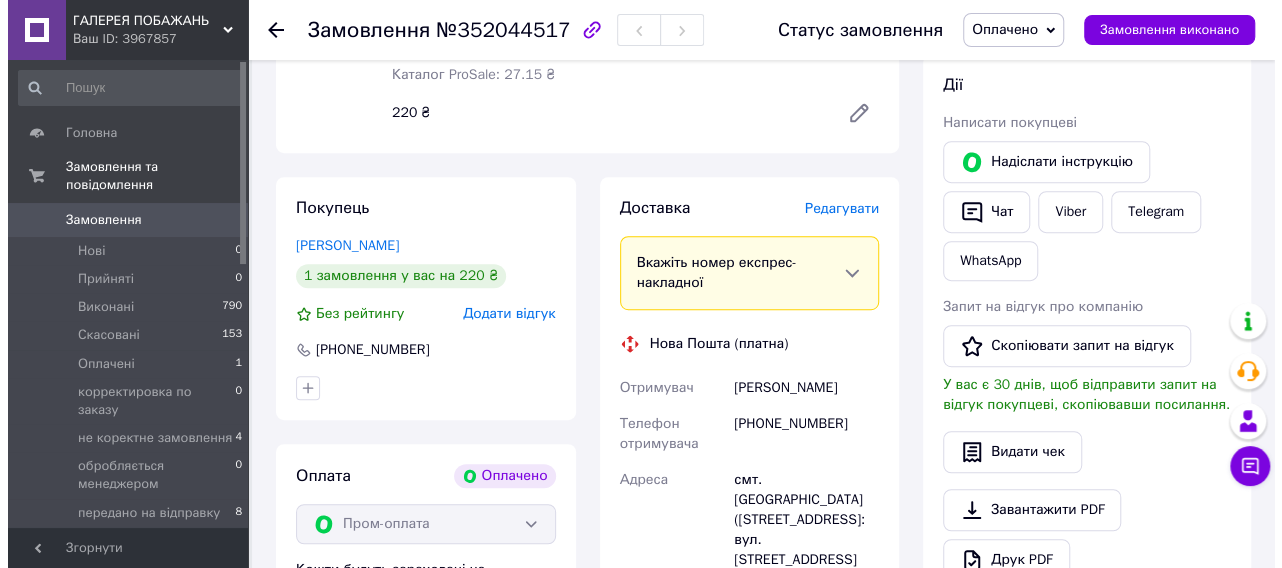 scroll, scrollTop: 400, scrollLeft: 0, axis: vertical 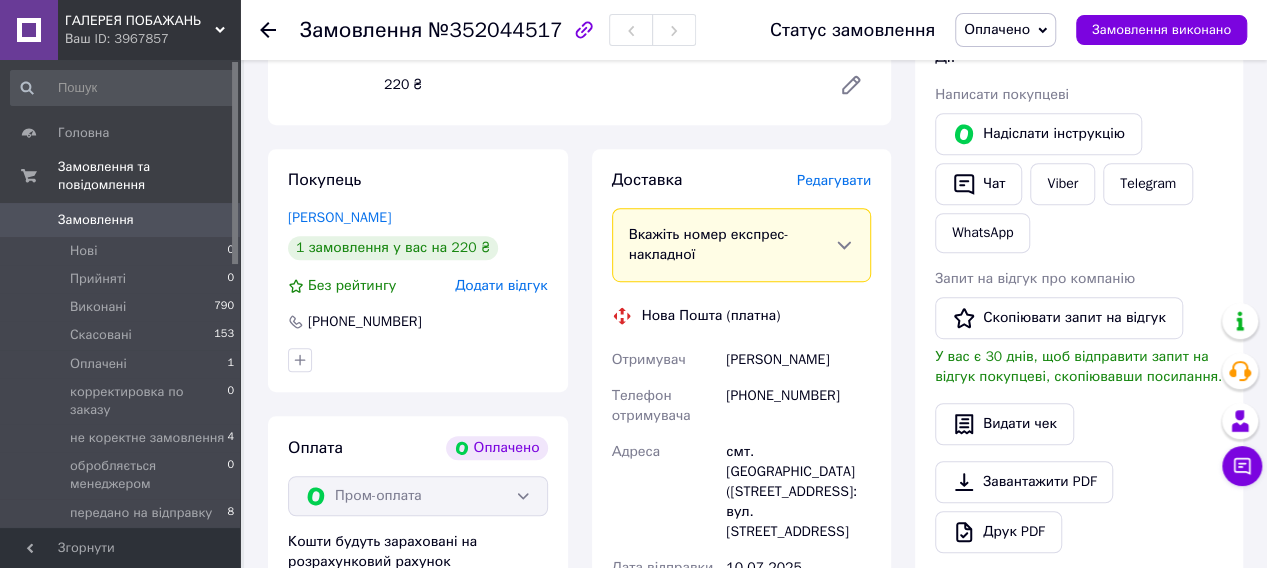 click on "Редагувати" at bounding box center [834, 180] 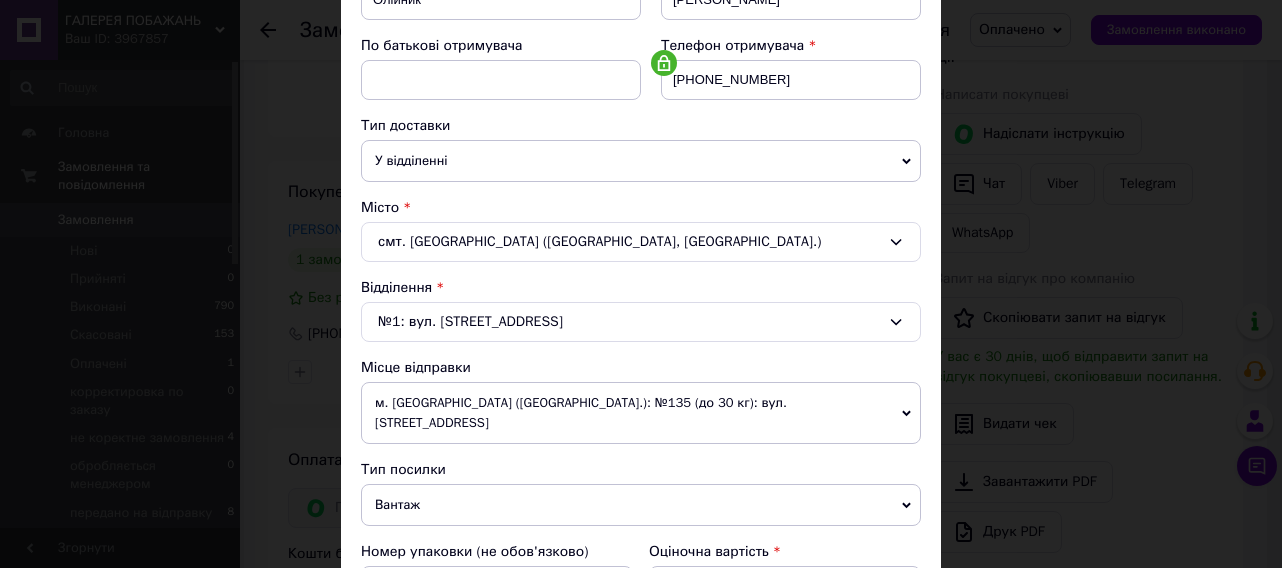 scroll, scrollTop: 400, scrollLeft: 0, axis: vertical 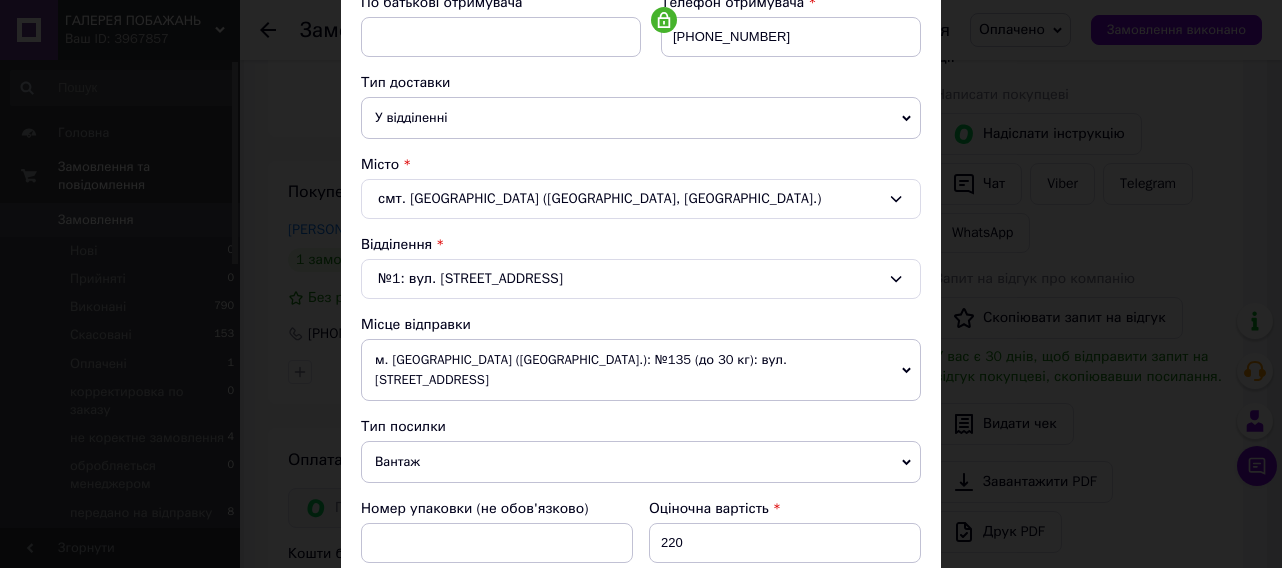 click 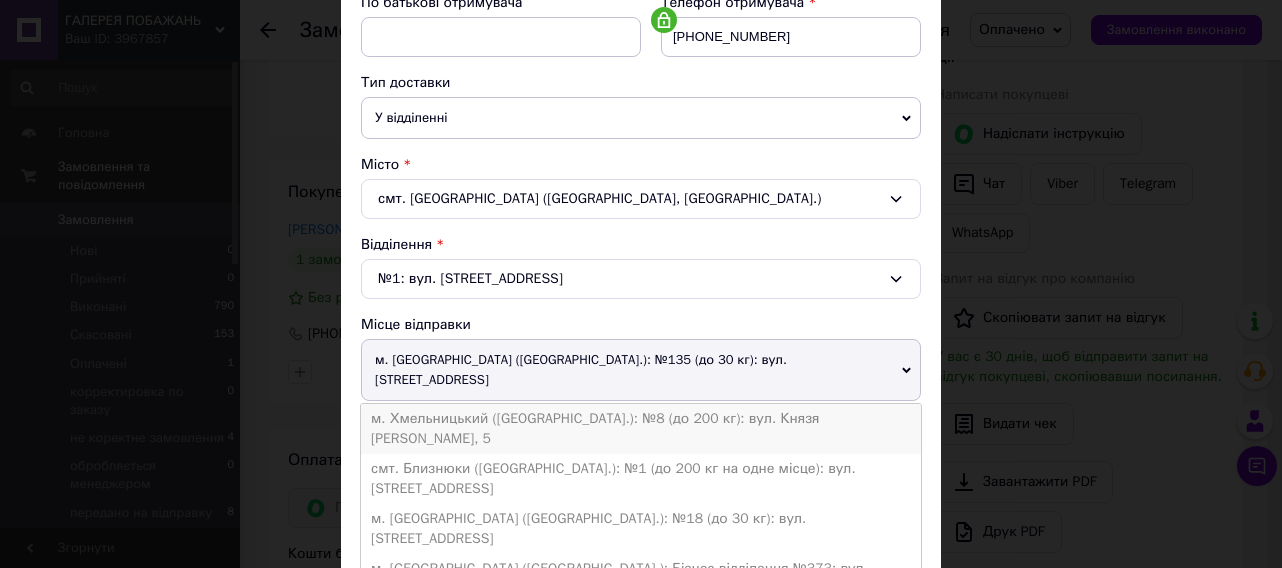 click on "м. Хмельницький ([GEOGRAPHIC_DATA].): №8 (до 200 кг): вул. Князя [PERSON_NAME], 5" at bounding box center (641, 429) 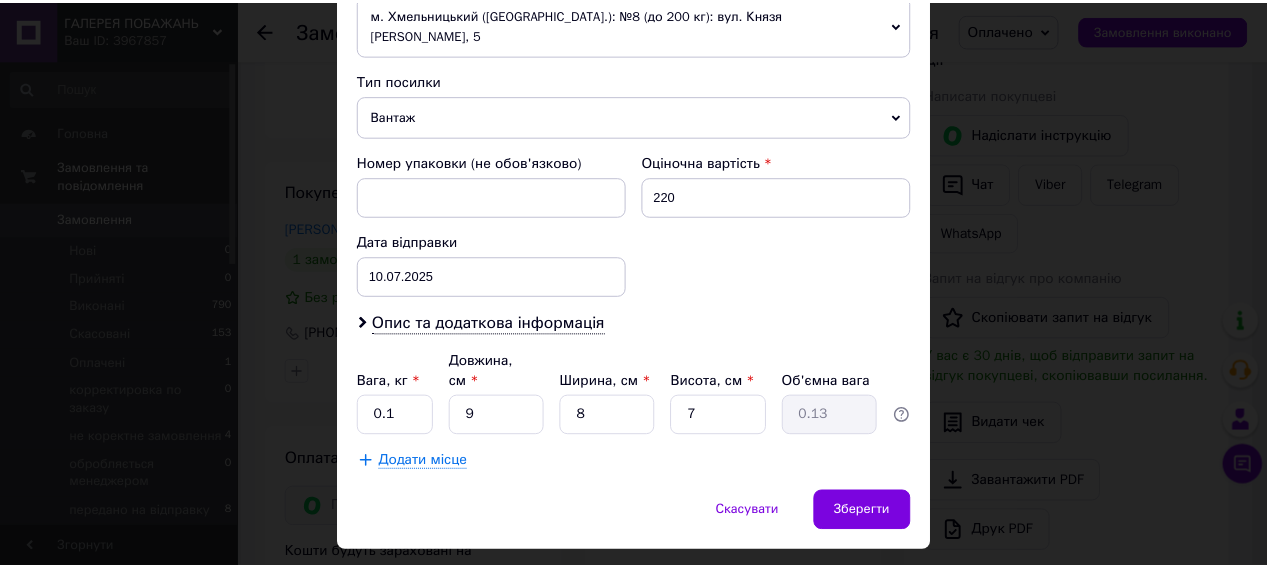 scroll, scrollTop: 771, scrollLeft: 0, axis: vertical 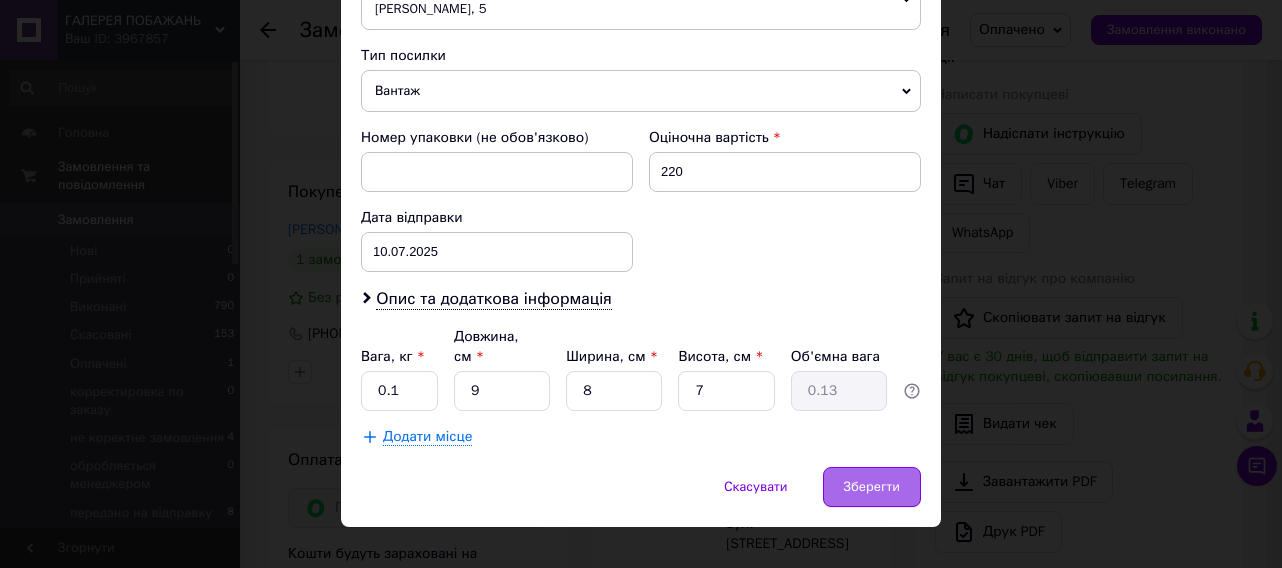 click on "Зберегти" at bounding box center [872, 487] 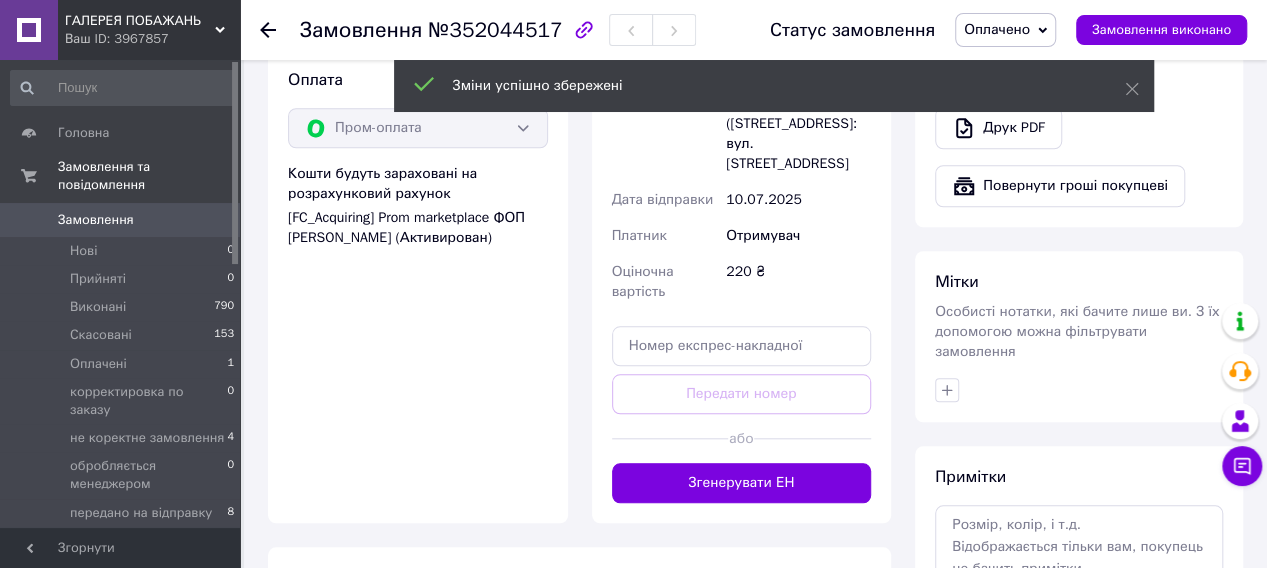 scroll, scrollTop: 800, scrollLeft: 0, axis: vertical 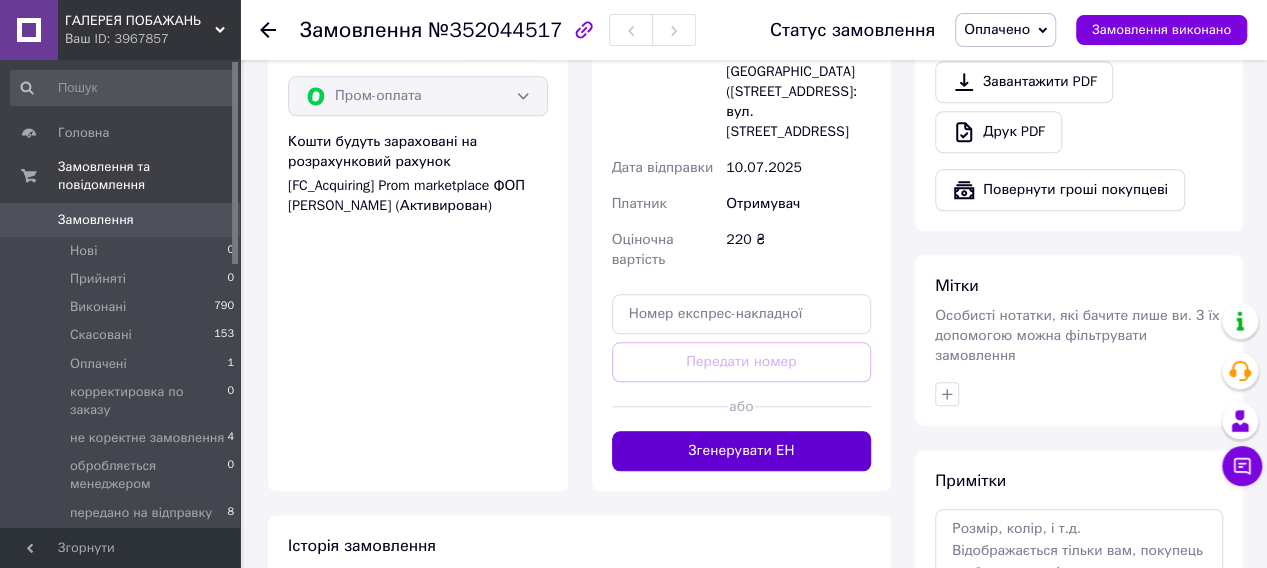click on "Згенерувати ЕН" at bounding box center (742, 451) 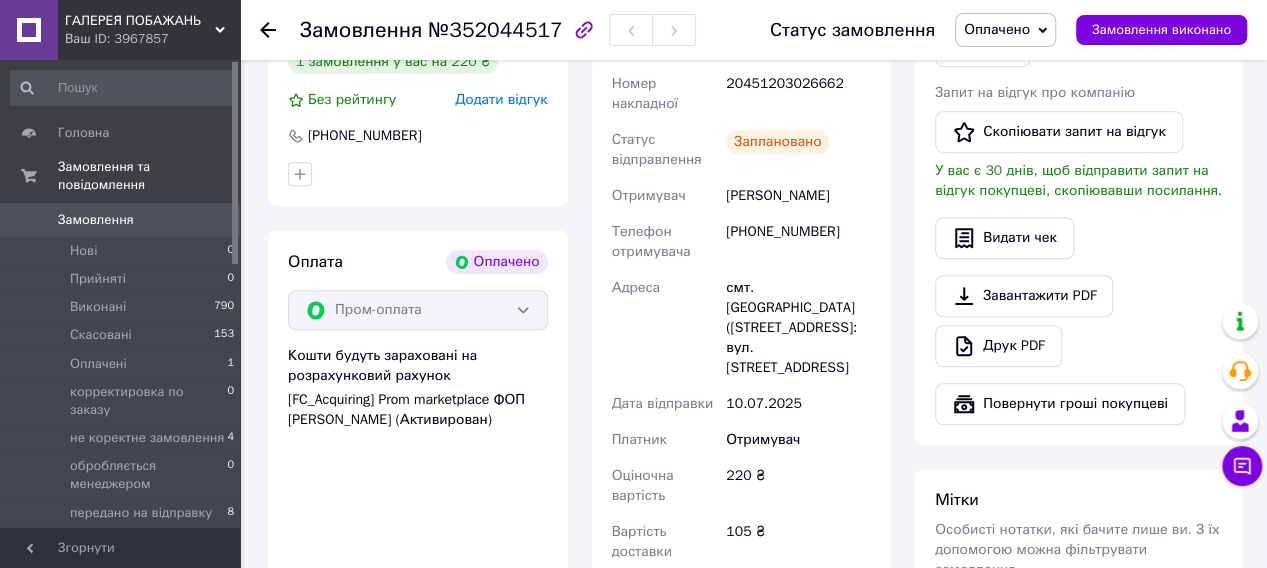 scroll, scrollTop: 500, scrollLeft: 0, axis: vertical 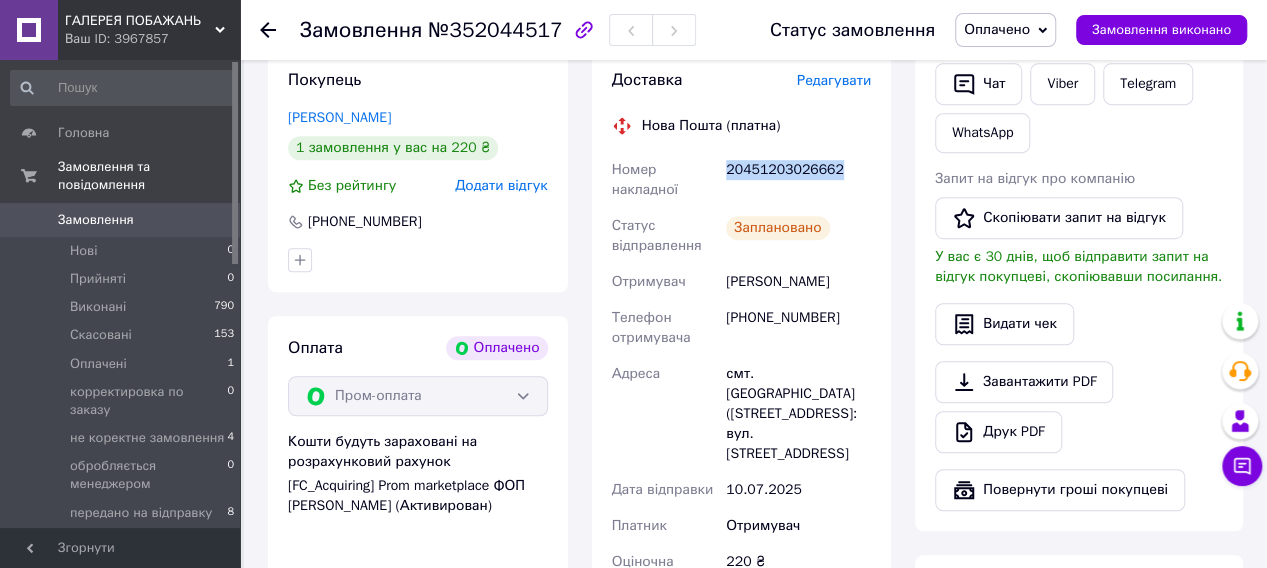 drag, startPoint x: 847, startPoint y: 141, endPoint x: 723, endPoint y: 141, distance: 124 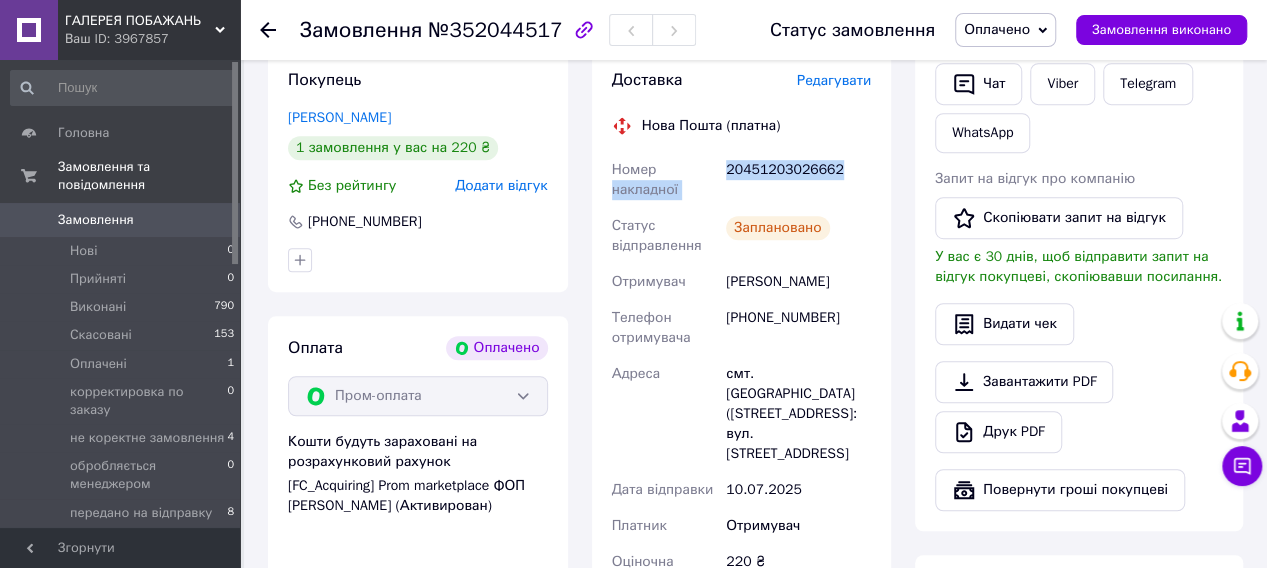 drag, startPoint x: 847, startPoint y: 139, endPoint x: 720, endPoint y: 143, distance: 127.06297 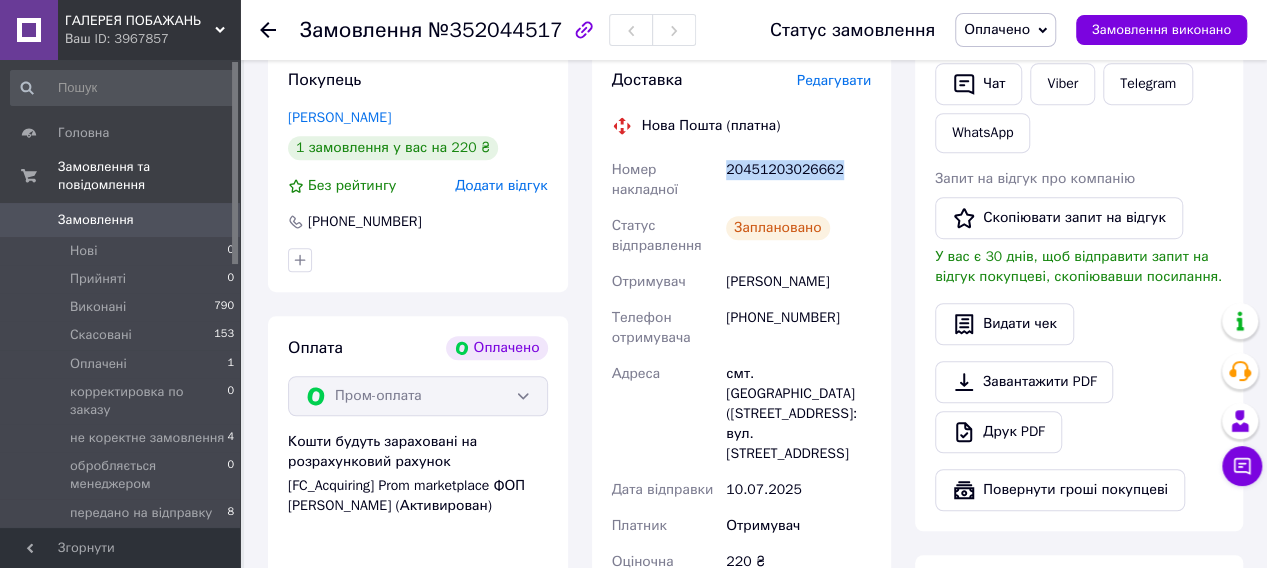 drag, startPoint x: 729, startPoint y: 144, endPoint x: 840, endPoint y: 141, distance: 111.040535 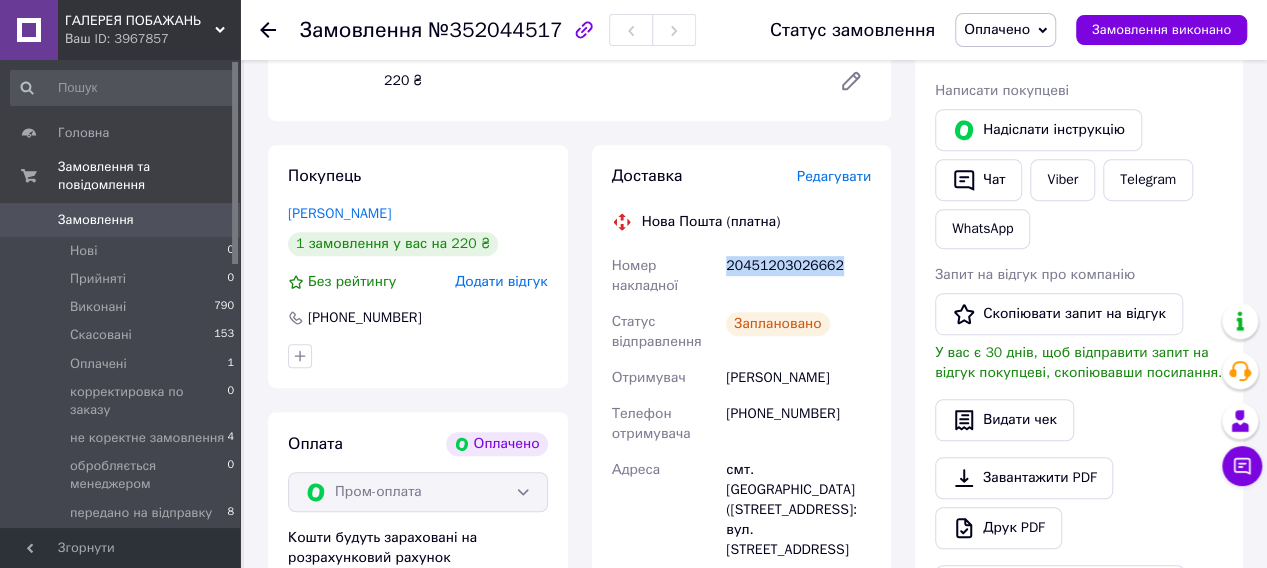 scroll, scrollTop: 200, scrollLeft: 0, axis: vertical 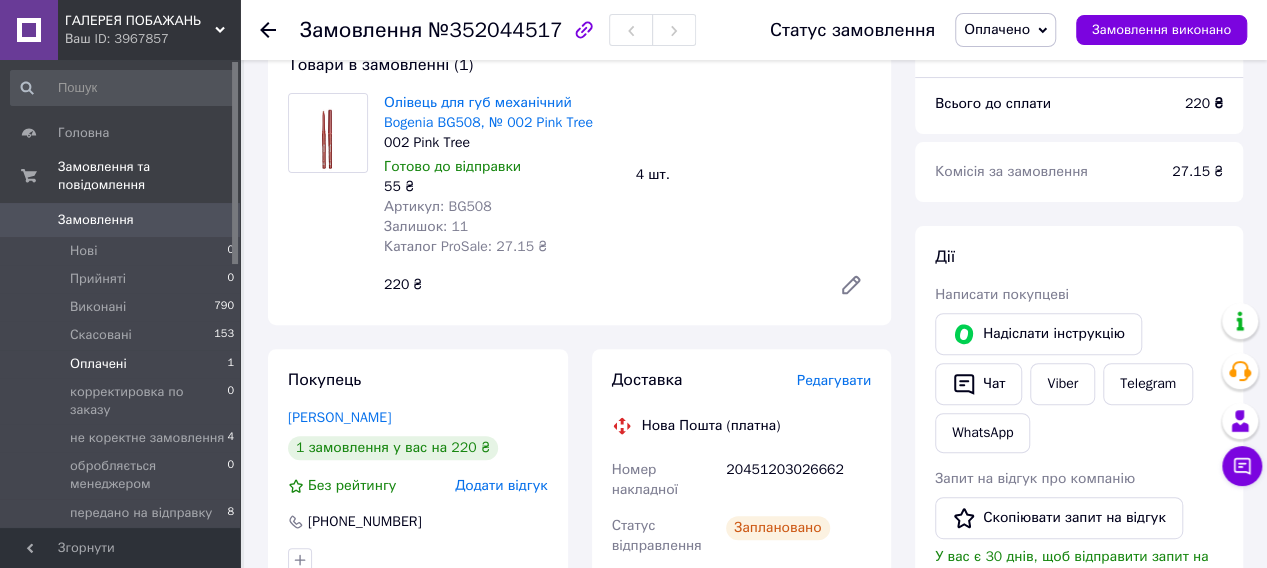 click on "Оплачені" at bounding box center [98, 364] 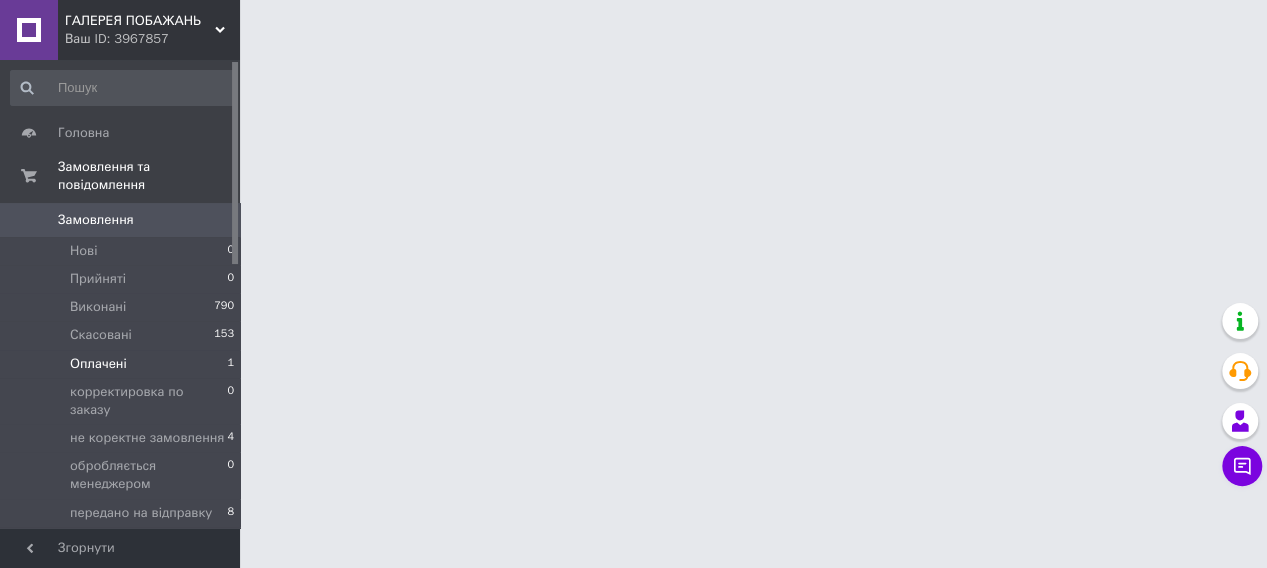 scroll, scrollTop: 0, scrollLeft: 0, axis: both 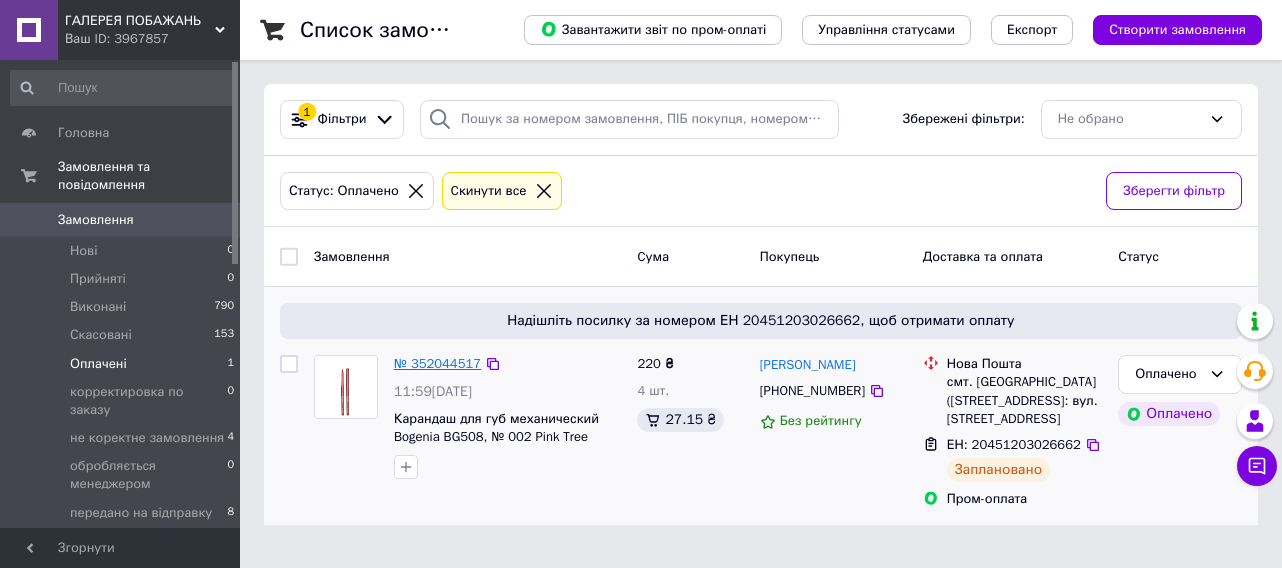 click on "№ 352044517" at bounding box center (437, 363) 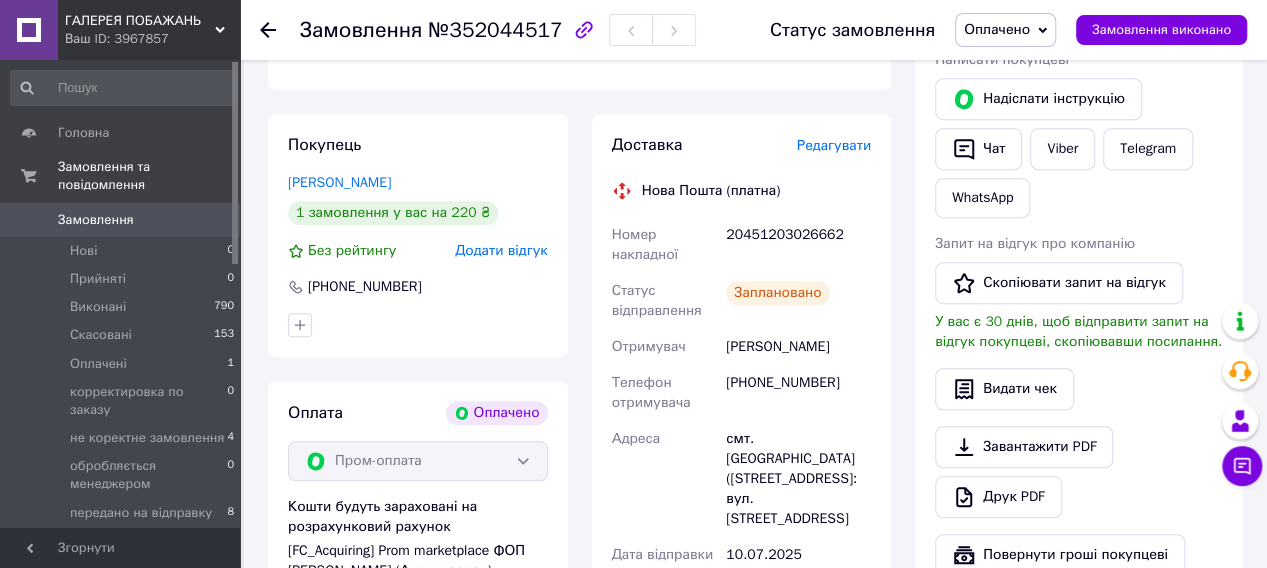 scroll, scrollTop: 300, scrollLeft: 0, axis: vertical 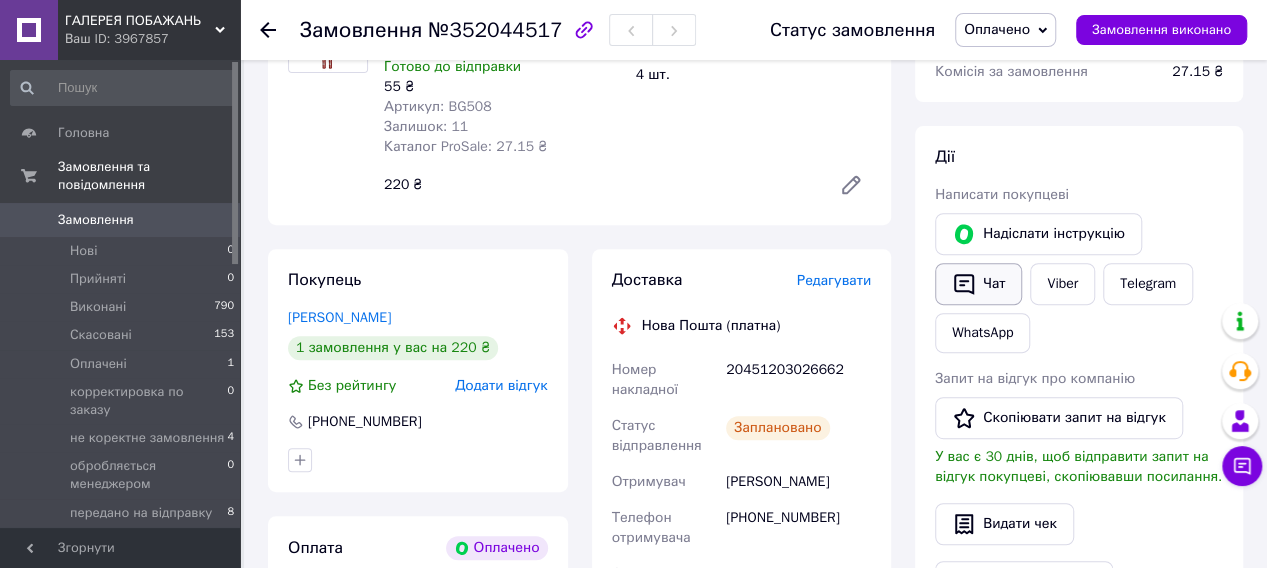 click on "Чат" at bounding box center (978, 284) 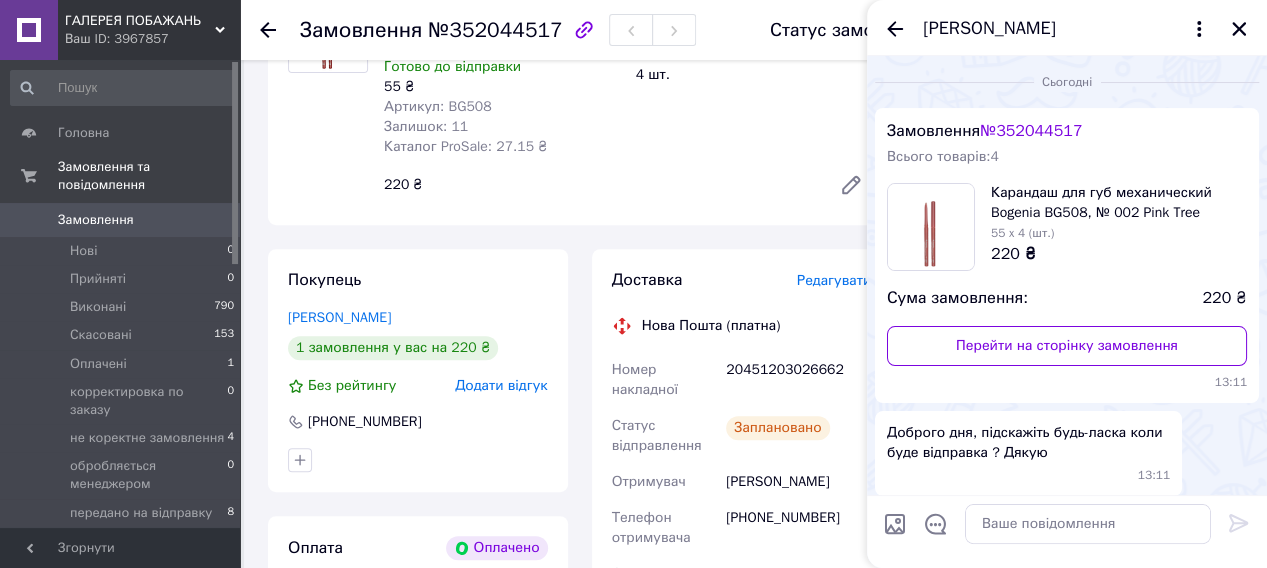 scroll, scrollTop: 62, scrollLeft: 0, axis: vertical 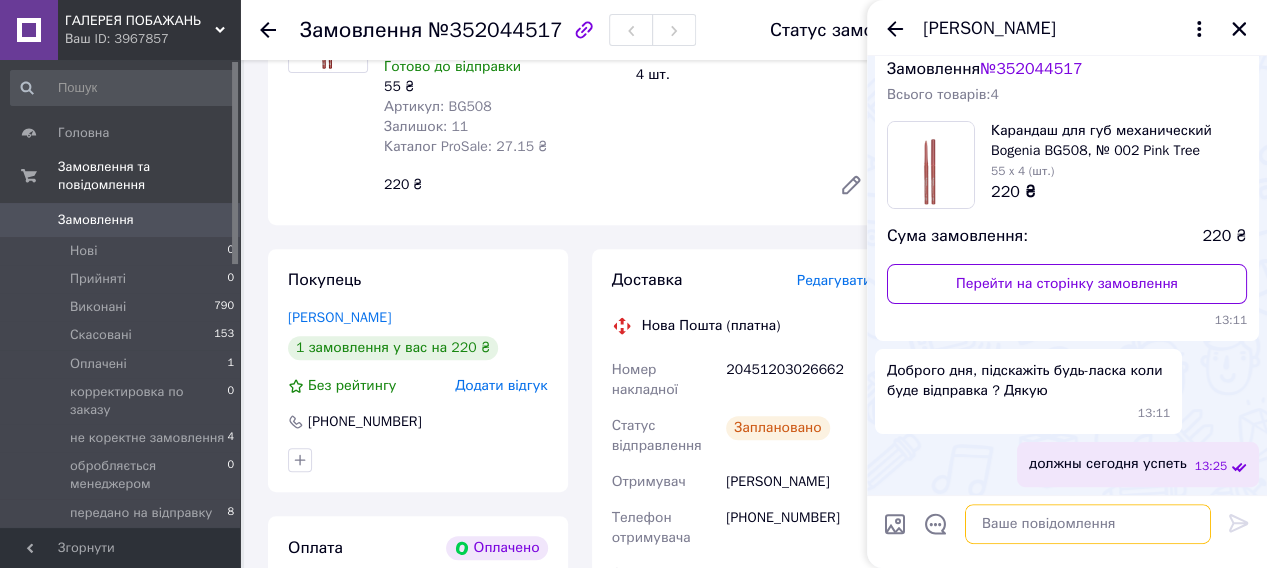 paste on "Дякуємо за Замовлення. Оформлено та передано на склад для відправки. Очікуйте будь-ласка ТТН.
Мир Вашому дому!" 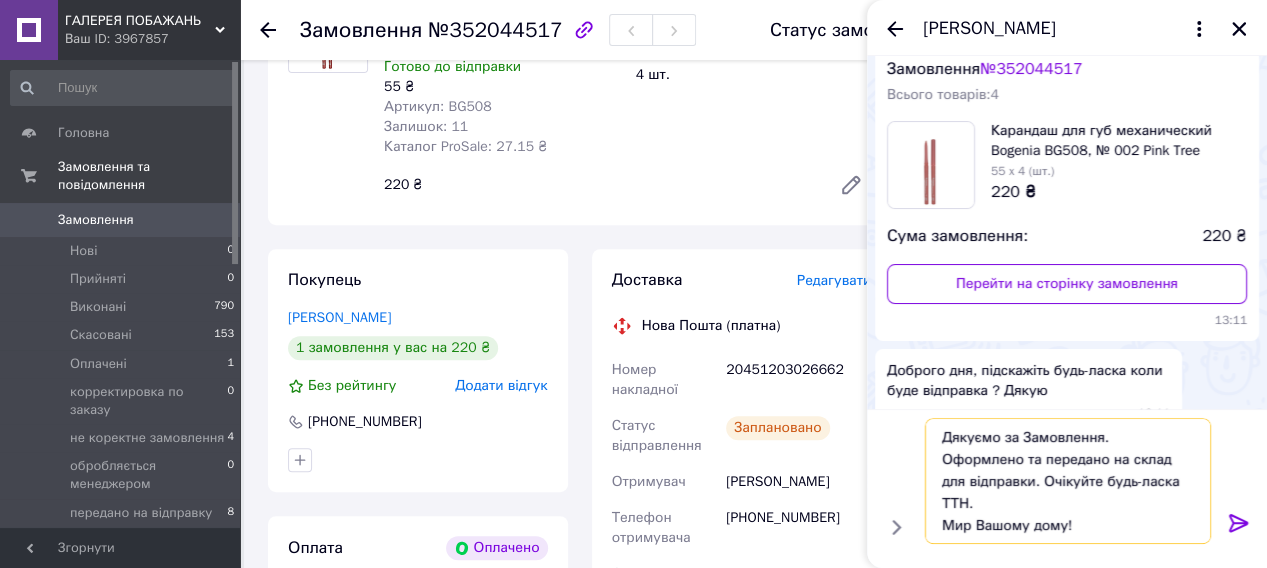 type on "Дякуємо за Замовлення. Оформлено та передано на склад для відправки. Очікуйте будь-ласка ТТН.
Мир Вашому дому!" 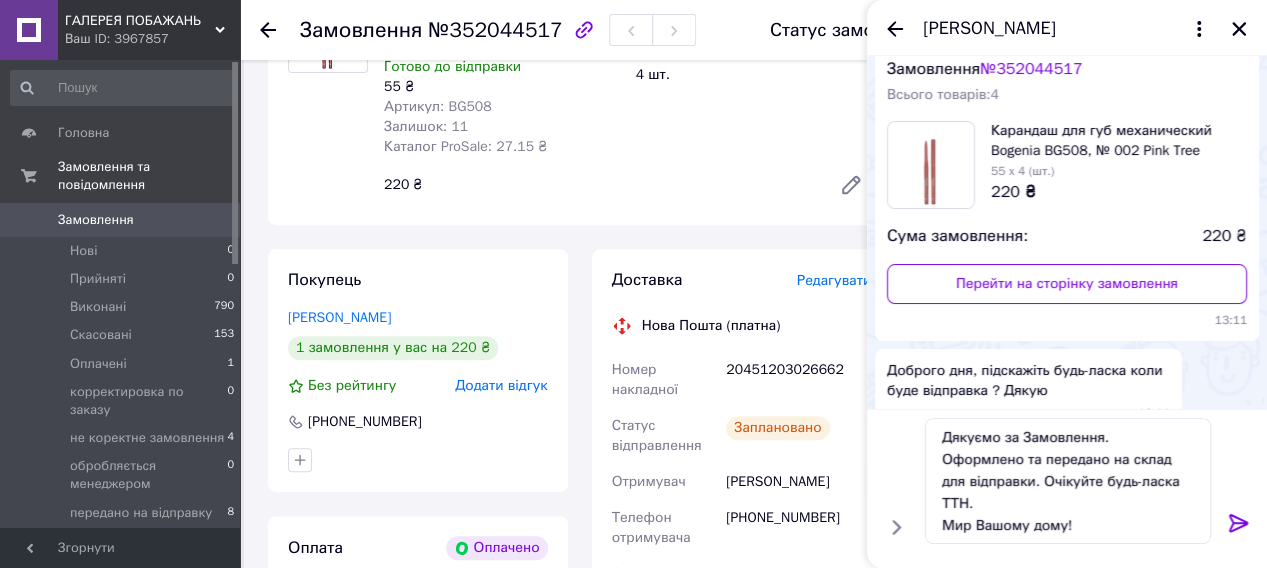 click 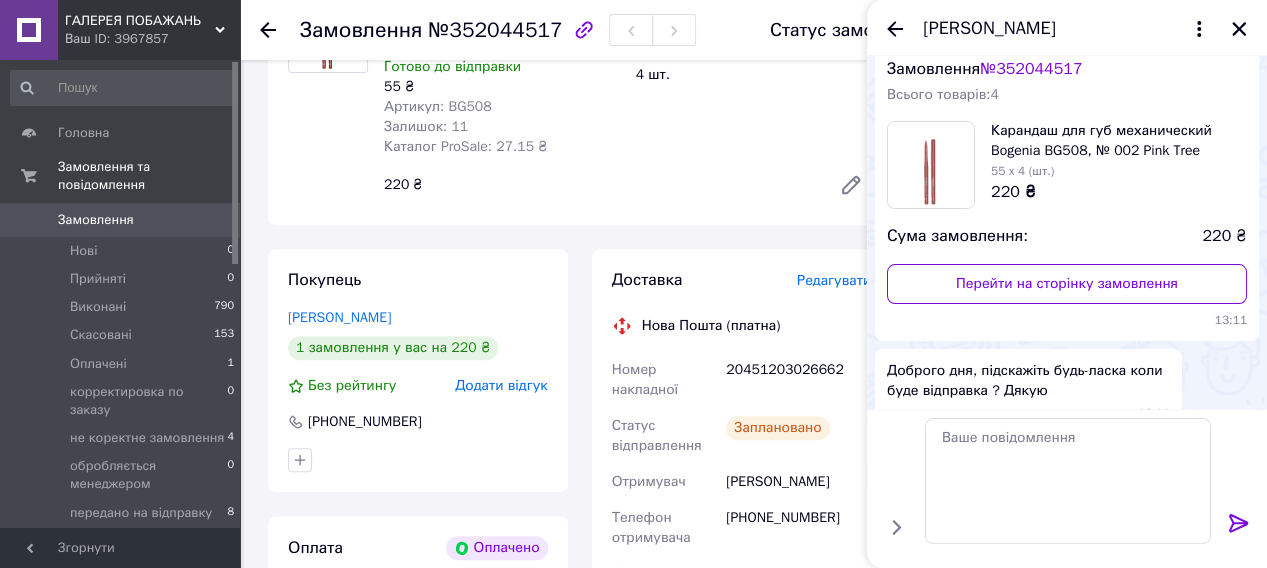 scroll, scrollTop: 194, scrollLeft: 0, axis: vertical 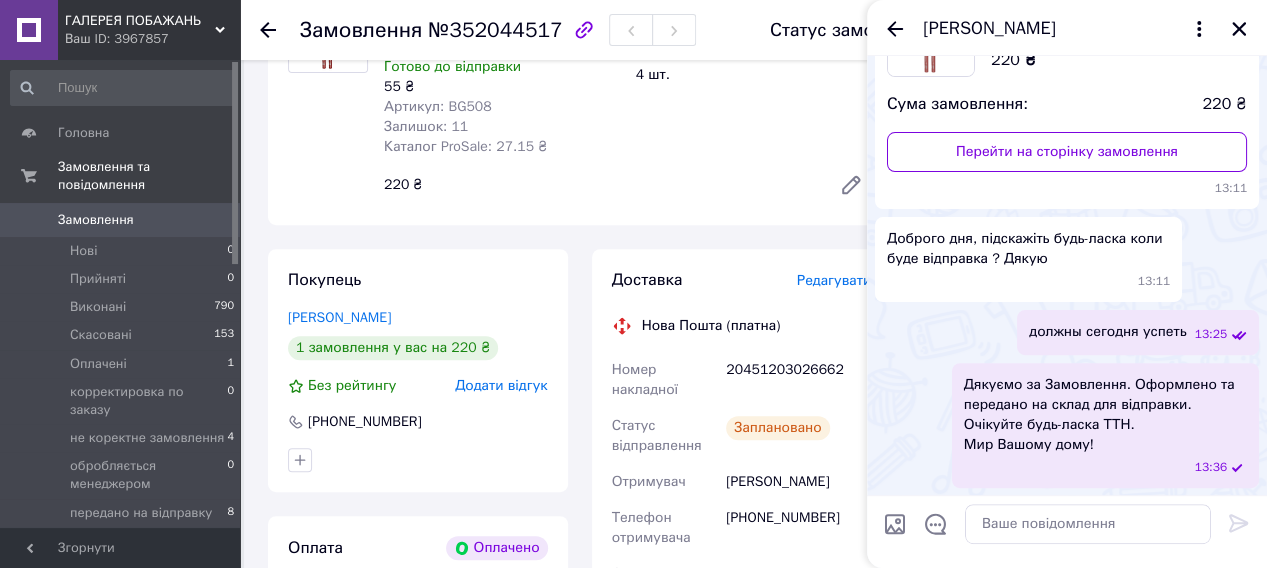 click 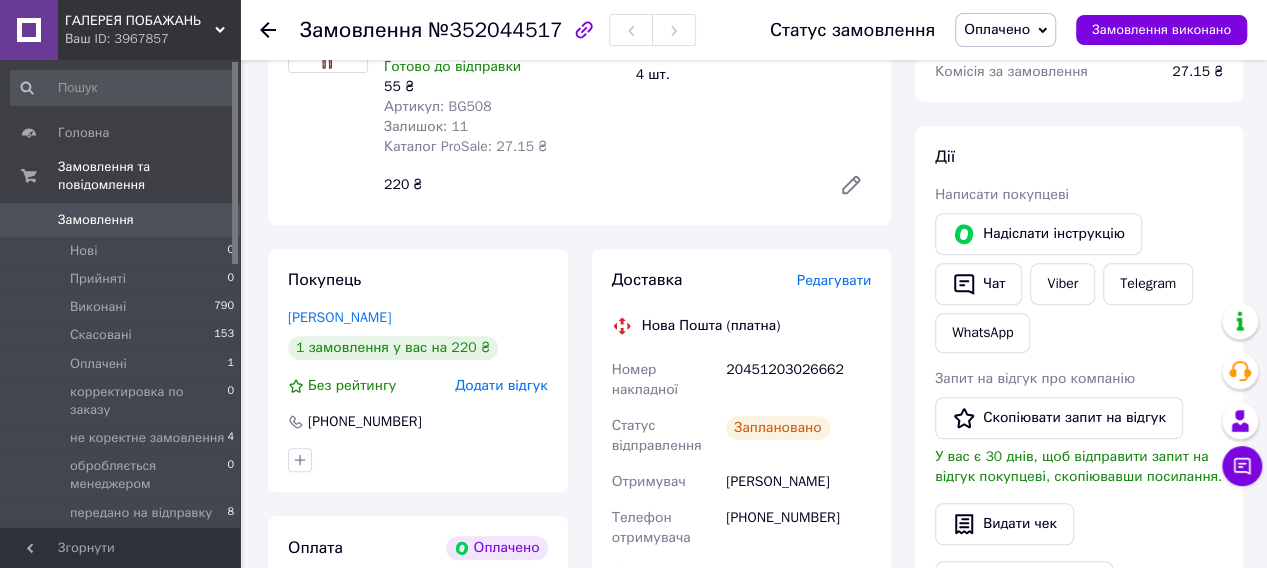 click 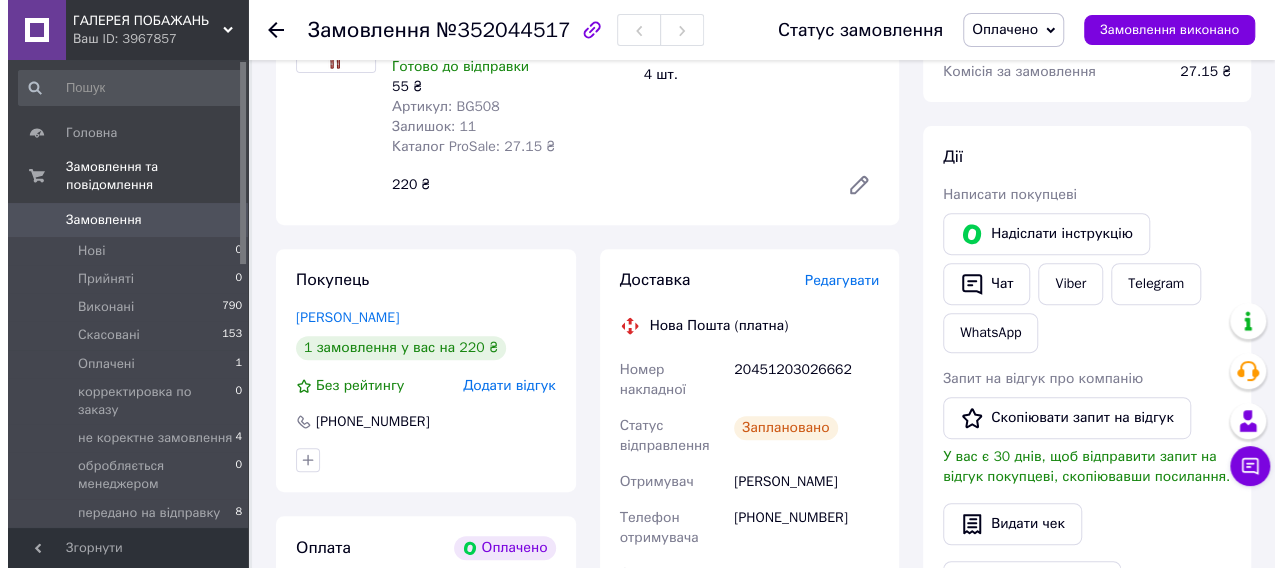 scroll, scrollTop: 0, scrollLeft: 0, axis: both 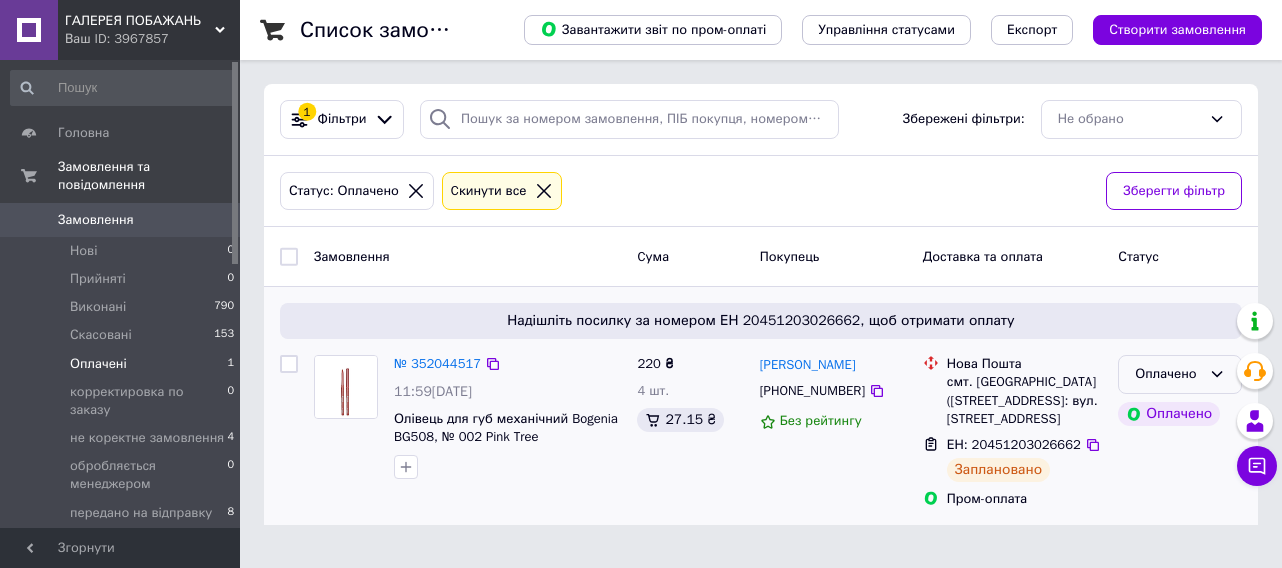 click 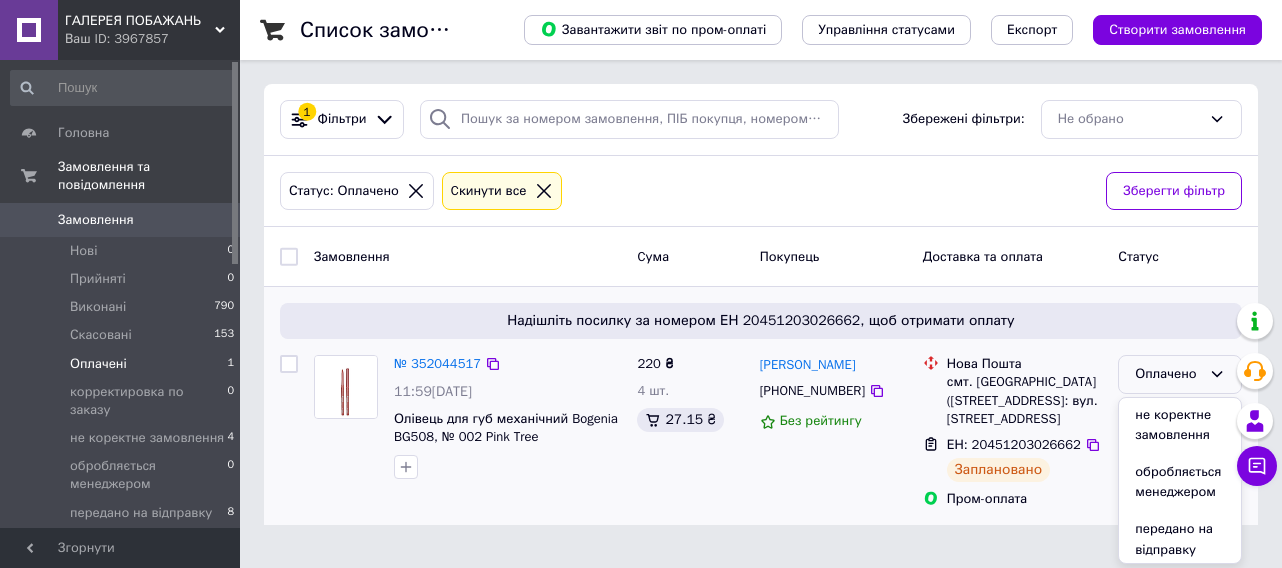 scroll, scrollTop: 200, scrollLeft: 0, axis: vertical 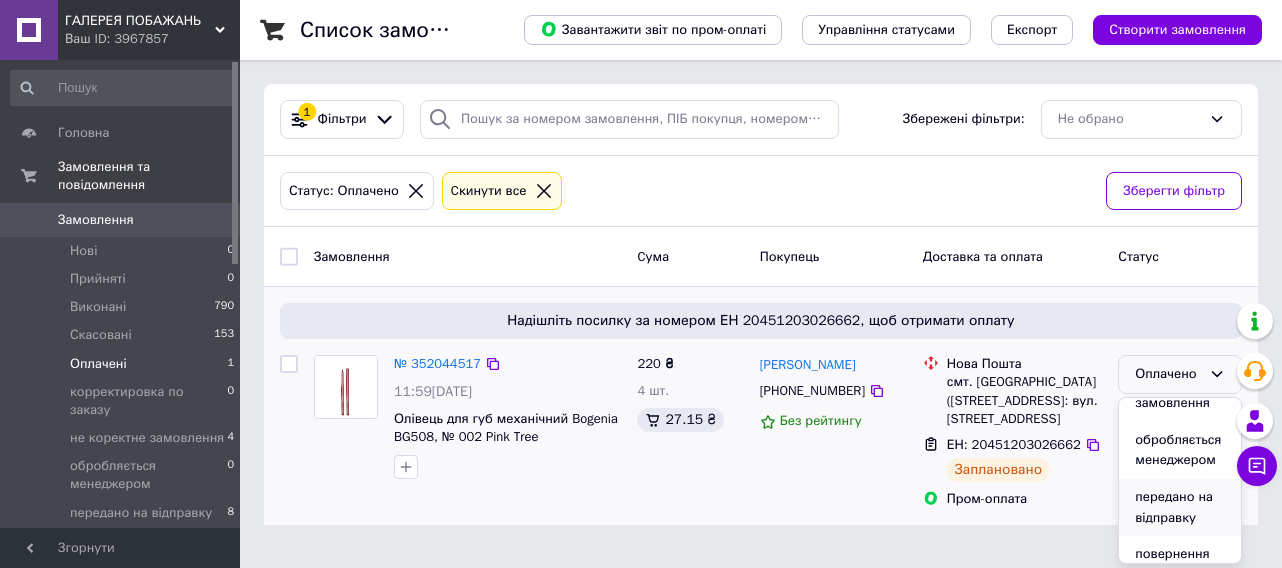 click on "передано на відправку" at bounding box center (1180, 507) 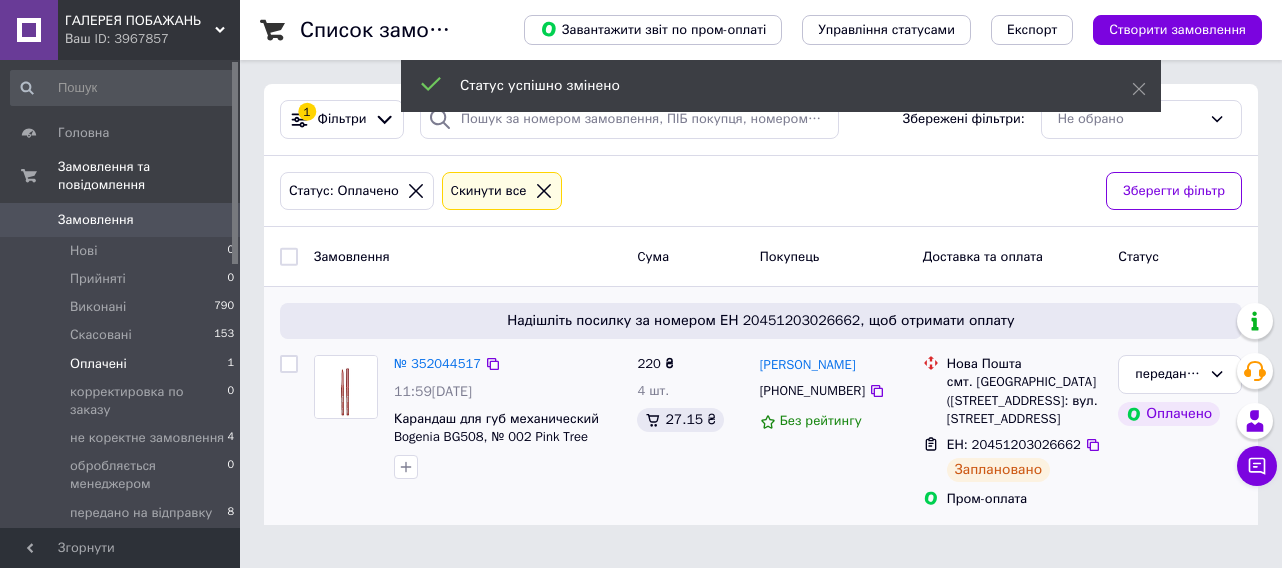 click 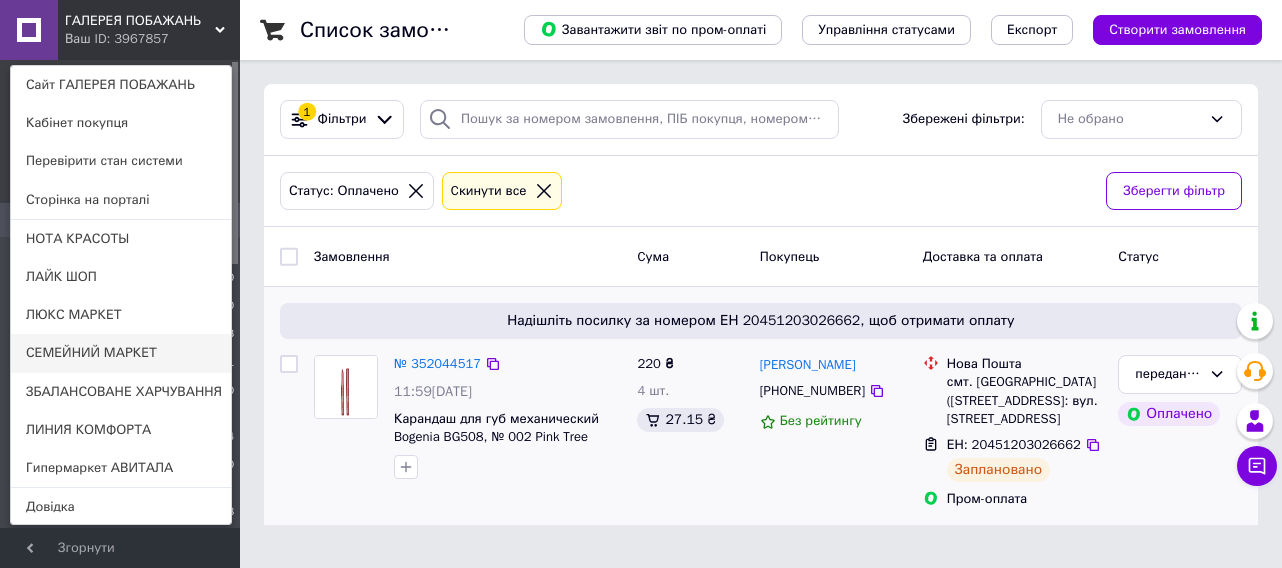 click on "СЕМЕЙНИЙ МАРКЕТ" at bounding box center (121, 353) 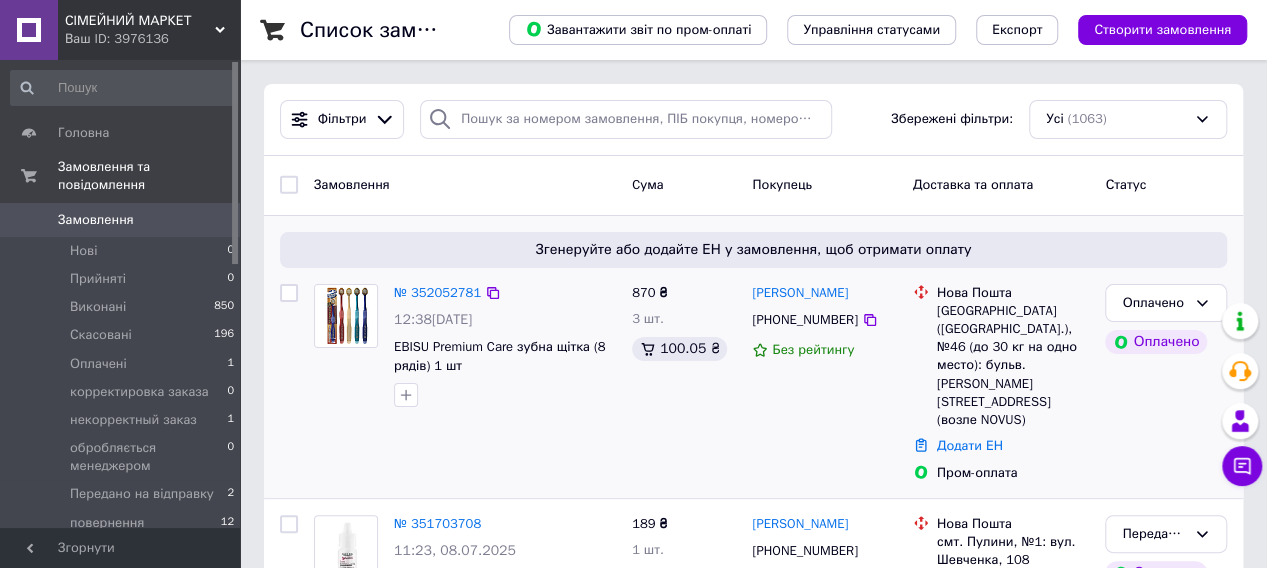 scroll, scrollTop: 100, scrollLeft: 0, axis: vertical 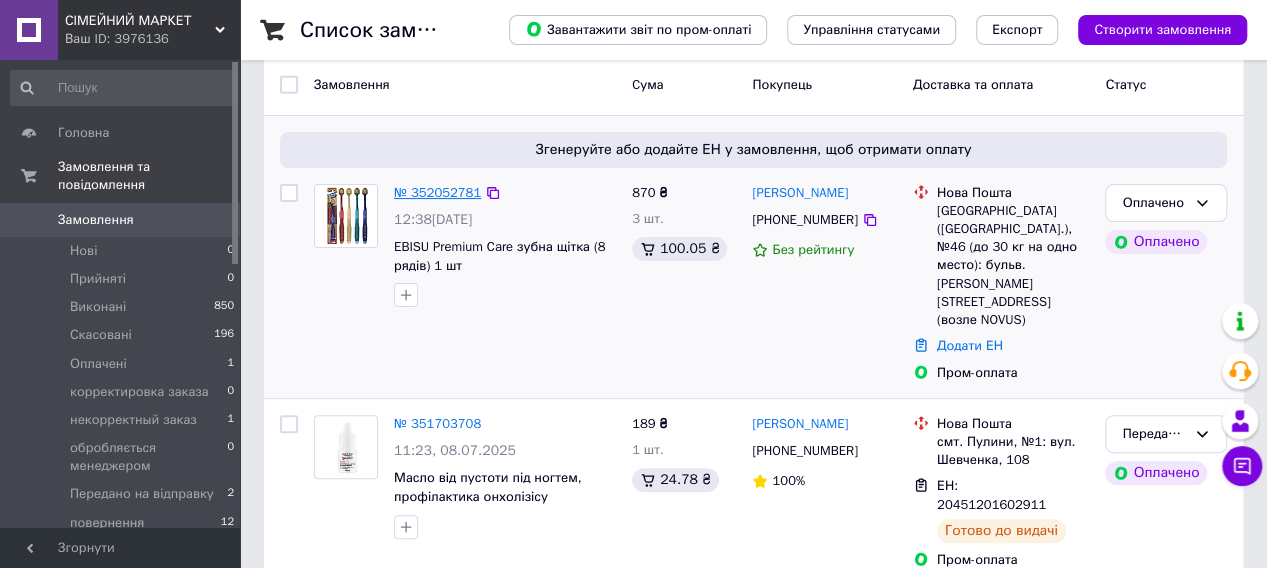 click on "№ 352052781" at bounding box center [437, 192] 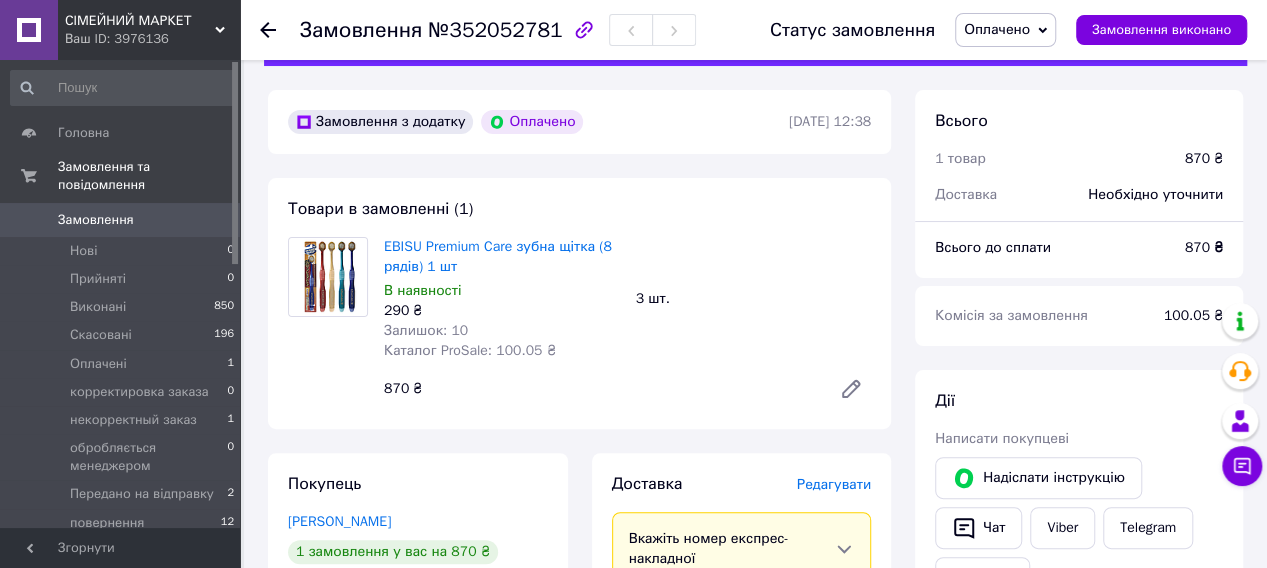 scroll, scrollTop: 100, scrollLeft: 0, axis: vertical 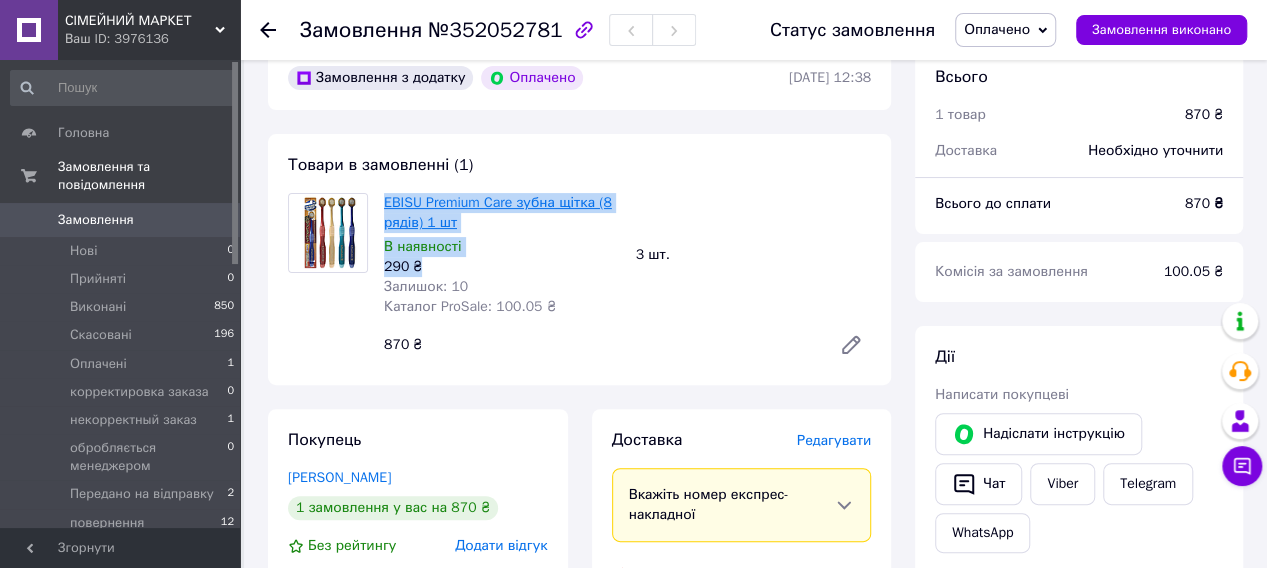 drag, startPoint x: 432, startPoint y: 284, endPoint x: 385, endPoint y: 205, distance: 91.92388 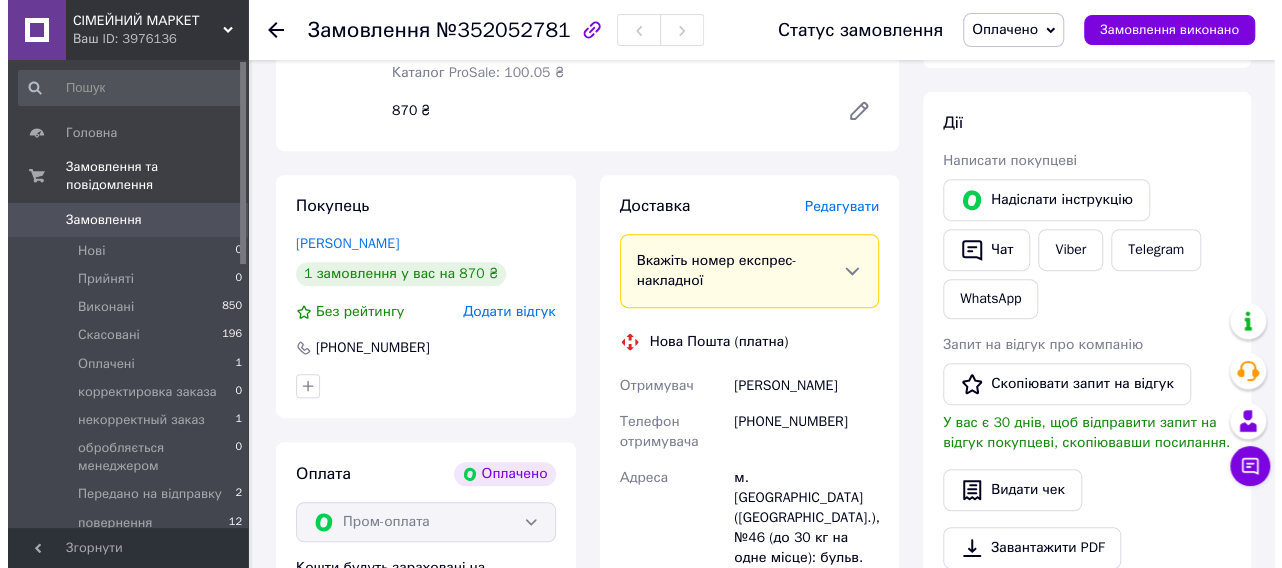scroll, scrollTop: 400, scrollLeft: 0, axis: vertical 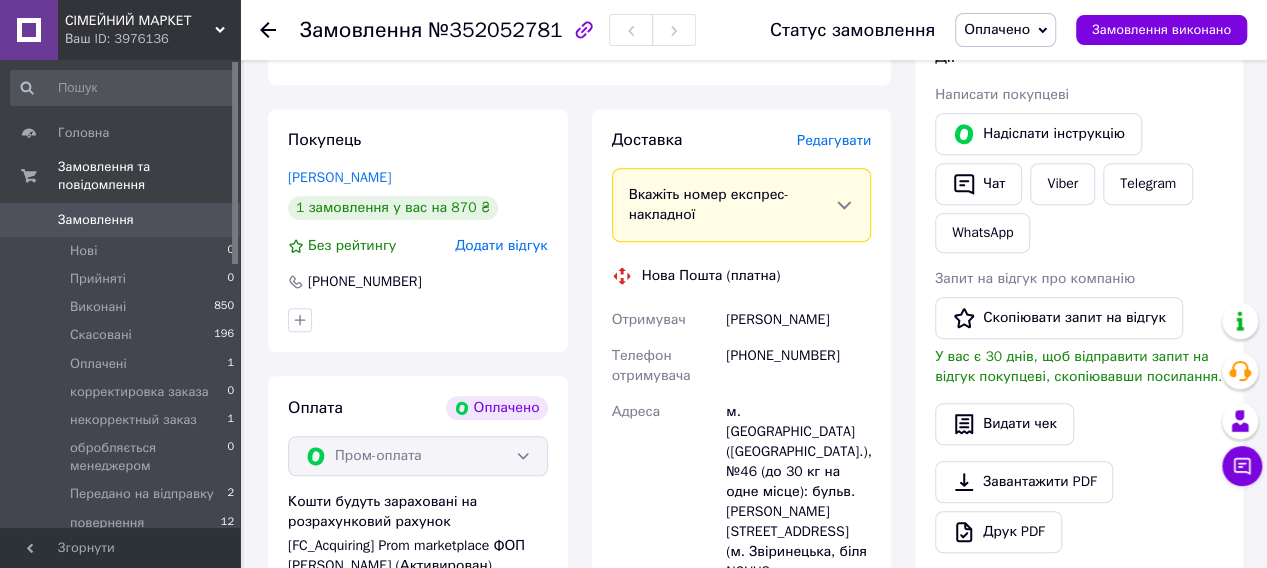 click on "Редагувати" at bounding box center [834, 140] 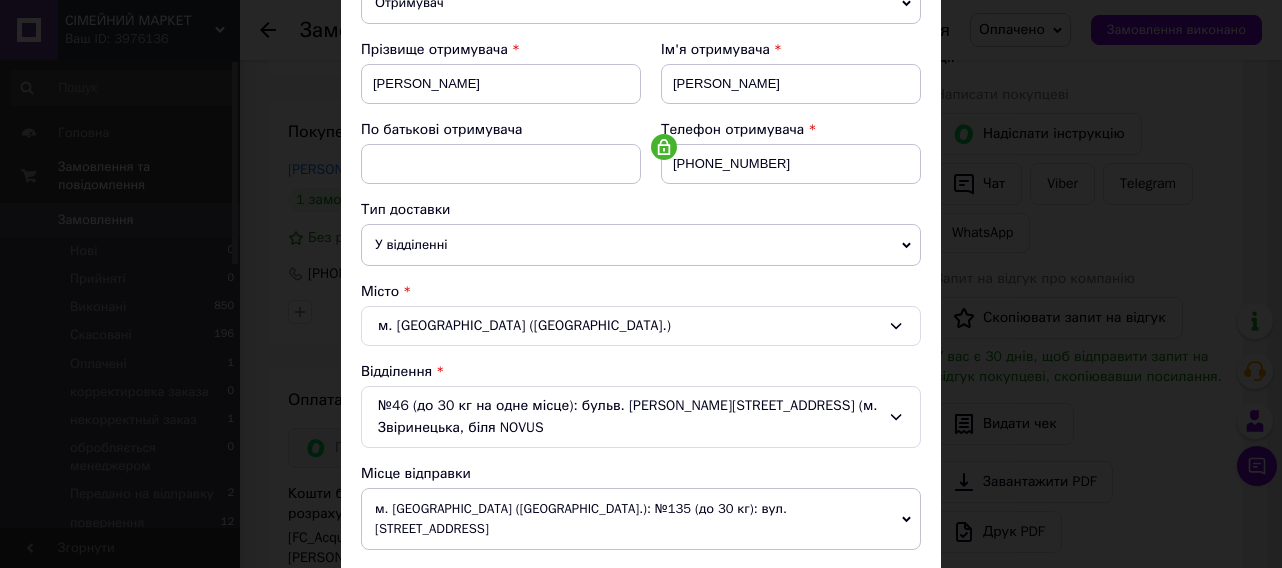 scroll, scrollTop: 300, scrollLeft: 0, axis: vertical 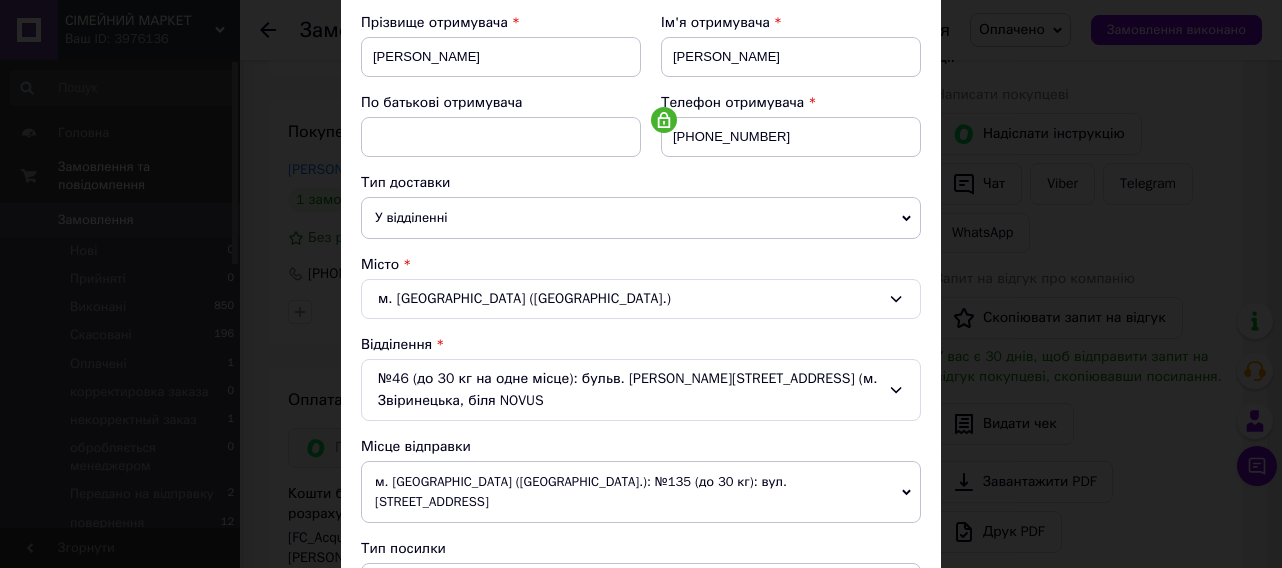 click 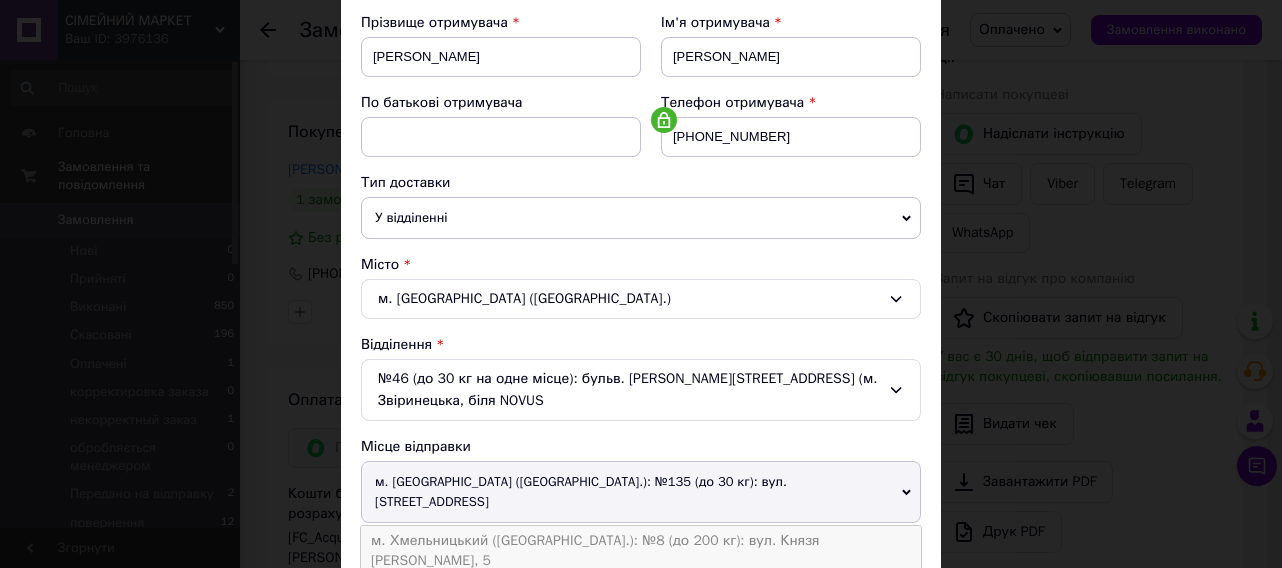 click on "м. Хмельницький (Хмельницька обл.): №8 (до 200 кг): вул. Князя Святослава Хороброго, 5" at bounding box center [641, 551] 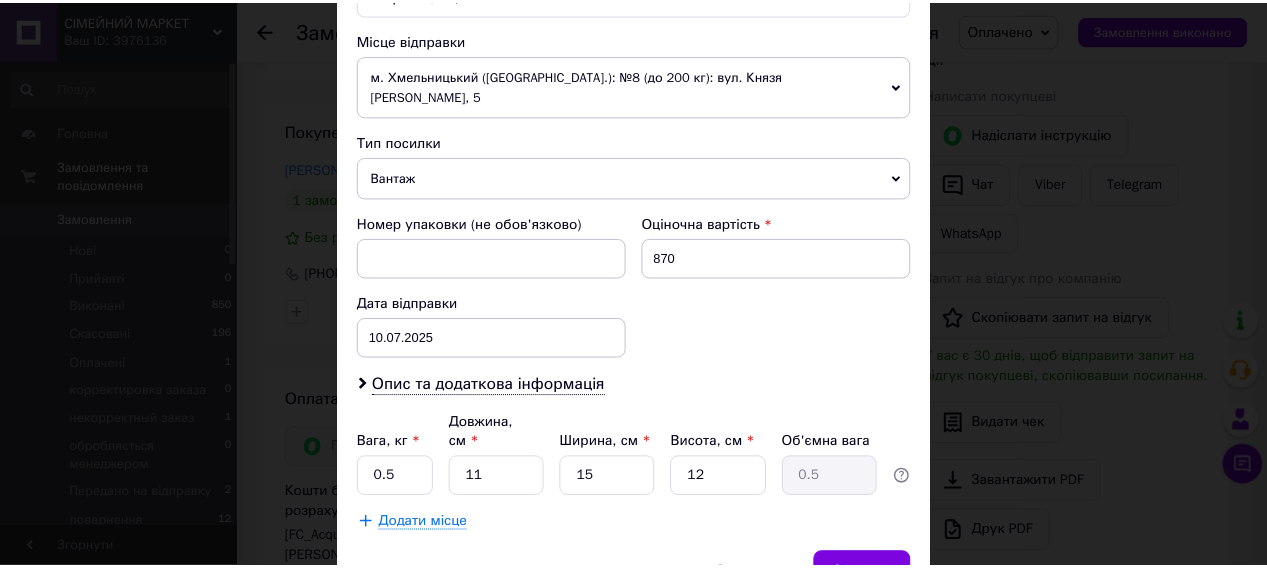 scroll, scrollTop: 793, scrollLeft: 0, axis: vertical 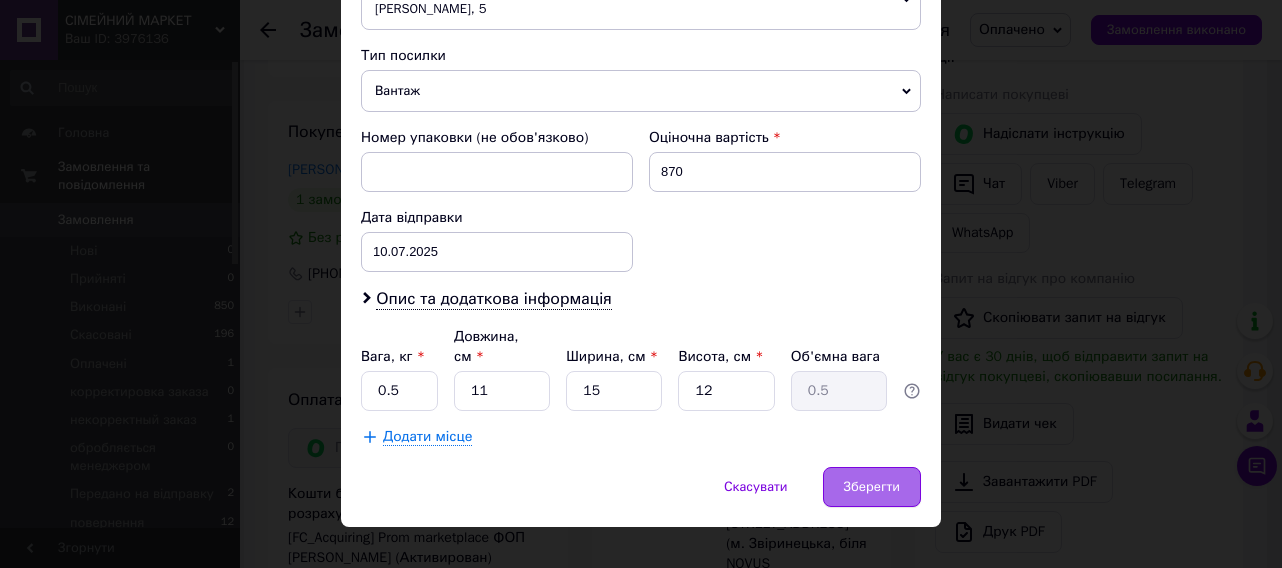 click on "Зберегти" at bounding box center (872, 487) 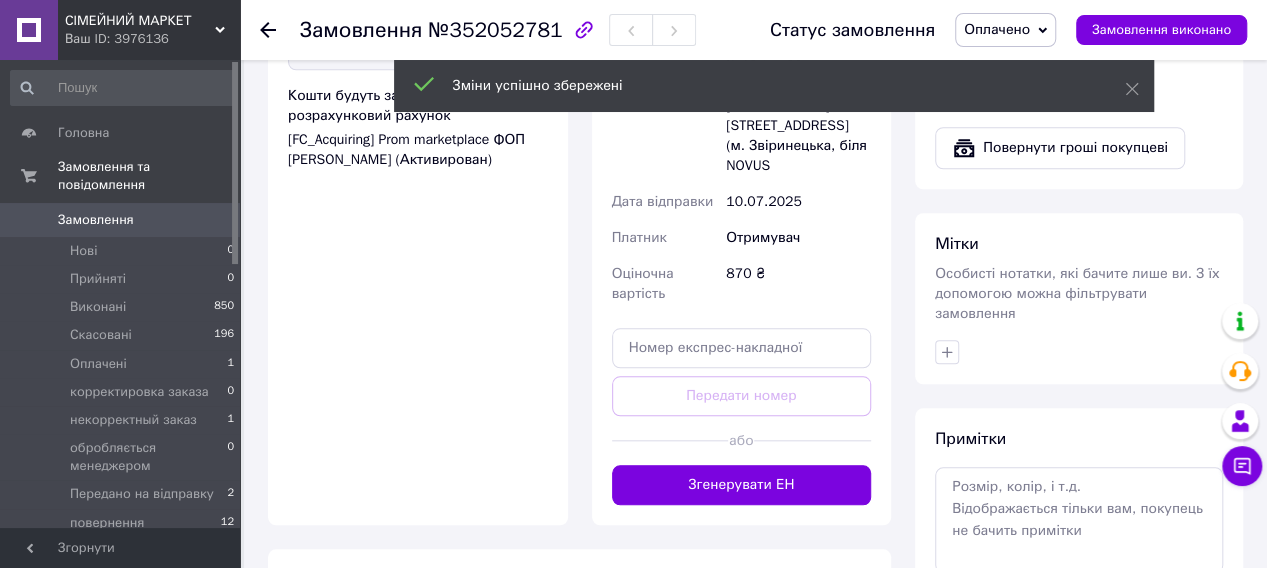 scroll, scrollTop: 900, scrollLeft: 0, axis: vertical 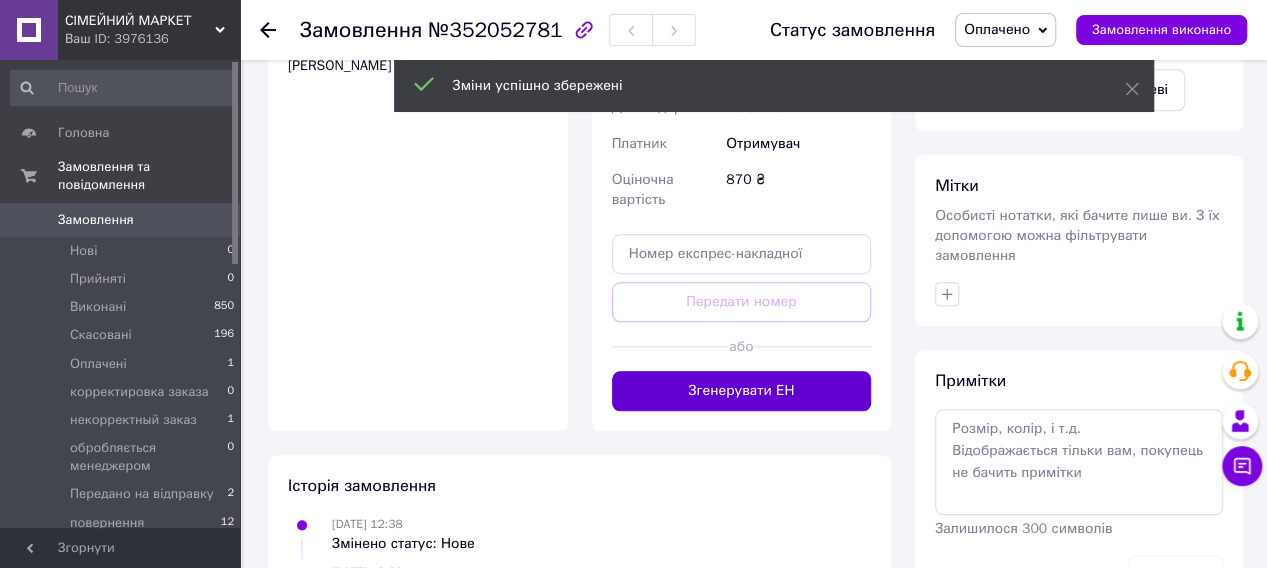 click on "Згенерувати ЕН" at bounding box center (742, 391) 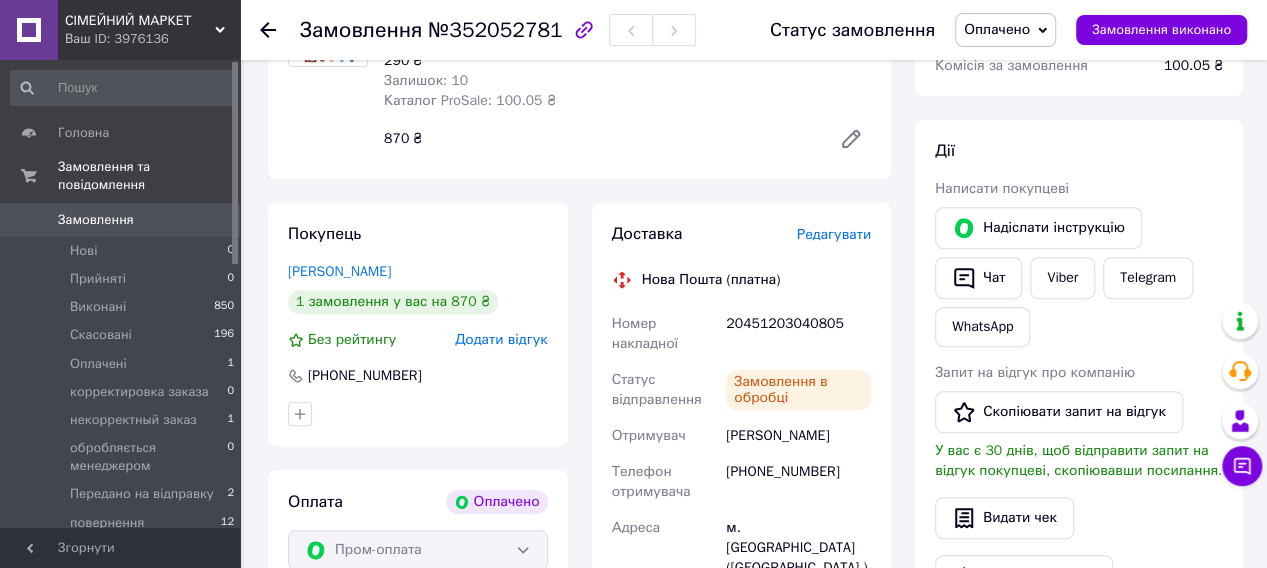 scroll, scrollTop: 300, scrollLeft: 0, axis: vertical 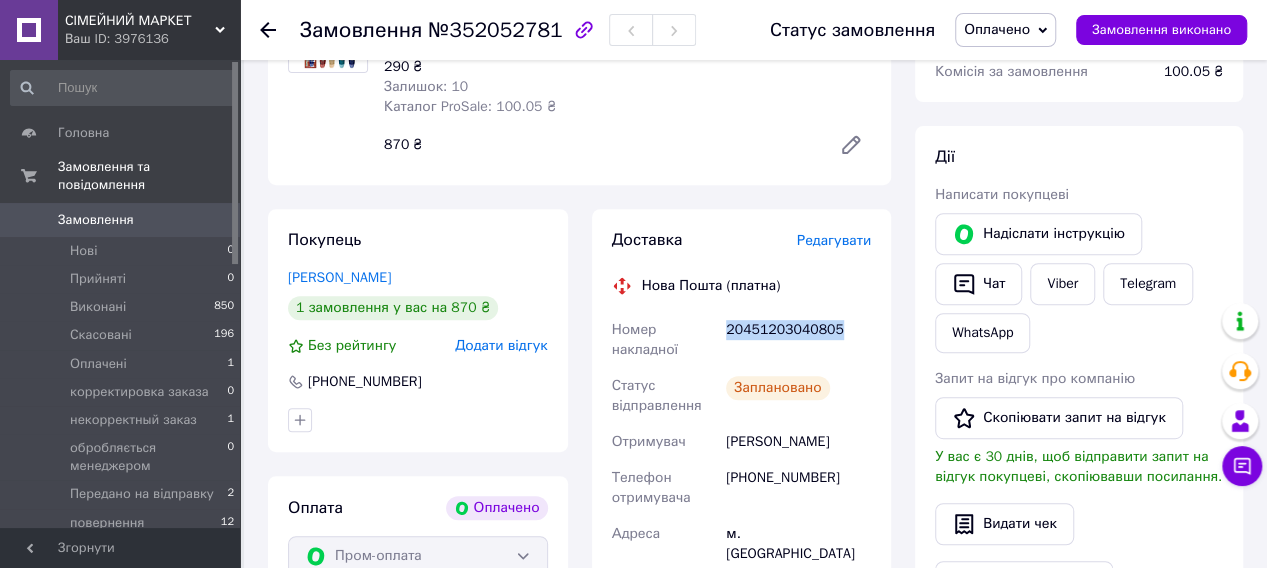 drag, startPoint x: 824, startPoint y: 318, endPoint x: 724, endPoint y: 315, distance: 100.04499 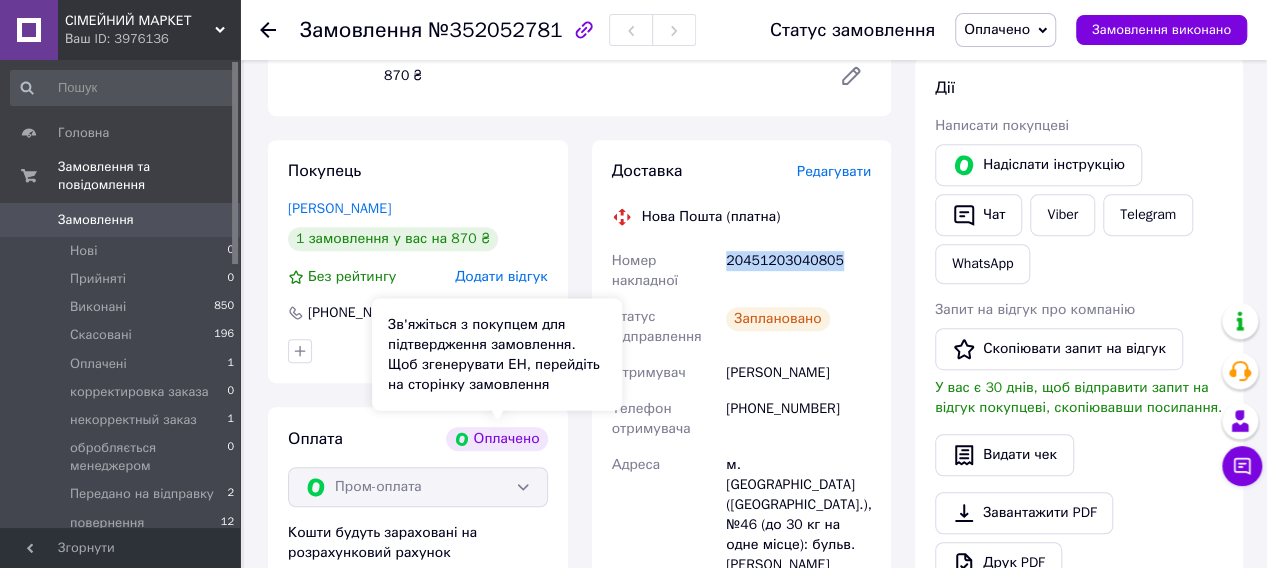 scroll, scrollTop: 400, scrollLeft: 0, axis: vertical 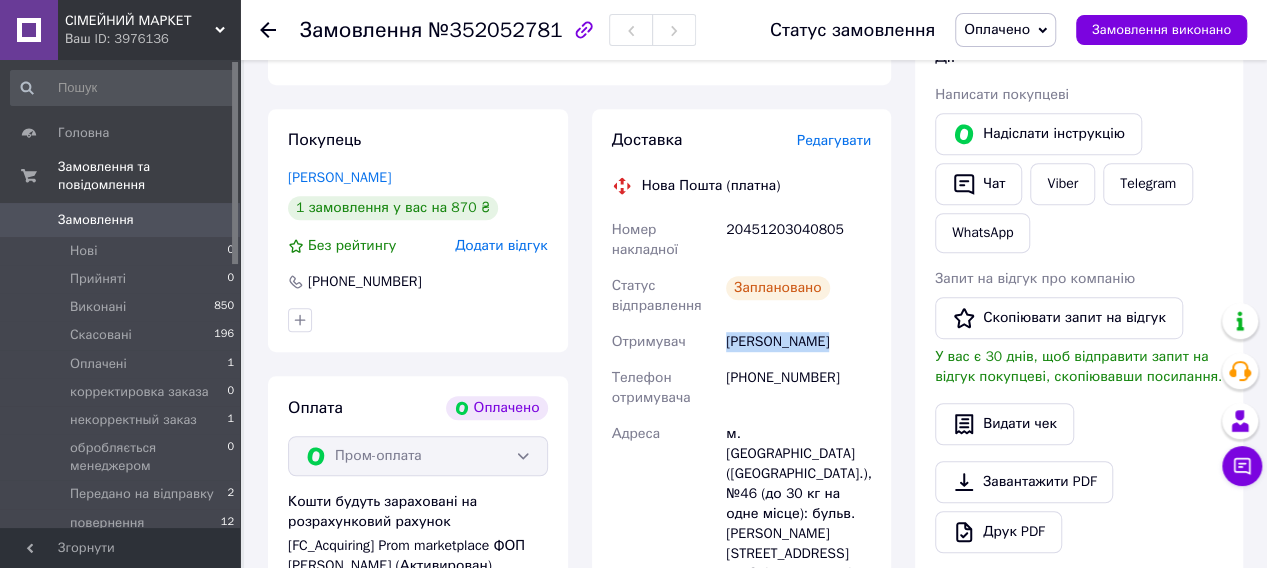 drag, startPoint x: 726, startPoint y: 336, endPoint x: 831, endPoint y: 339, distance: 105.04285 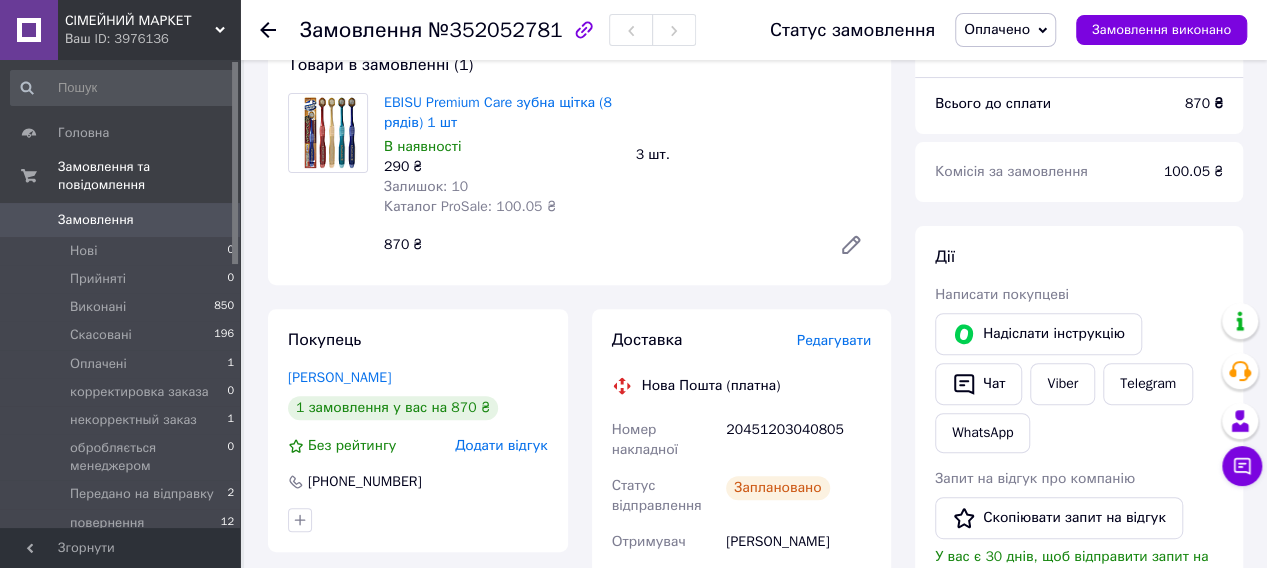 click 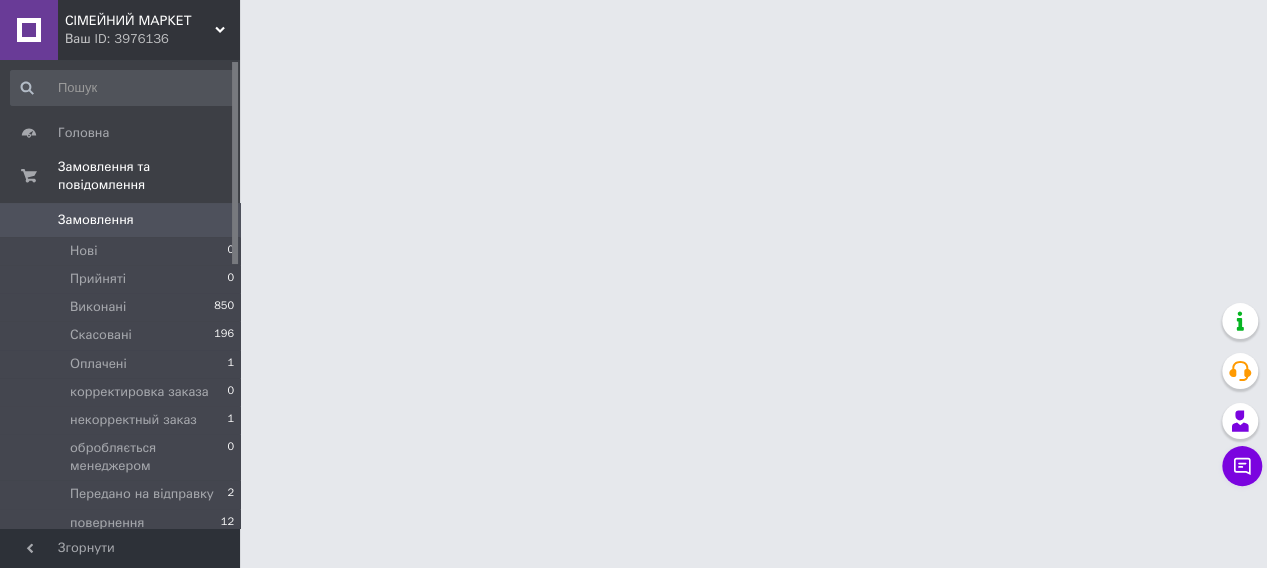 scroll, scrollTop: 0, scrollLeft: 0, axis: both 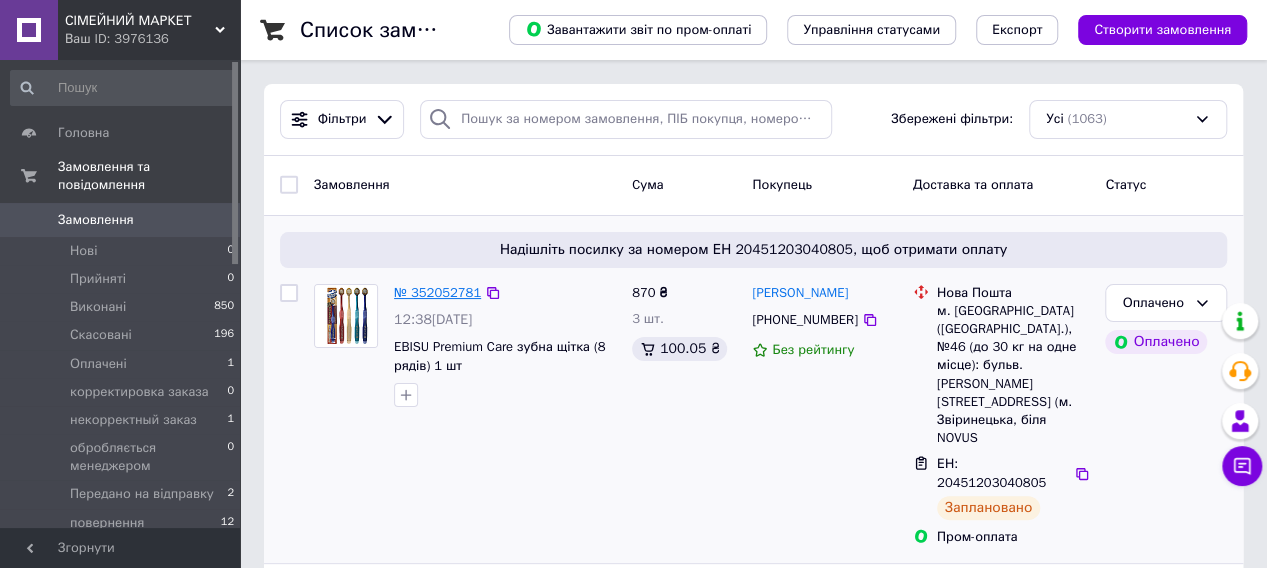 click on "№ 352052781" at bounding box center (437, 292) 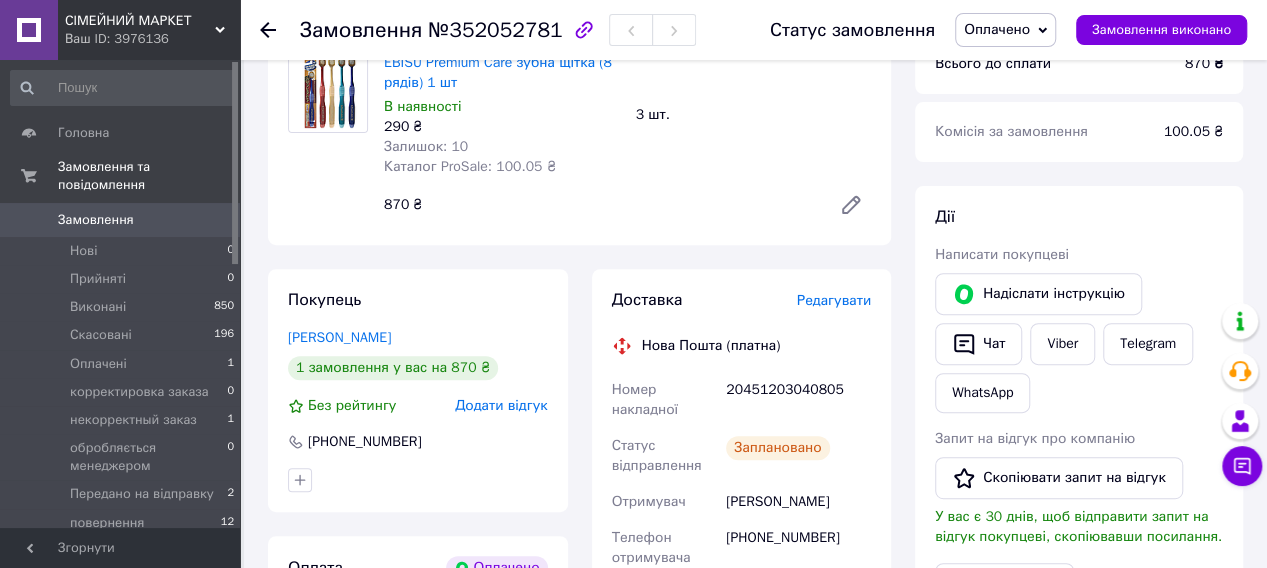 scroll, scrollTop: 300, scrollLeft: 0, axis: vertical 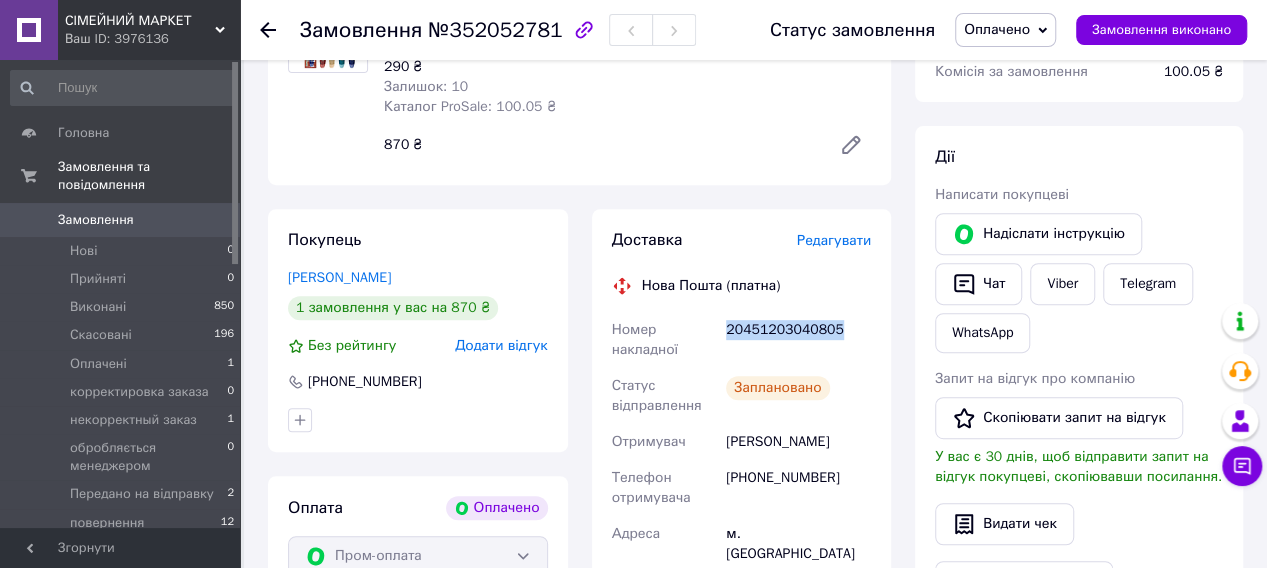 drag, startPoint x: 832, startPoint y: 323, endPoint x: 728, endPoint y: 320, distance: 104.04326 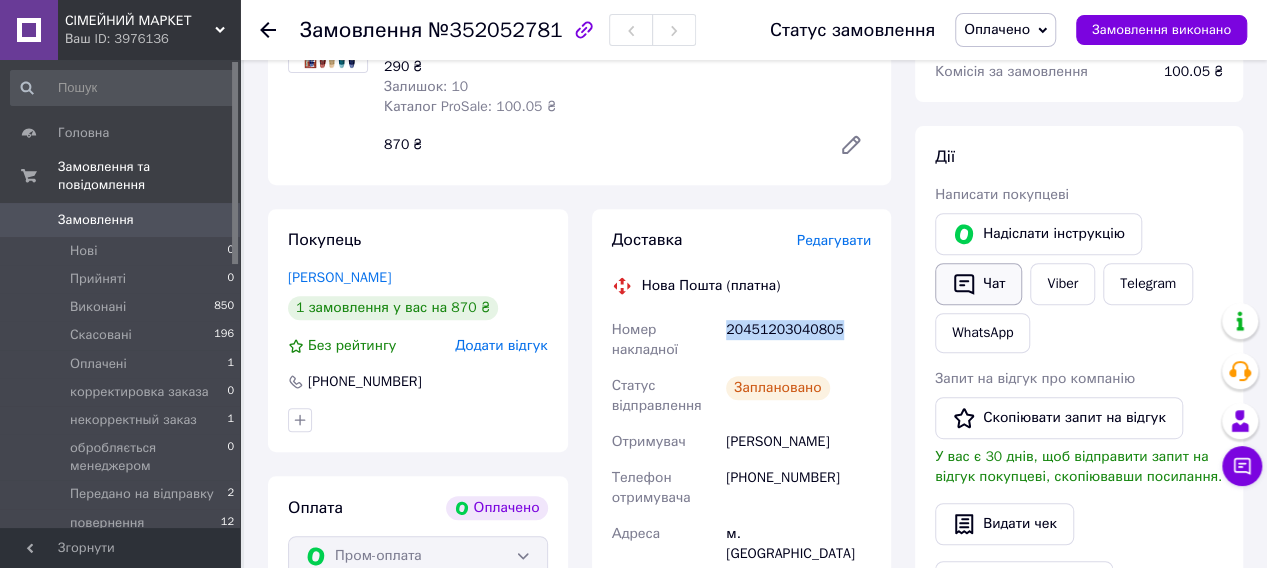 click on "Чат" at bounding box center (978, 284) 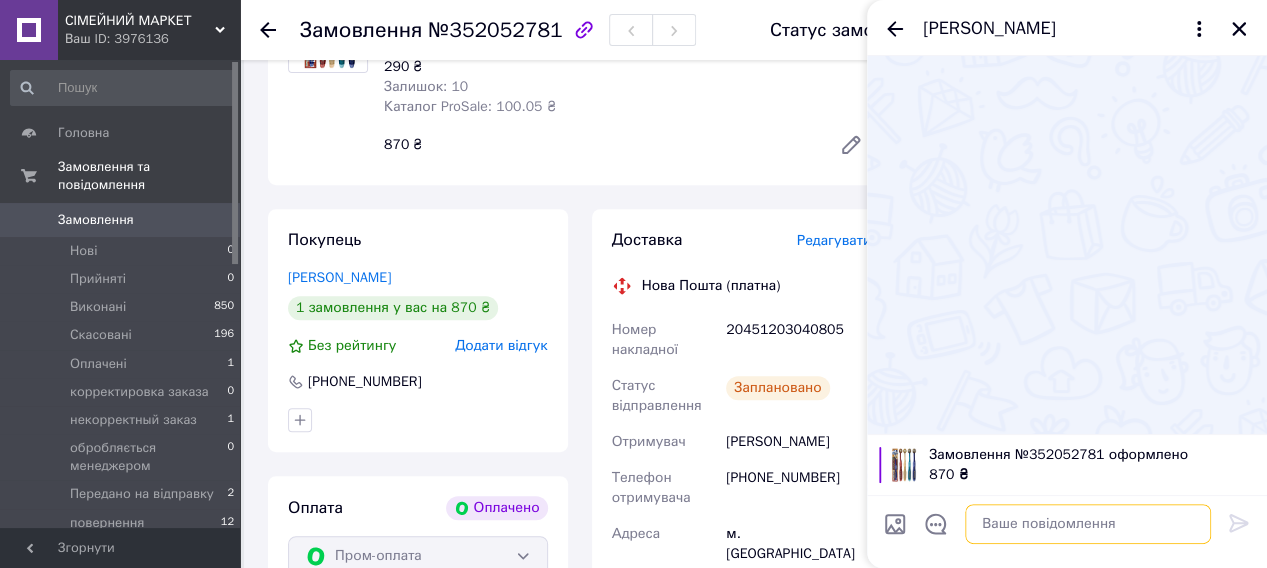 paste on "Дякуємо за Замовлення. Оформлено та передано на склад для відправки. Очікуйте будь-ласка ТТН.
Мир Вашому дому!" 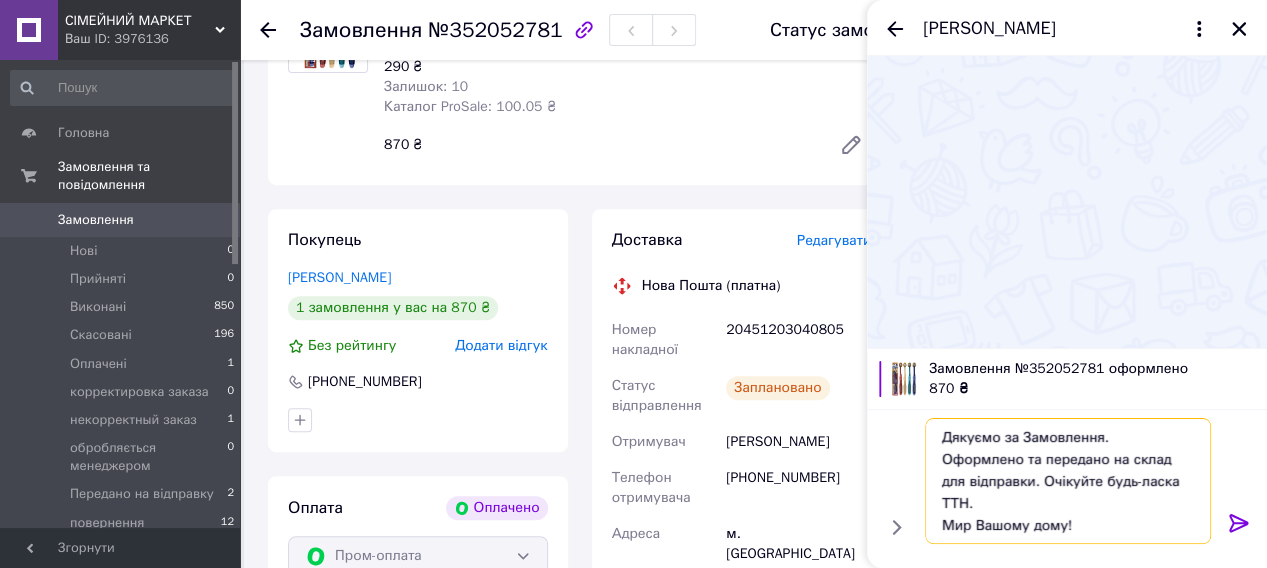 type on "Дякуємо за Замовлення. Оформлено та передано на склад для відправки. Очікуйте будь-ласка ТТН.
Мир Вашому дому!" 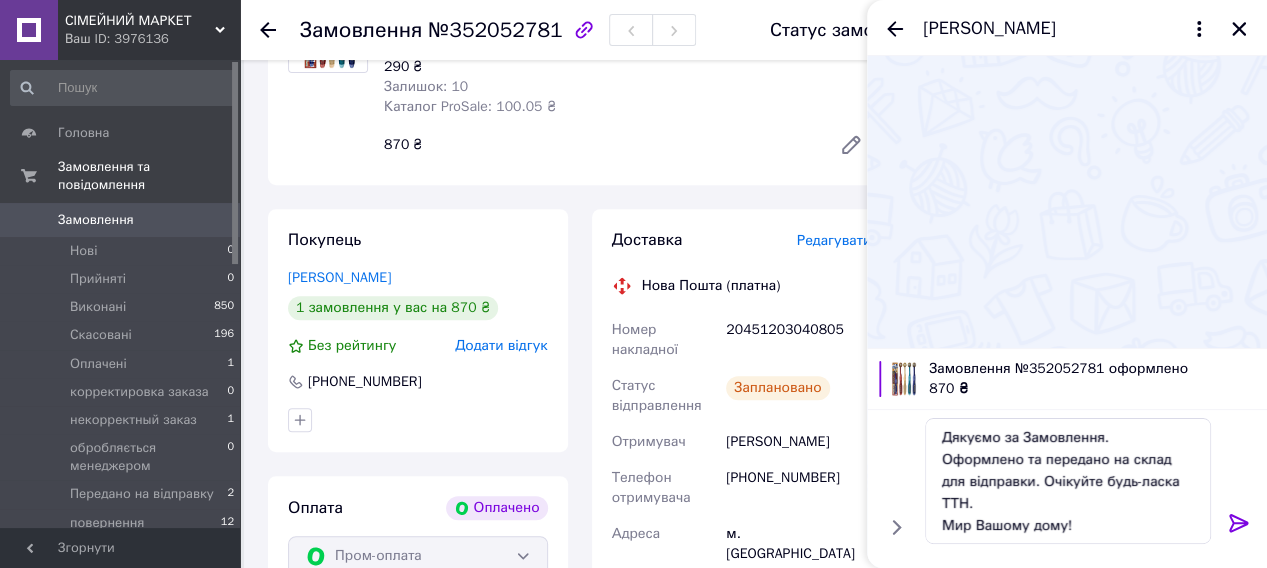 drag, startPoint x: 1243, startPoint y: 518, endPoint x: 1243, endPoint y: 501, distance: 17 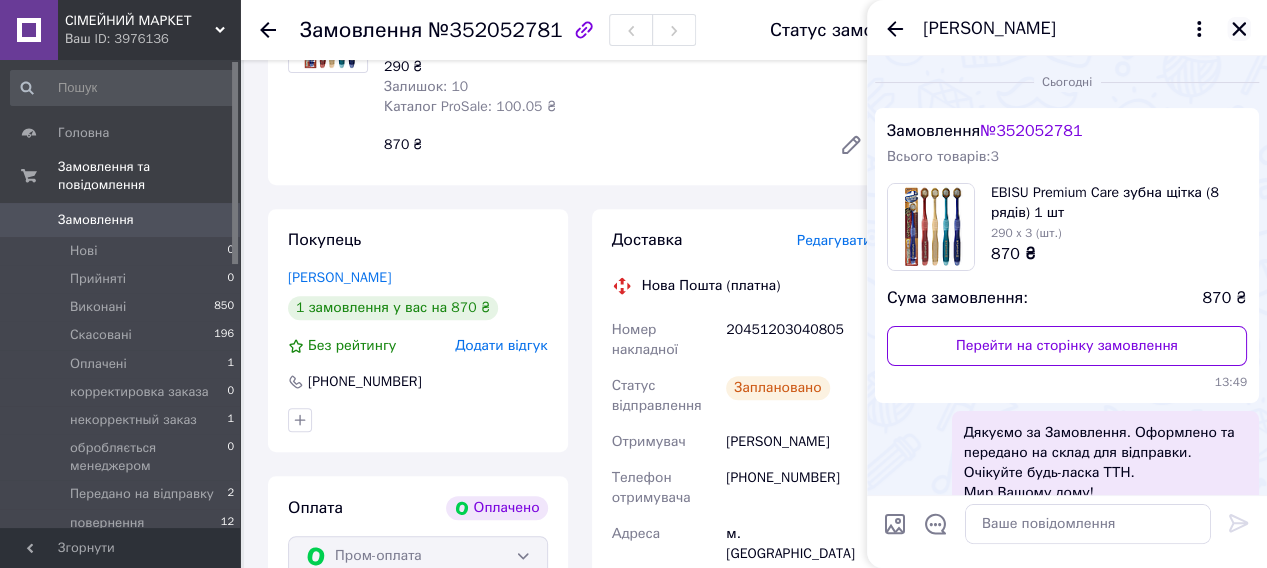 click 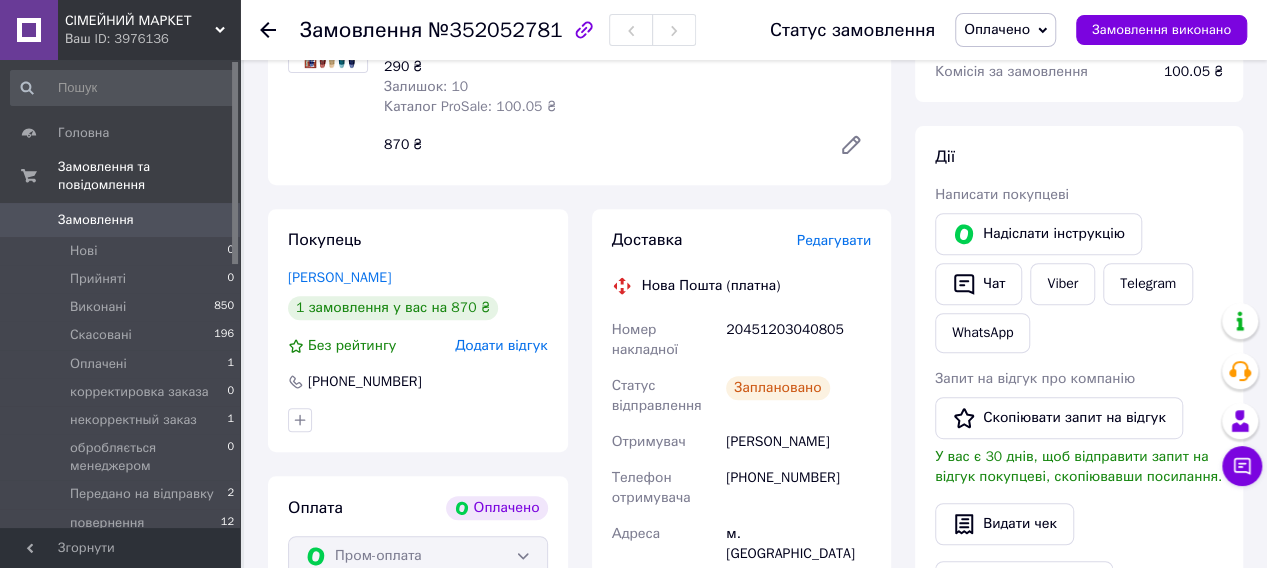 click 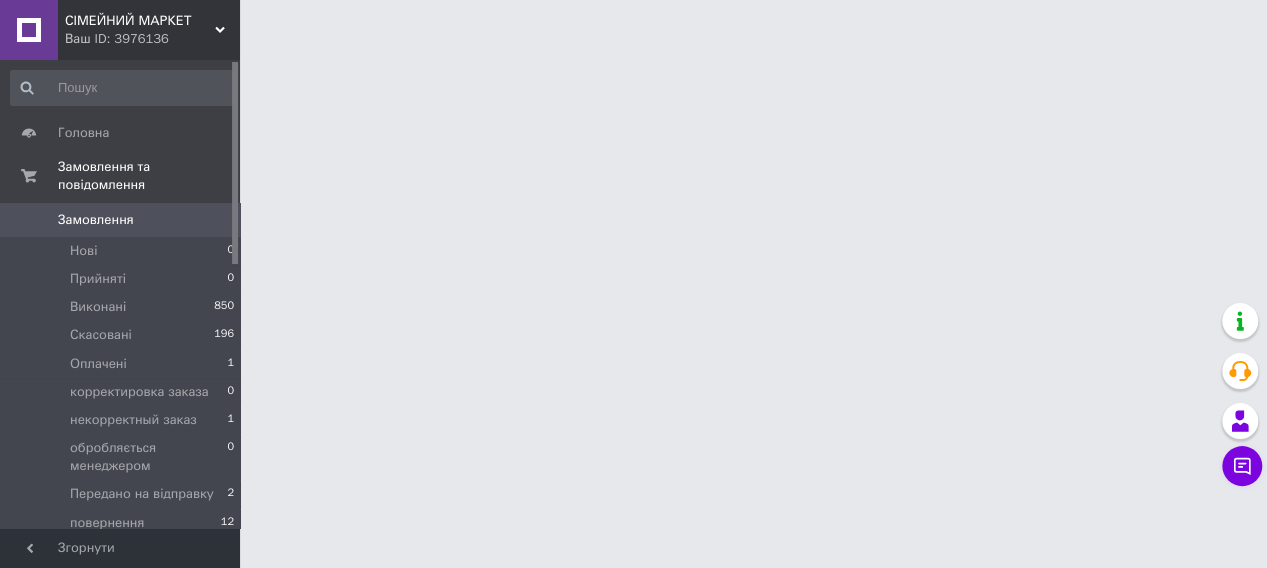 scroll, scrollTop: 0, scrollLeft: 0, axis: both 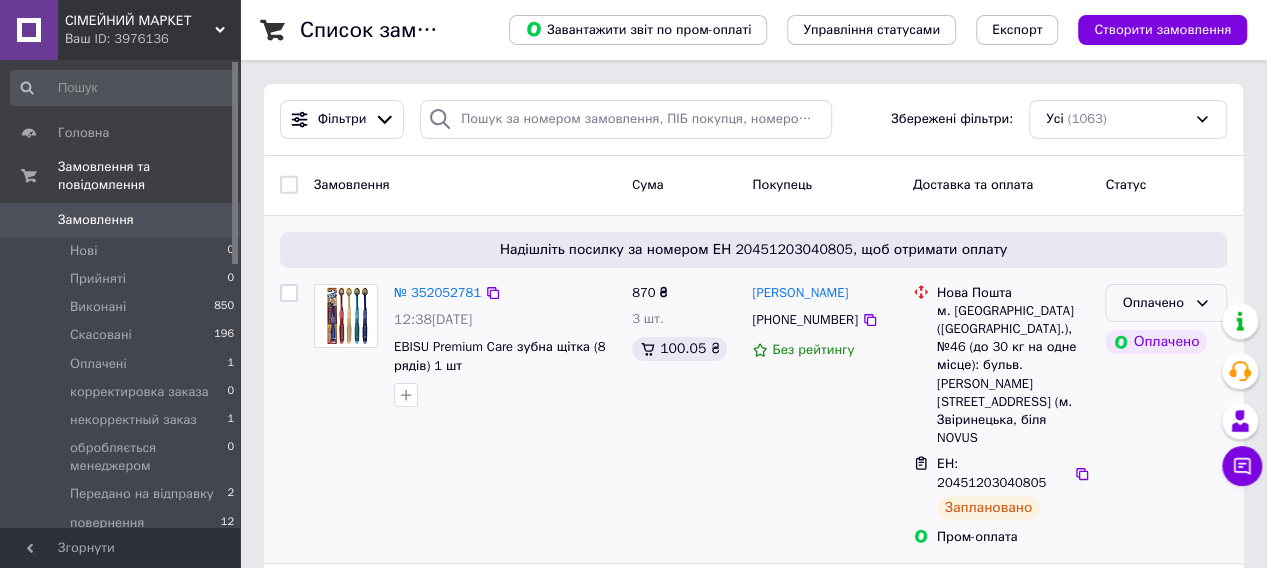 click 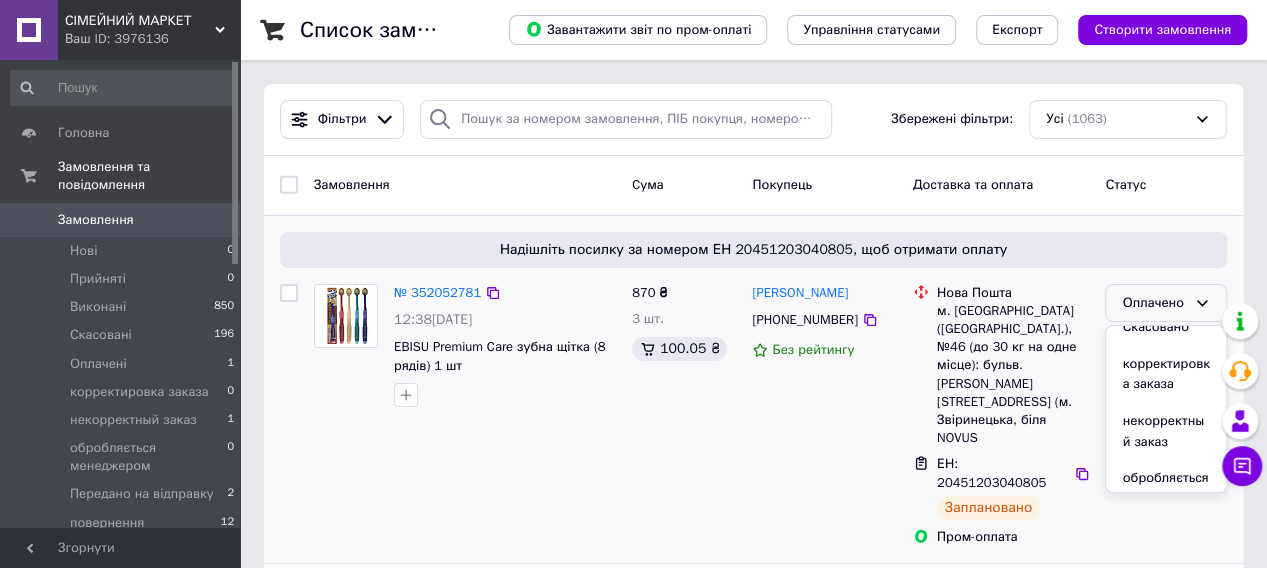 scroll, scrollTop: 200, scrollLeft: 0, axis: vertical 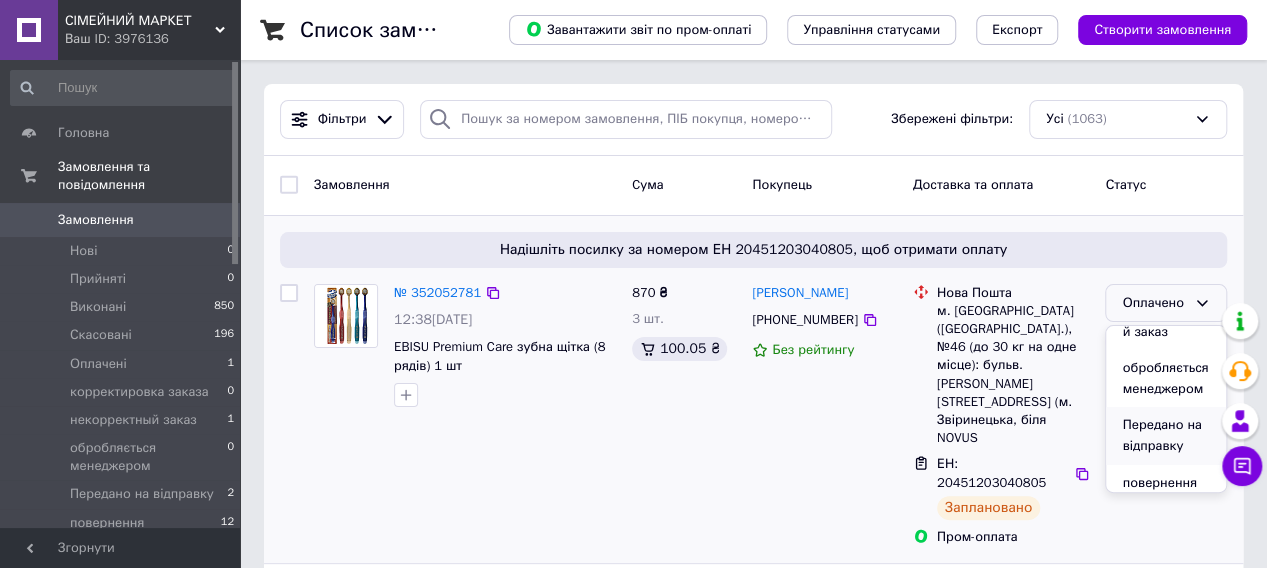 click on "Передано на відправку" at bounding box center (1166, 435) 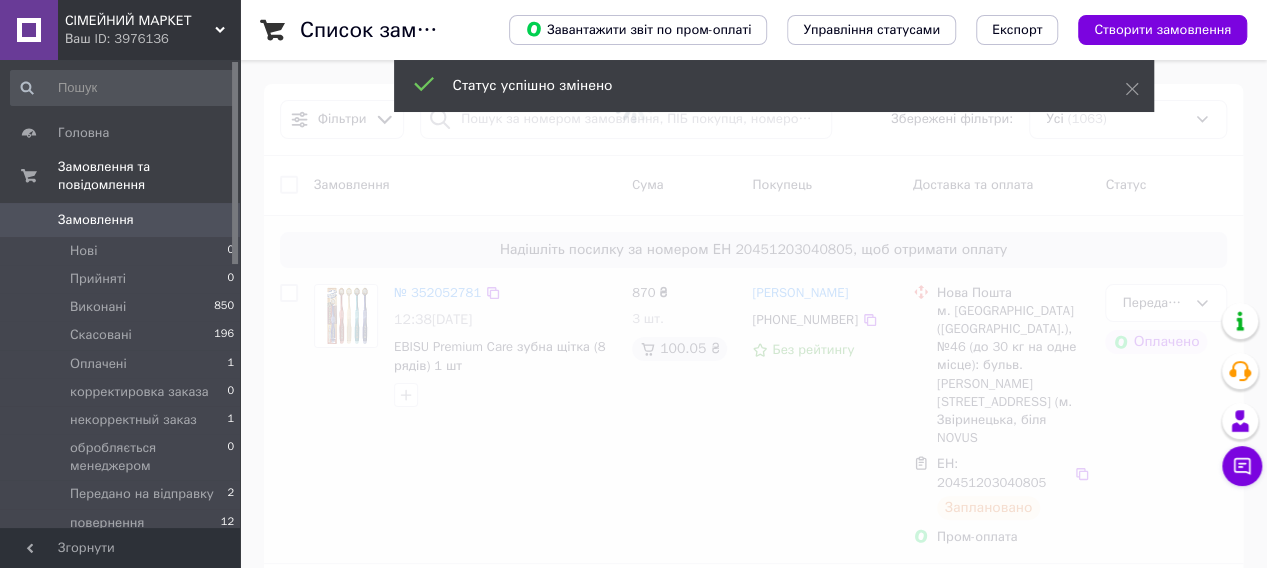 scroll, scrollTop: 300, scrollLeft: 0, axis: vertical 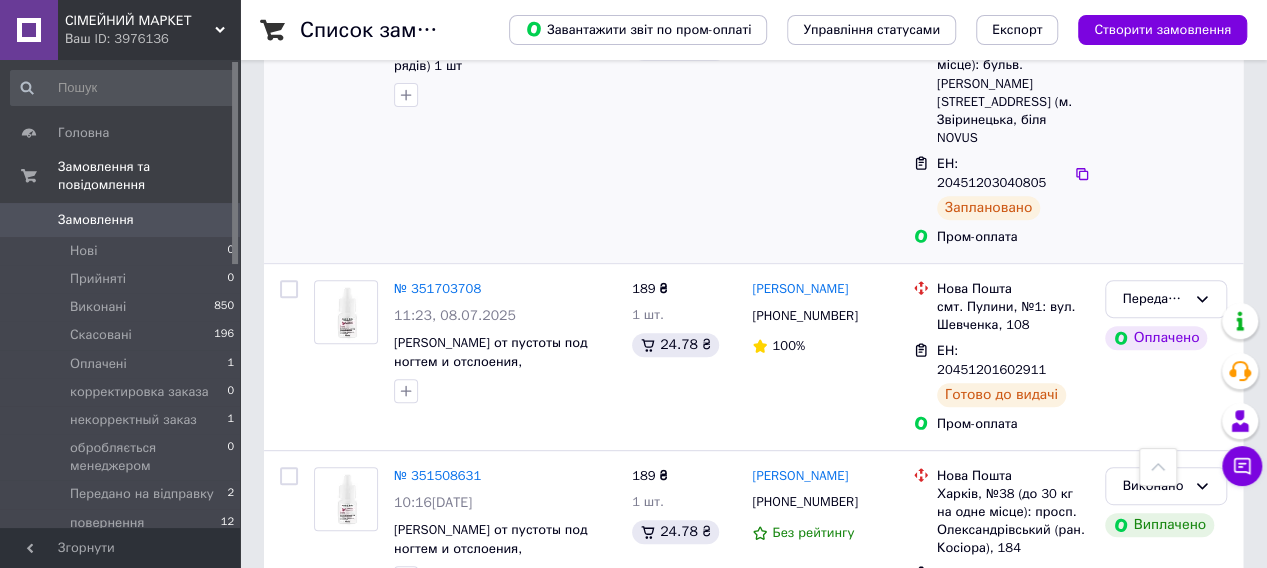 click 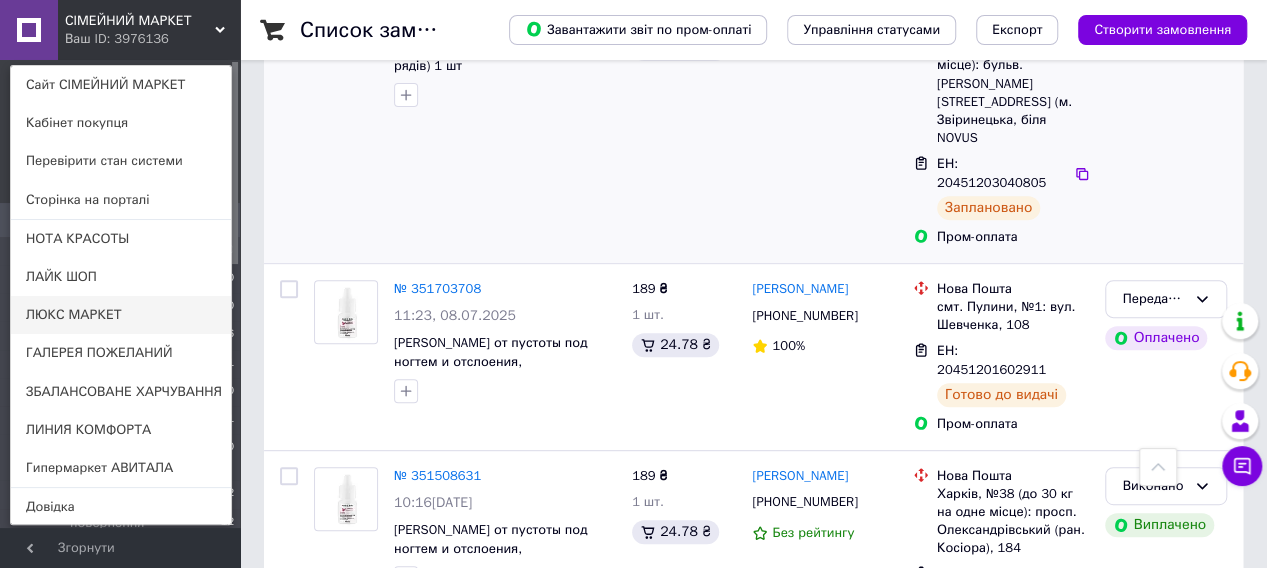 click on "ЛЮКС  МАРКЕТ" at bounding box center [121, 315] 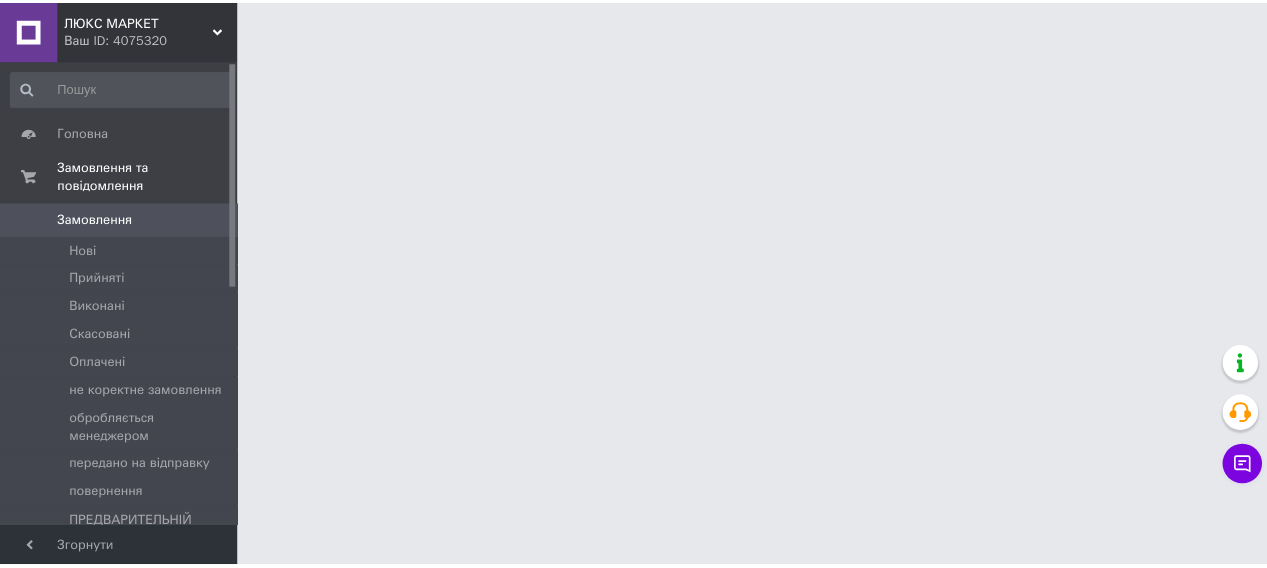 scroll, scrollTop: 0, scrollLeft: 0, axis: both 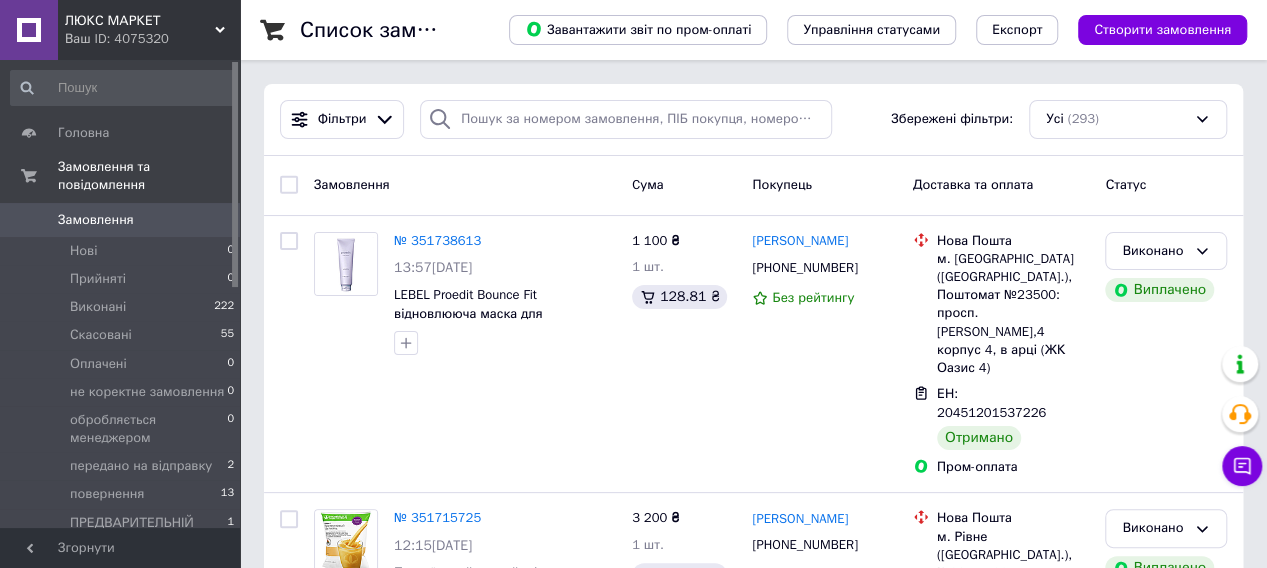 click on "Замовлення" at bounding box center (96, 220) 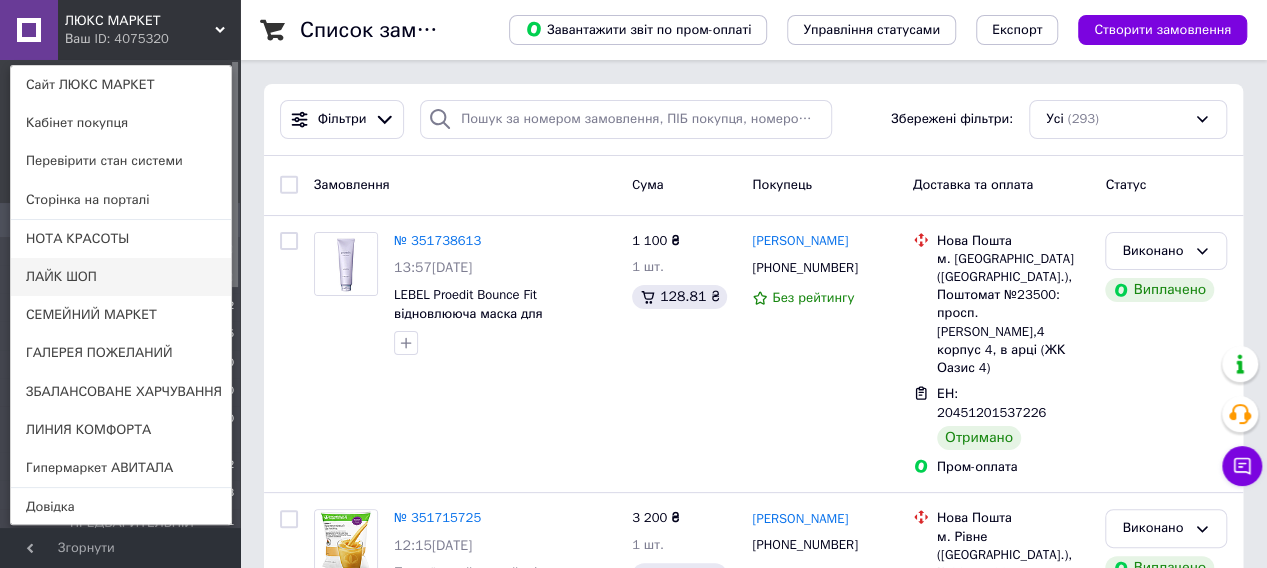 click on "ЛАЙК  ШОП" at bounding box center (121, 277) 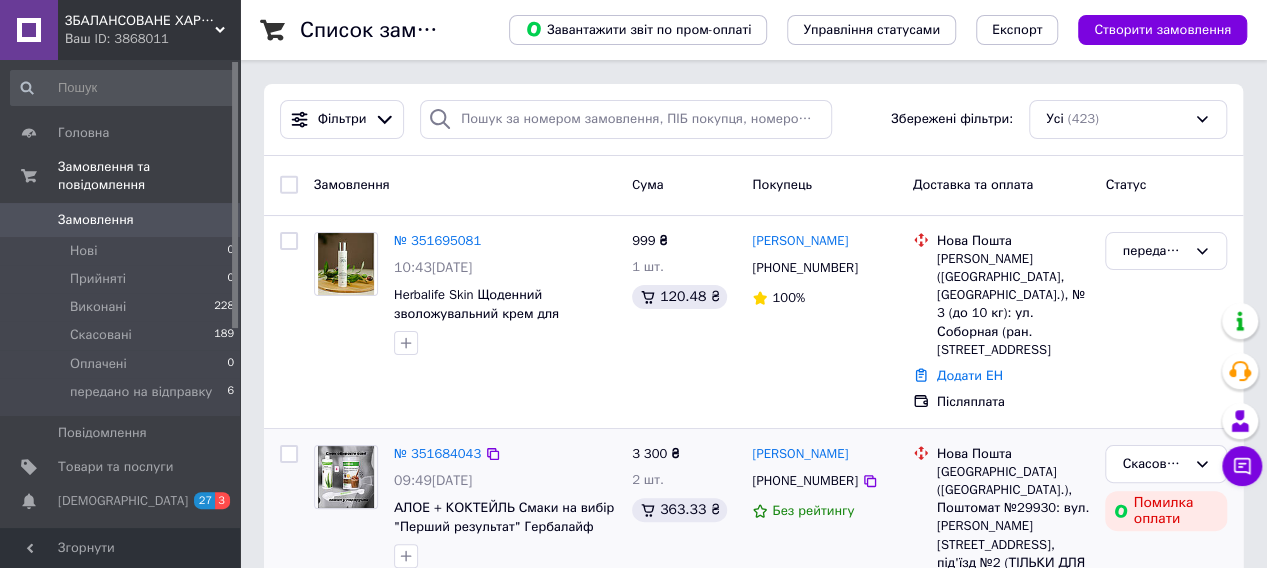 scroll, scrollTop: 300, scrollLeft: 0, axis: vertical 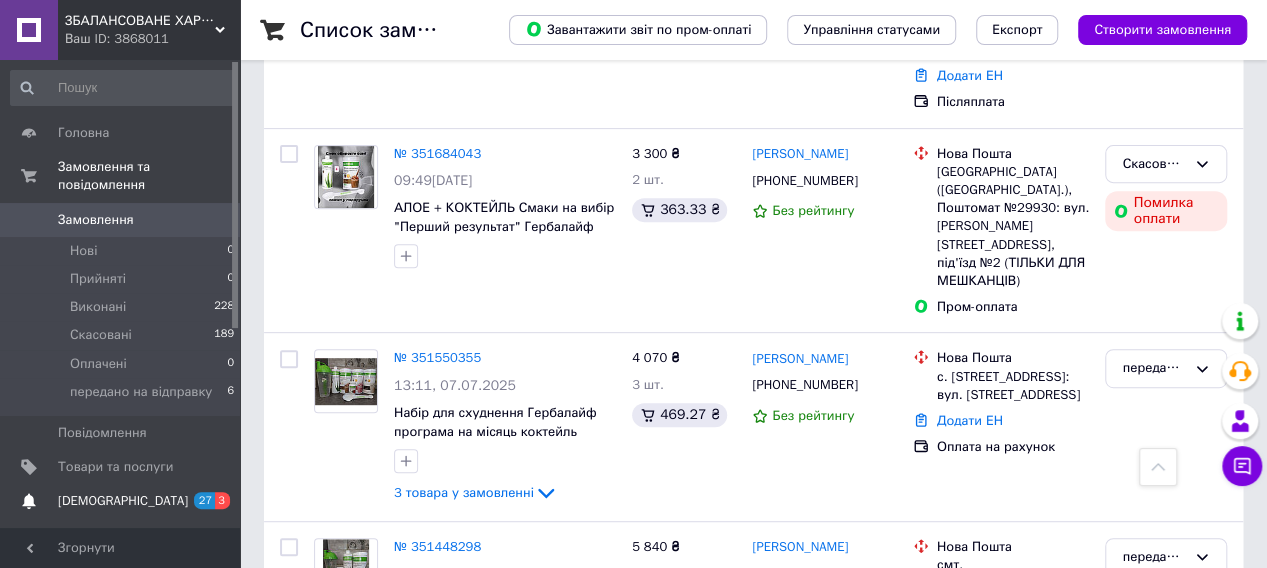 click on "[DEMOGRAPHIC_DATA]" at bounding box center [123, 501] 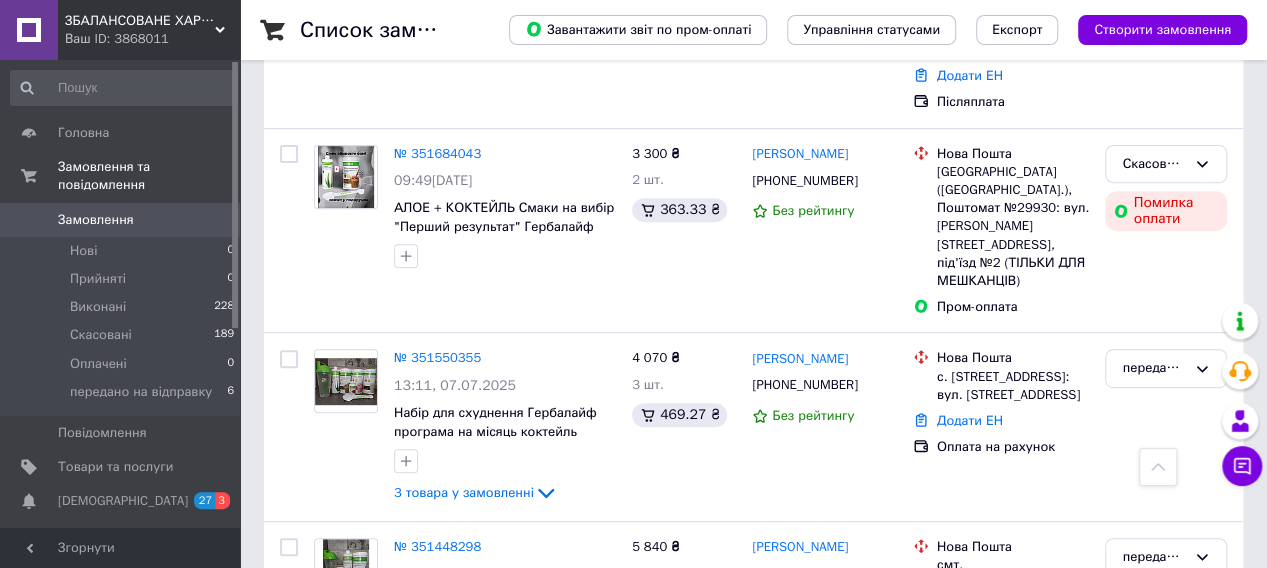 scroll, scrollTop: 0, scrollLeft: 0, axis: both 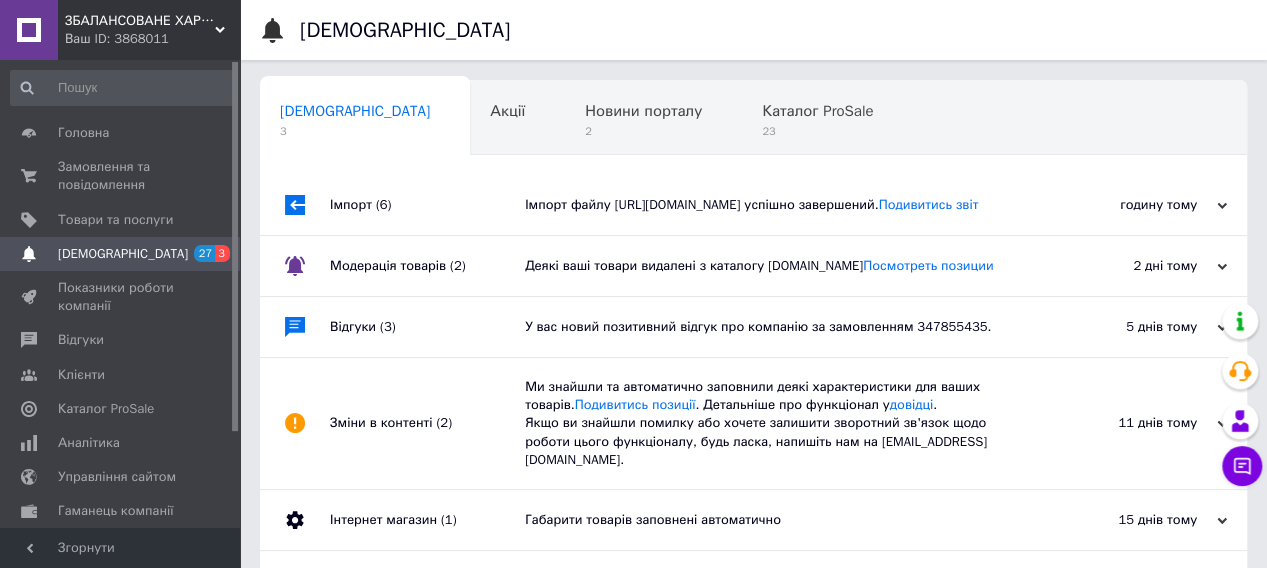click on "ЗБАЛАНСОВАНЕ ХАРЧУВАННЯ" at bounding box center (140, 21) 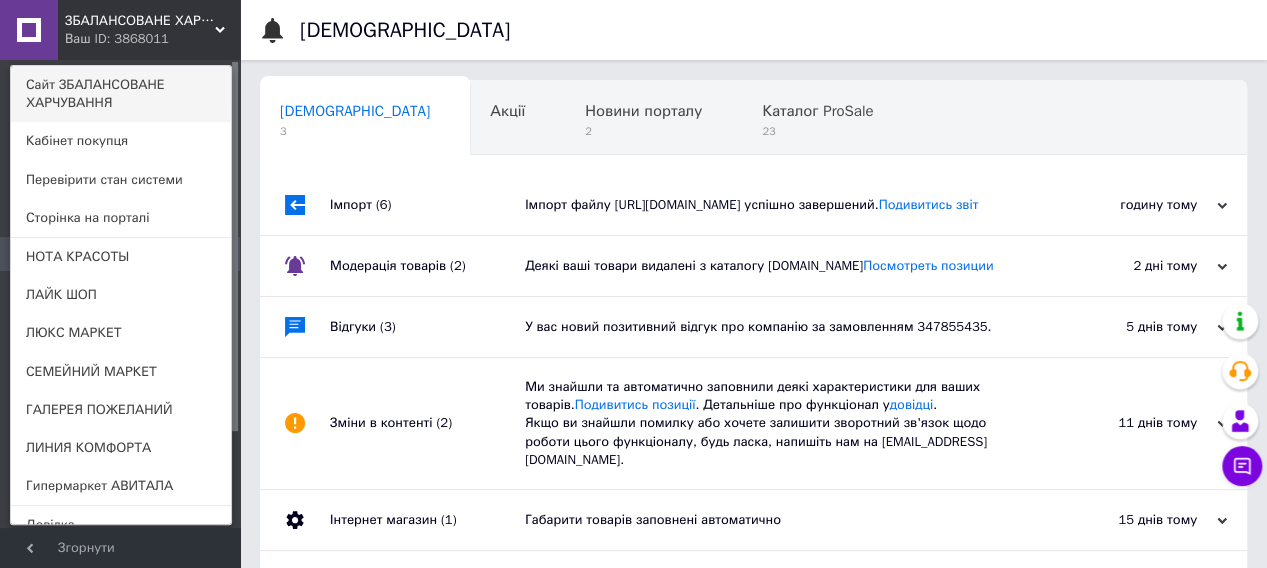 click on "Сайт ЗБАЛАНСОВАНЕ ХАРЧУВАННЯ" at bounding box center [121, 94] 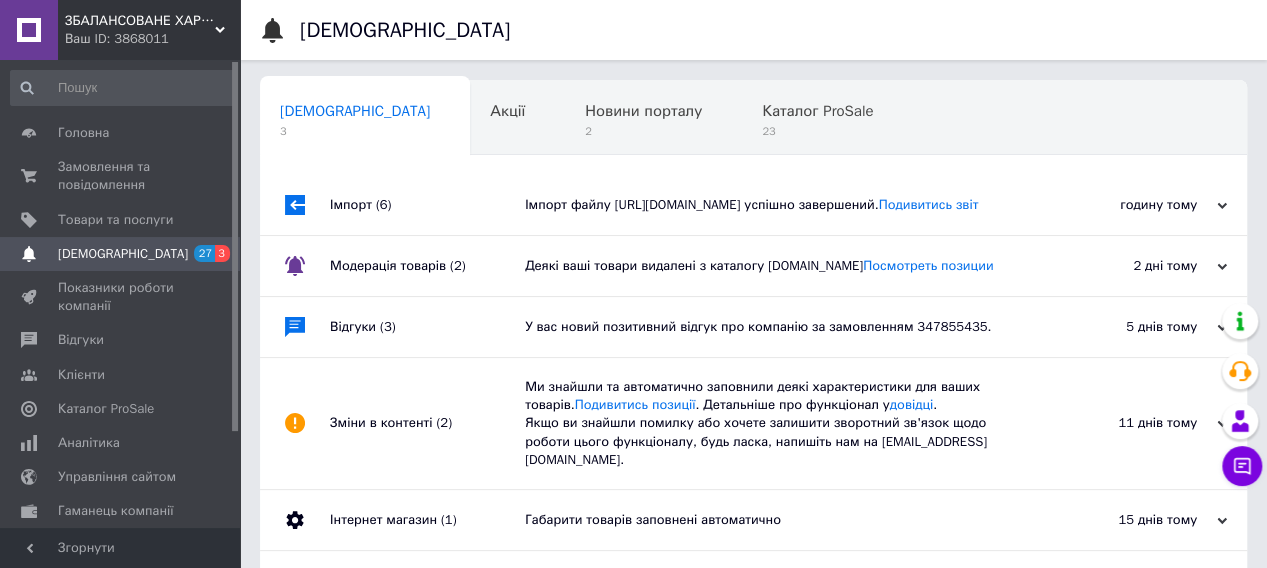 click 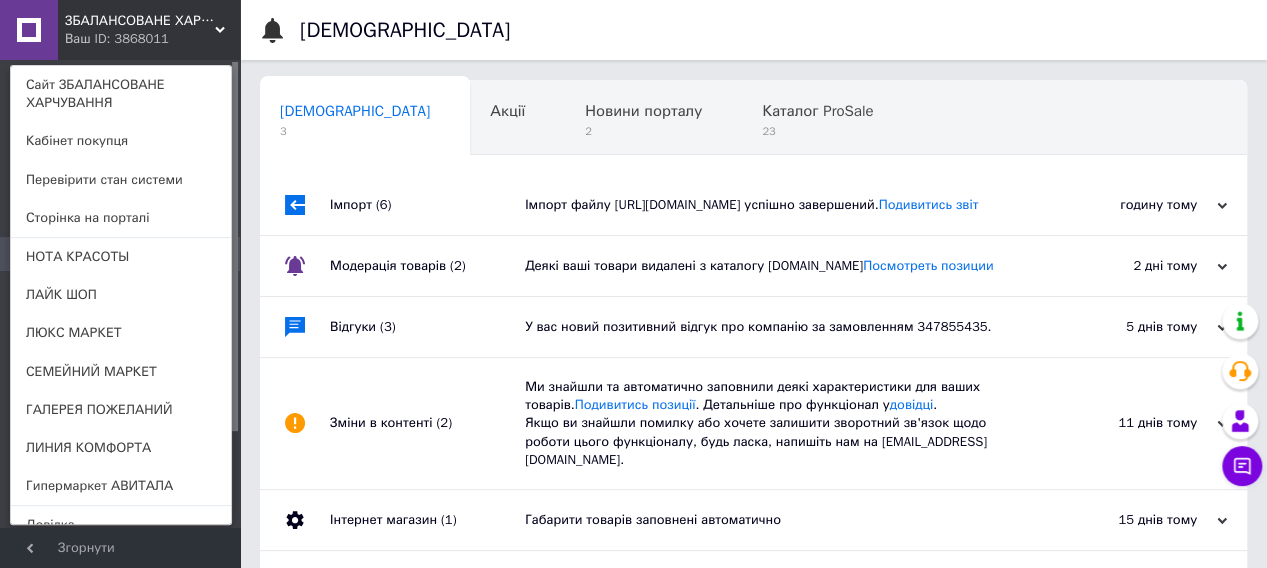 click 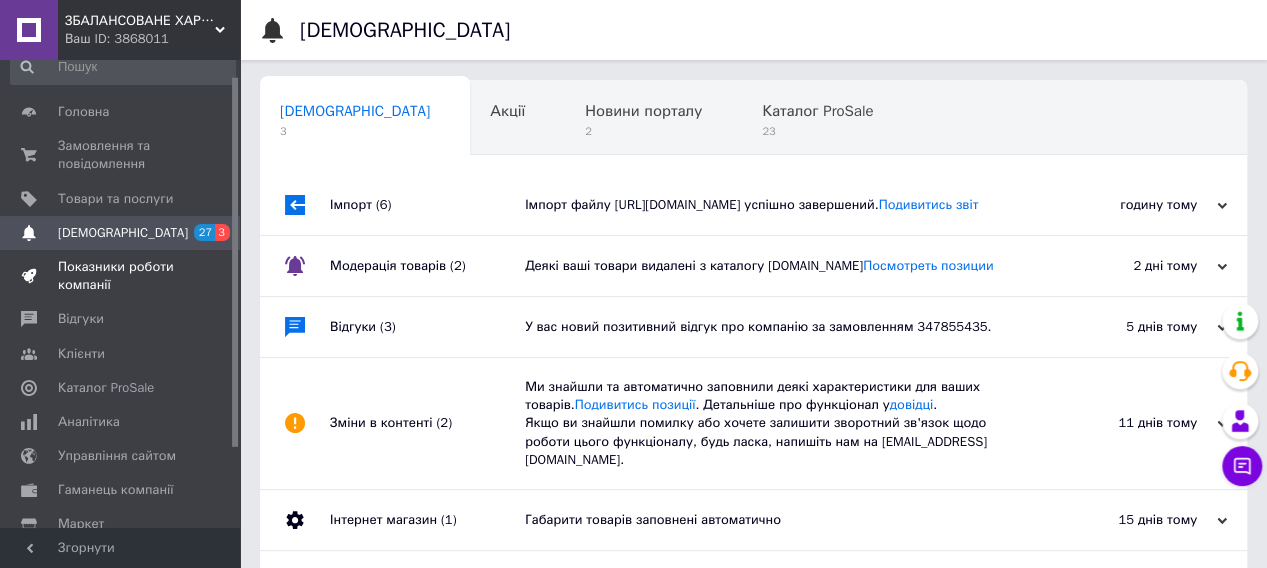 scroll, scrollTop: 0, scrollLeft: 0, axis: both 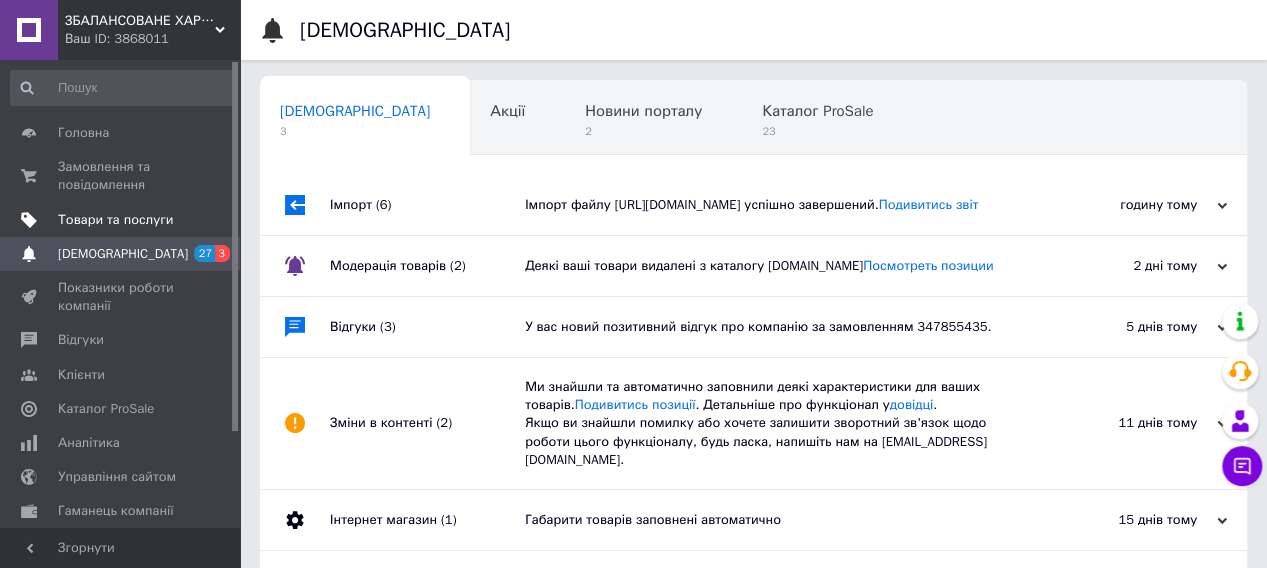 click on "Товари та послуги" at bounding box center [115, 220] 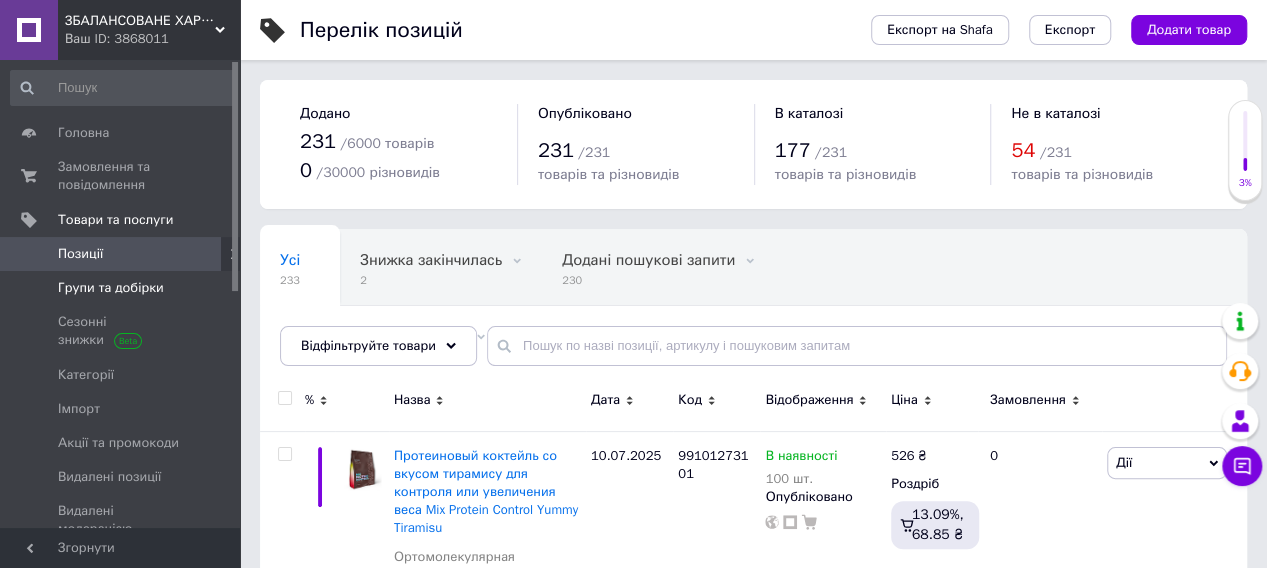 click on "Групи та добірки" at bounding box center [111, 288] 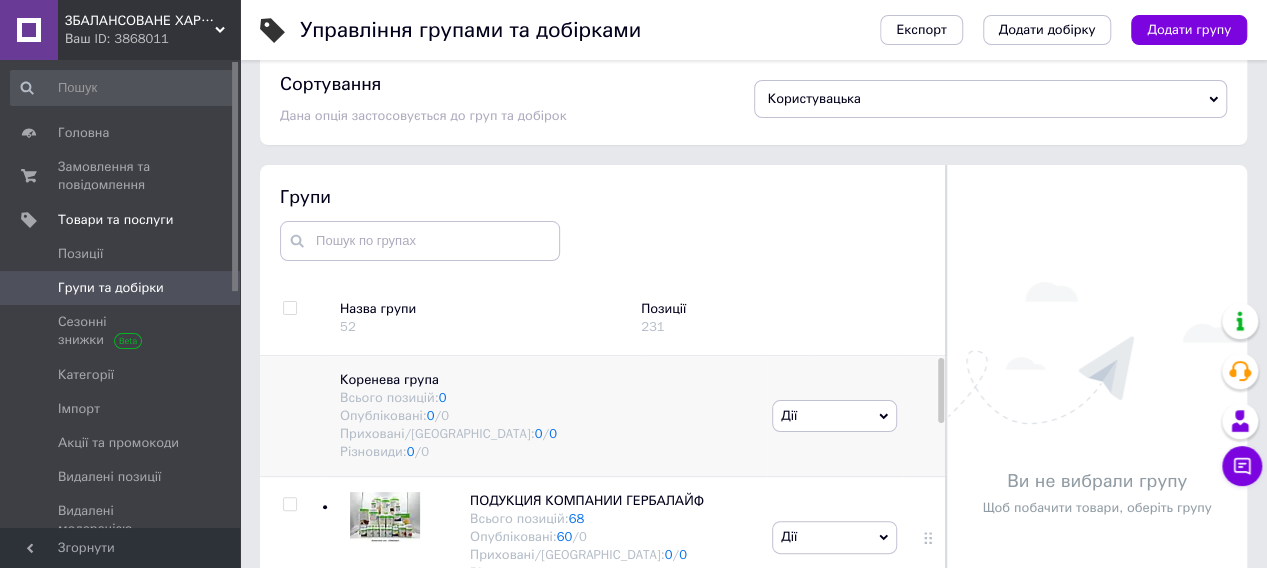 scroll, scrollTop: 100, scrollLeft: 0, axis: vertical 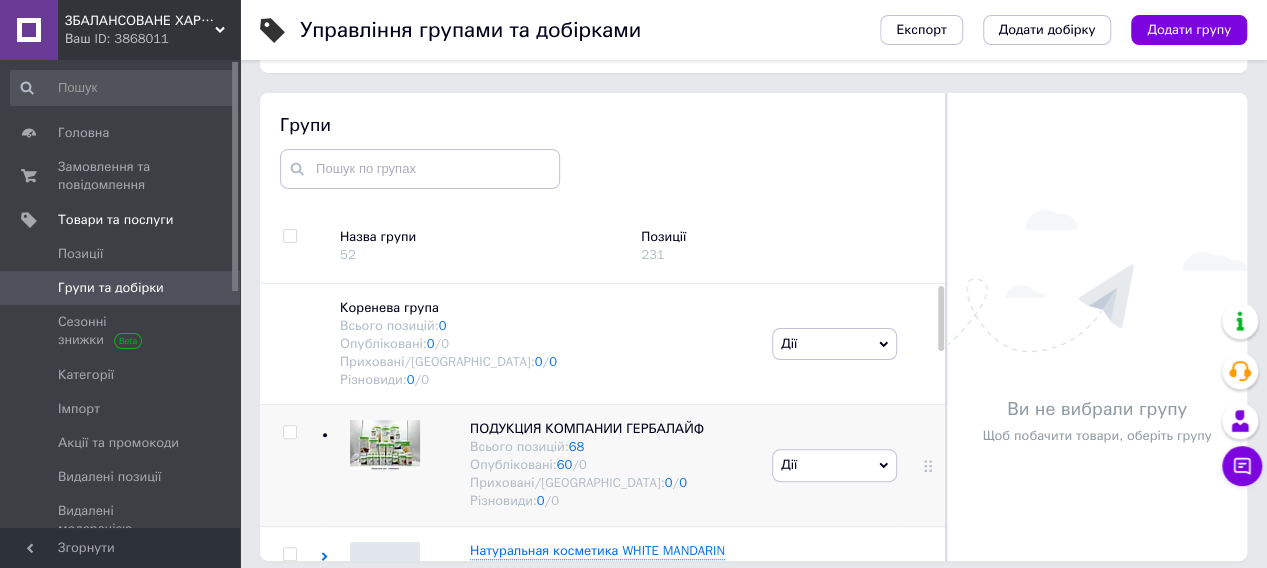click at bounding box center (289, 432) 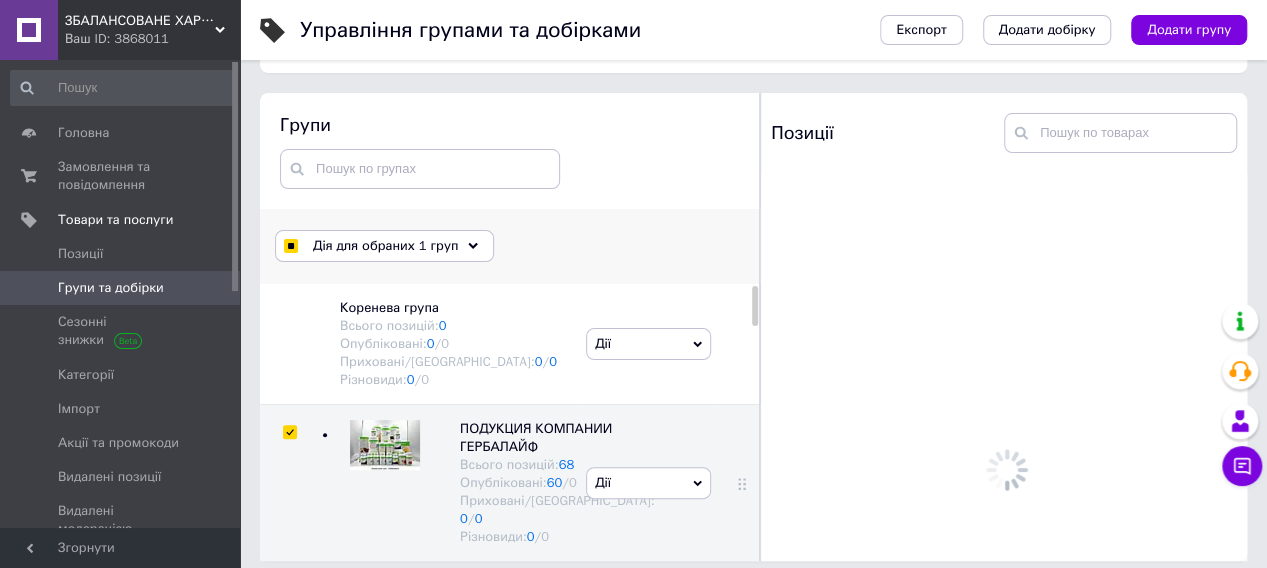 click 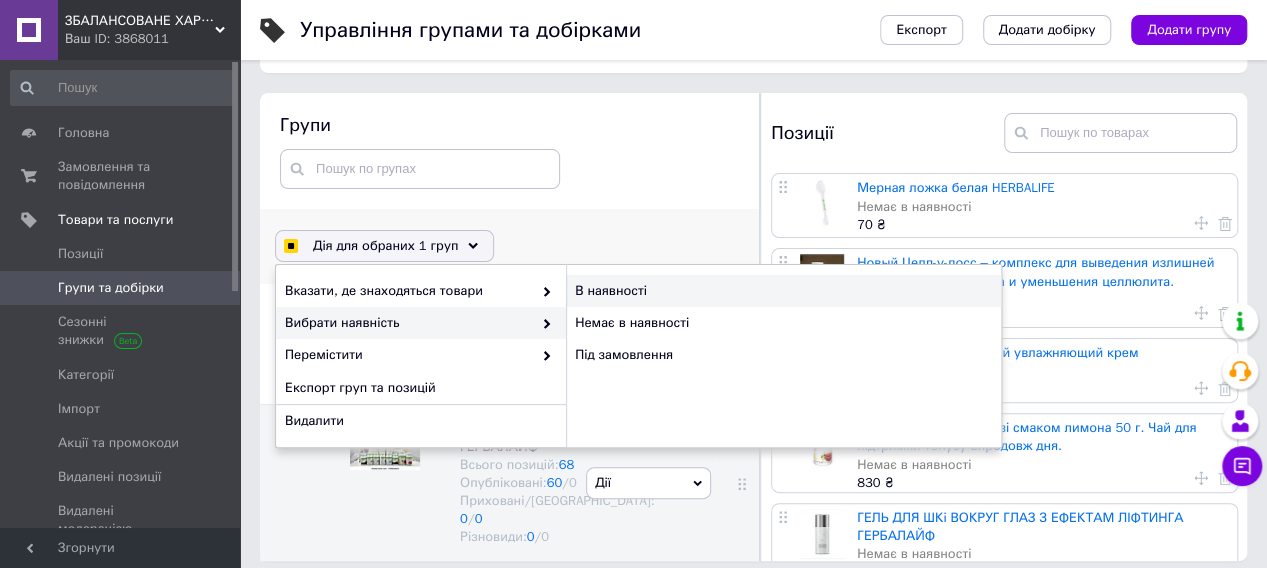 click on "В наявності" at bounding box center [783, 291] 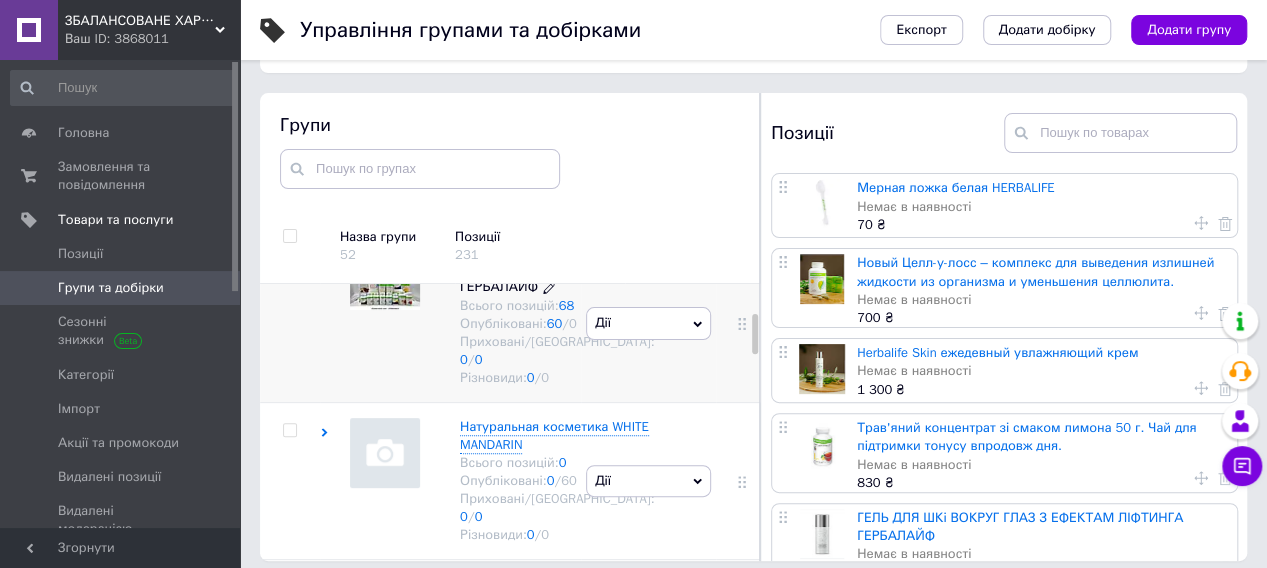 scroll, scrollTop: 200, scrollLeft: 0, axis: vertical 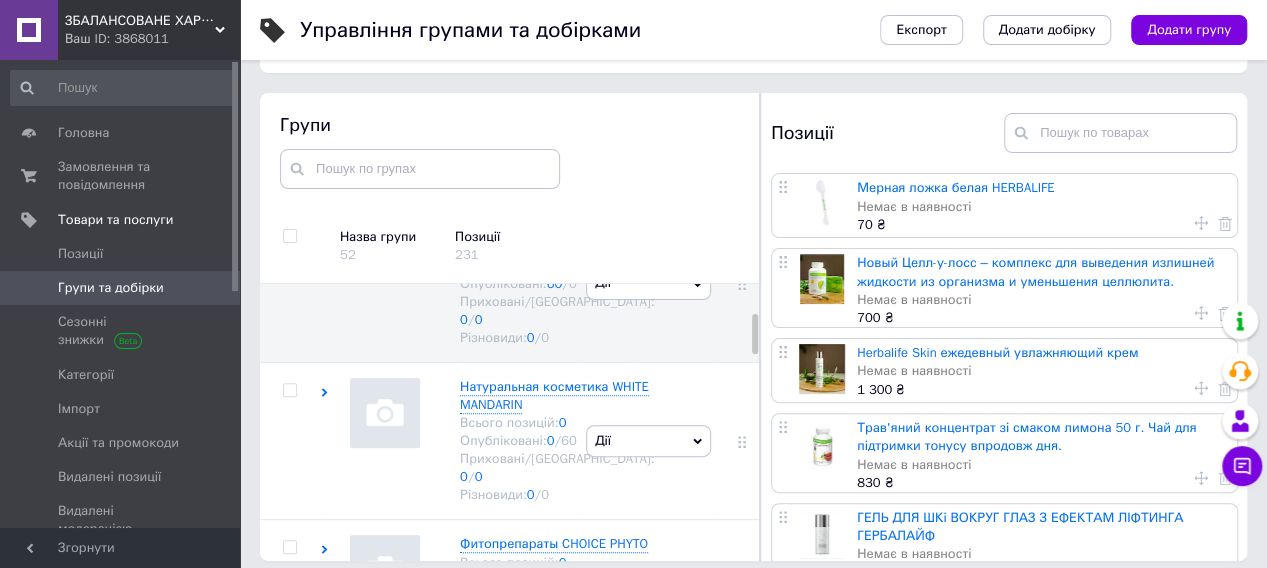 click on "Управління групами та добірками Експорт Додати добірку Додати групу Сортування Дана опція застосовується до груп та добірок Користувацька За артикулами (А-Я) За артикулами (Я-А) За датою додавання (від старих до нових) За датою додавання (від нових до старих) В алфавітному порядку (А-Я) В алфавітному порядку (Я-А) За ростом ціни За зменшенням ціни Групи Назва групи 52 Позиції 231 Коренева група Всього позицій:  0 Опубліковані:  0  /  0 Приховані/Видалені:  0  /  0 Різновиди:  0  /  0 Дії Додати підгрупу Додати товар ПОДУКЦИЯ КОМПАНИИ ГЕРБАЛАЙФ Всього позицій:  68 60  /  0 0 0" at bounding box center [753, 240] 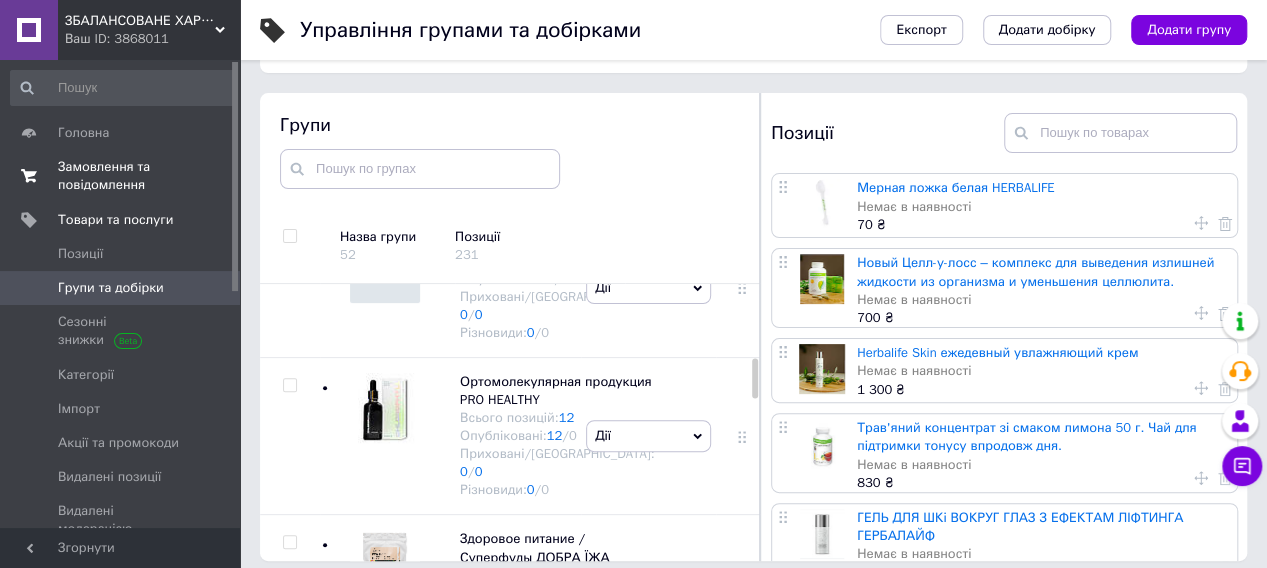 scroll, scrollTop: 471, scrollLeft: 0, axis: vertical 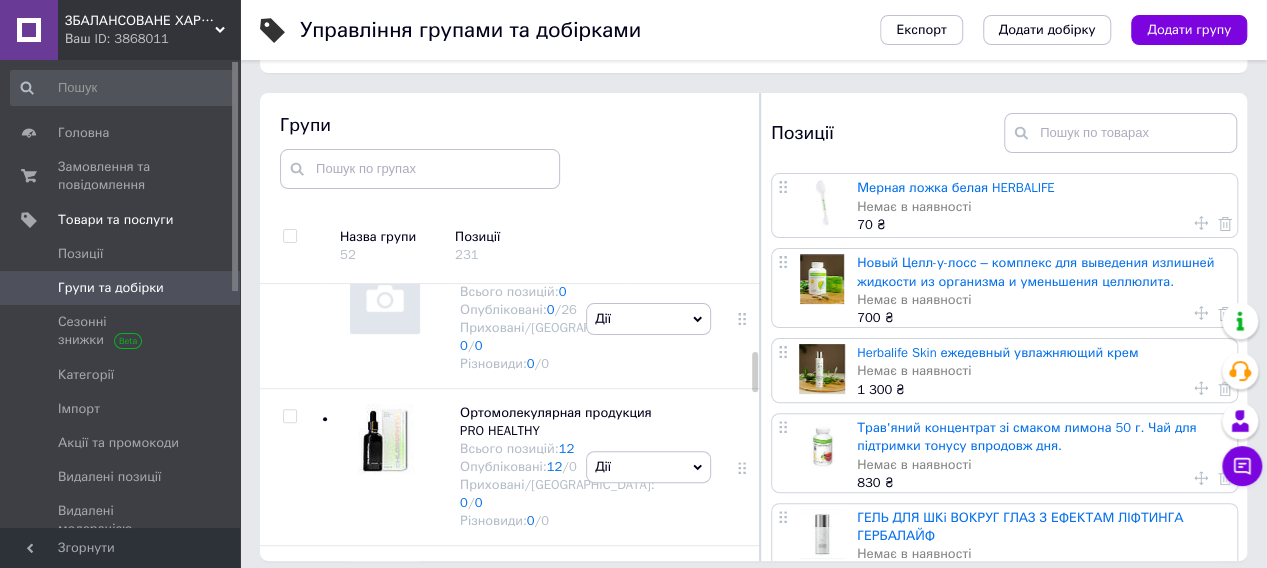 click on "ЗБАЛАНСОВАНЕ ХАРЧУВАННЯ" at bounding box center (140, 21) 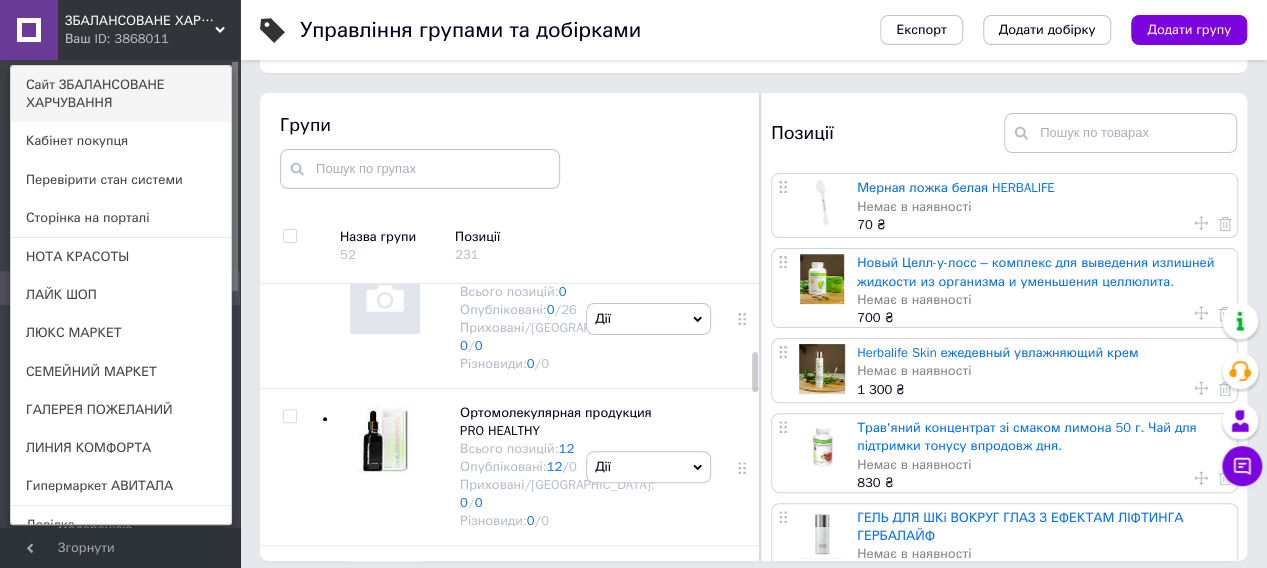 click on "Сайт ЗБАЛАНСОВАНЕ ХАРЧУВАННЯ" at bounding box center [121, 94] 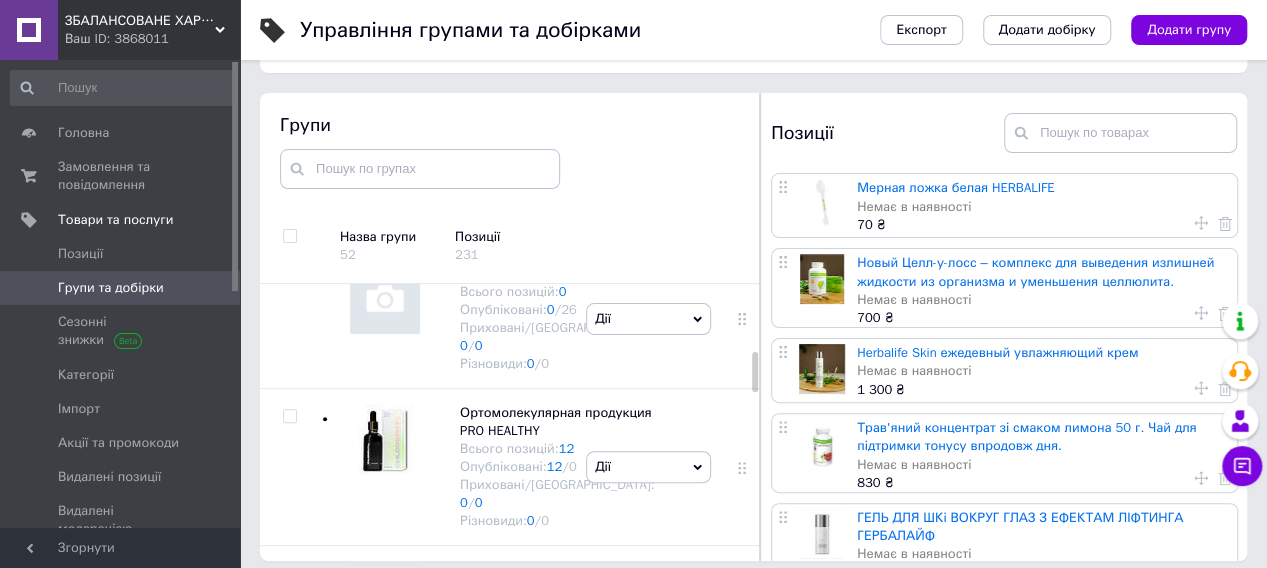 click 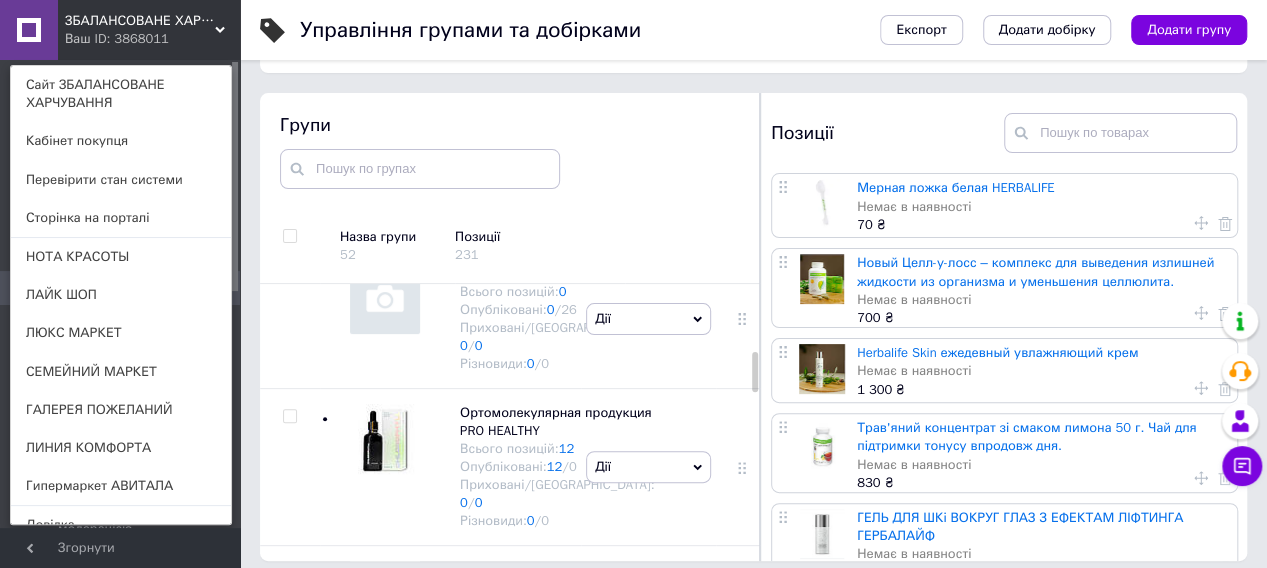 click 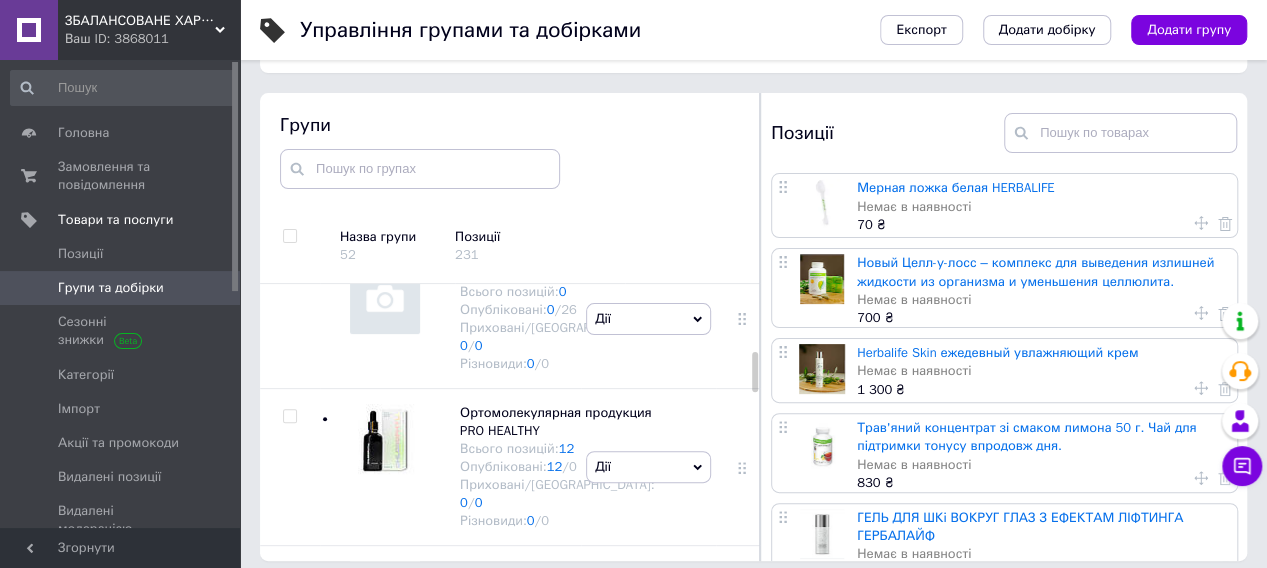 click on "ЗБАЛАНСОВАНЕ ХАРЧУВАННЯ" at bounding box center [140, 21] 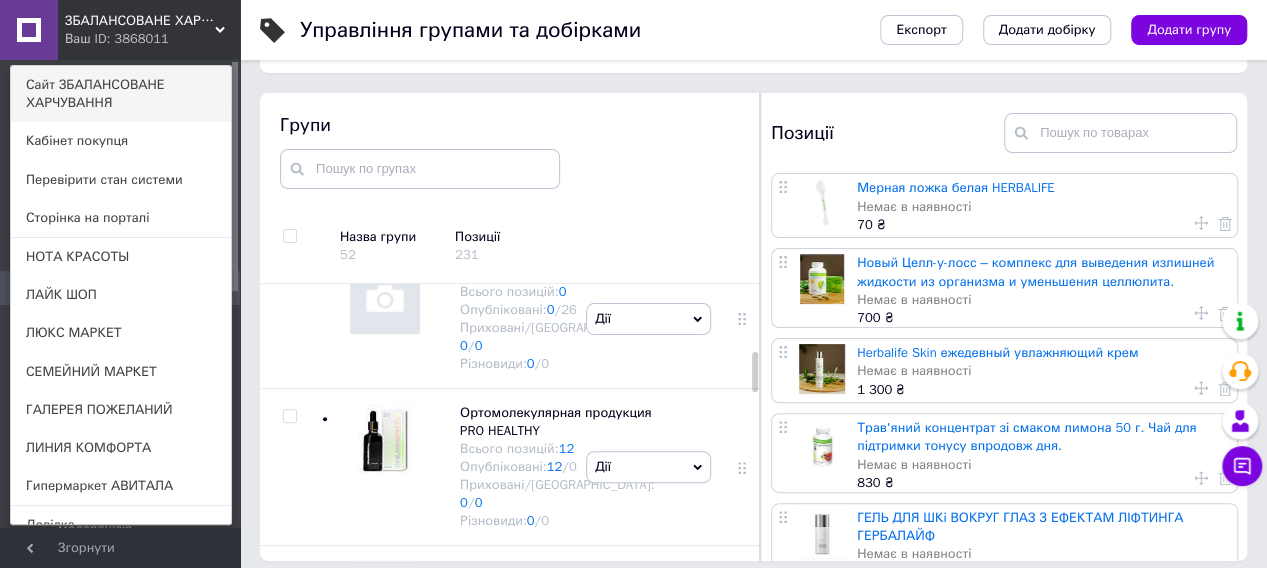 click on "Сайт ЗБАЛАНСОВАНЕ ХАРЧУВАННЯ" at bounding box center (121, 94) 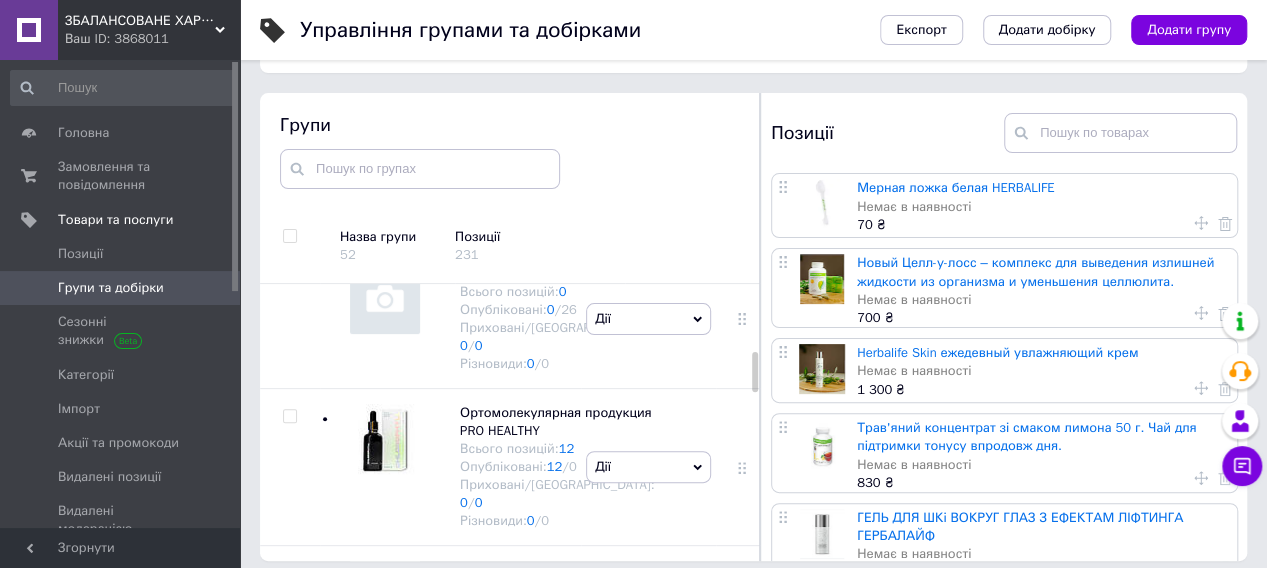 click on "ЗБАЛАНСОВАНЕ ХАРЧУВАННЯ Ваш ID: 3868011" at bounding box center (149, 30) 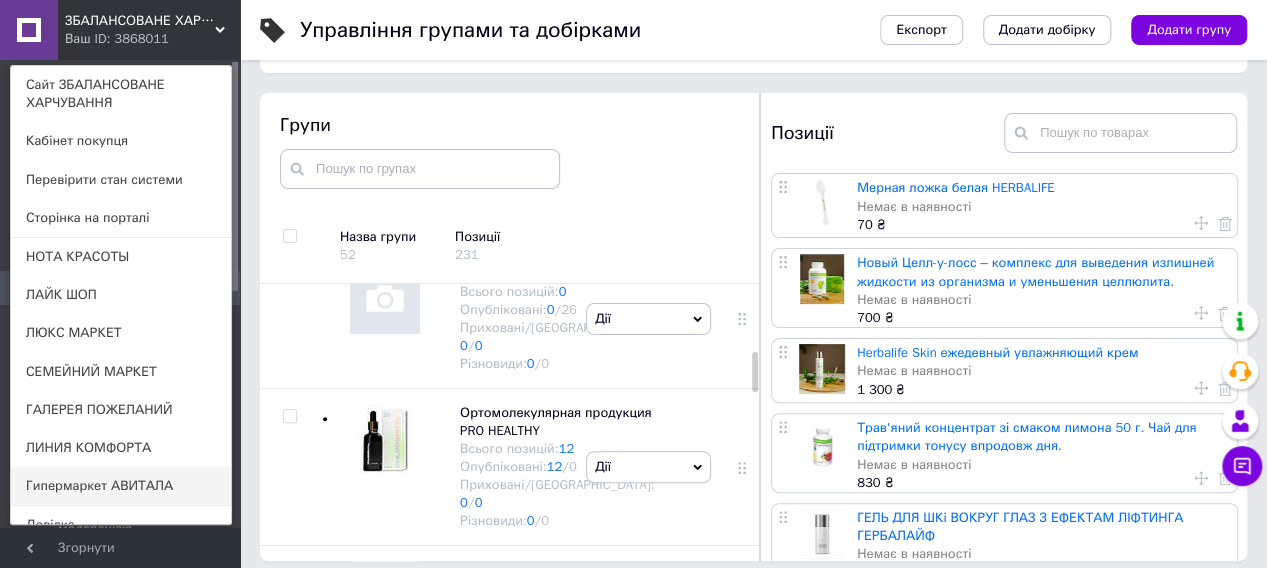 click on "Гипермаркет АВИТАЛА" at bounding box center [121, 486] 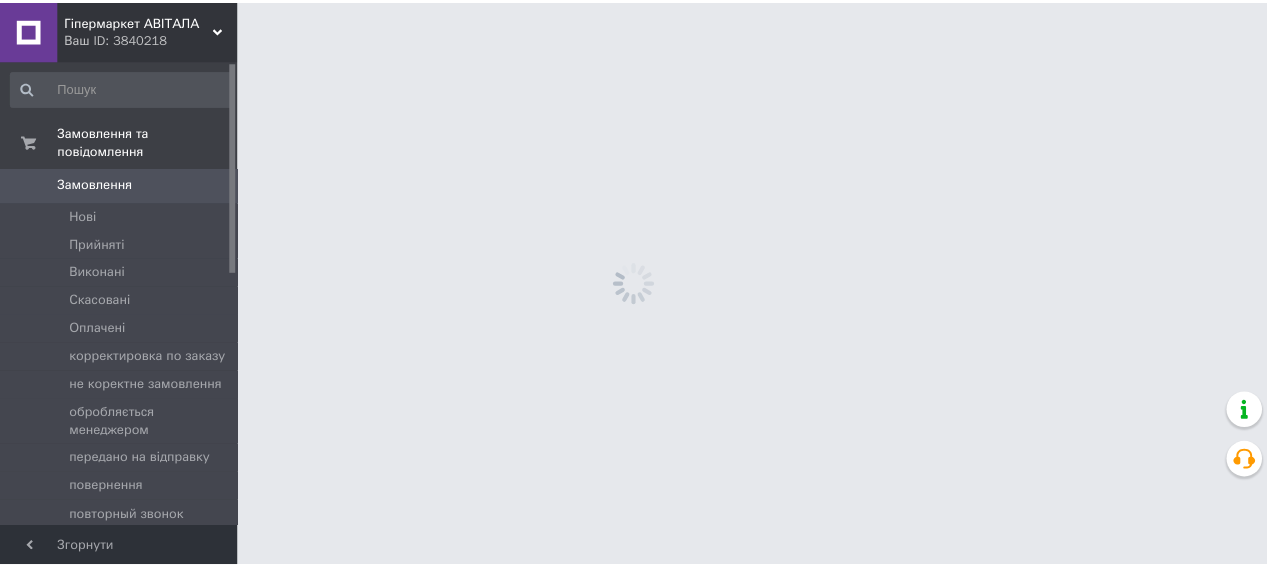 scroll, scrollTop: 0, scrollLeft: 0, axis: both 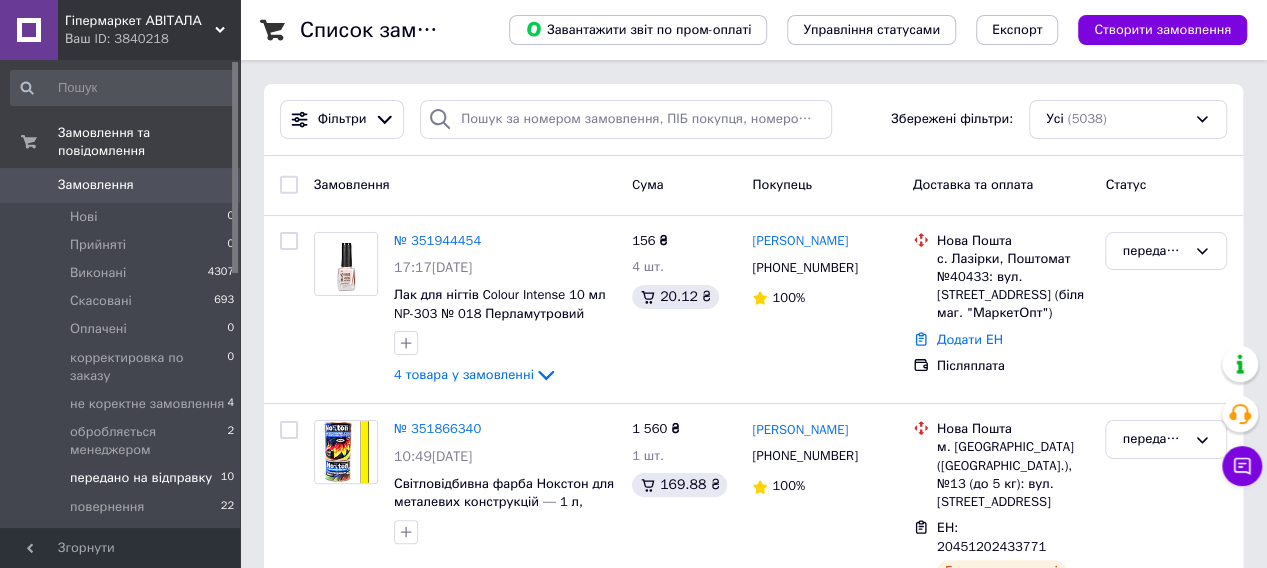 click on "передано на відправку" at bounding box center (141, 478) 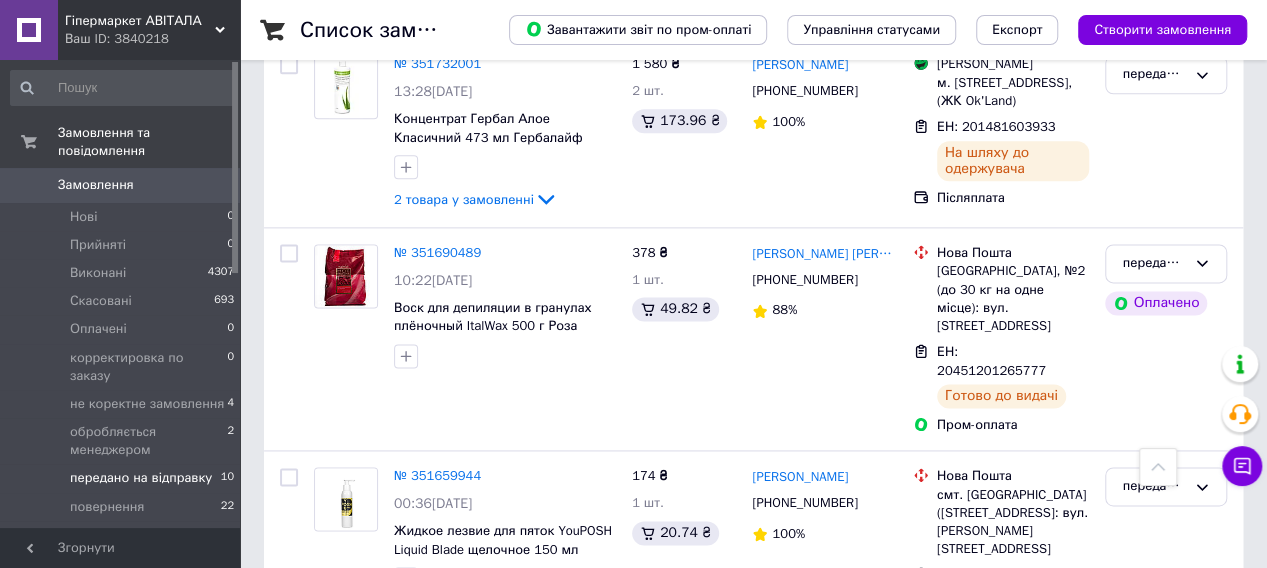 scroll, scrollTop: 1300, scrollLeft: 0, axis: vertical 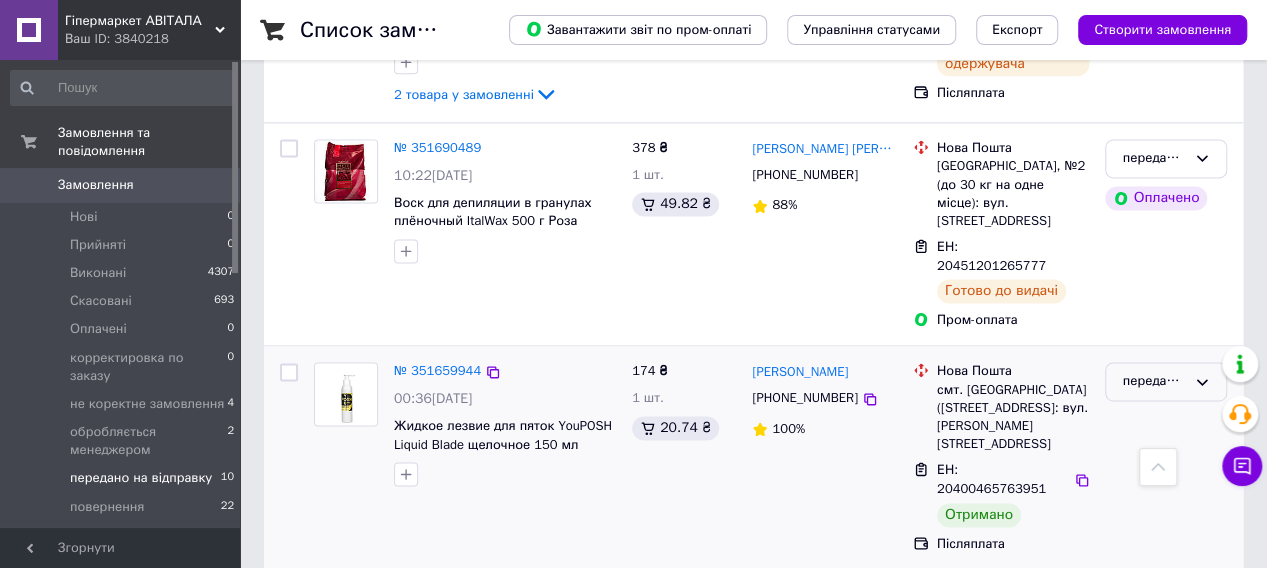 click 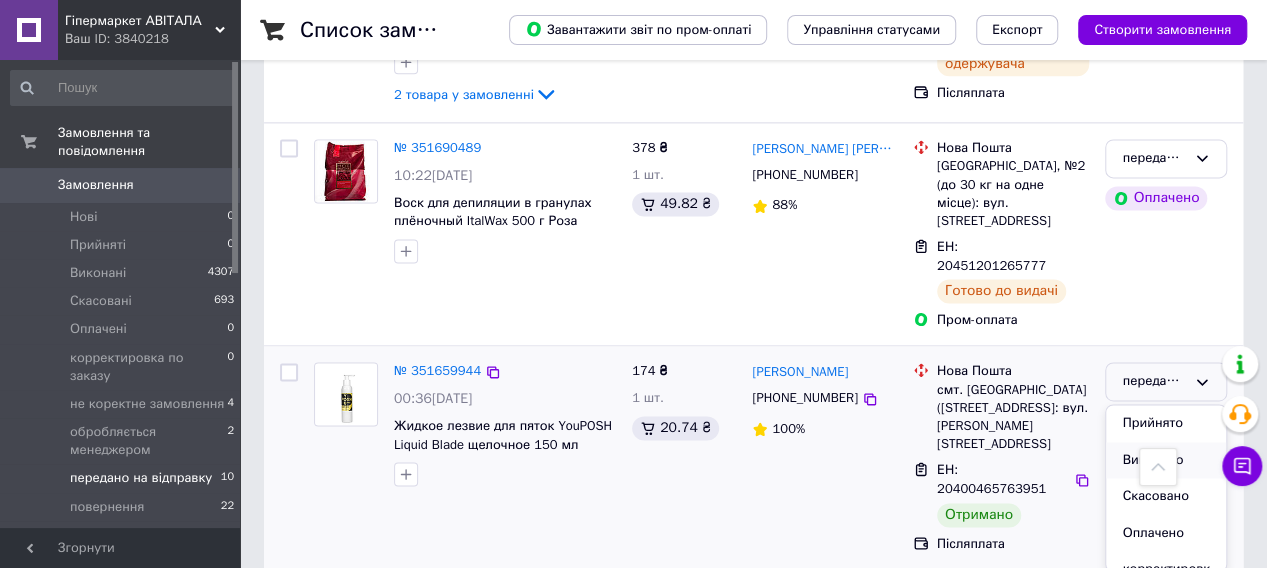 click on "Виконано" at bounding box center [1166, 460] 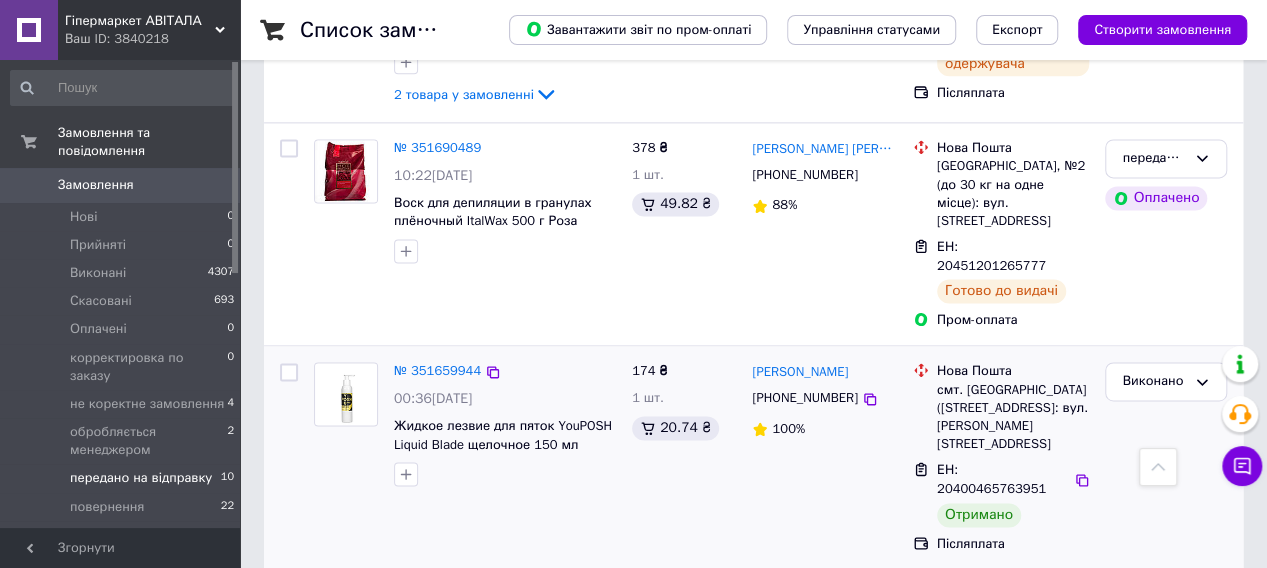 click 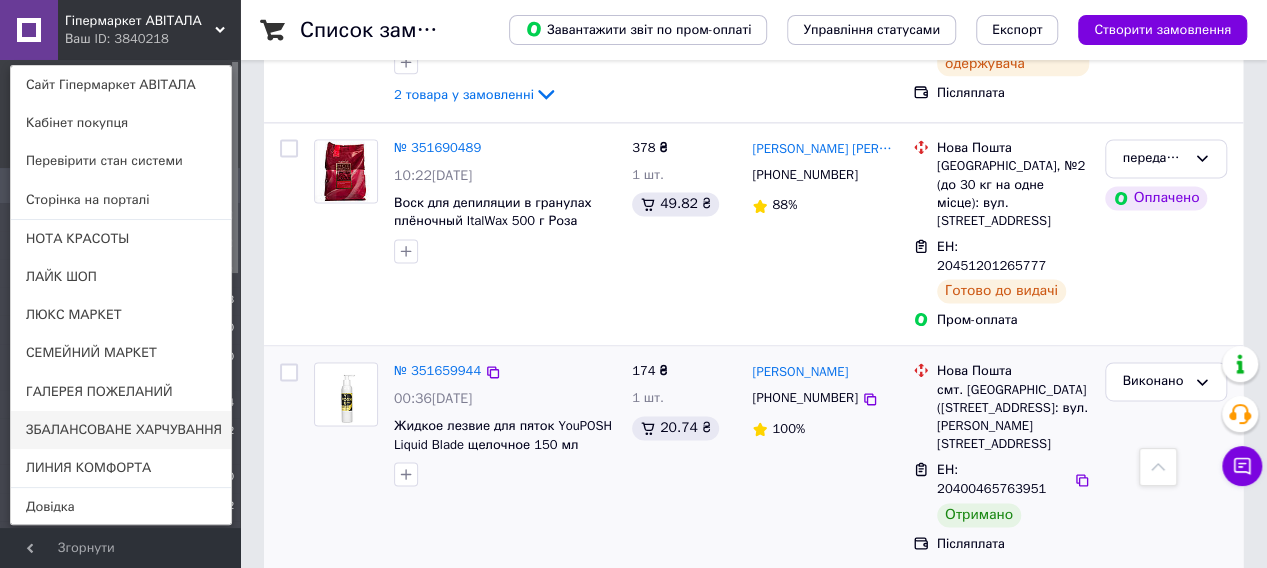 click on "ЗБАЛАНСОВАНЕ ХАРЧУВАННЯ" at bounding box center (121, 430) 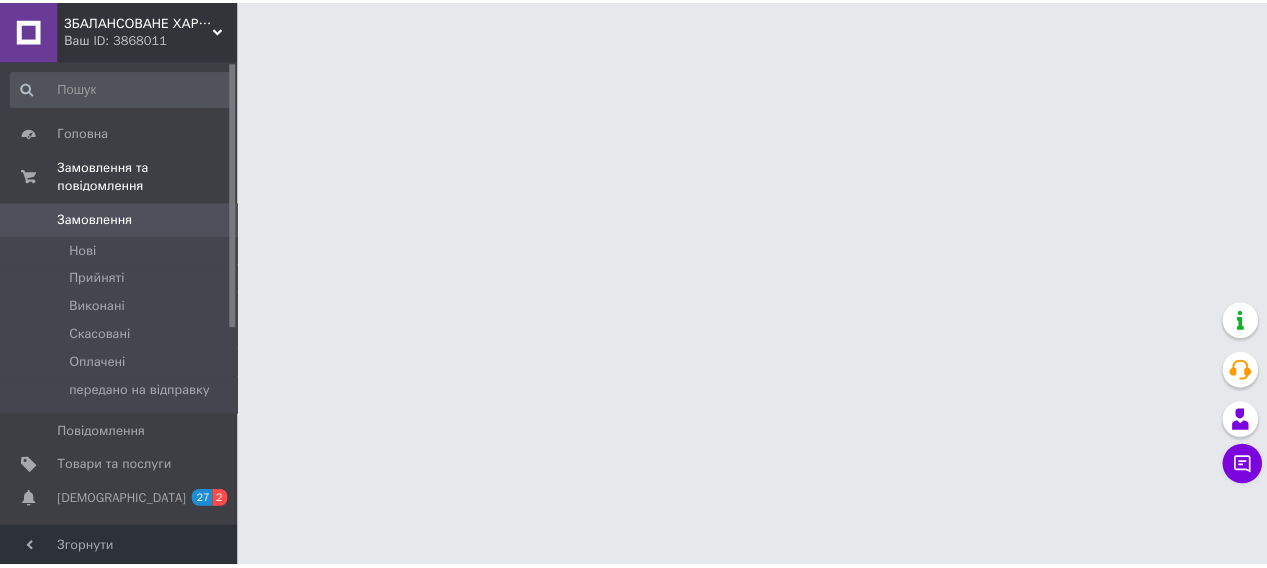scroll, scrollTop: 0, scrollLeft: 0, axis: both 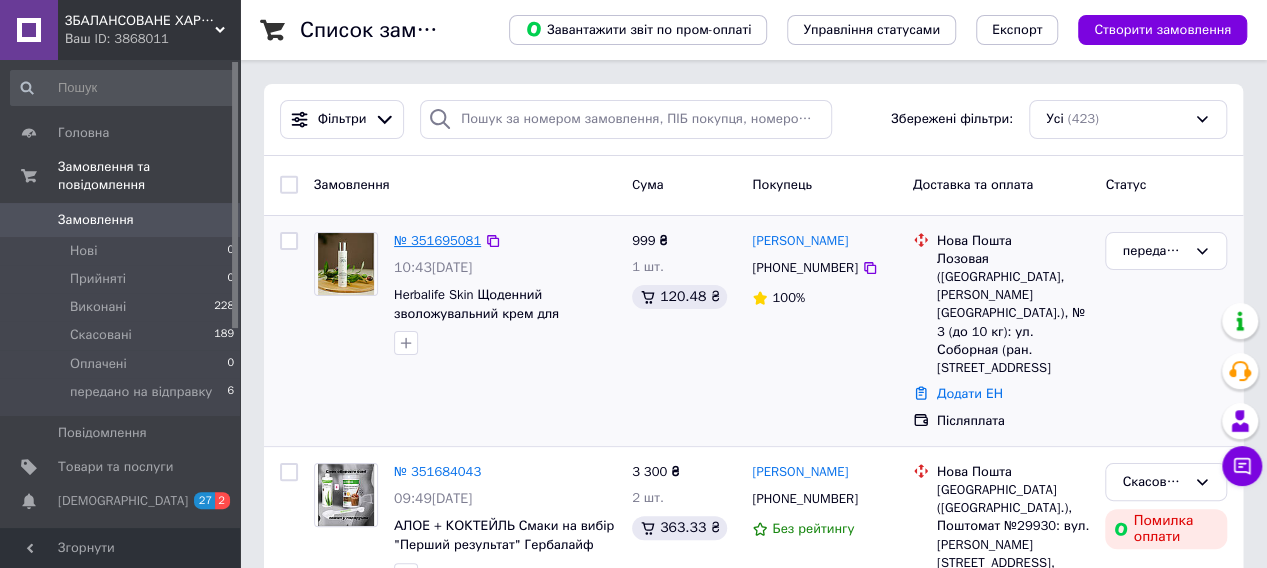 click on "№ 351695081" at bounding box center [437, 240] 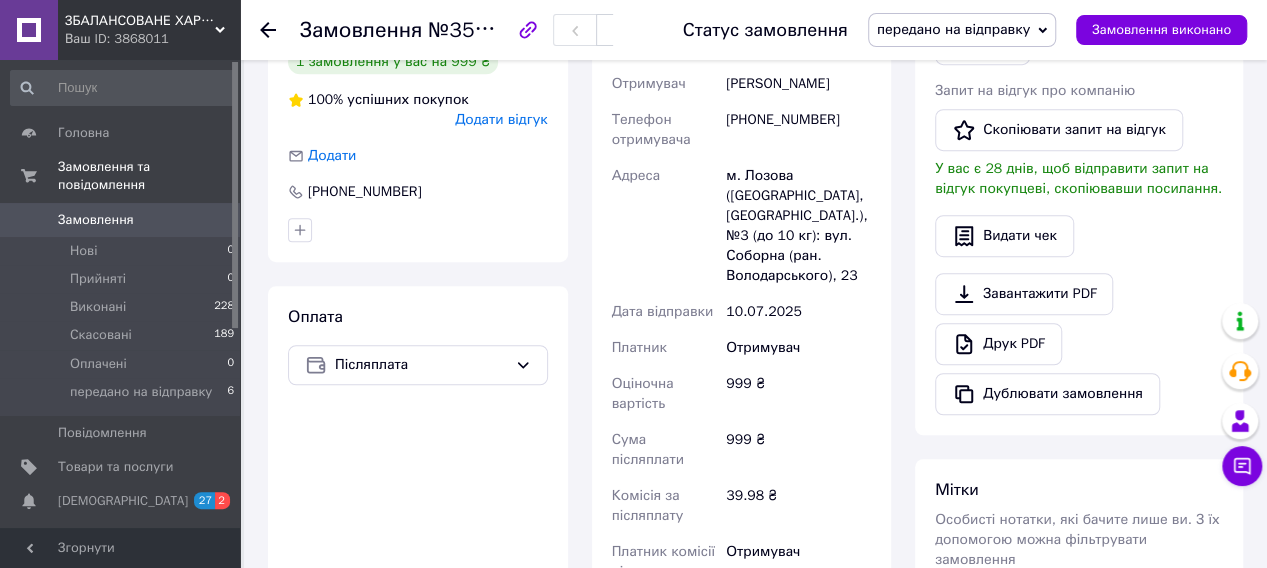scroll, scrollTop: 700, scrollLeft: 0, axis: vertical 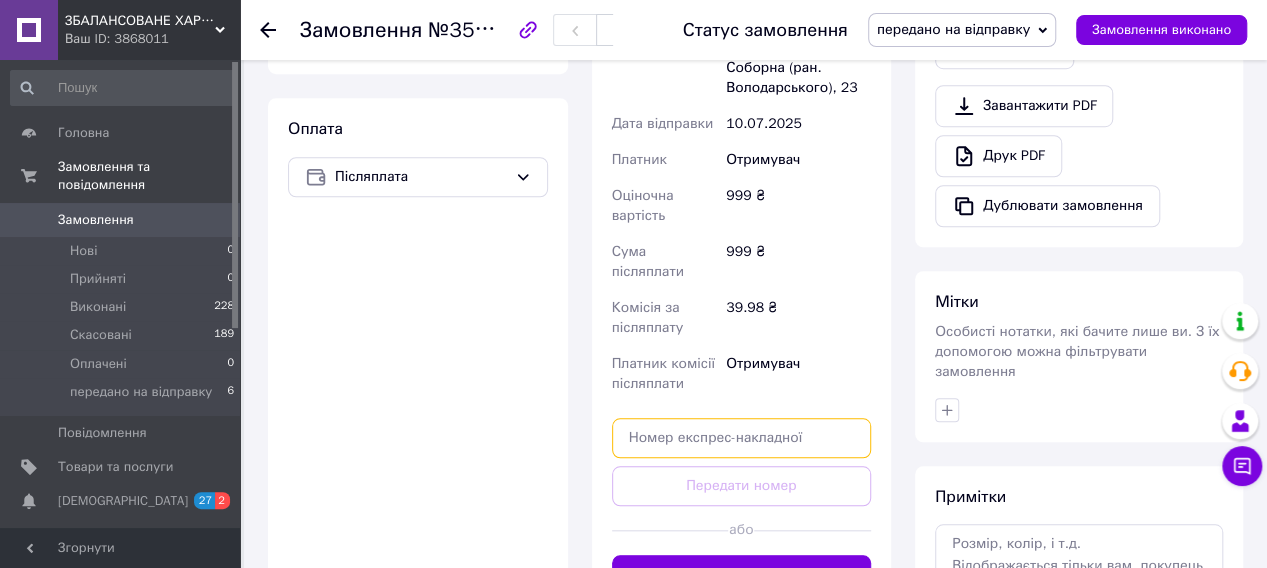click at bounding box center [742, 438] 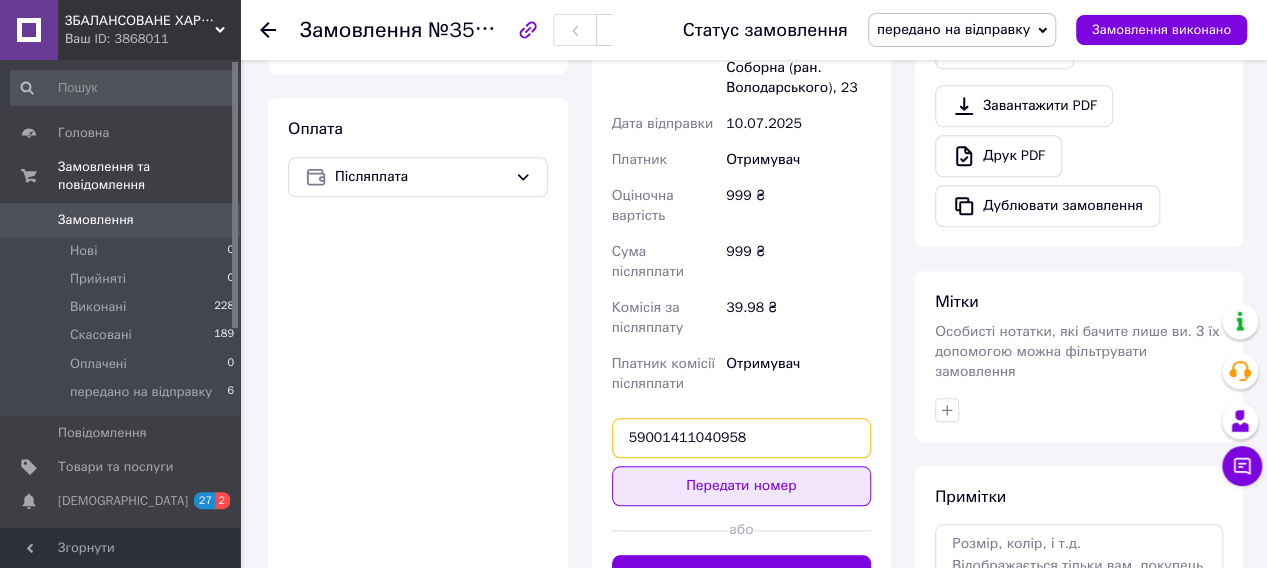 type on "59001411040958" 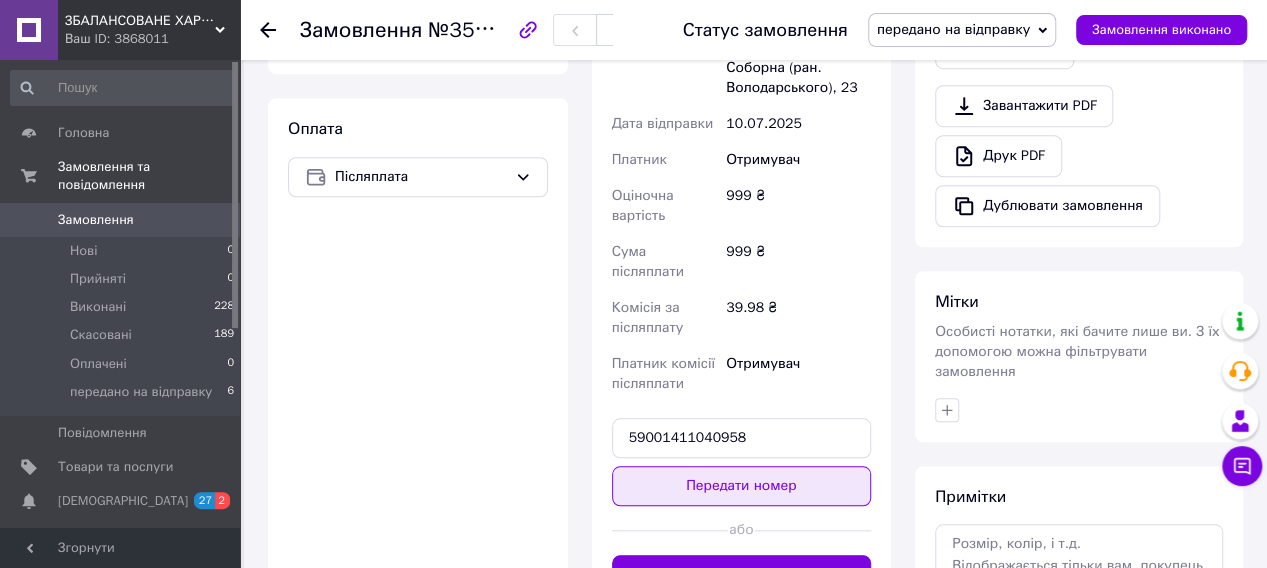 click on "Передати номер" at bounding box center [742, 486] 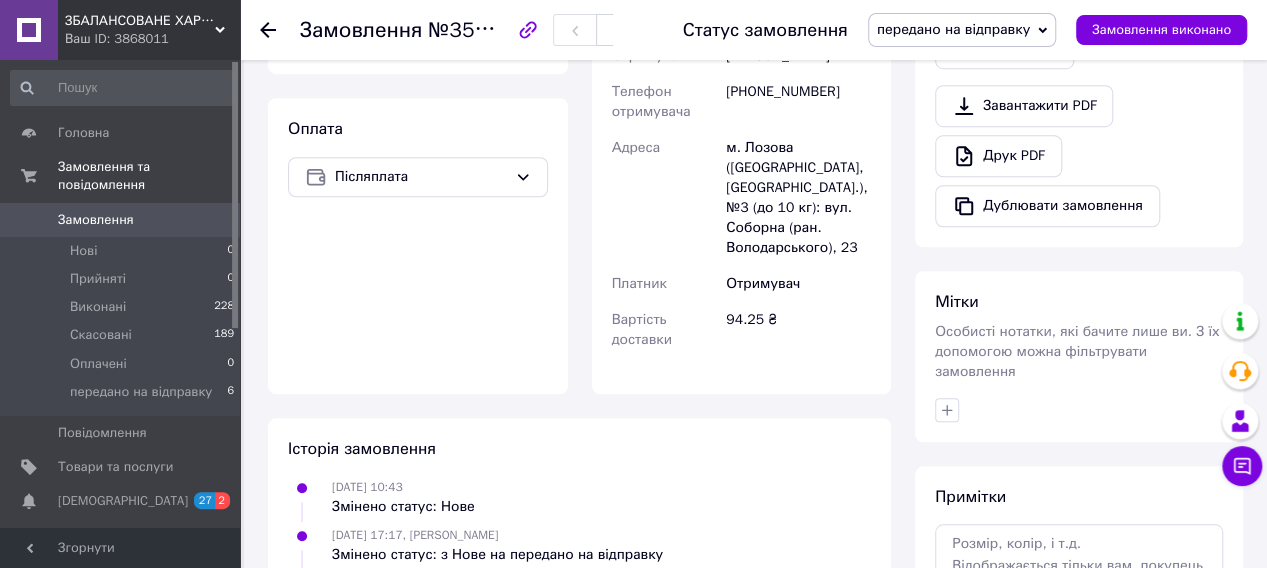 click 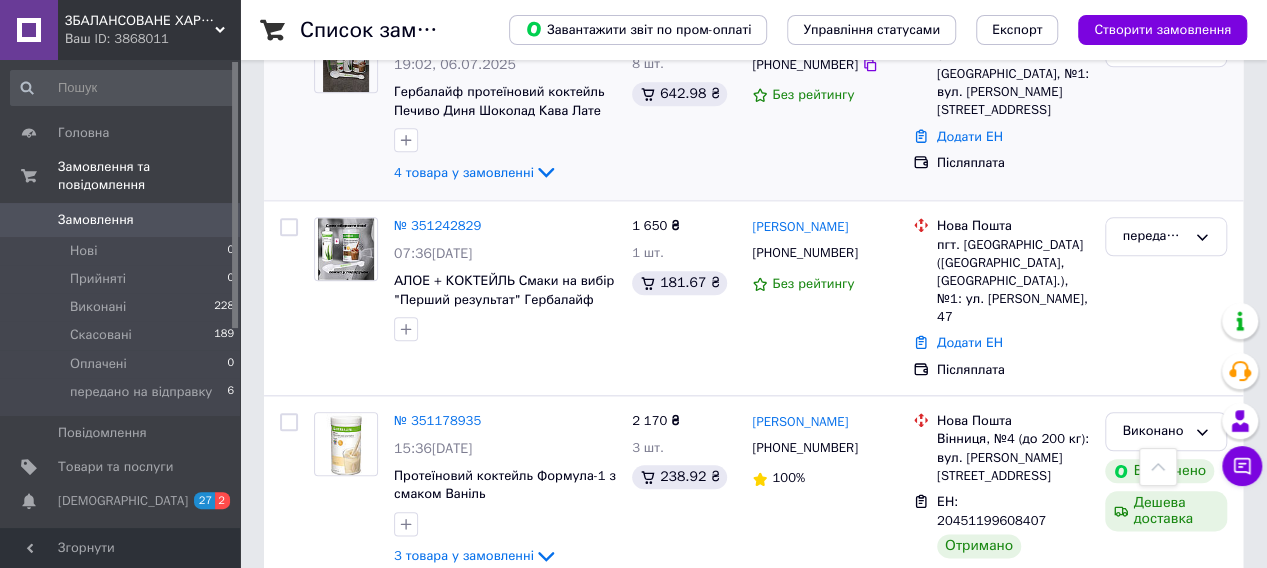 scroll, scrollTop: 900, scrollLeft: 0, axis: vertical 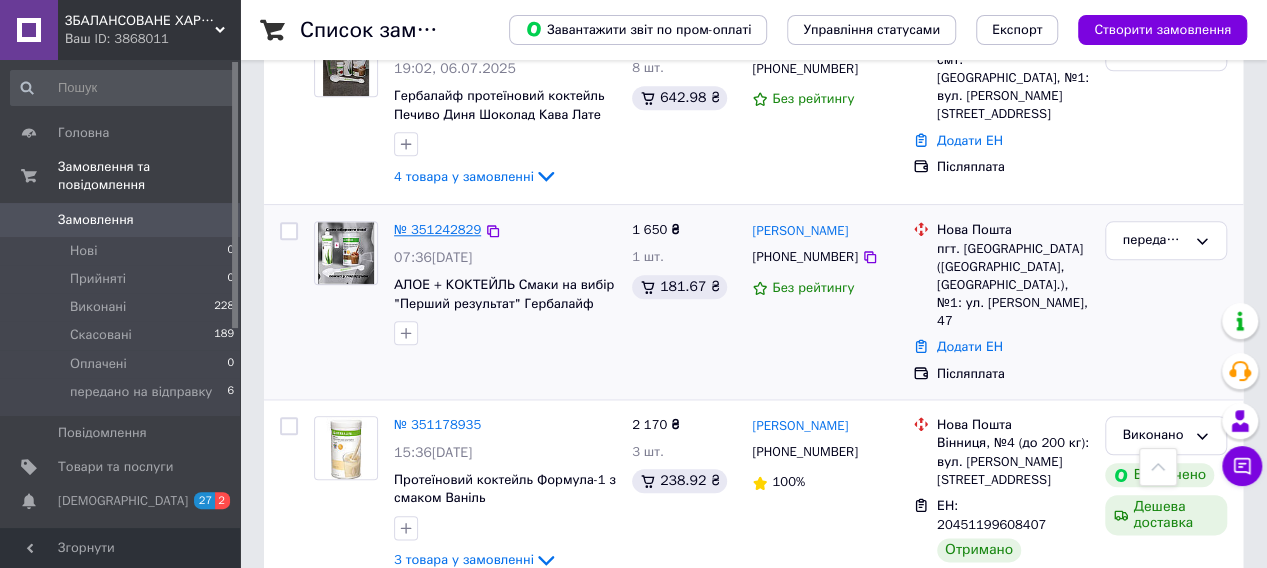 click on "№ 351242829" at bounding box center [437, 229] 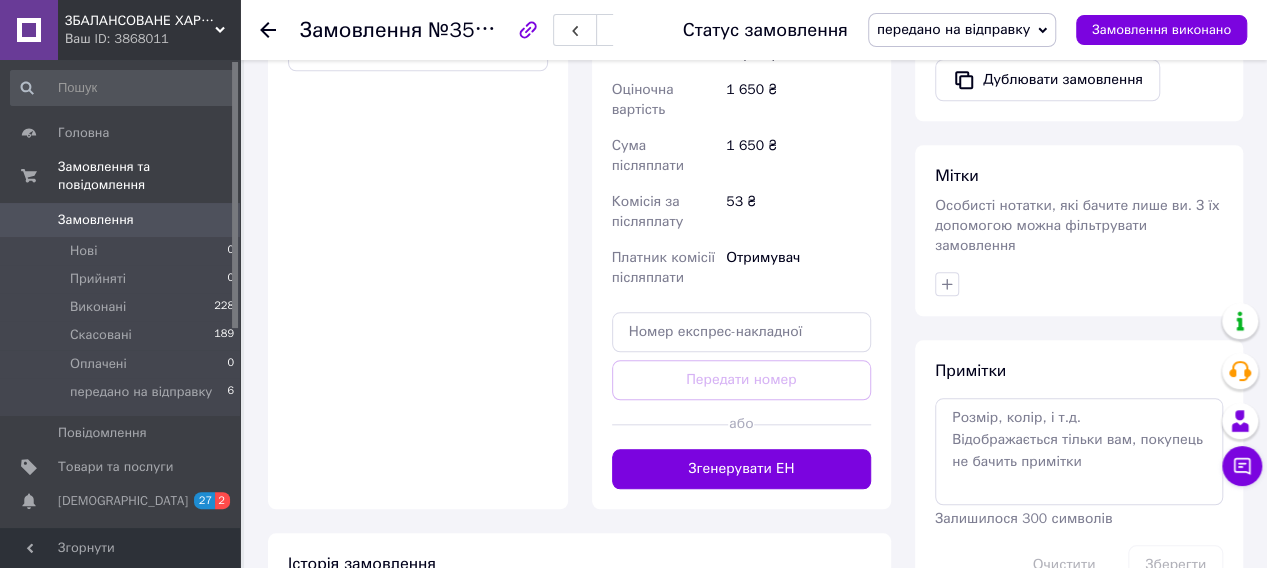 scroll, scrollTop: 900, scrollLeft: 0, axis: vertical 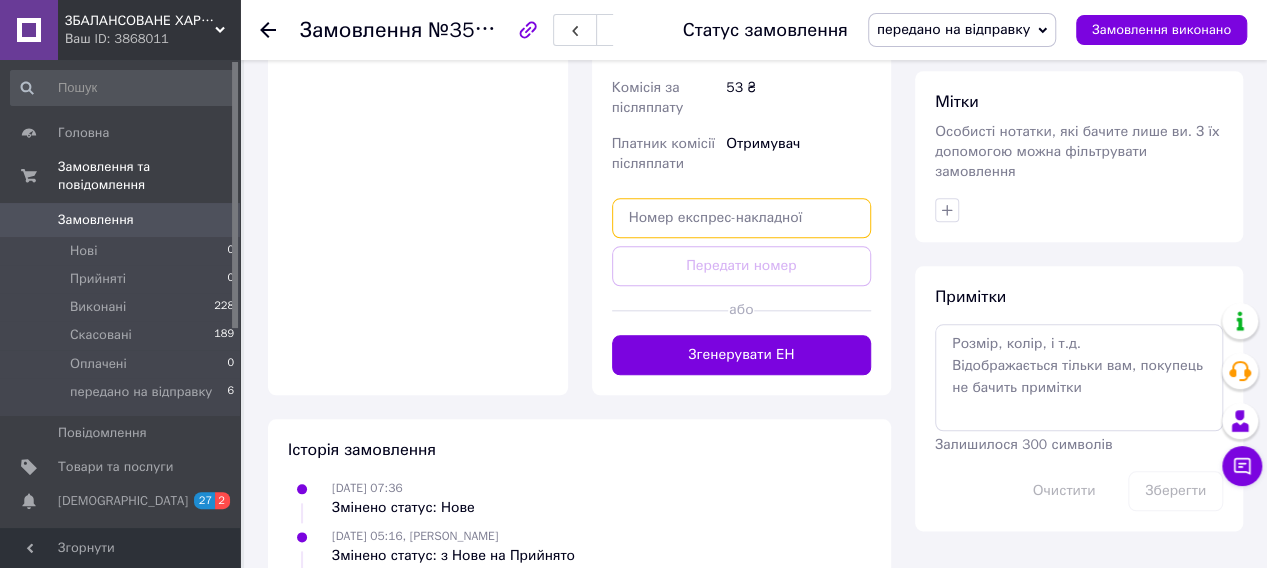 click at bounding box center (742, 218) 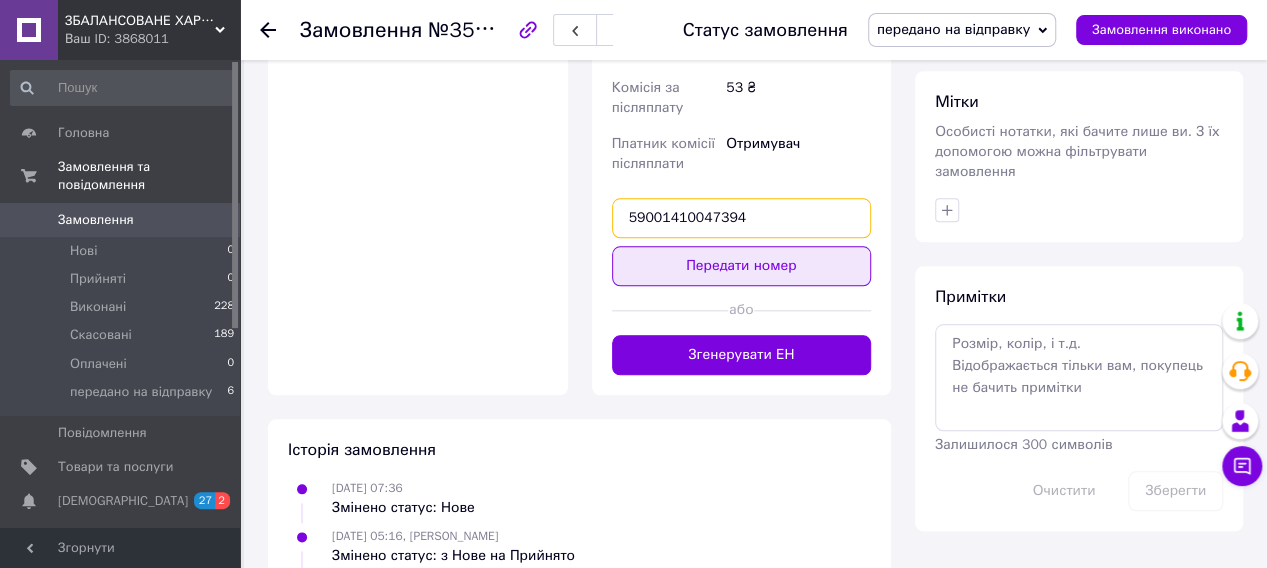type on "59001410047394" 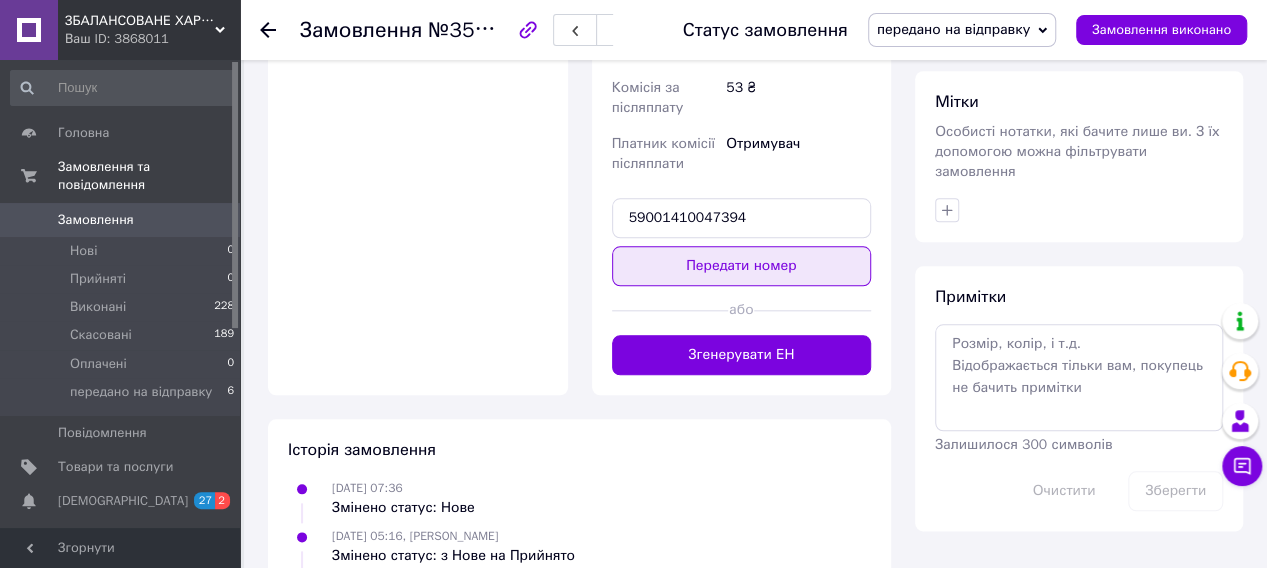 click on "Передати номер" at bounding box center [742, 266] 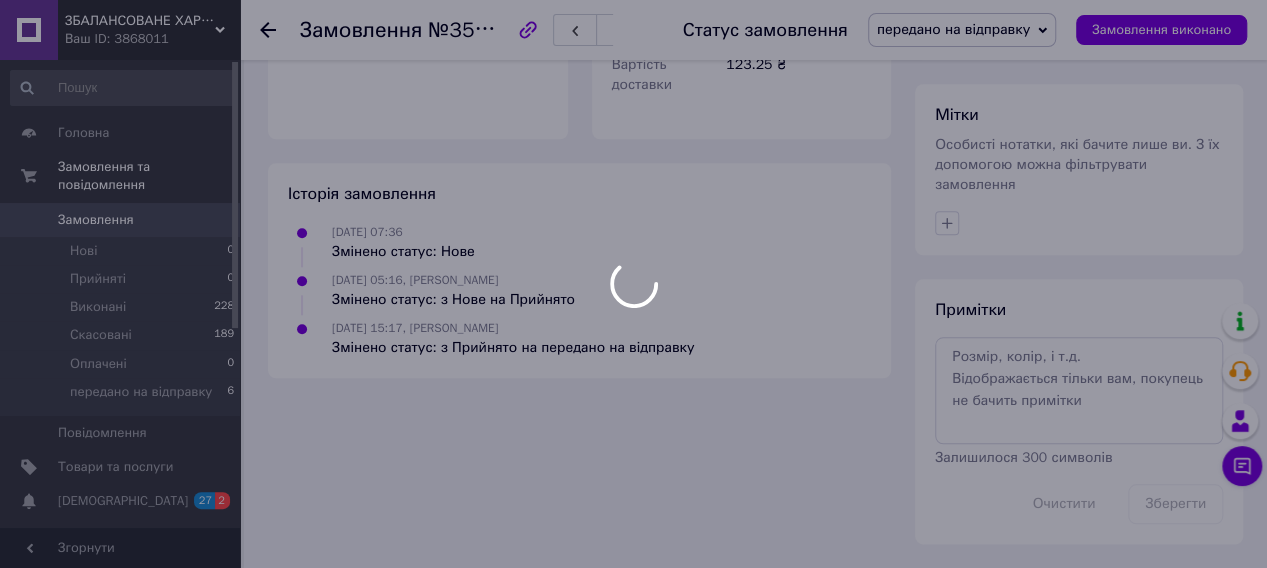 scroll, scrollTop: 862, scrollLeft: 0, axis: vertical 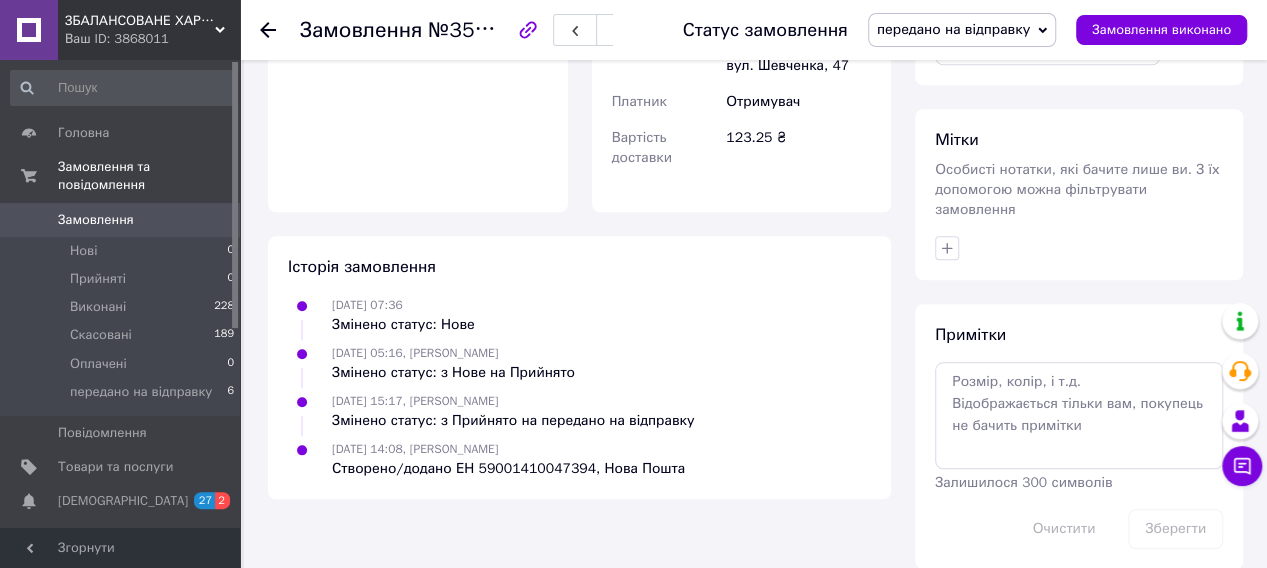 click 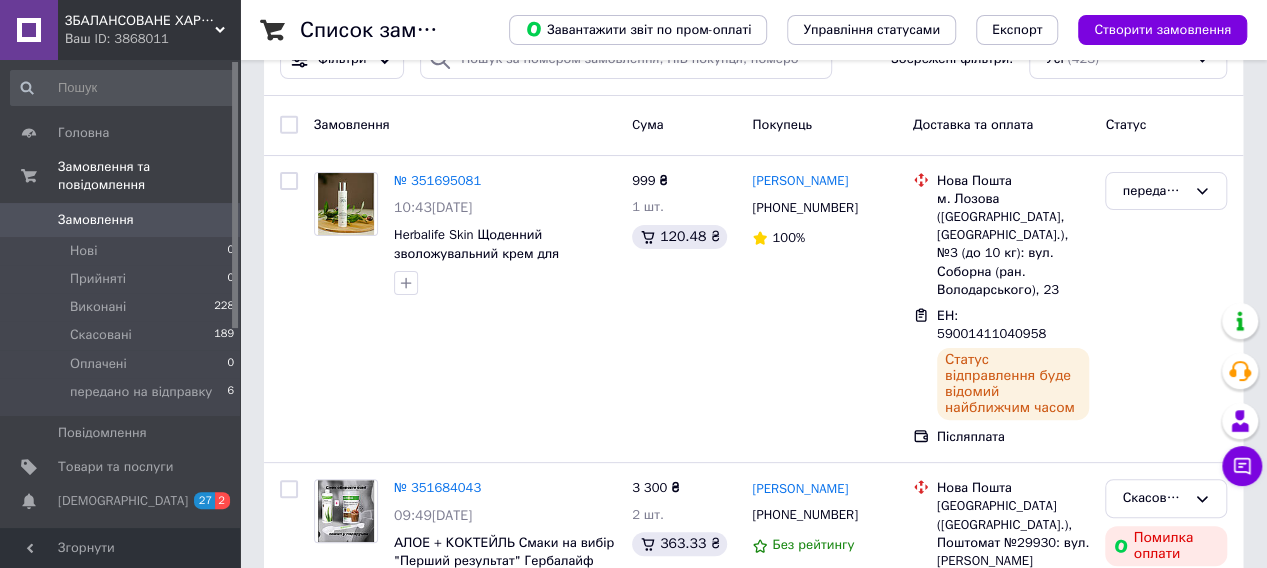 scroll, scrollTop: 100, scrollLeft: 0, axis: vertical 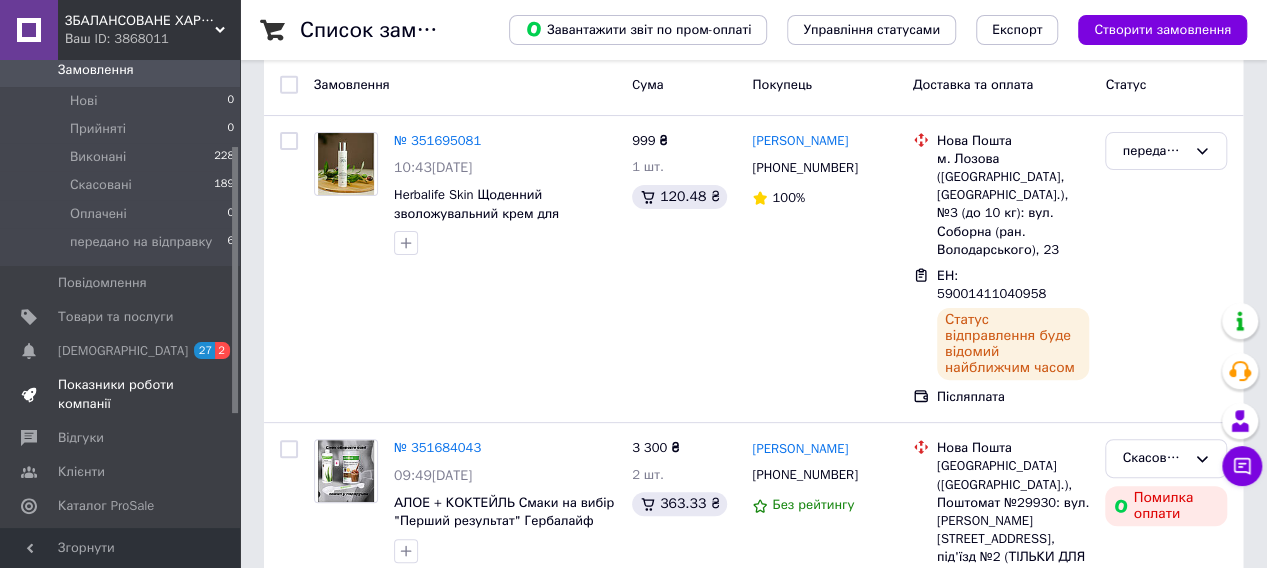 click on "Показники роботи компанії" at bounding box center (121, 394) 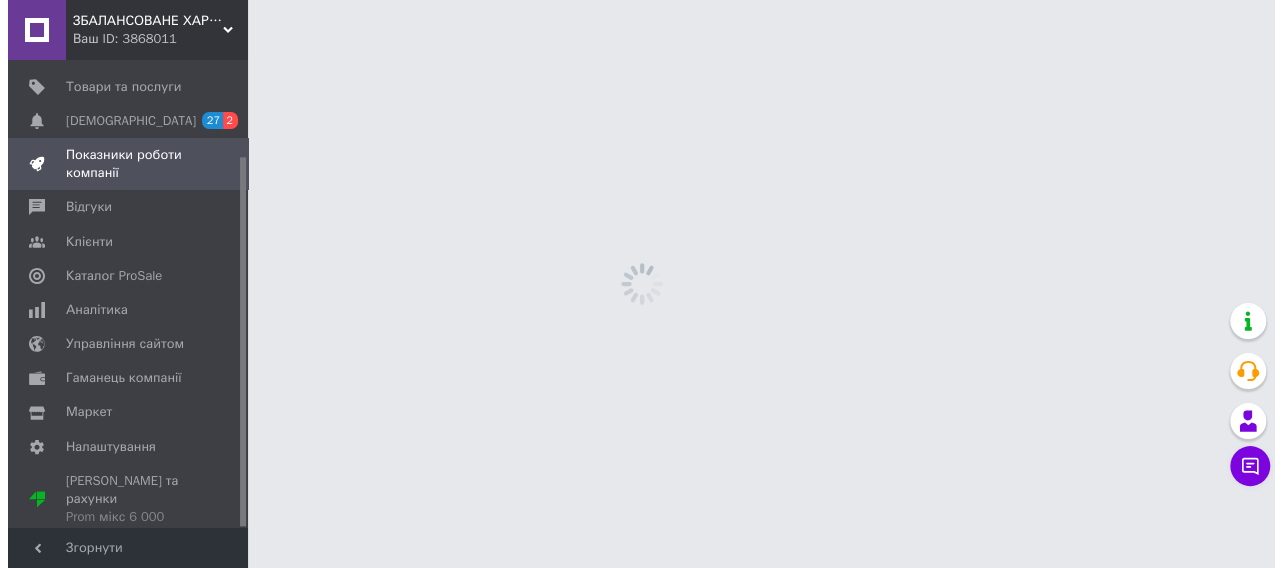 scroll, scrollTop: 0, scrollLeft: 0, axis: both 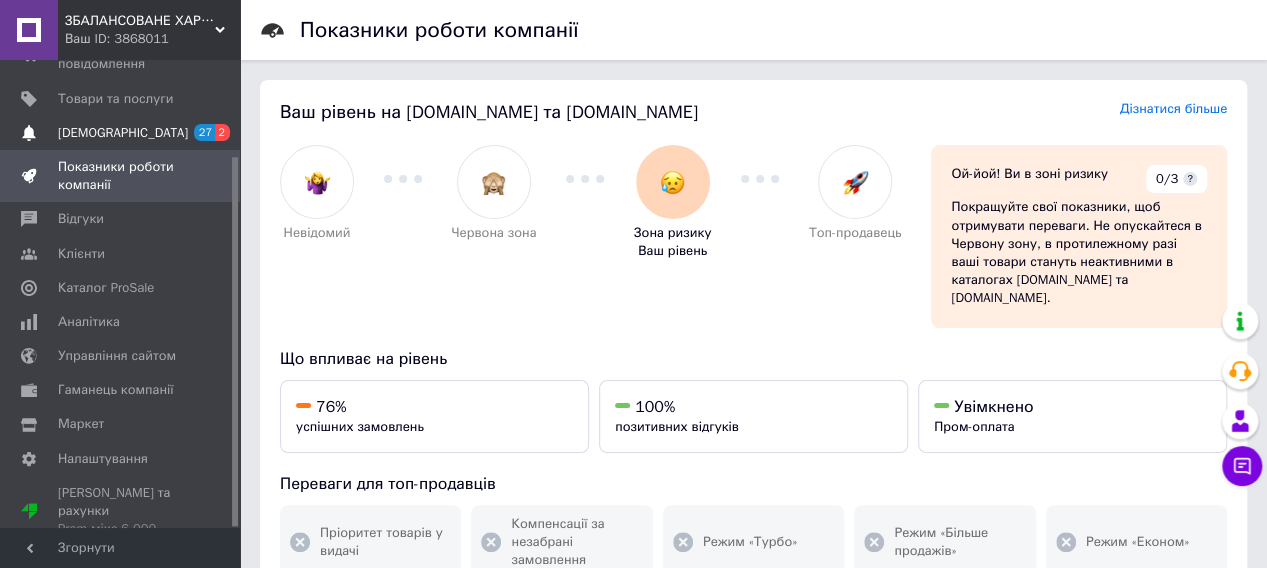 click on "[DEMOGRAPHIC_DATA]" at bounding box center [123, 133] 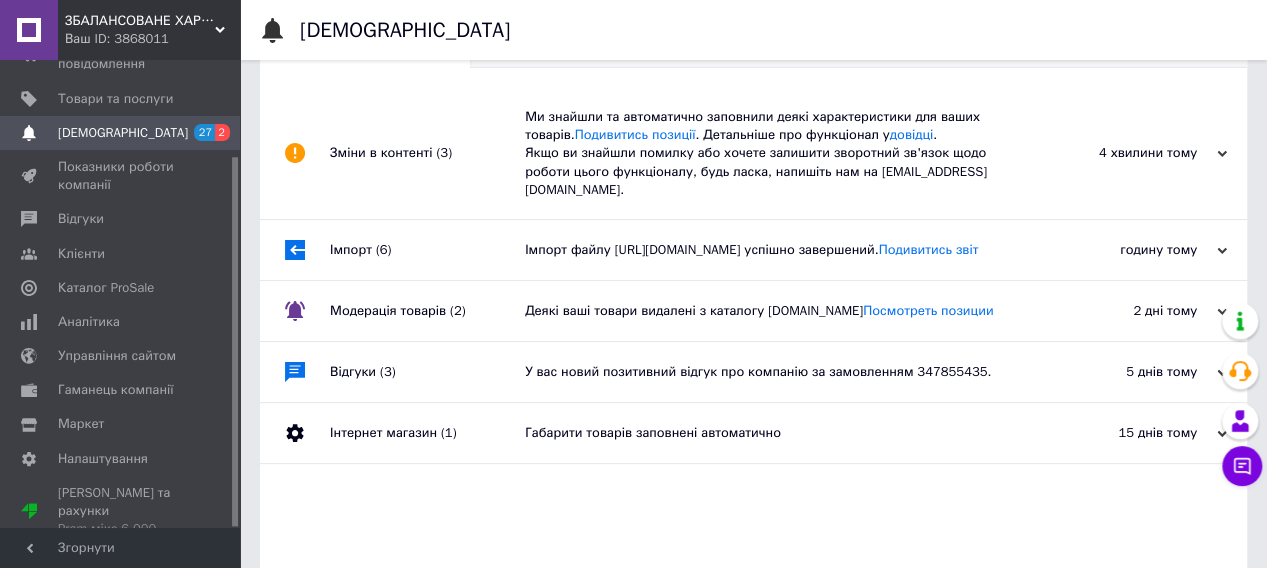 scroll, scrollTop: 0, scrollLeft: 0, axis: both 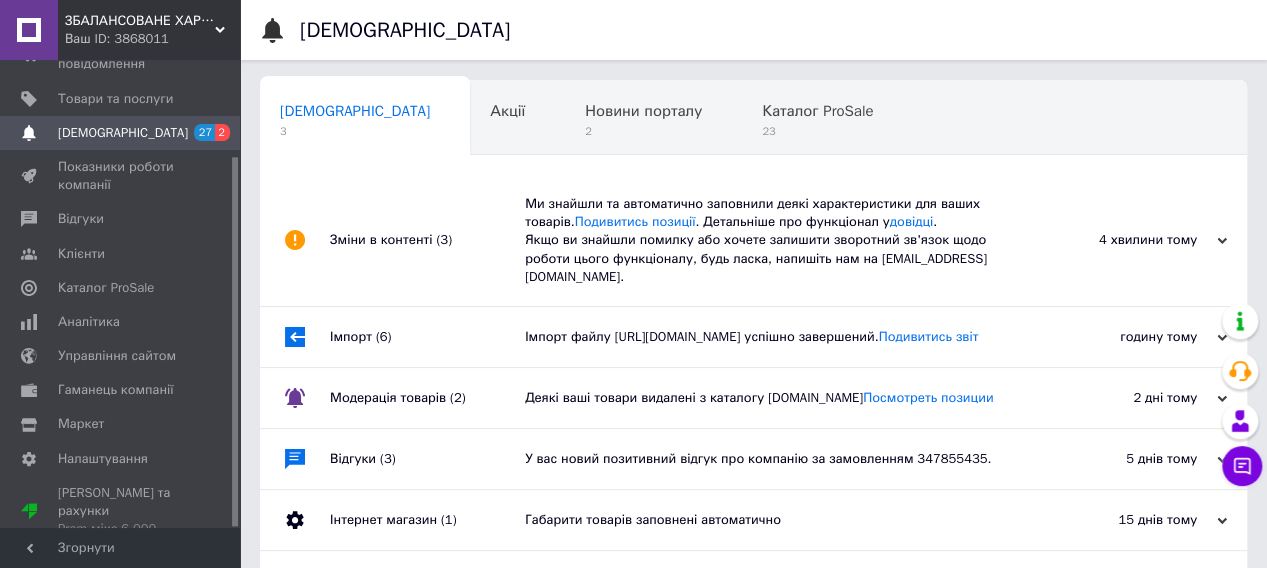 click 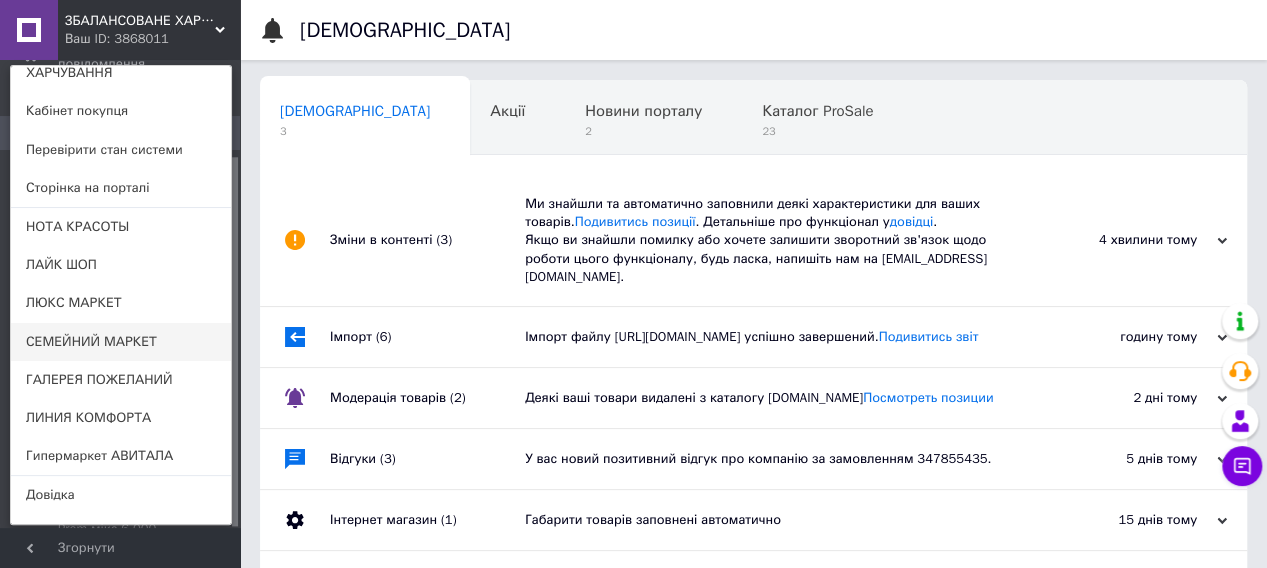 scroll, scrollTop: 58, scrollLeft: 0, axis: vertical 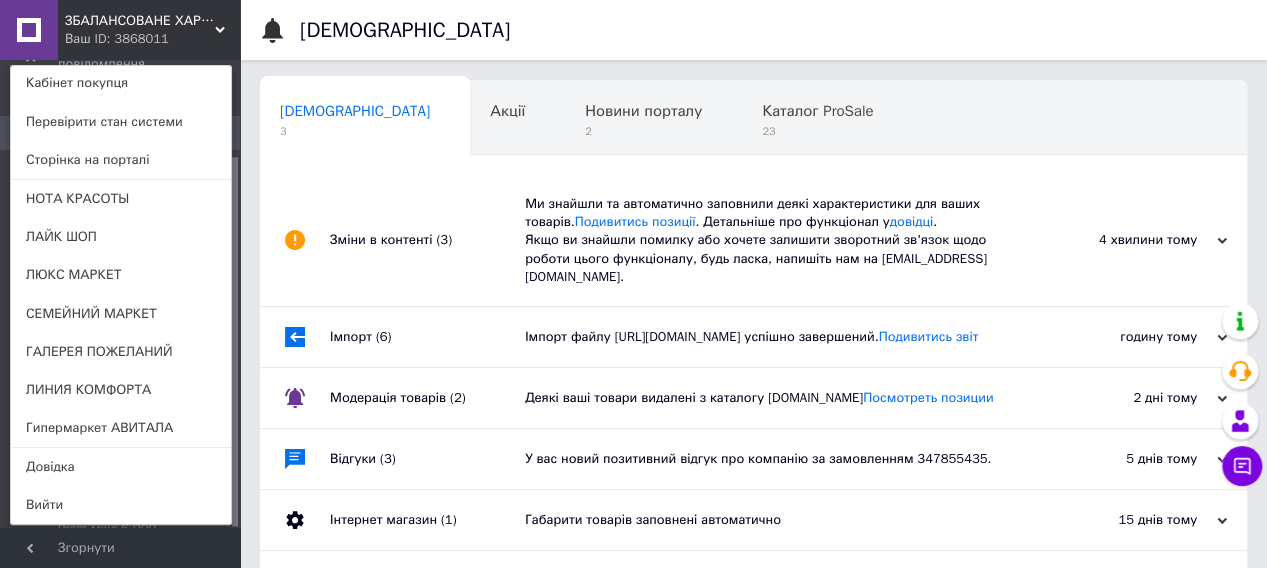 click on "ЗБАЛАНСОВАНЕ ХАРЧУВАННЯ Ваш ID: 3868011 Сайт ЗБАЛАНСОВАНЕ ХАРЧУВАННЯ Кабінет покупця Перевірити стан системи Сторінка на порталі НОТА КРАСОТЫ ЛАЙК  ШОП ЛЮКС  МАРКЕТ СЕМЕЙНИЙ МАРКЕТ ГАЛЕРЕЯ ПОЖЕЛАНИЙ ЛИНИЯ КОМФОРТА Гипермаркет АВИТАЛА Довідка Вийти" at bounding box center (120, 30) 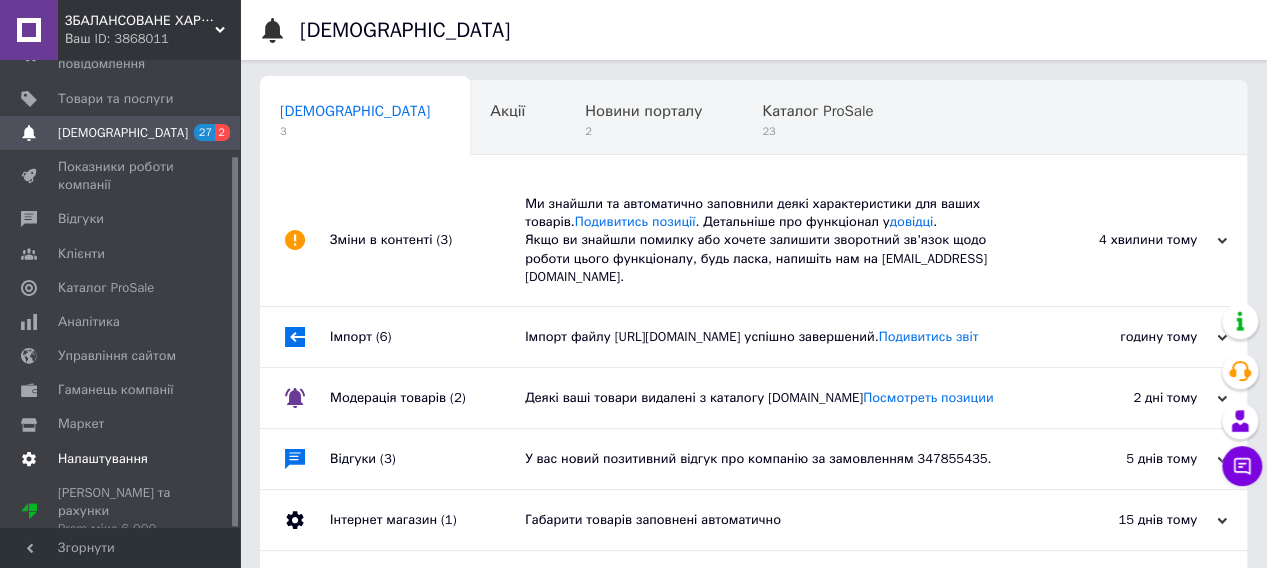 click on "Налаштування" at bounding box center (103, 459) 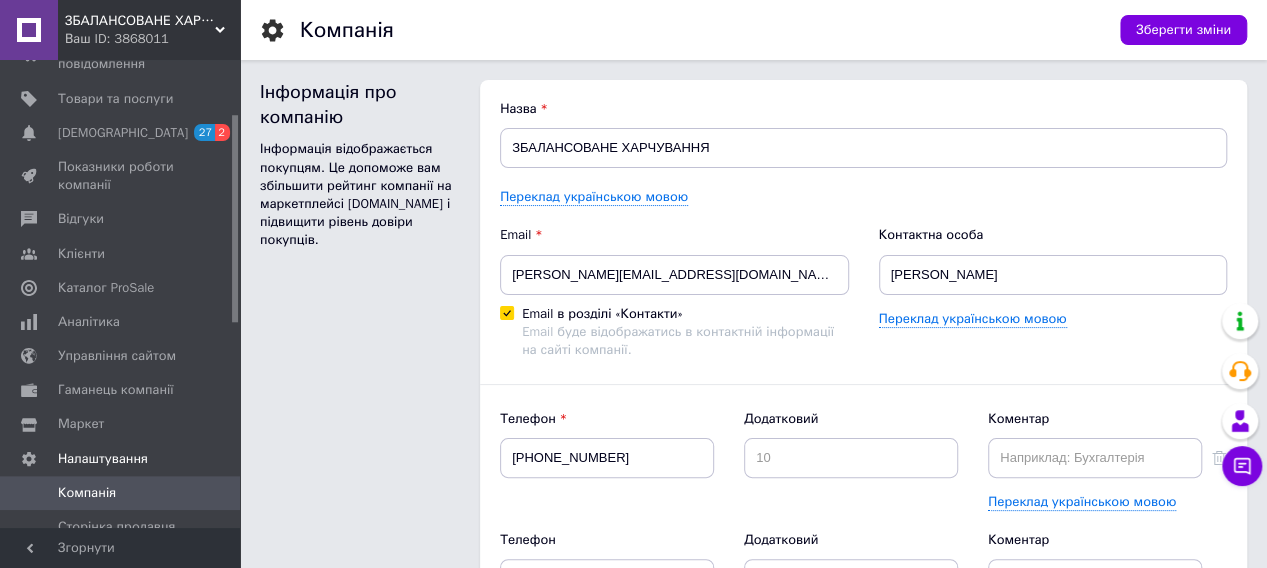 scroll, scrollTop: 0, scrollLeft: 0, axis: both 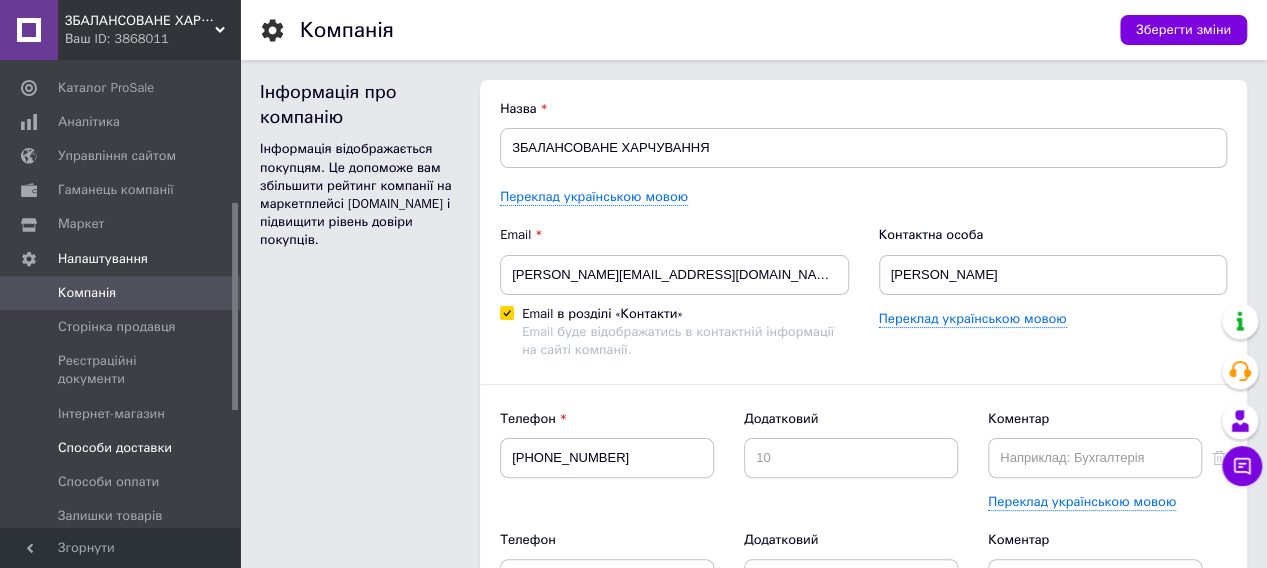 click on "Способи доставки" at bounding box center (115, 448) 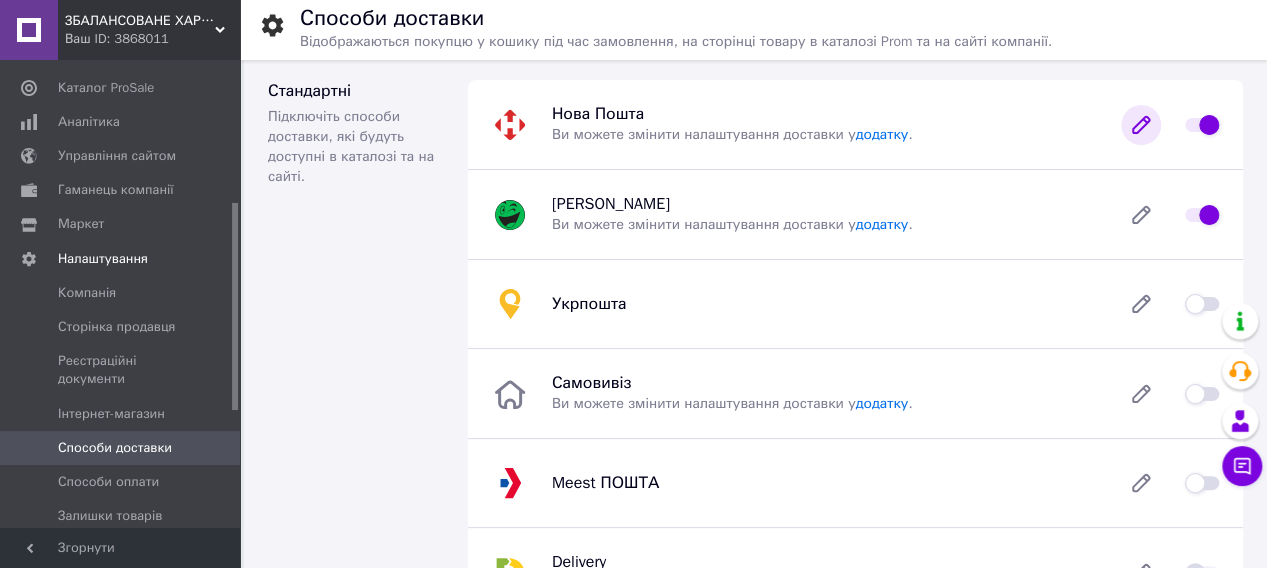 click 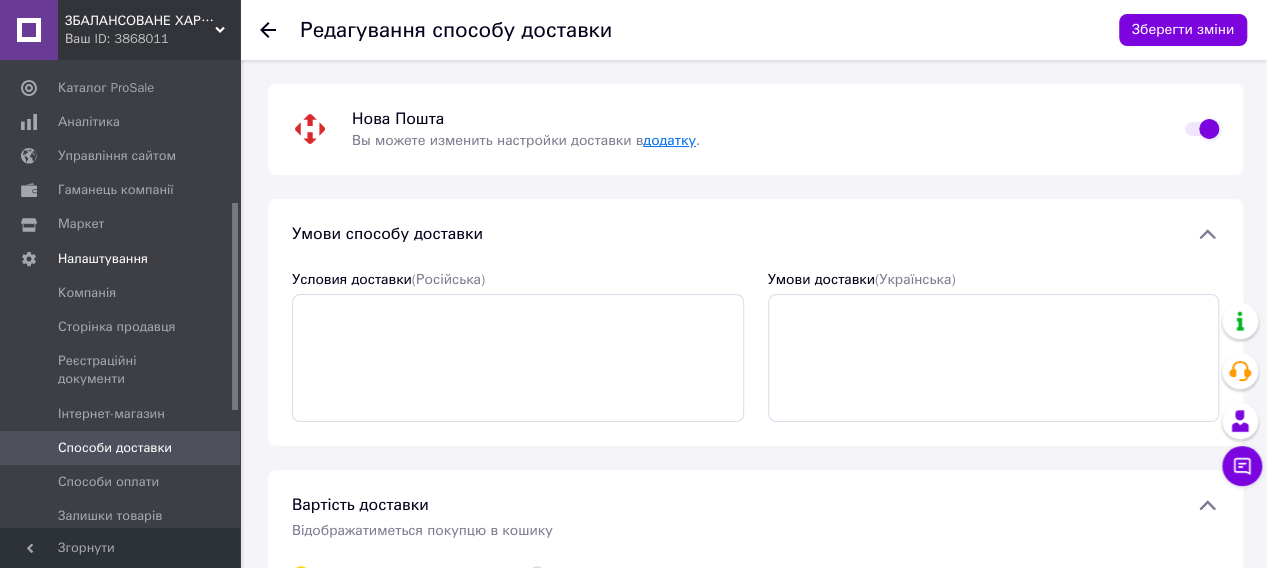 click on "додатку" at bounding box center [669, 140] 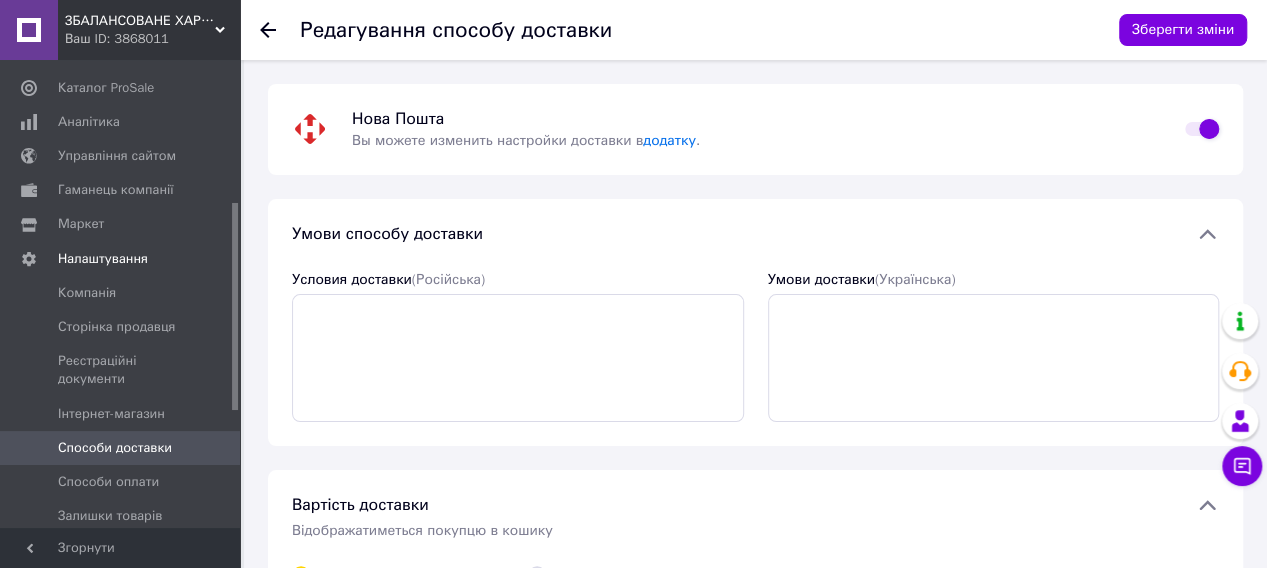 click on "Способи доставки" at bounding box center (115, 448) 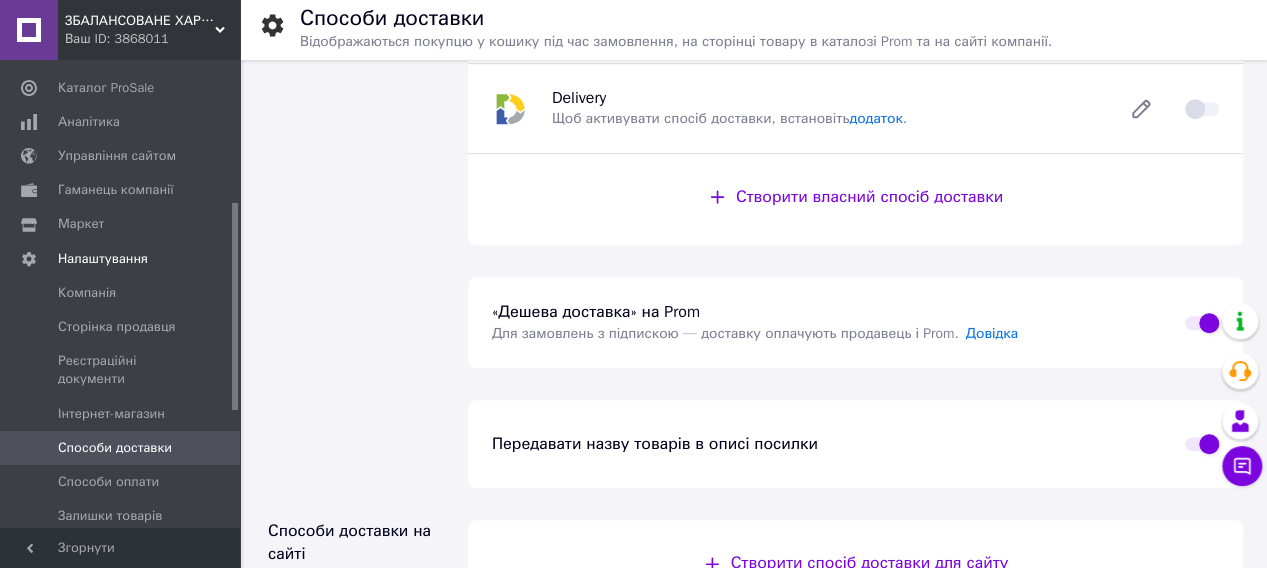 scroll, scrollTop: 500, scrollLeft: 0, axis: vertical 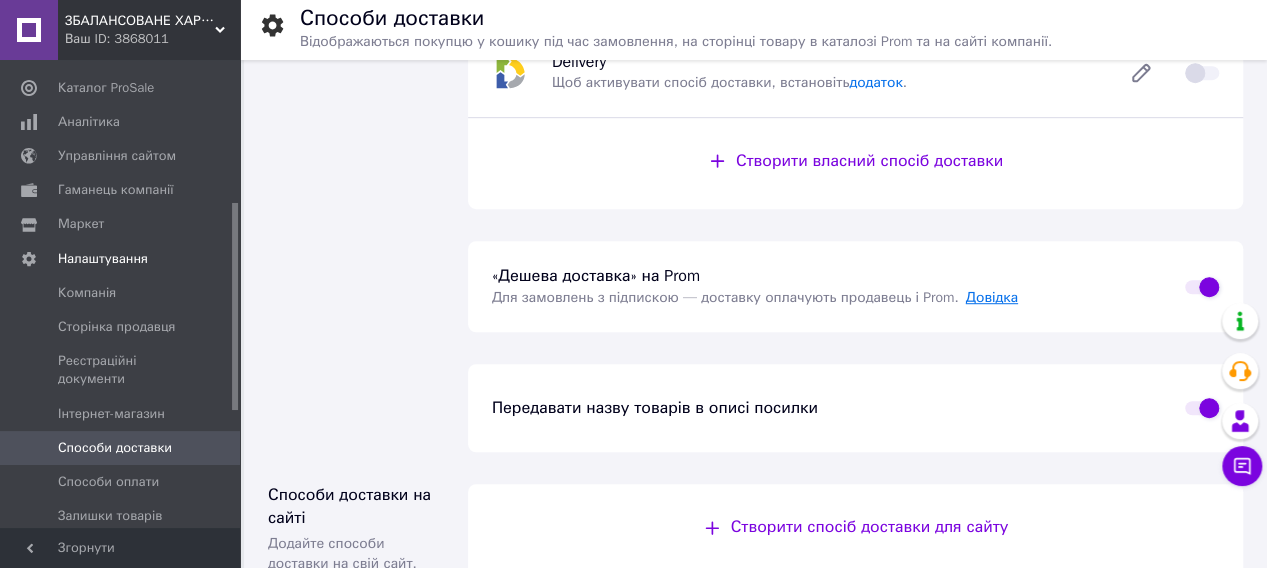 click on "Довідка" at bounding box center [992, 297] 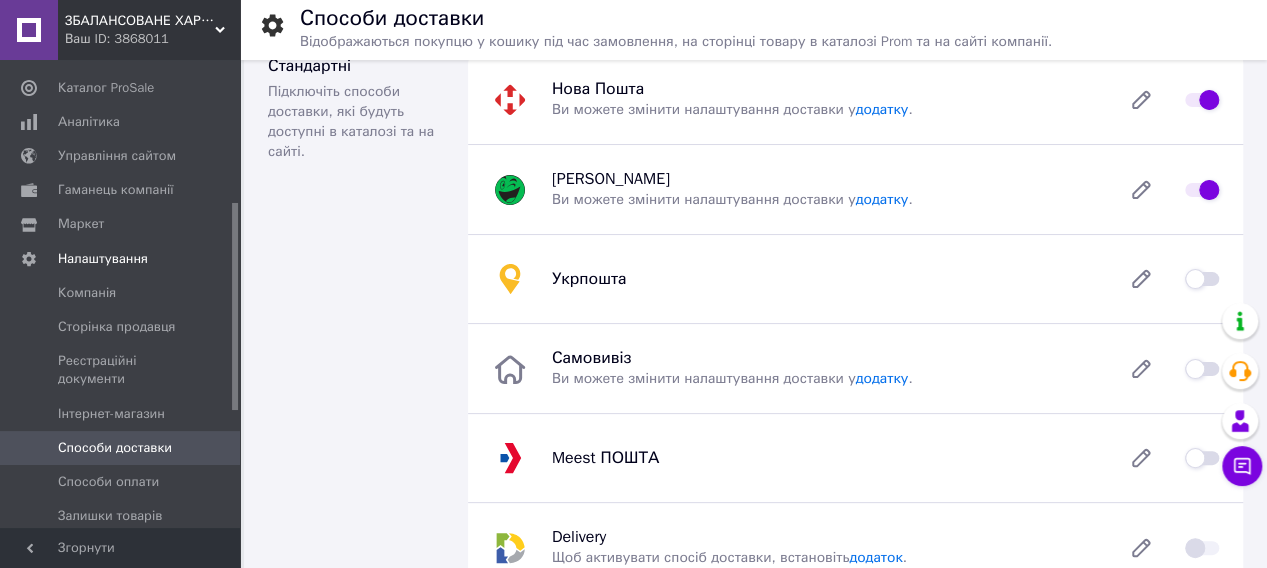 scroll, scrollTop: 0, scrollLeft: 0, axis: both 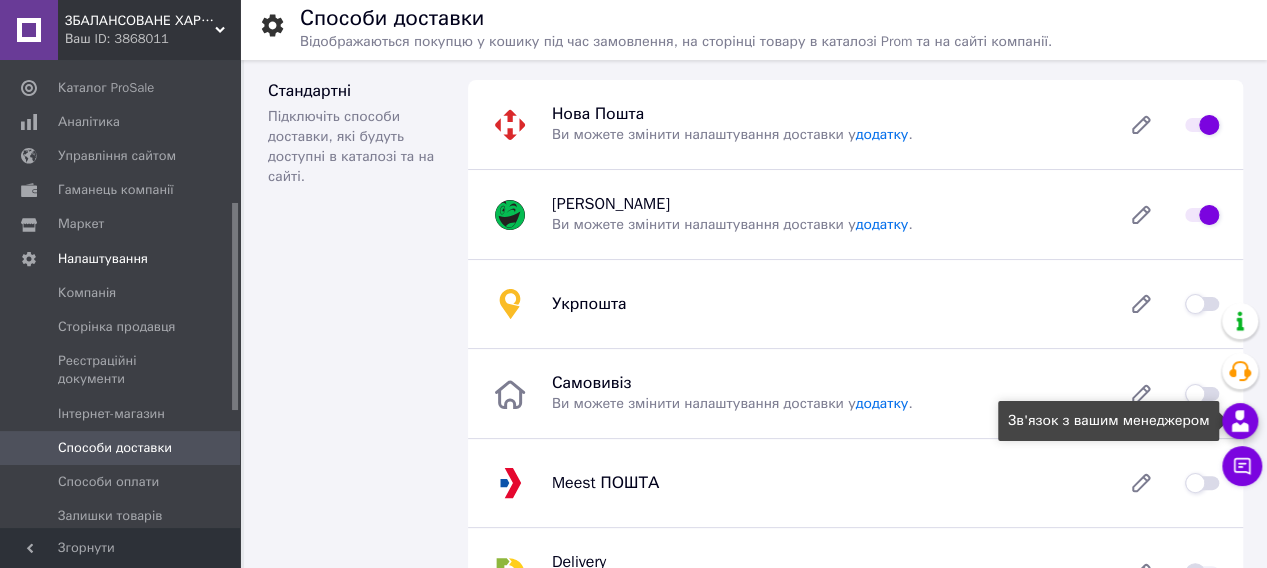 click 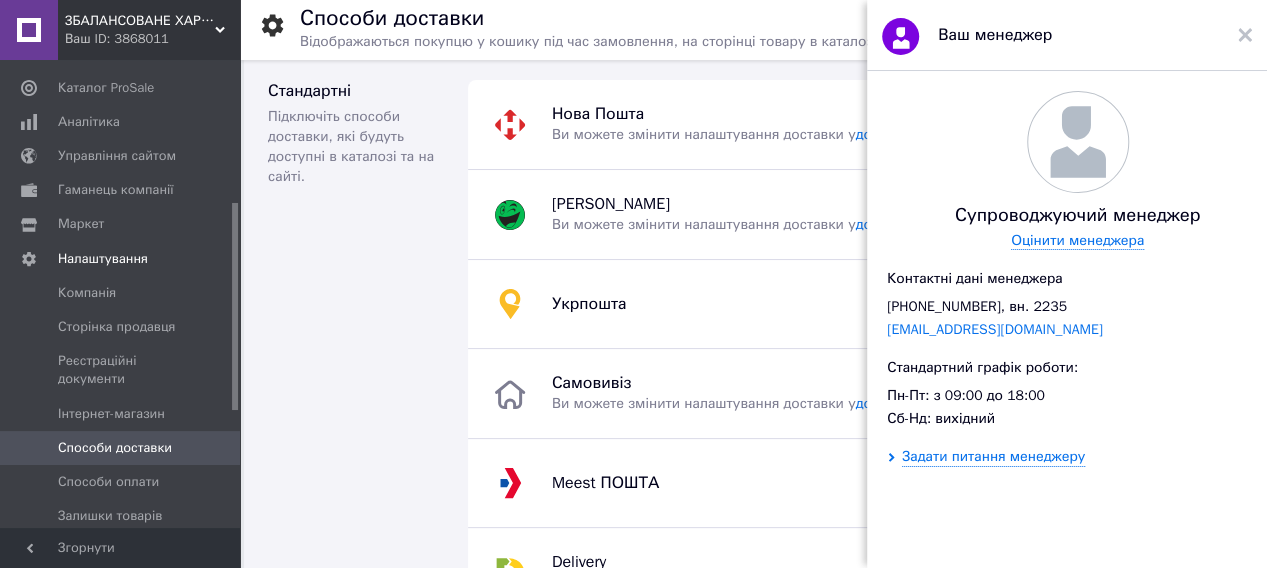 scroll, scrollTop: 30, scrollLeft: 0, axis: vertical 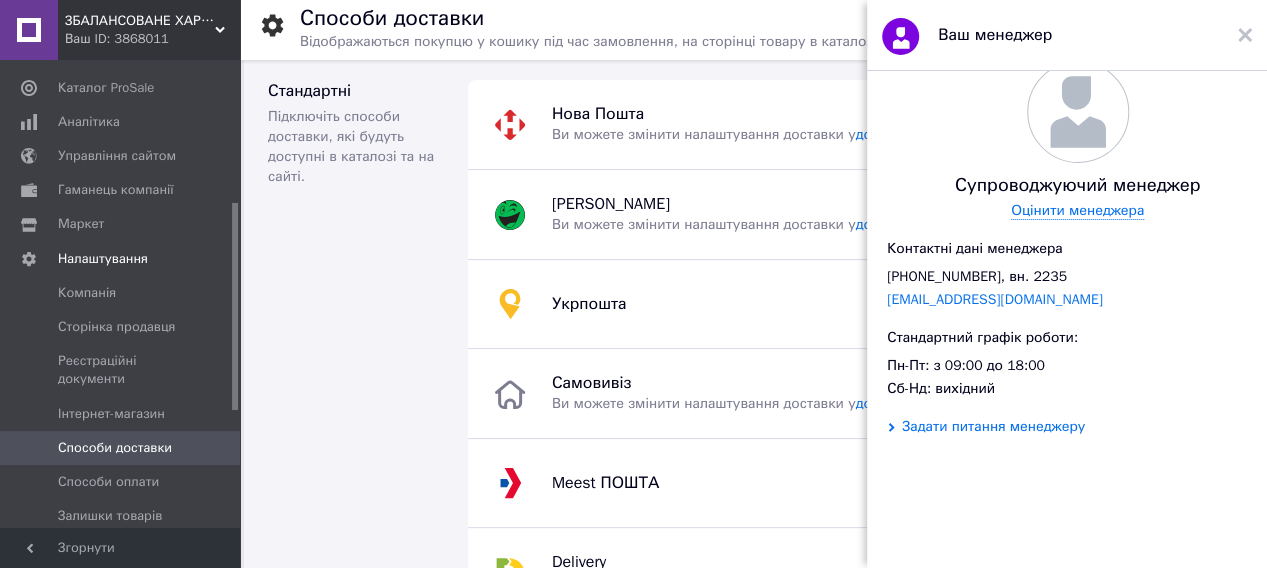 click on "Задати питання менеджеру" at bounding box center [993, 427] 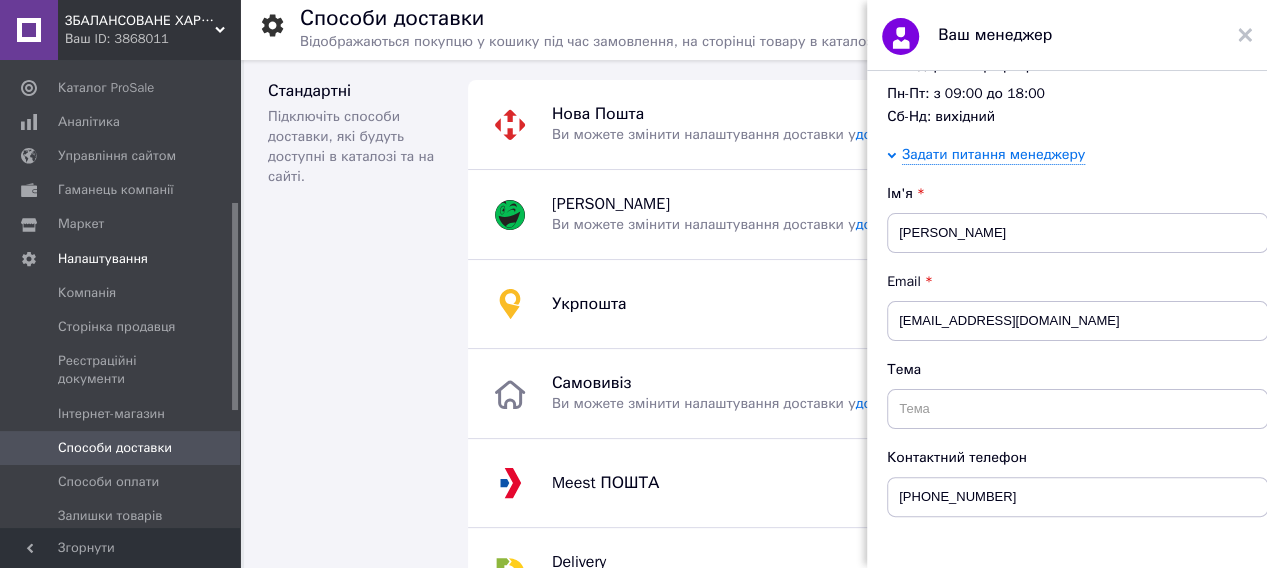 scroll, scrollTop: 300, scrollLeft: 0, axis: vertical 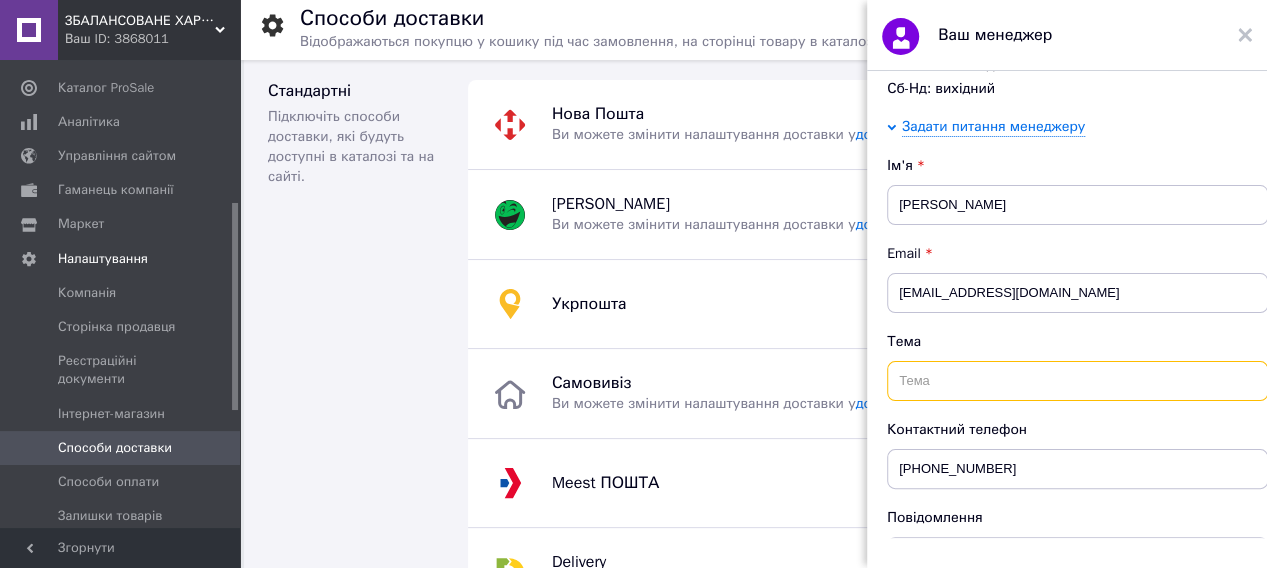 click at bounding box center (1077, 381) 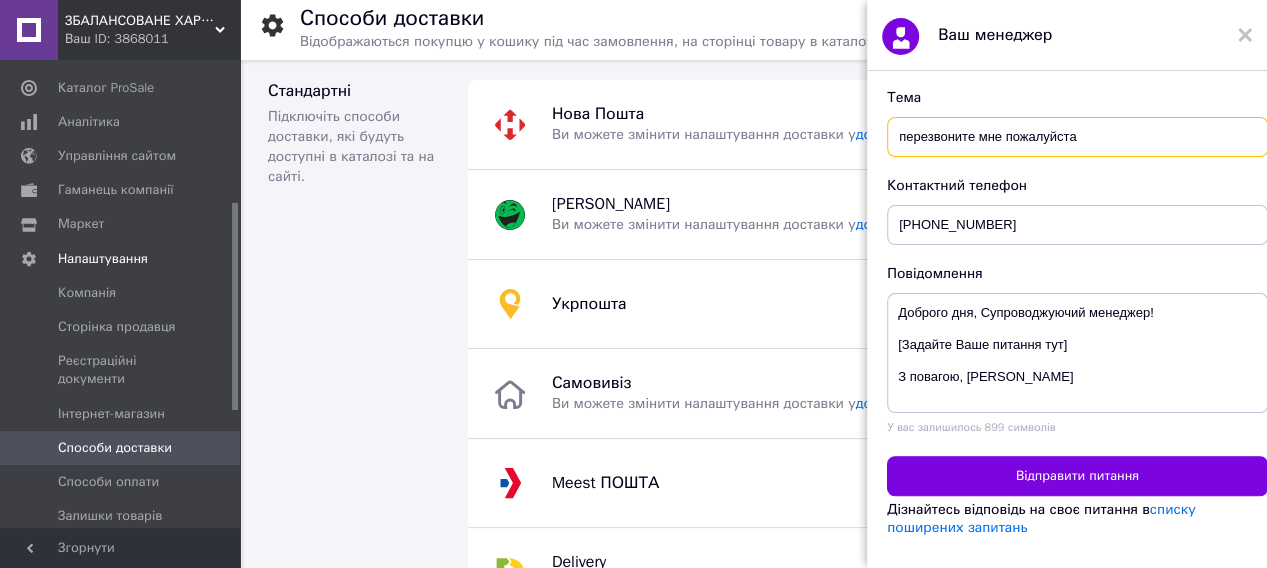 scroll, scrollTop: 567, scrollLeft: 0, axis: vertical 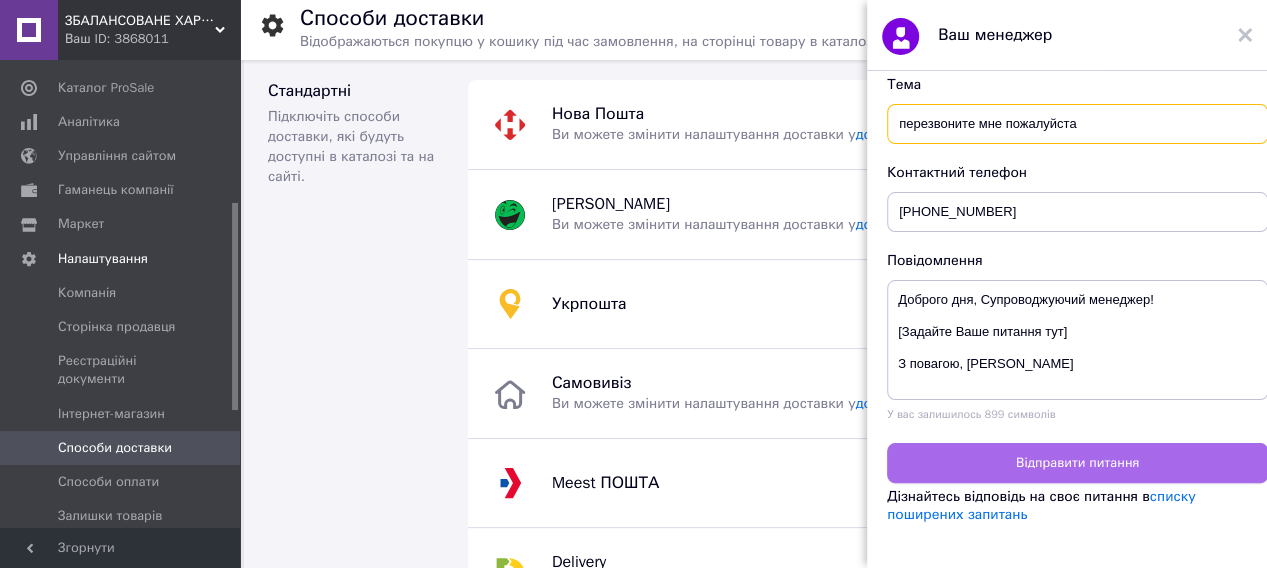 type on "перезвоните мне пожалуйста" 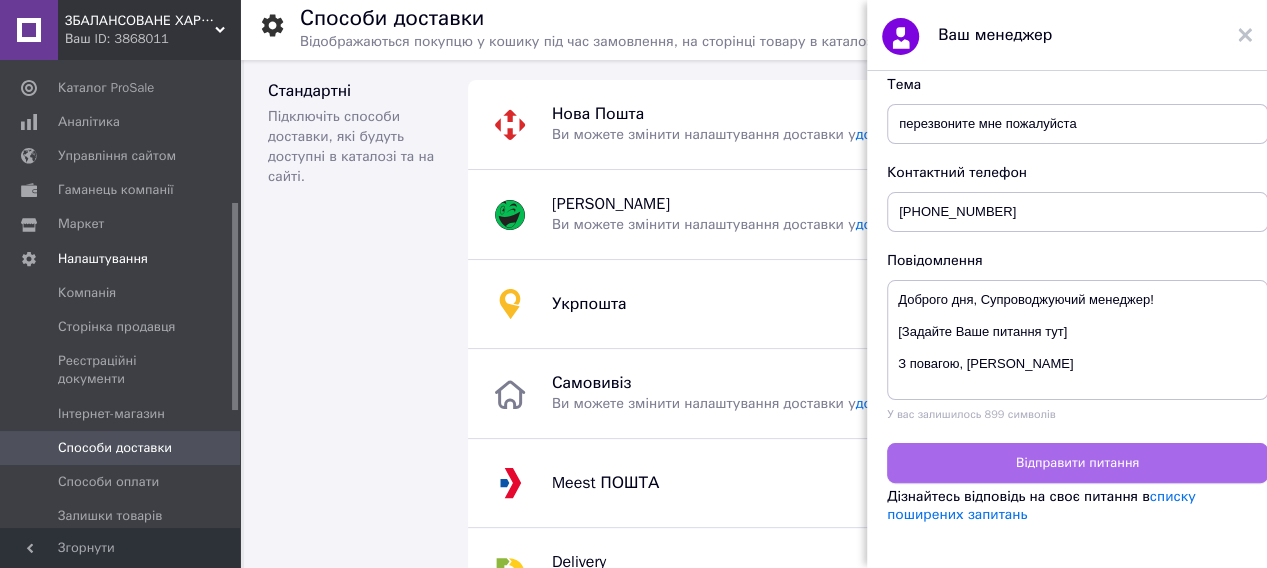 click on "Відправити питання" at bounding box center (1077, 463) 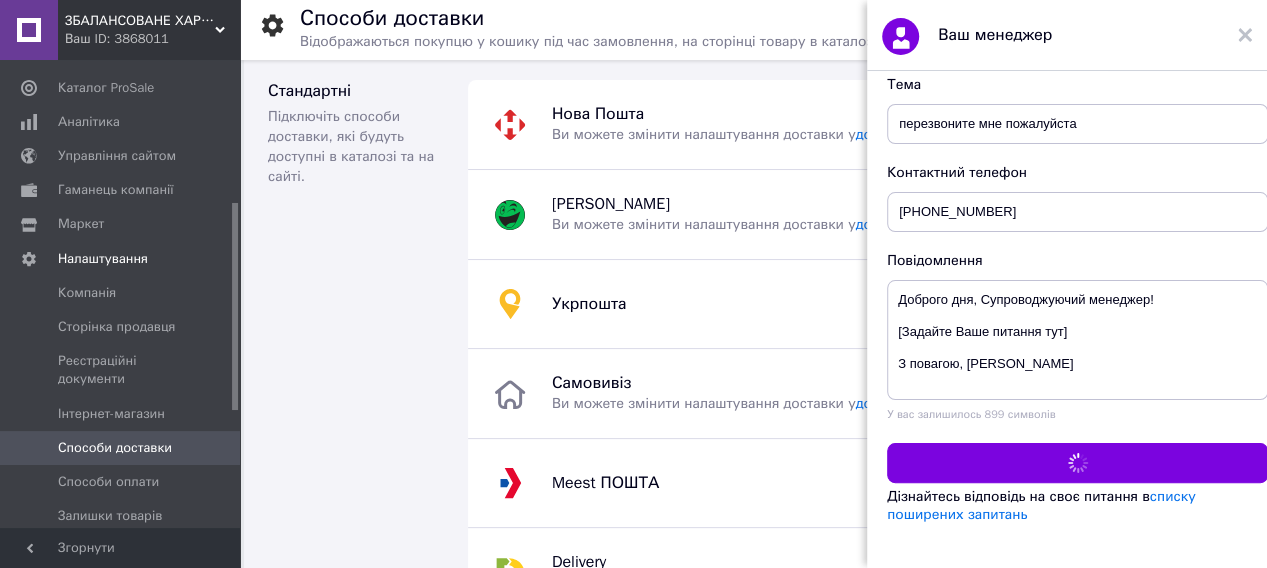 scroll, scrollTop: 0, scrollLeft: 0, axis: both 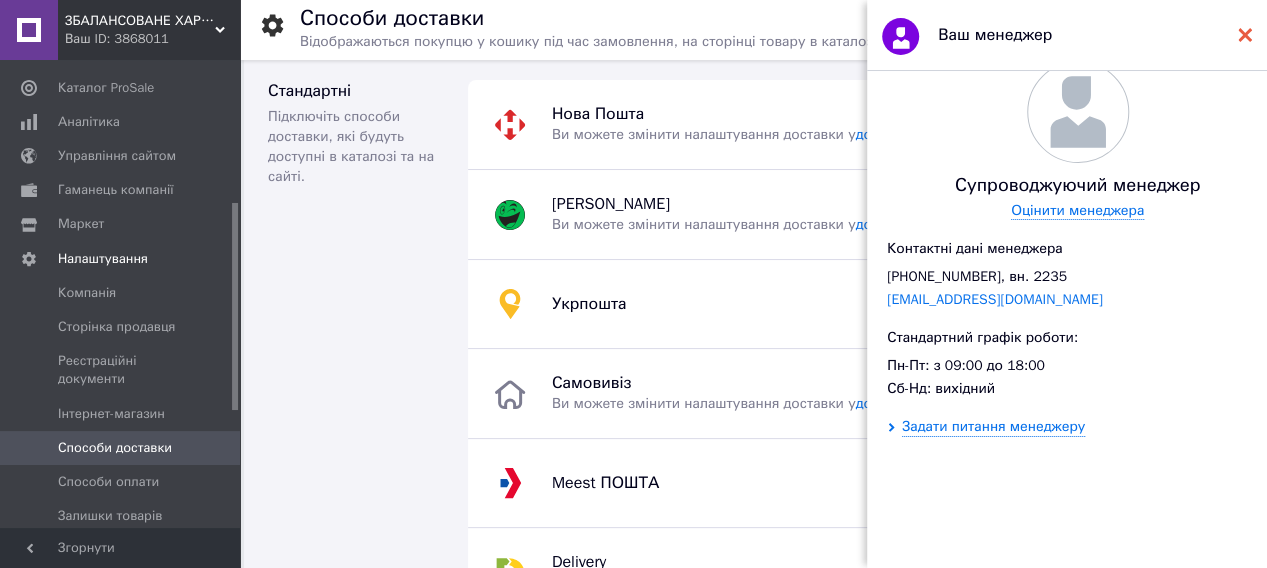 click 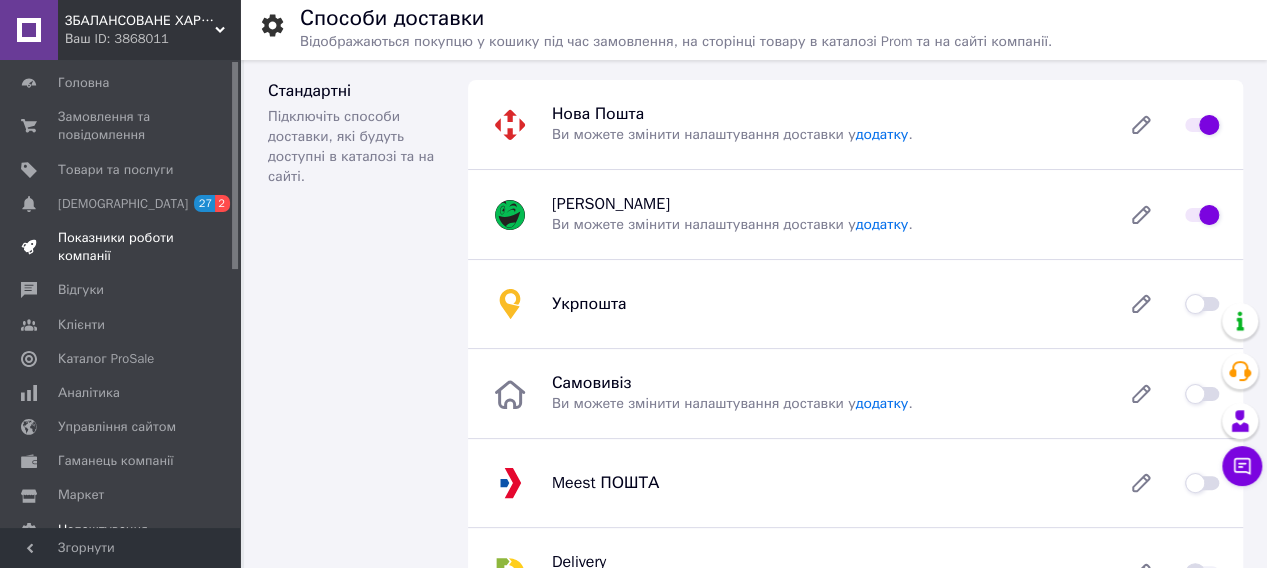 scroll, scrollTop: 0, scrollLeft: 0, axis: both 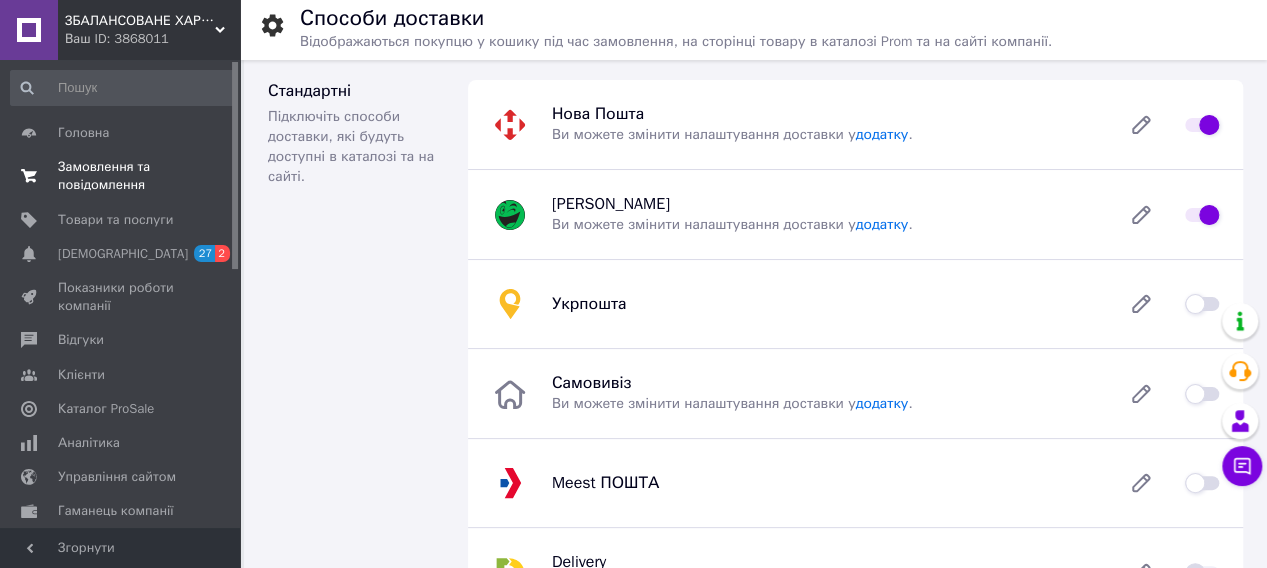 click on "Замовлення та повідомлення" at bounding box center [121, 176] 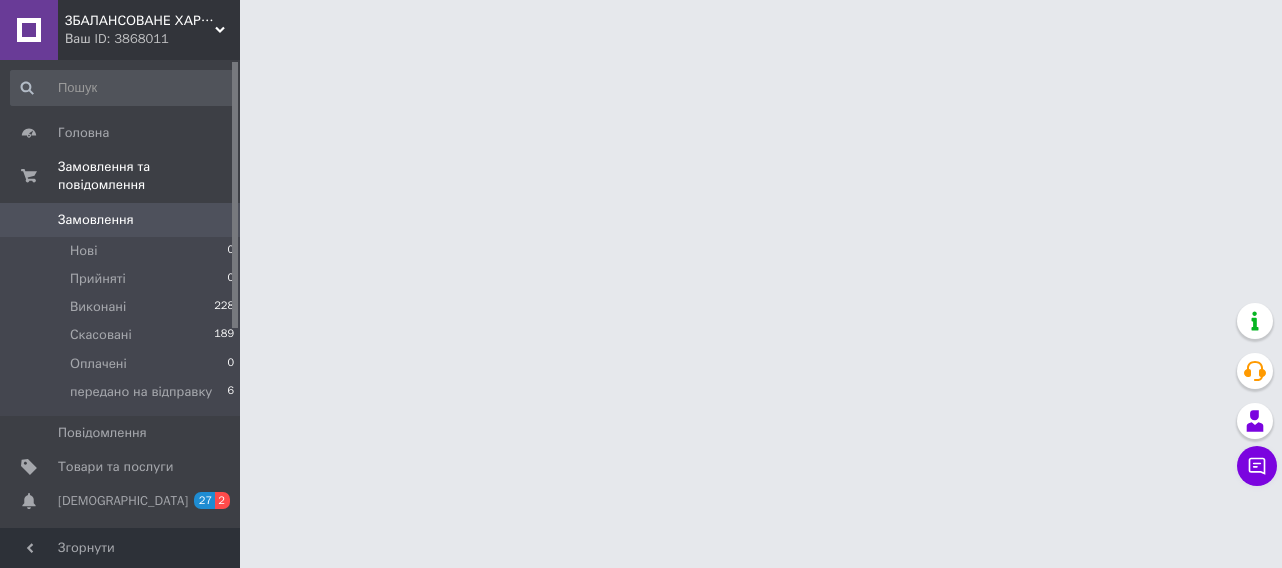 click on "Замовлення" at bounding box center (96, 220) 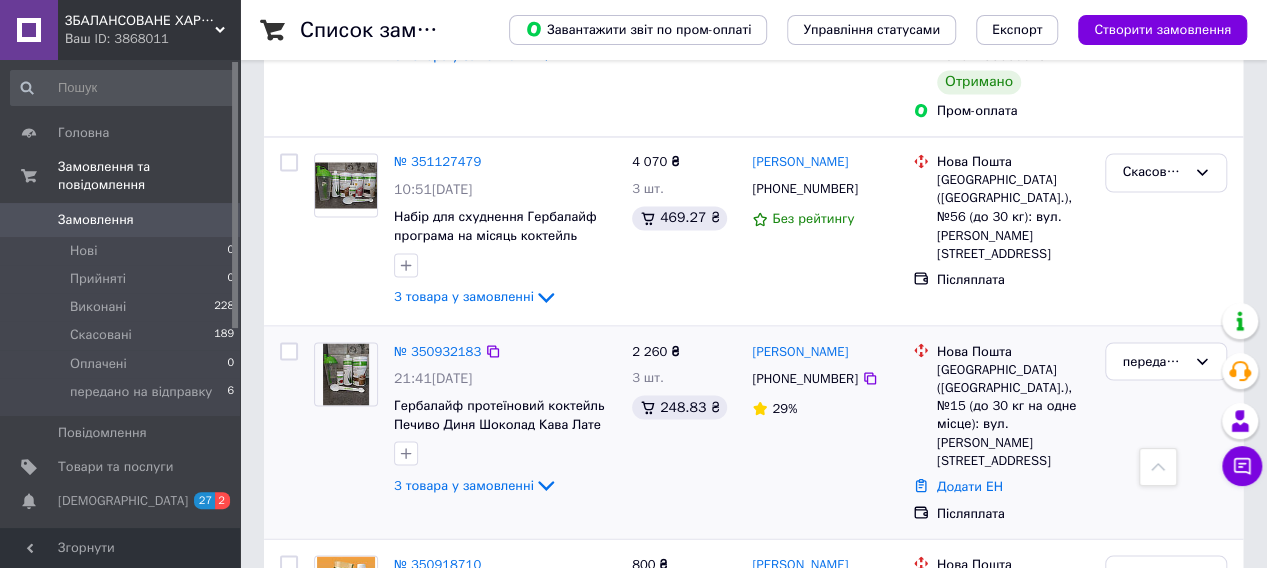 scroll, scrollTop: 1700, scrollLeft: 0, axis: vertical 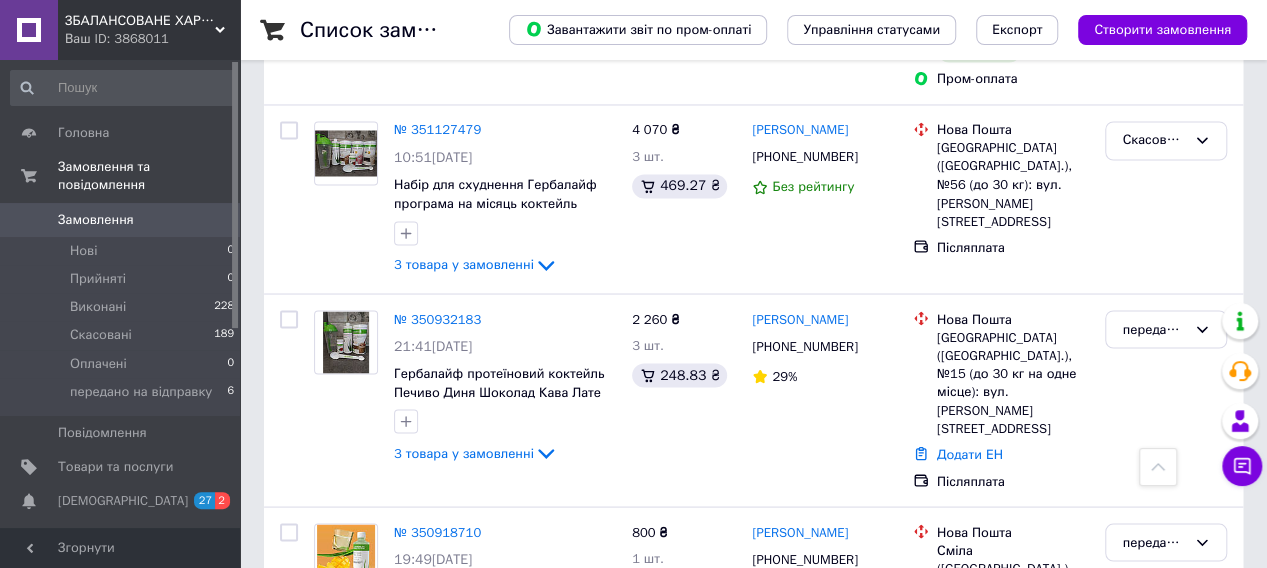 click on "ЗБАЛАНСОВАНЕ ХАРЧУВАННЯ" at bounding box center (140, 21) 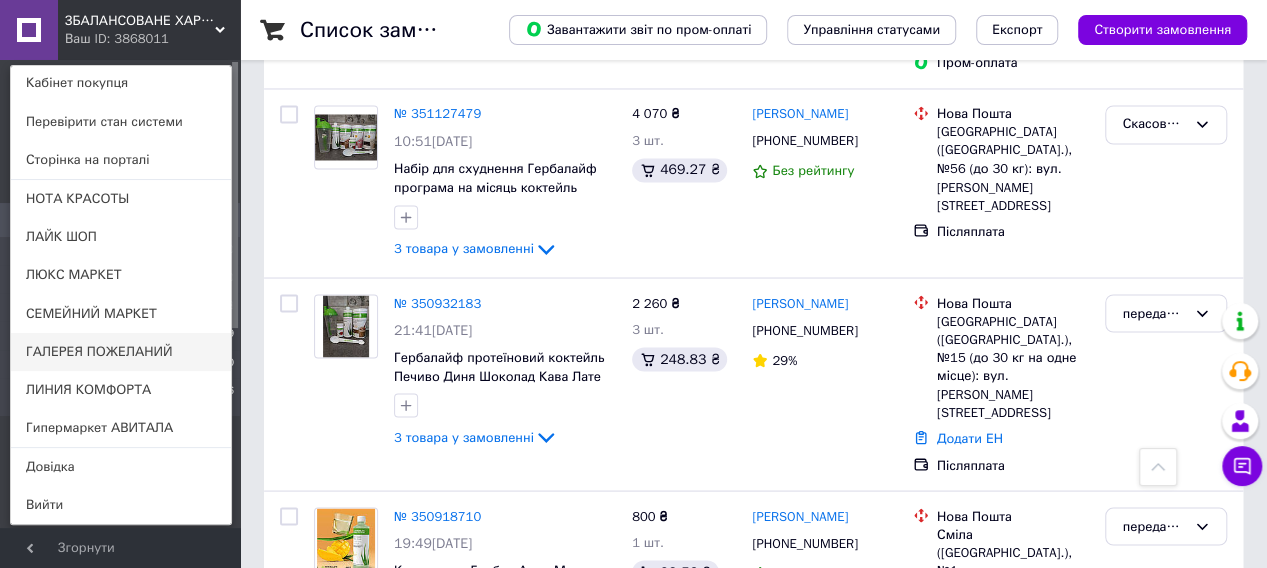 scroll, scrollTop: 1800, scrollLeft: 0, axis: vertical 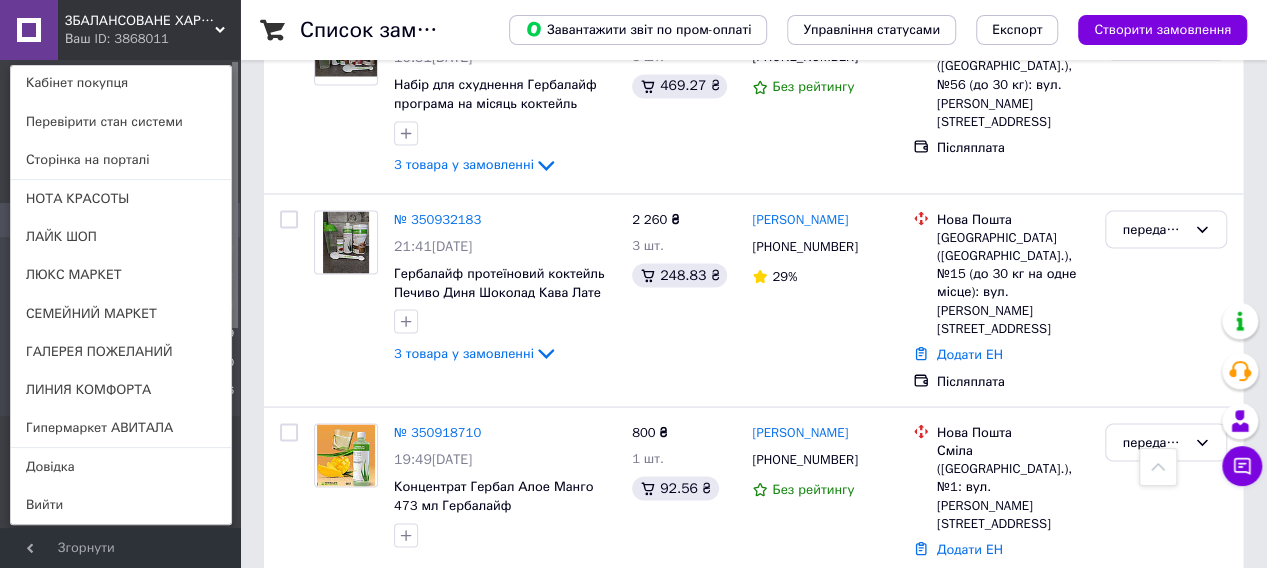 click on "ЗБАЛАНСОВАНЕ ХАРЧУВАННЯ" at bounding box center (140, 21) 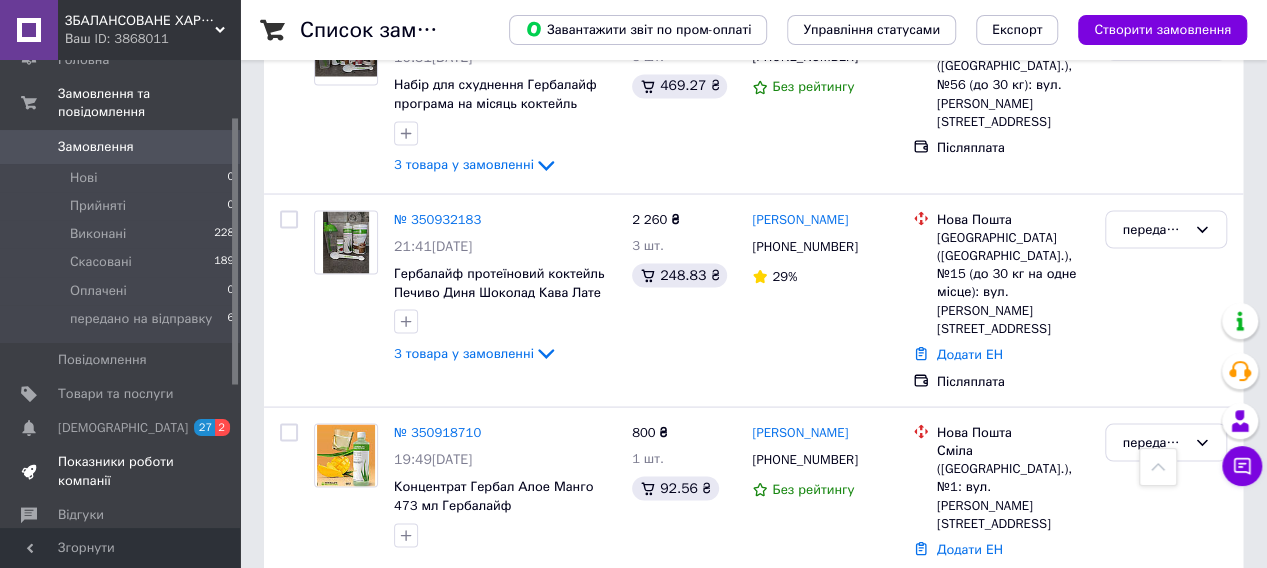 scroll, scrollTop: 100, scrollLeft: 0, axis: vertical 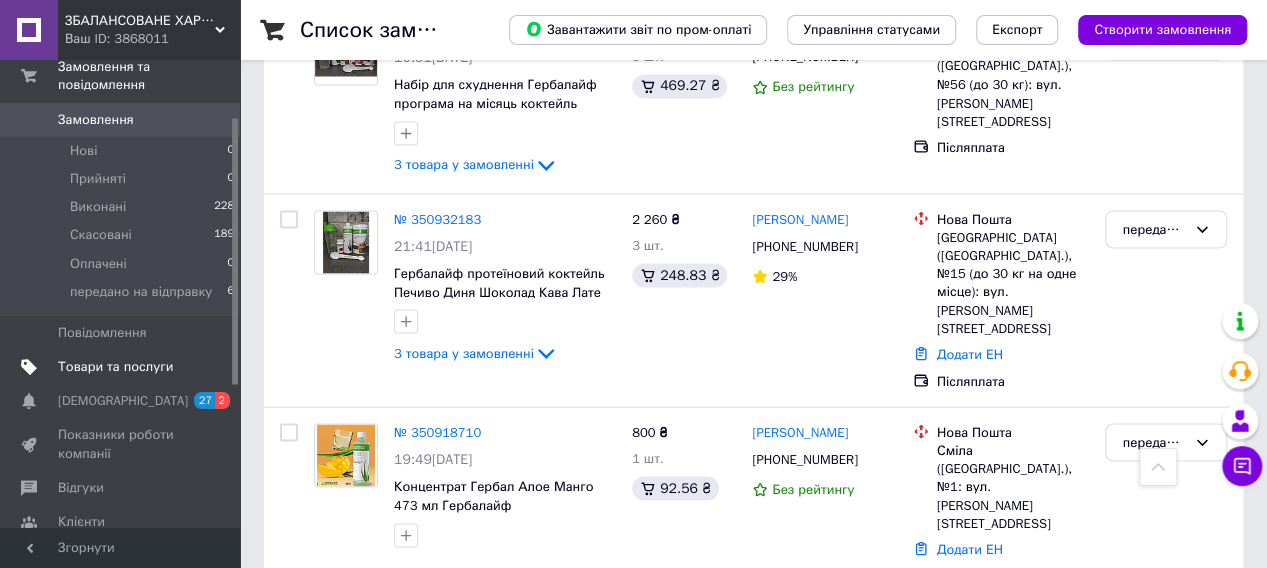 click on "Товари та послуги" at bounding box center (115, 367) 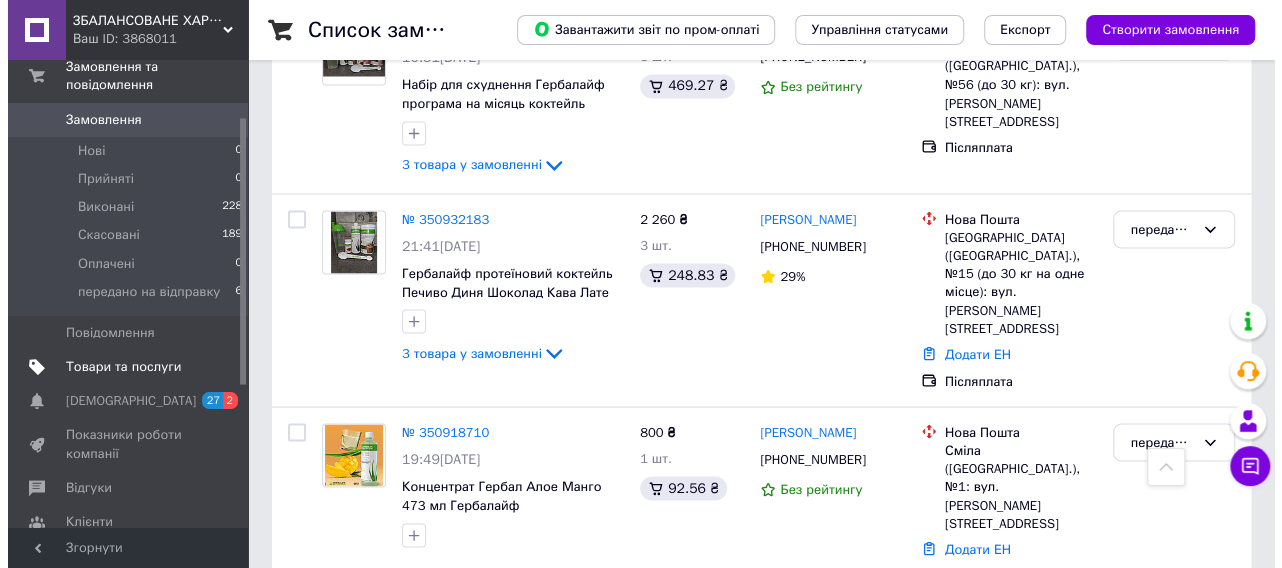 scroll, scrollTop: 0, scrollLeft: 0, axis: both 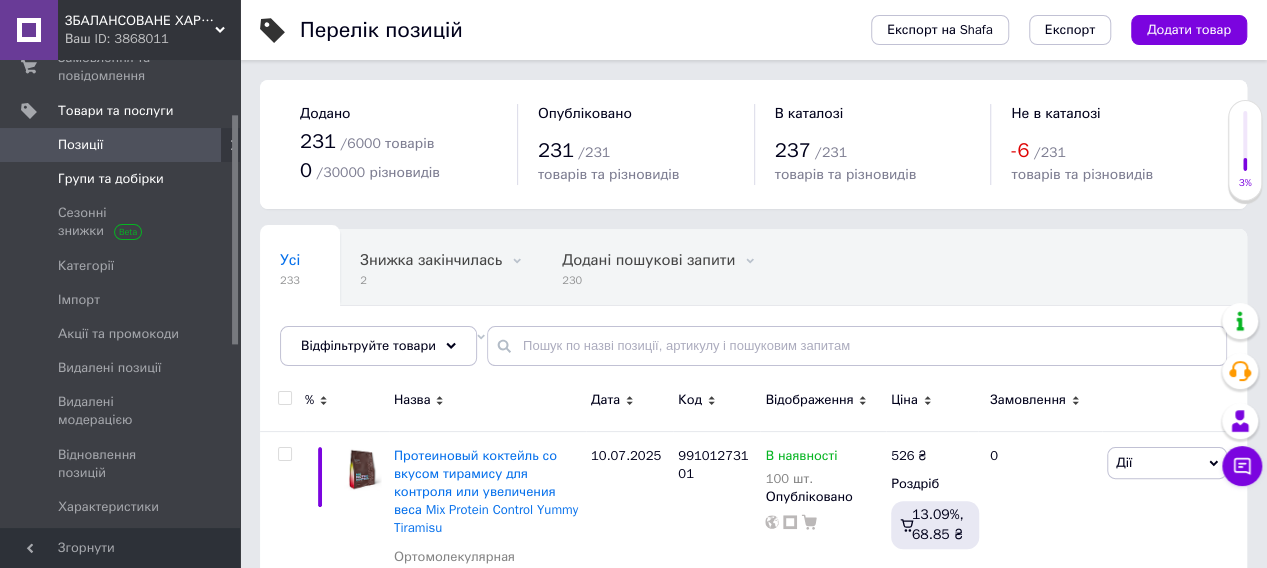 click on "Групи та добірки" at bounding box center [111, 179] 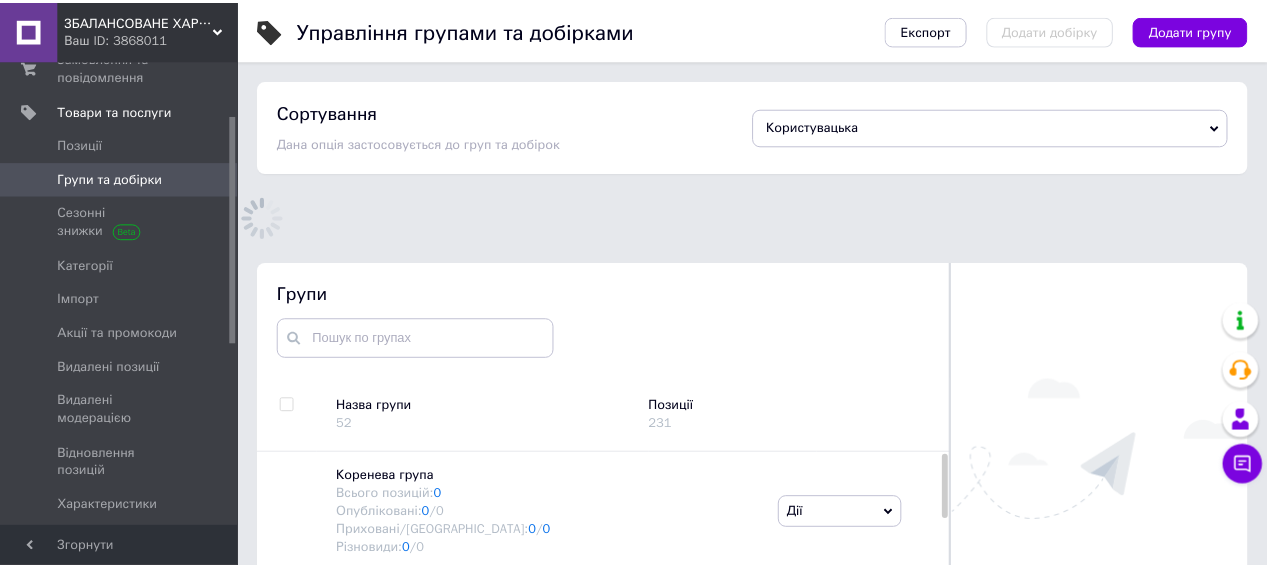 scroll, scrollTop: 86, scrollLeft: 0, axis: vertical 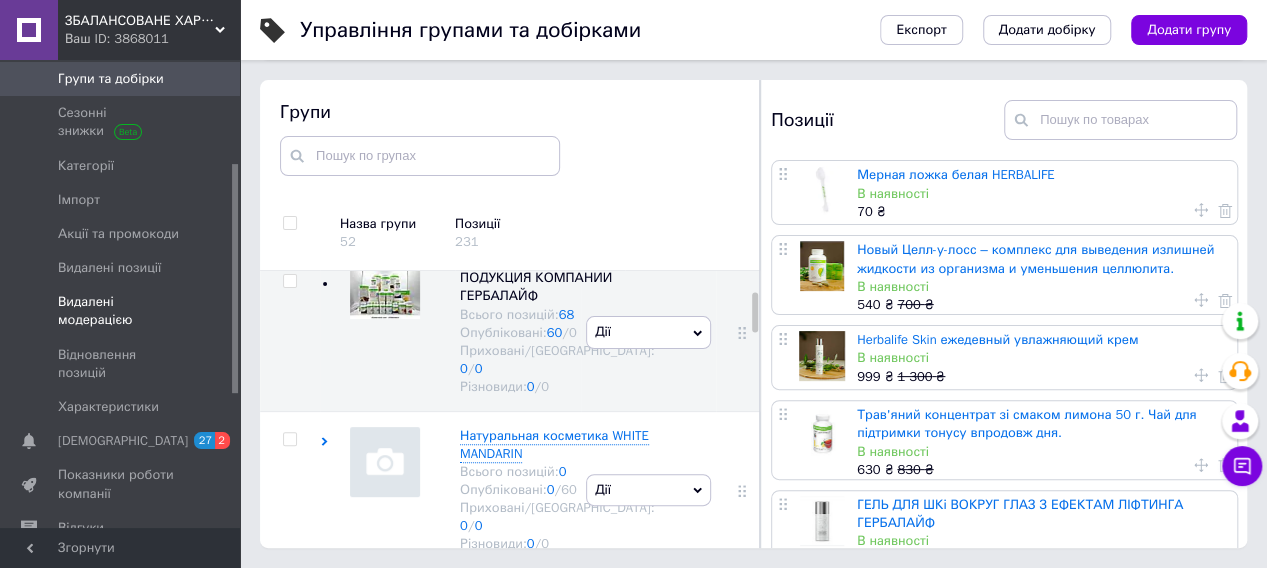 click on "Видалені модерацією" at bounding box center (121, 311) 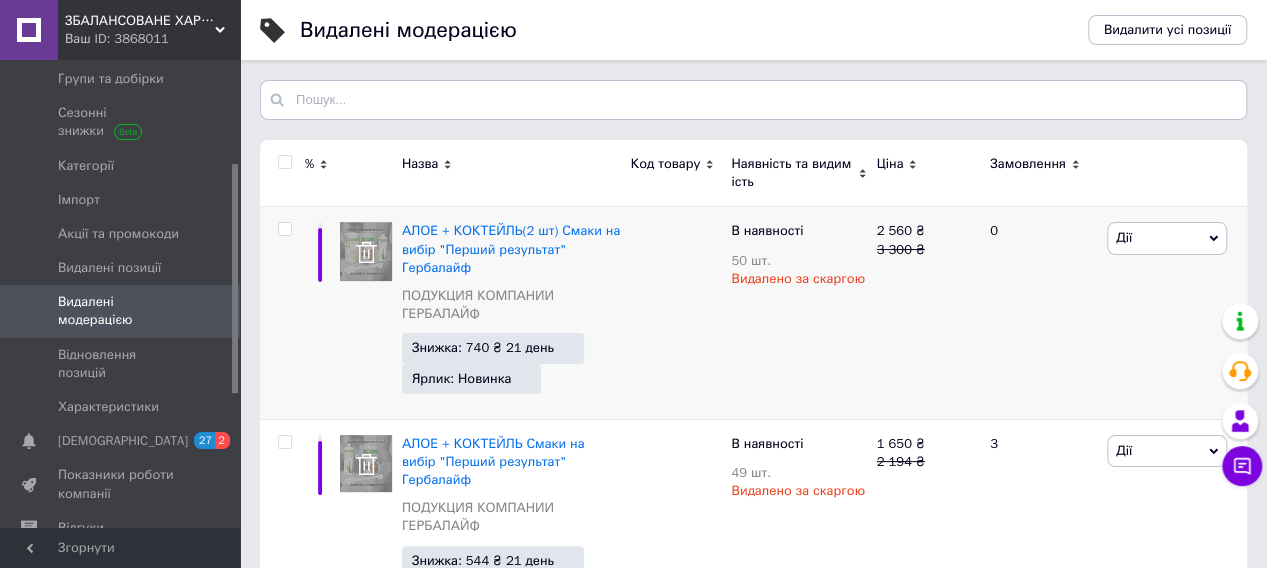 click 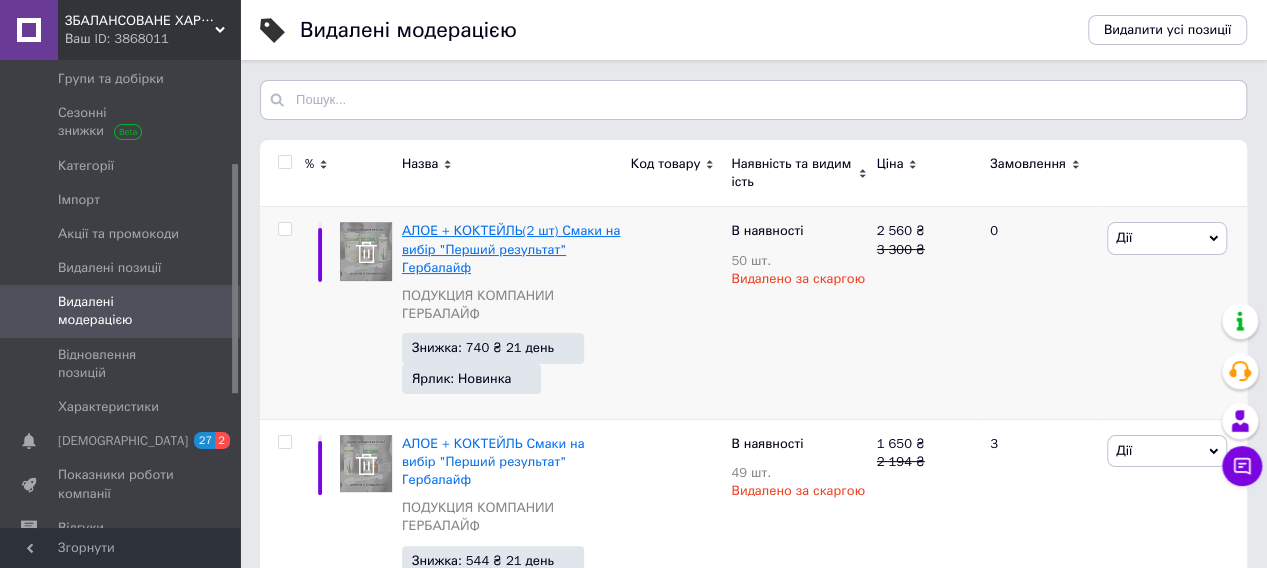 click on "АЛОЕ + КОКТЕЙЛЬ(2 шт) Смаки на вибір "Перший результат" Гербалайф" at bounding box center [511, 248] 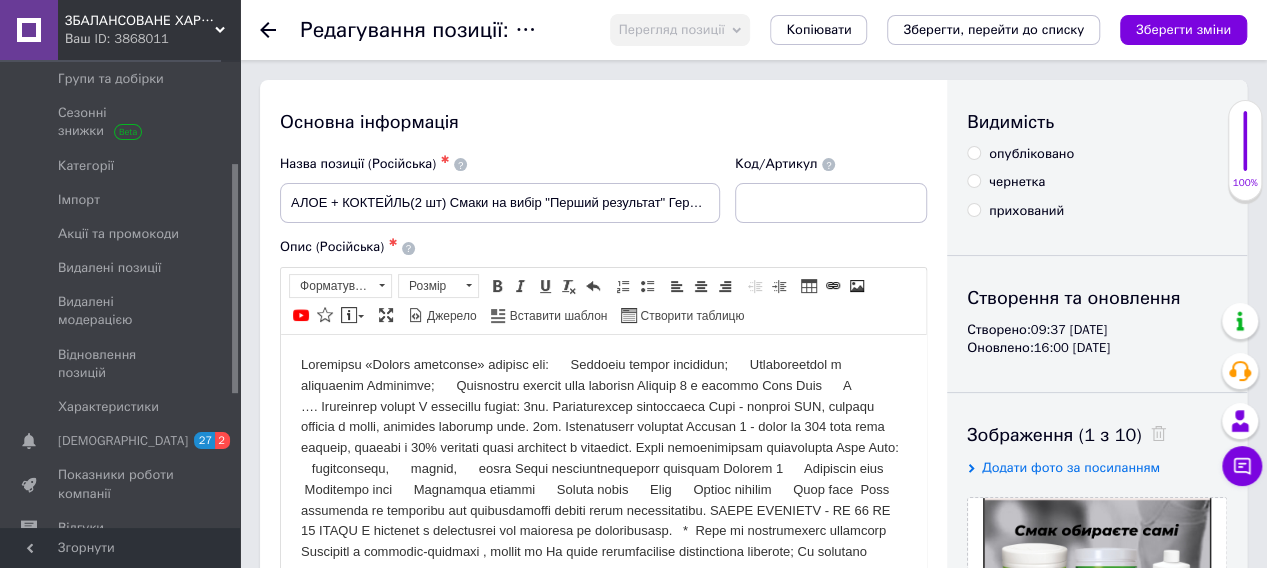 scroll, scrollTop: 300, scrollLeft: 0, axis: vertical 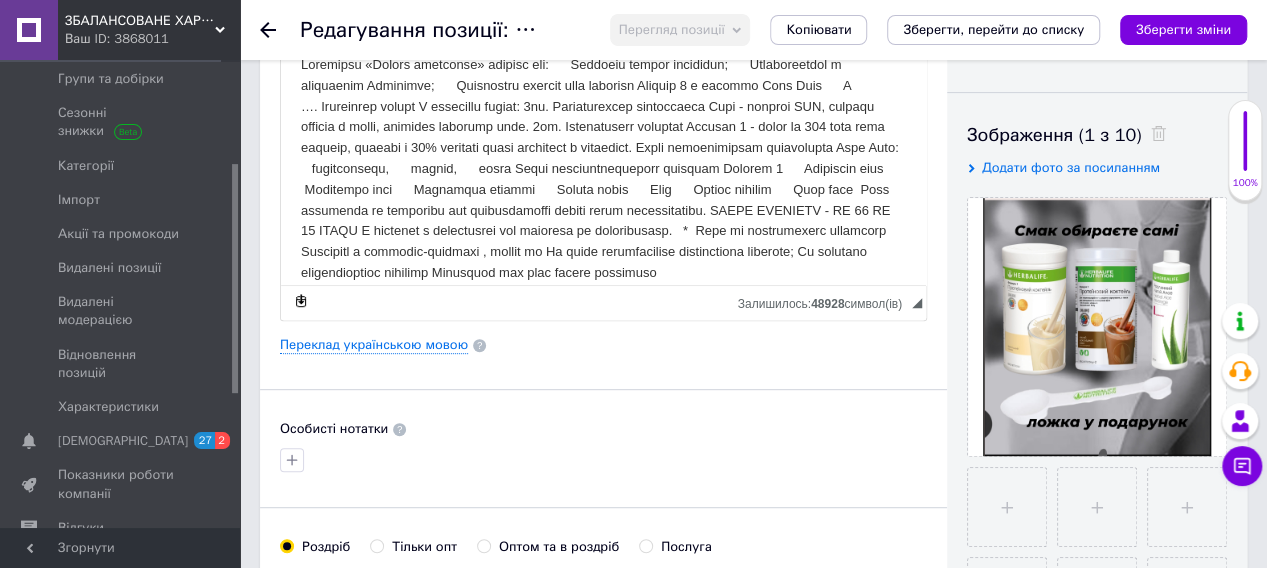 click 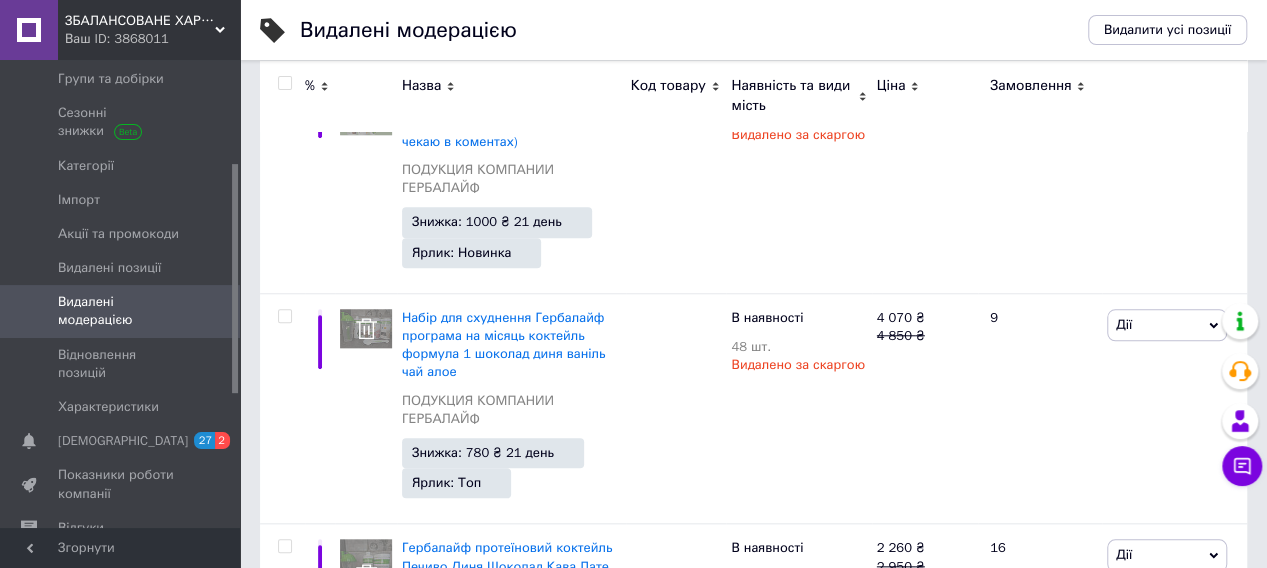 scroll, scrollTop: 900, scrollLeft: 0, axis: vertical 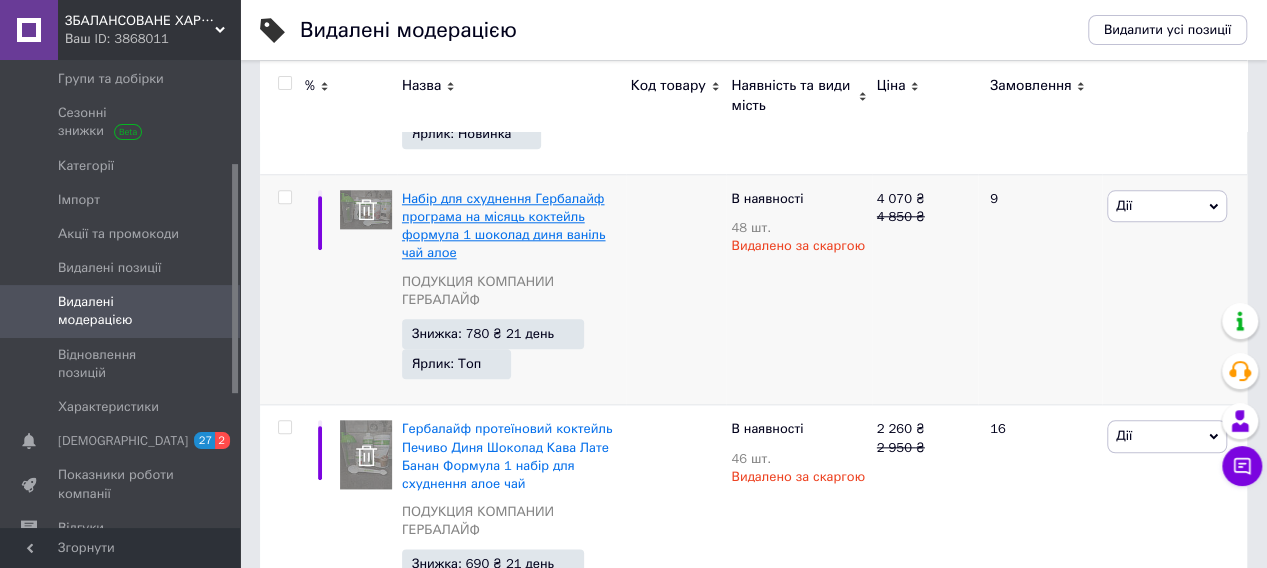 click on "Набір для схуднення Гербалайф програма на місяць коктейль формула 1 шоколад диня ваніль чай алое" at bounding box center (504, 226) 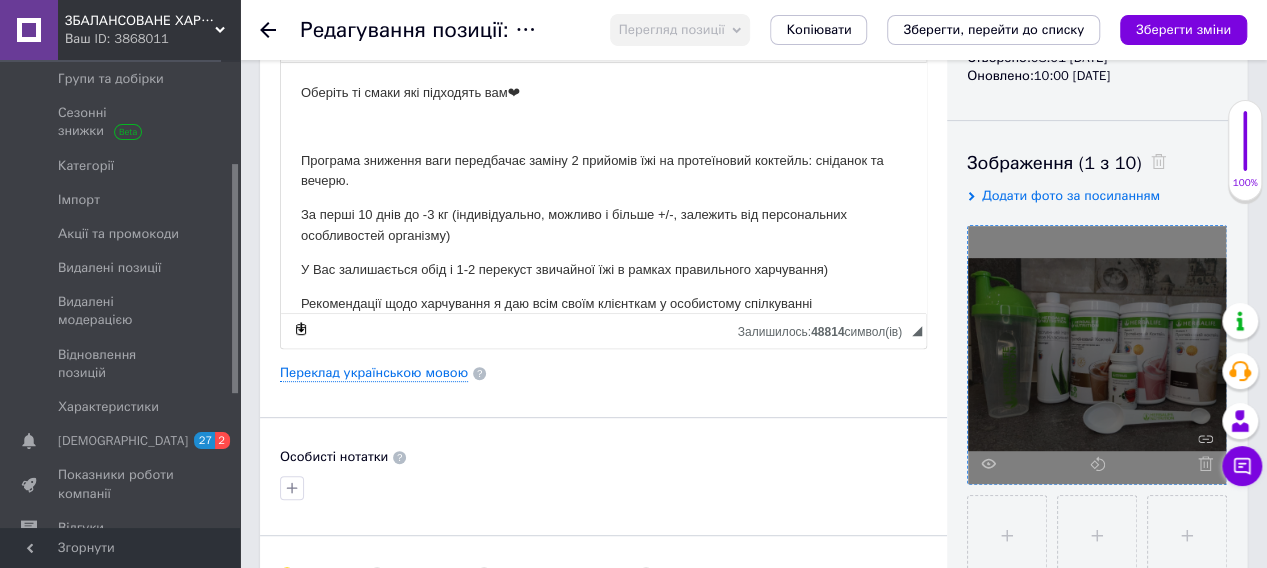 scroll, scrollTop: 300, scrollLeft: 0, axis: vertical 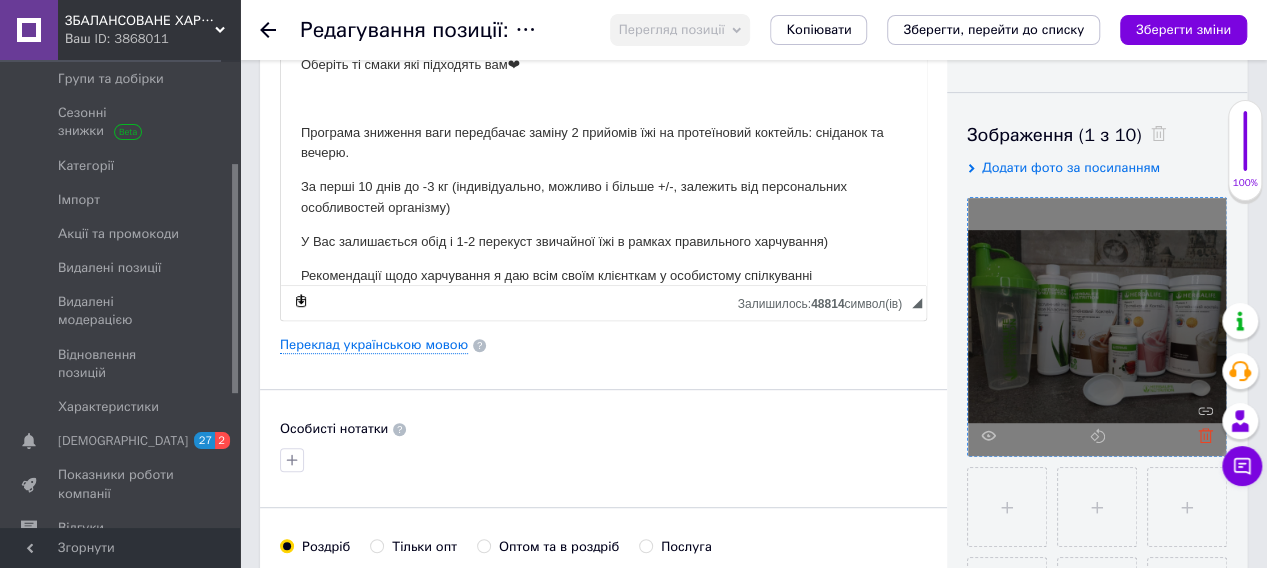 click 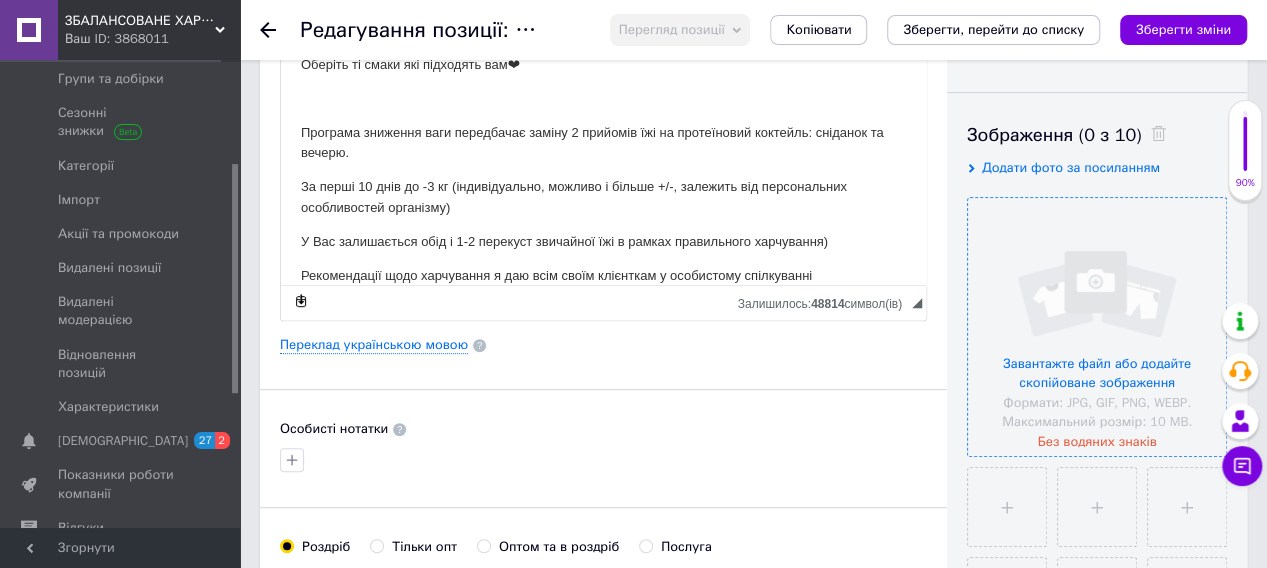 click at bounding box center [1097, 327] 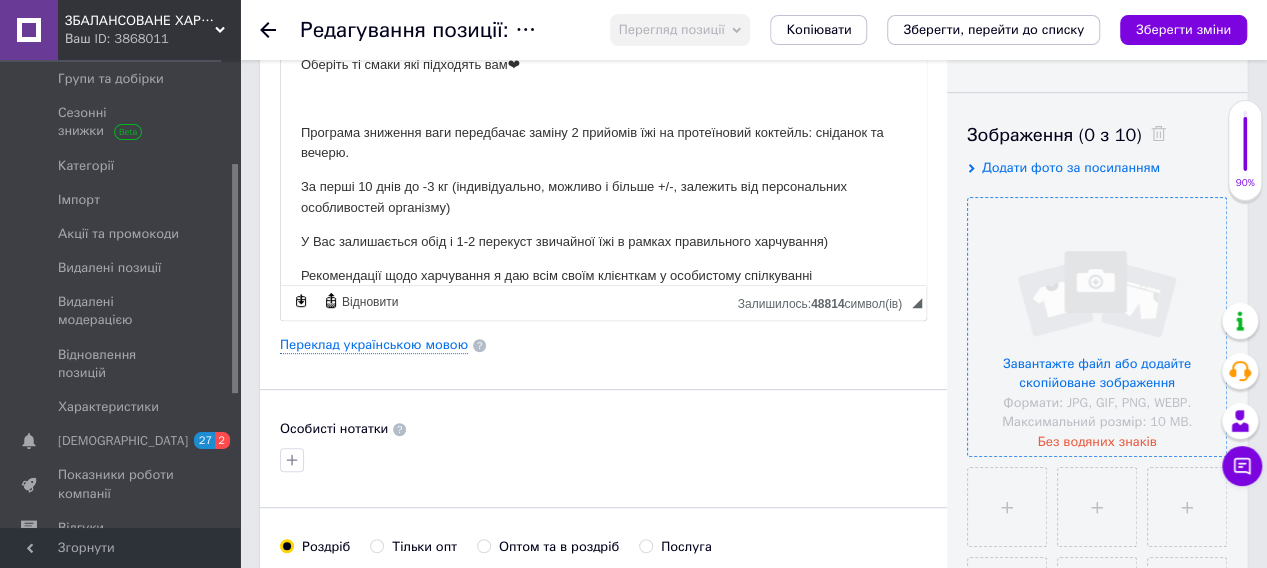 click at bounding box center (1097, 327) 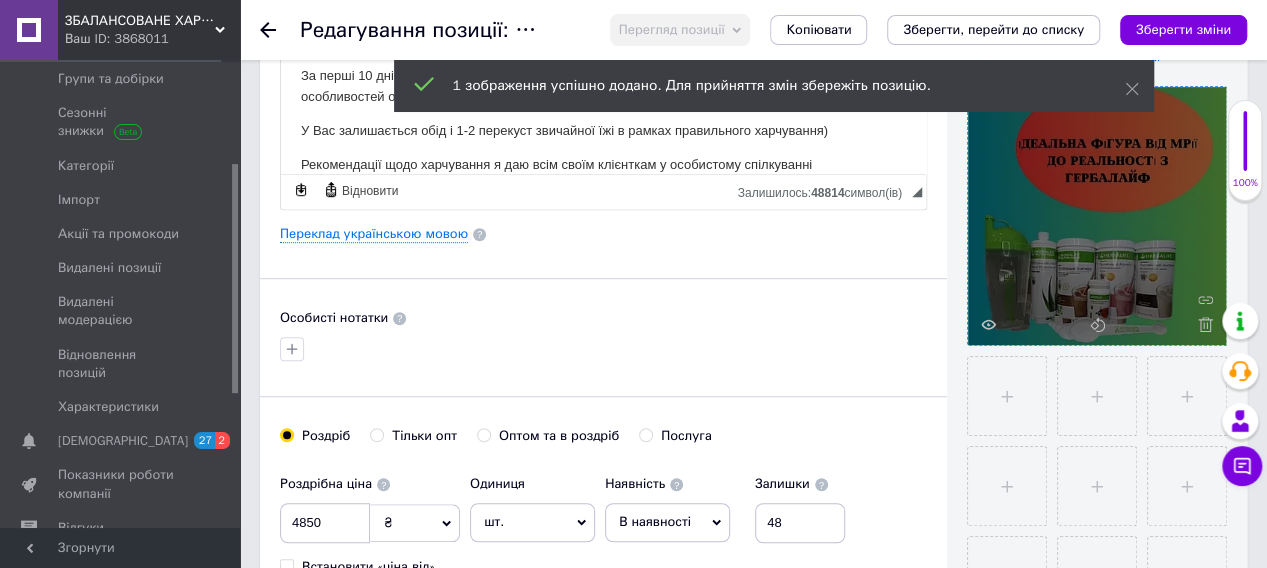 scroll, scrollTop: 300, scrollLeft: 0, axis: vertical 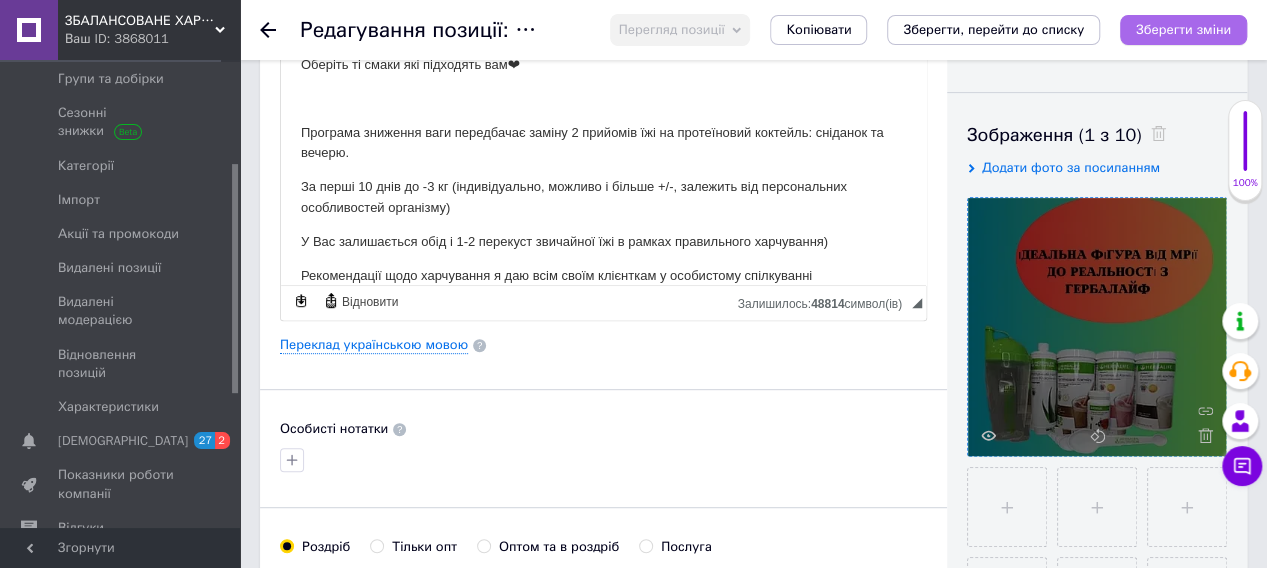 click on "Зберегти зміни" at bounding box center (1183, 29) 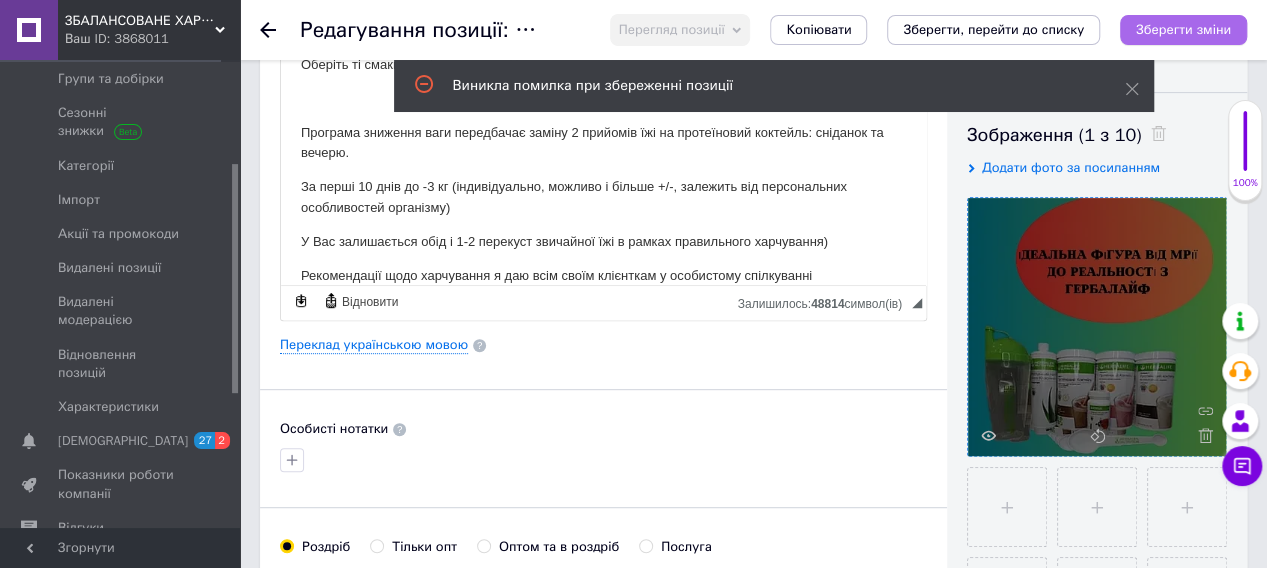 click on "Зберегти зміни" at bounding box center [1183, 29] 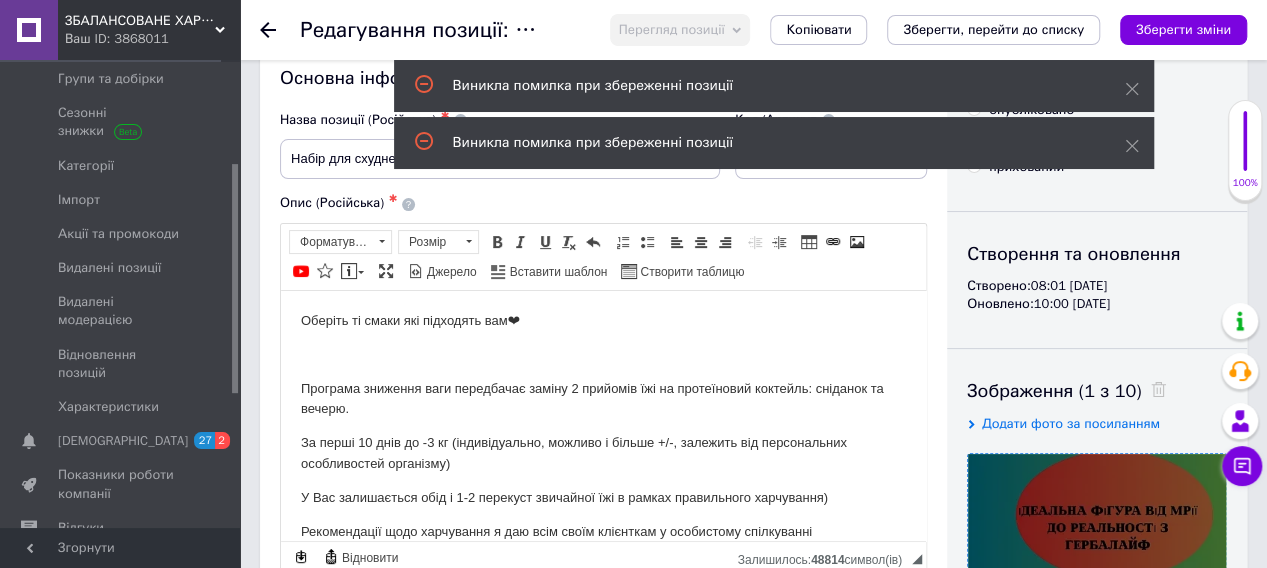 scroll, scrollTop: 0, scrollLeft: 0, axis: both 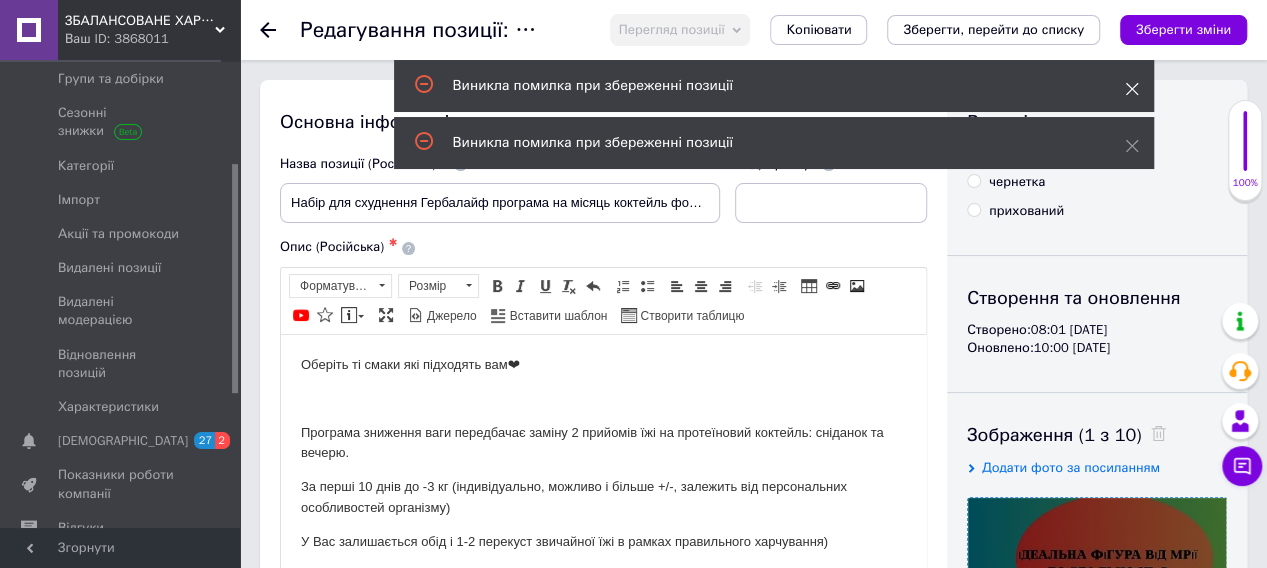 click 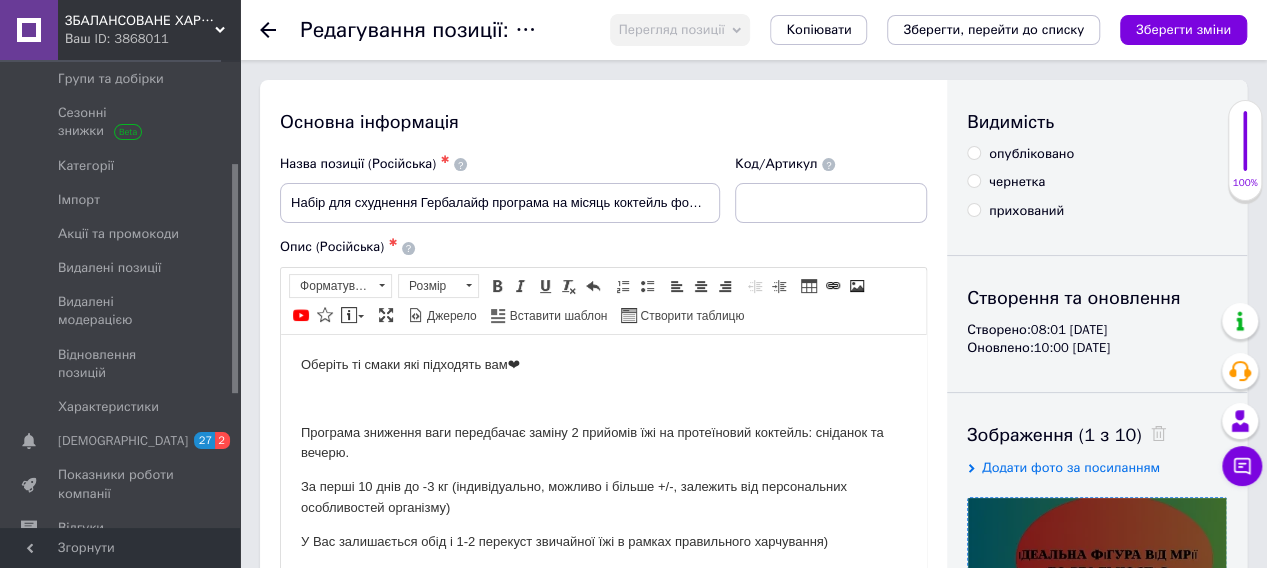 scroll, scrollTop: 100, scrollLeft: 0, axis: vertical 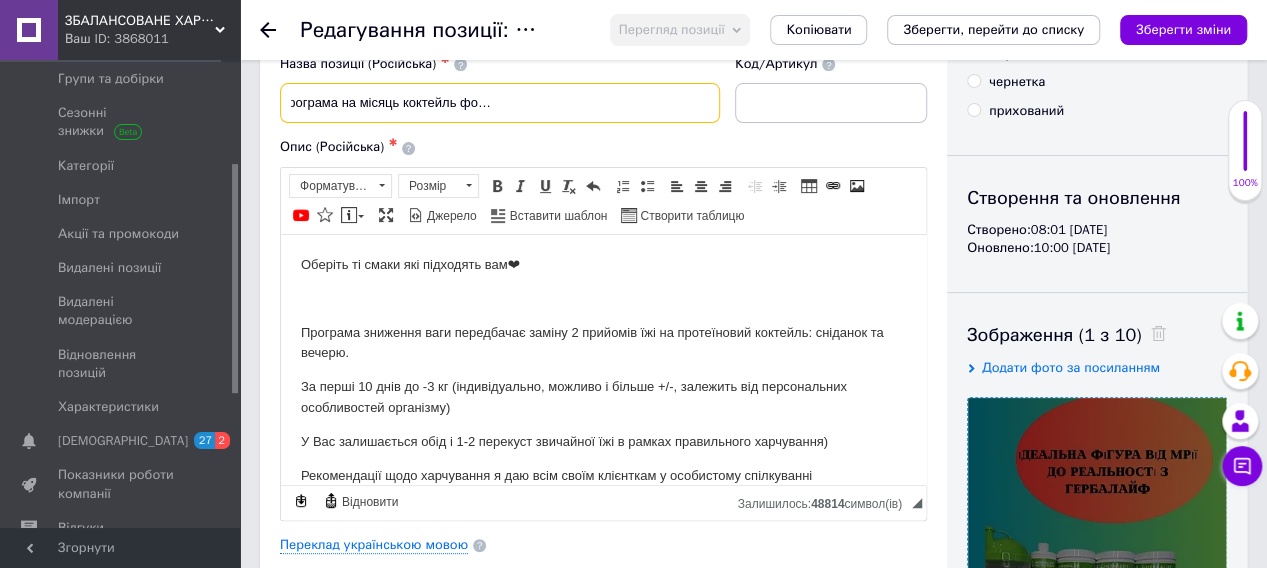 drag, startPoint x: 288, startPoint y: 97, endPoint x: 726, endPoint y: 96, distance: 438.00113 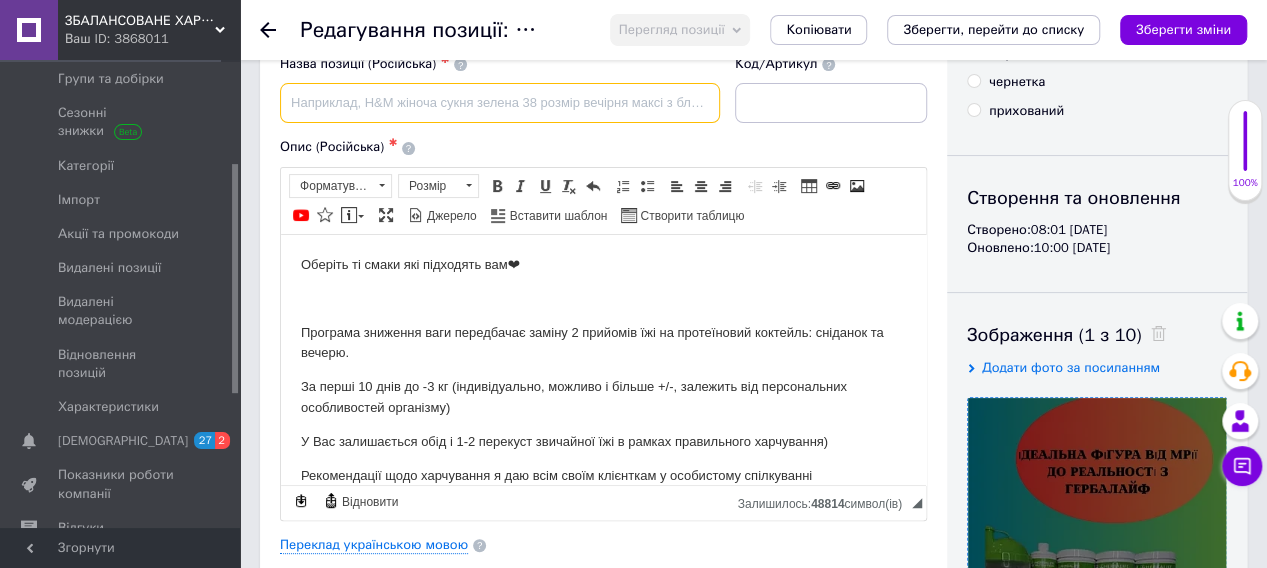 scroll, scrollTop: 0, scrollLeft: 0, axis: both 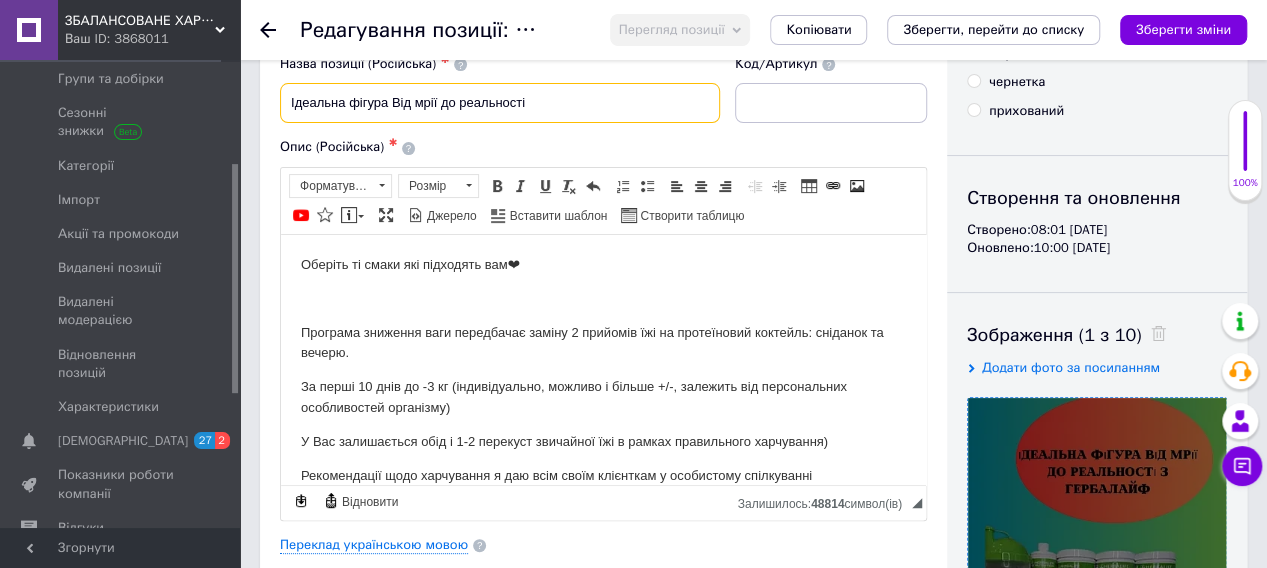 type on "Ідеальна фігура Від мрії до реальності" 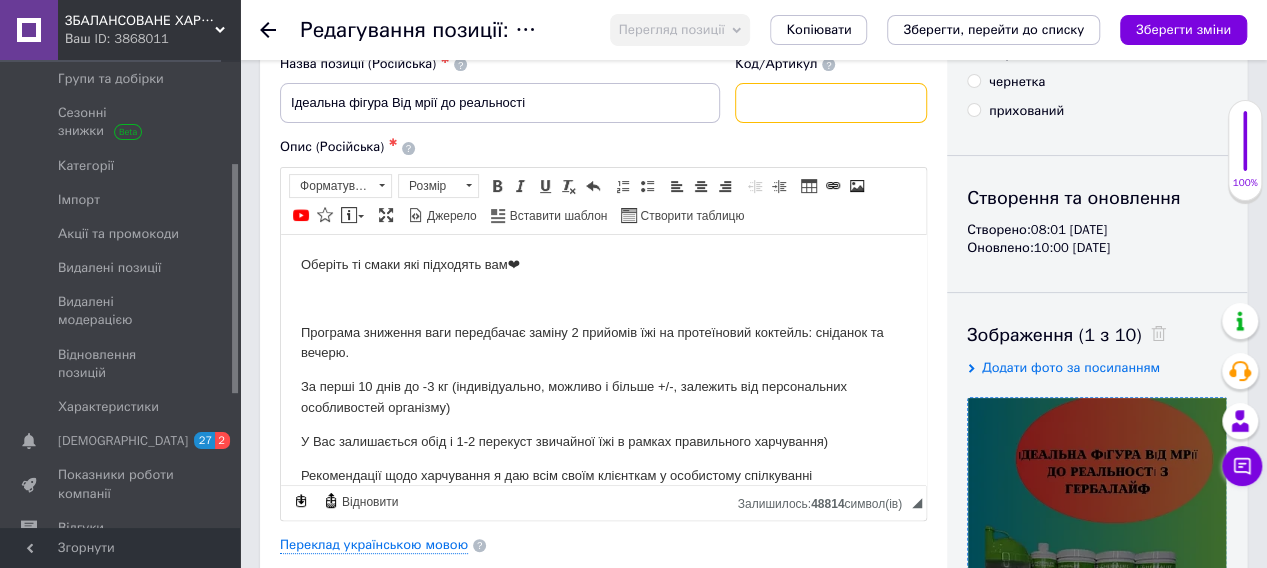 click at bounding box center [831, 103] 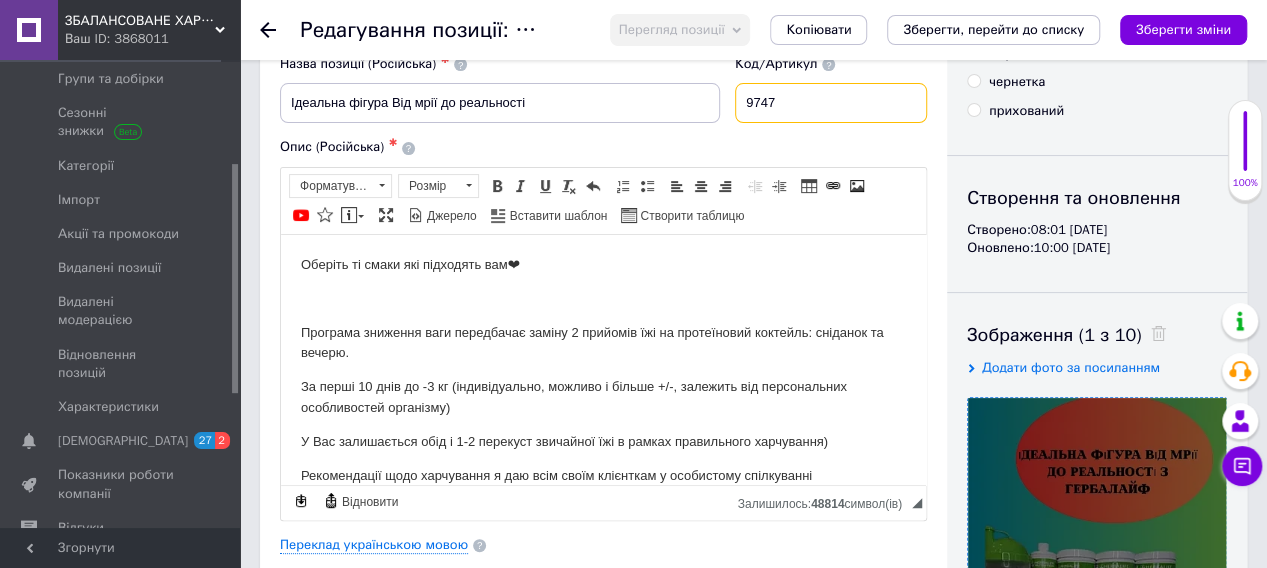 type on "9747" 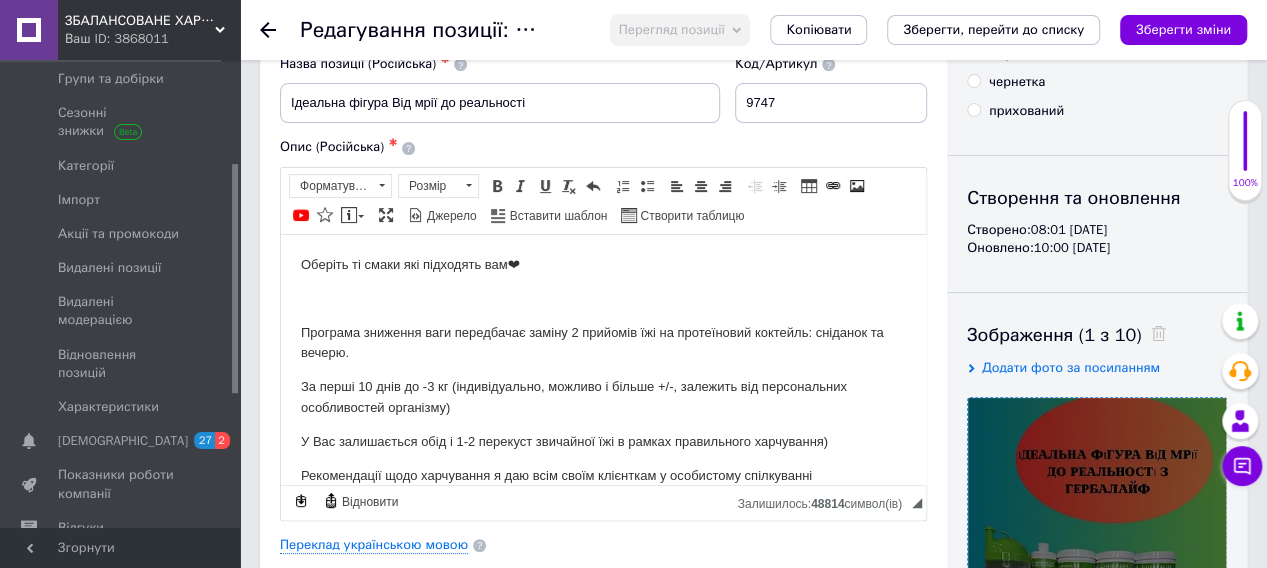 click on "Опис (Російська) ✱" at bounding box center [603, 147] 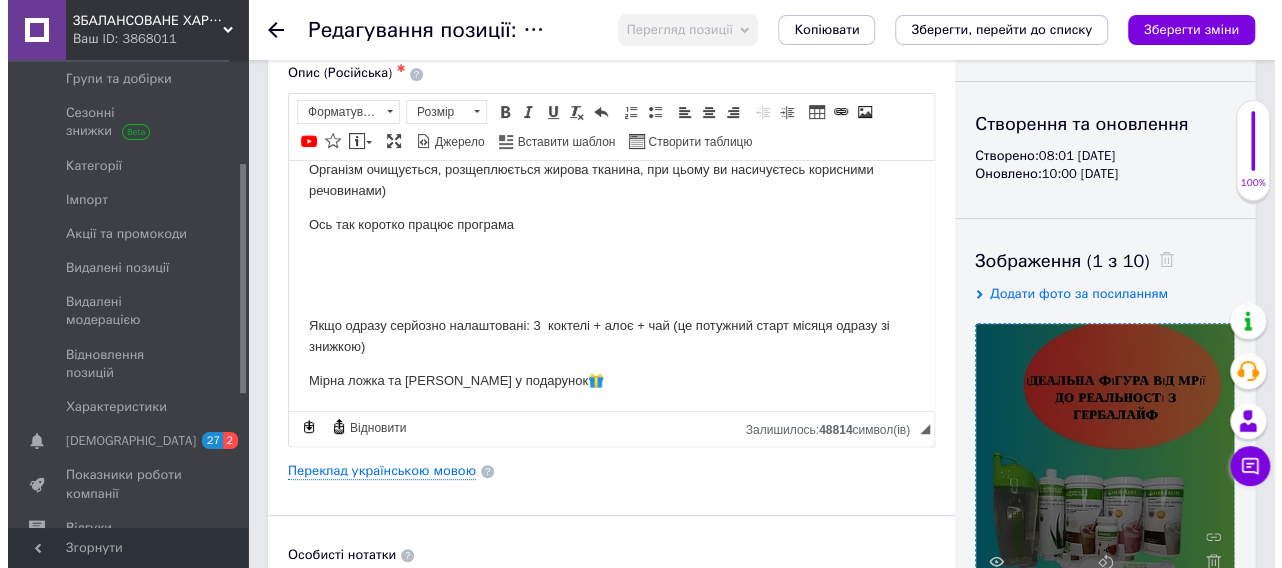 scroll, scrollTop: 300, scrollLeft: 0, axis: vertical 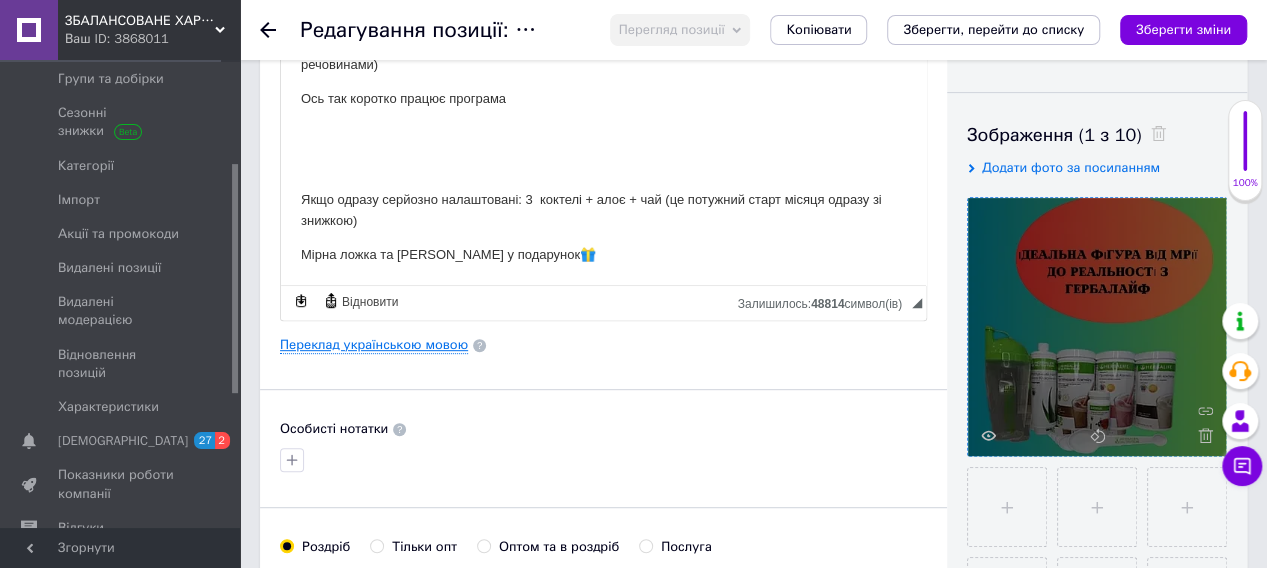 click on "Переклад українською мовою" at bounding box center (374, 345) 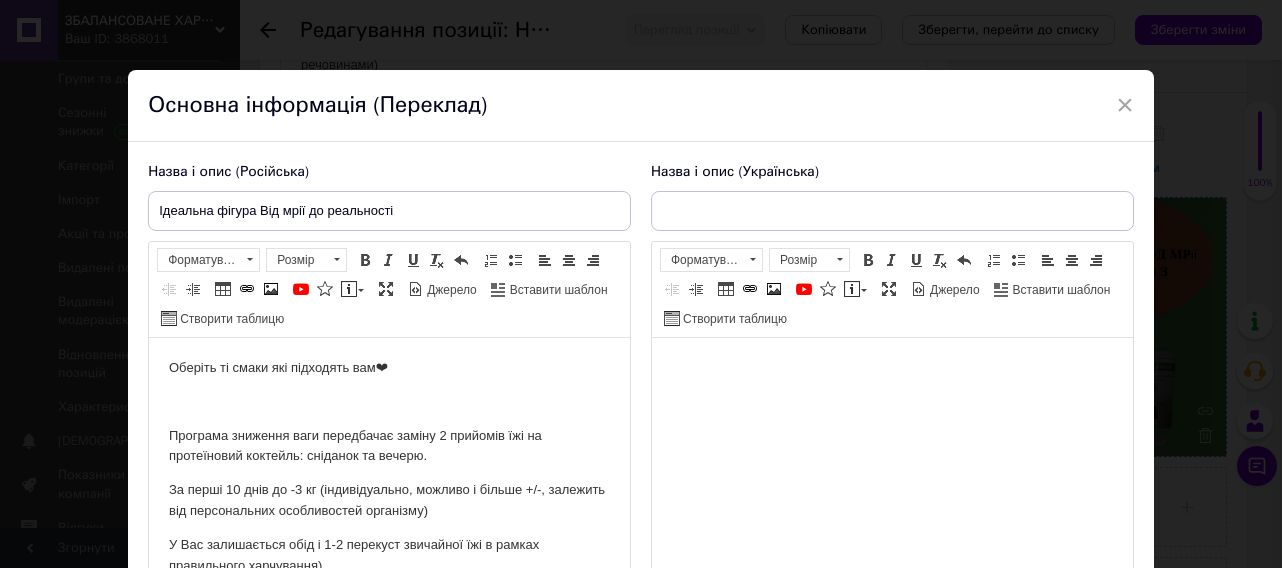 scroll, scrollTop: 0, scrollLeft: 0, axis: both 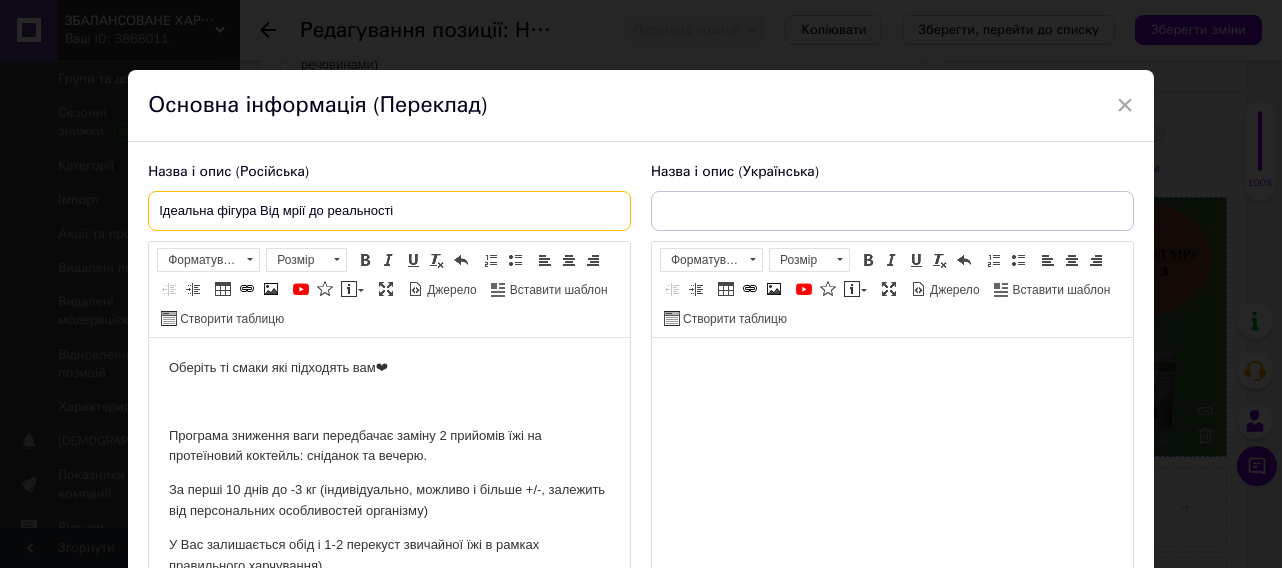 drag, startPoint x: 400, startPoint y: 206, endPoint x: 156, endPoint y: 205, distance: 244.00204 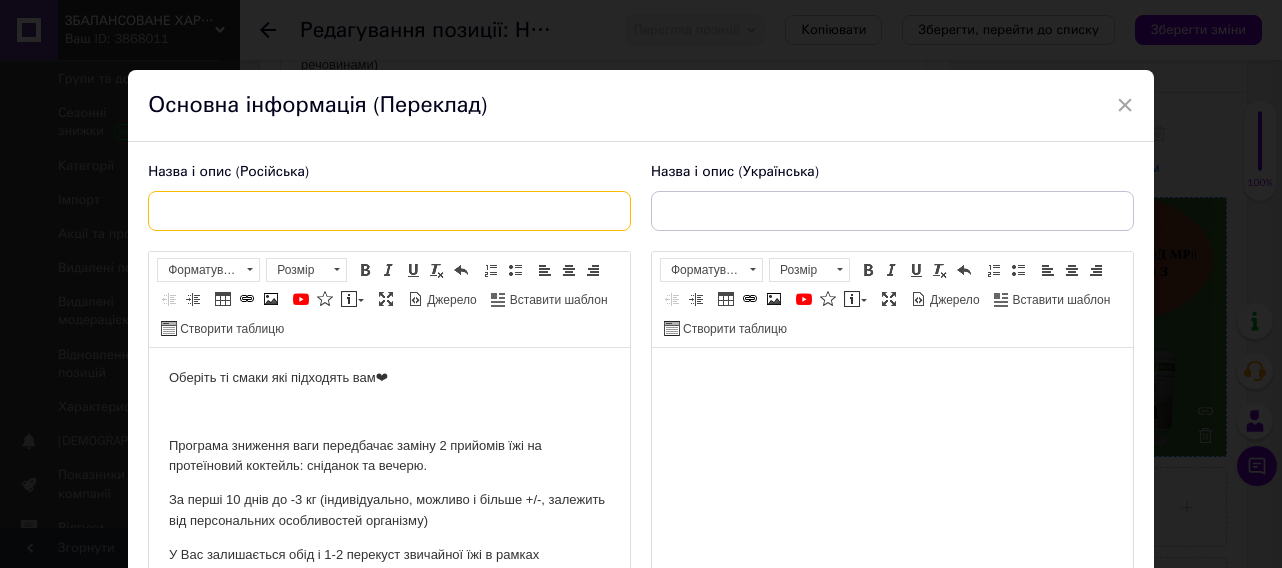 type 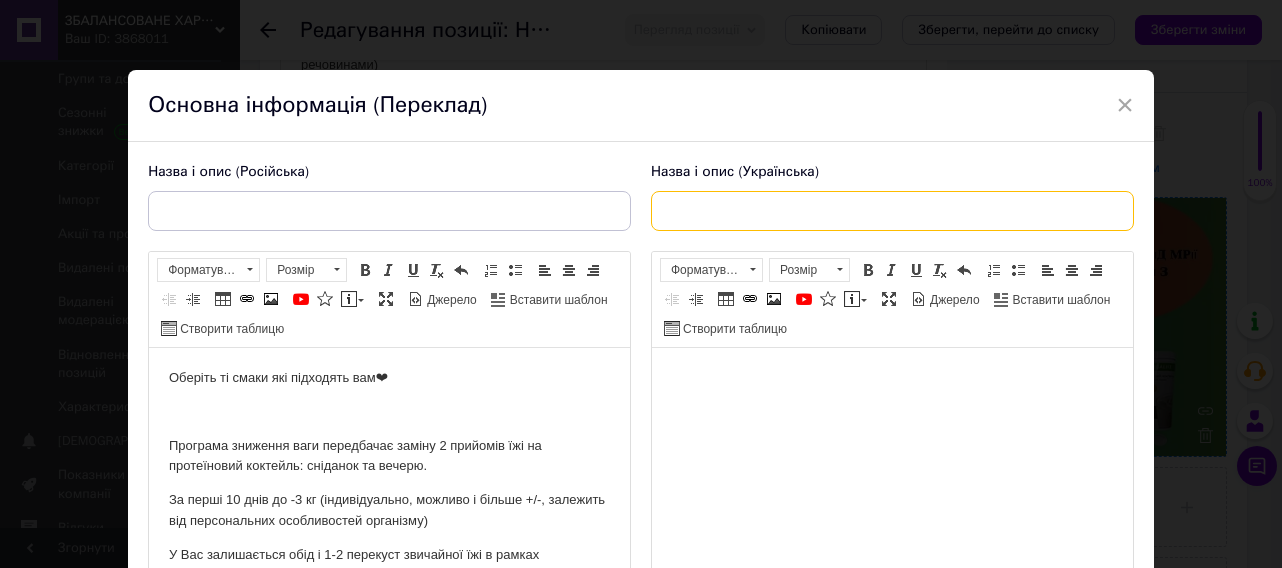 click at bounding box center (892, 211) 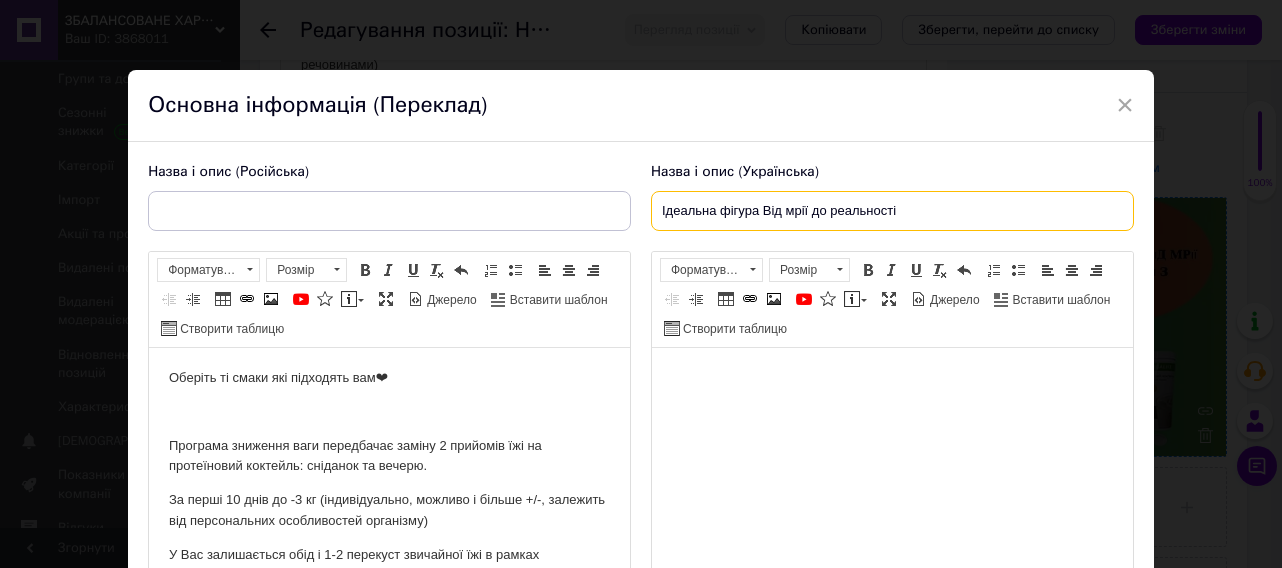 type on "Ідеальна фігура Від мрії до реальності" 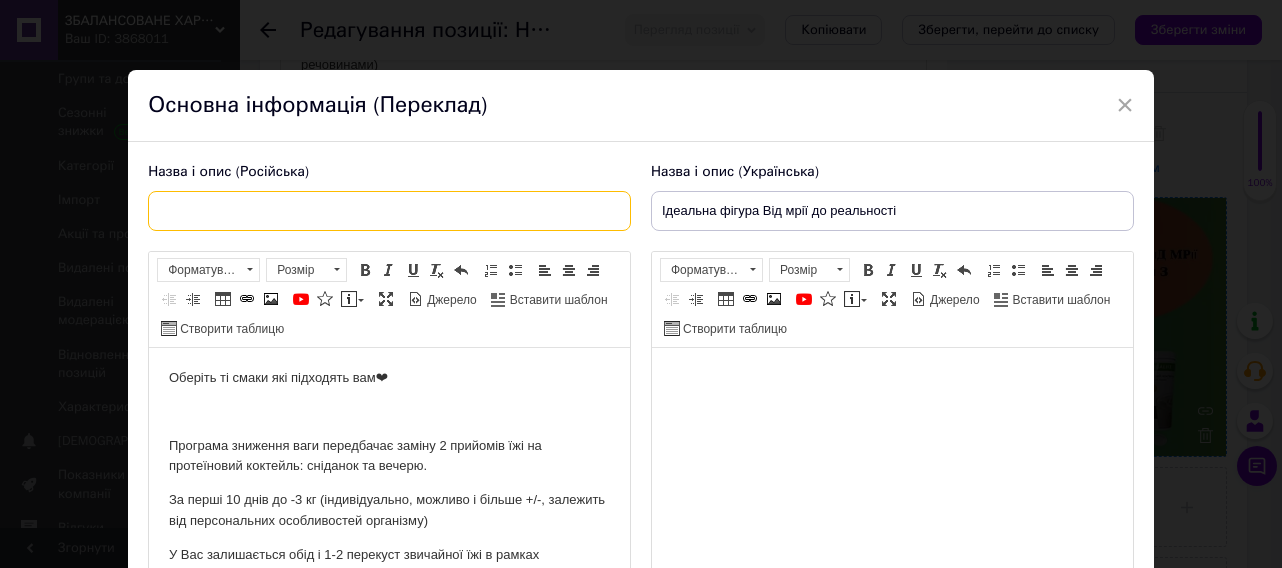 click at bounding box center (389, 211) 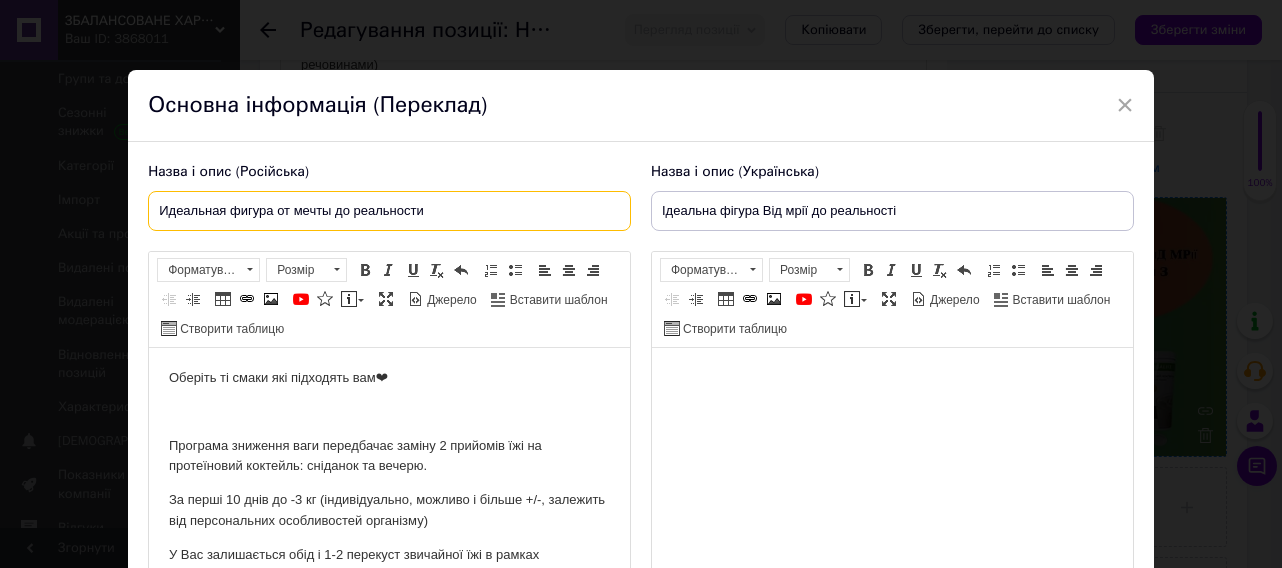 click on "Идеальная фигура от мечты до реальности" at bounding box center [389, 211] 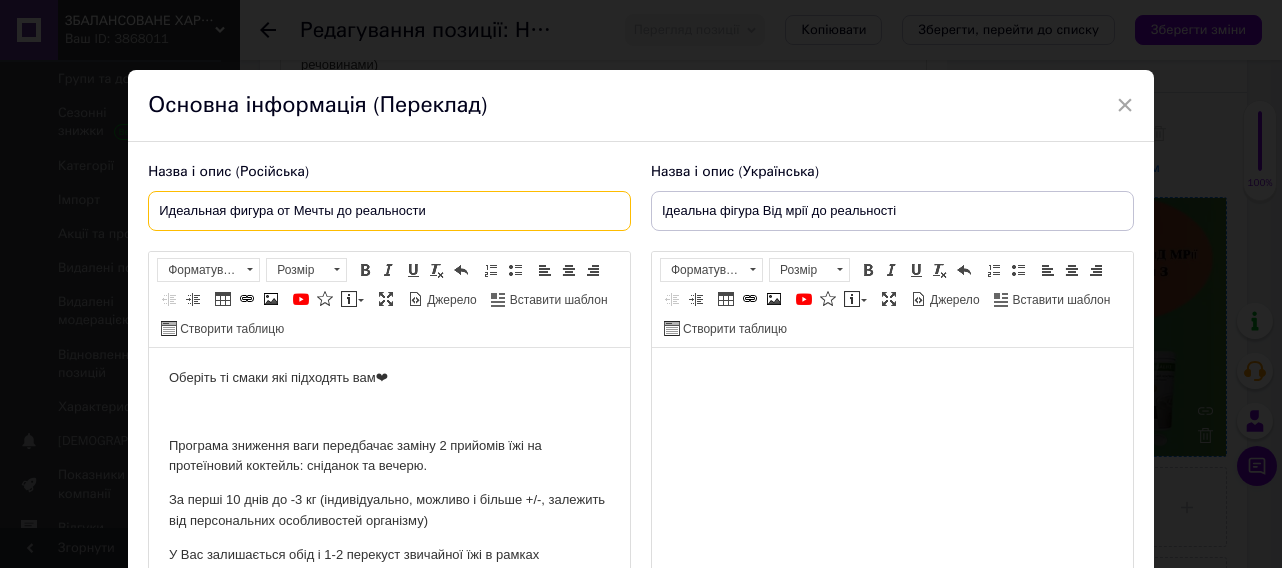 scroll, scrollTop: 100, scrollLeft: 0, axis: vertical 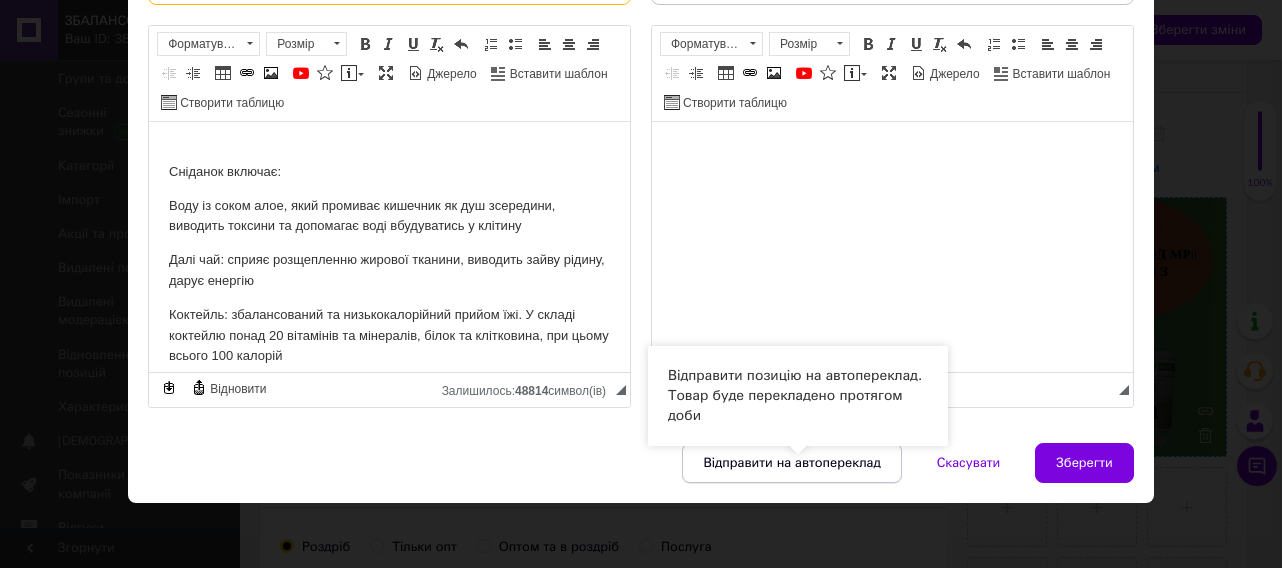 type on "Идеальная фигура от Мечты до реальности" 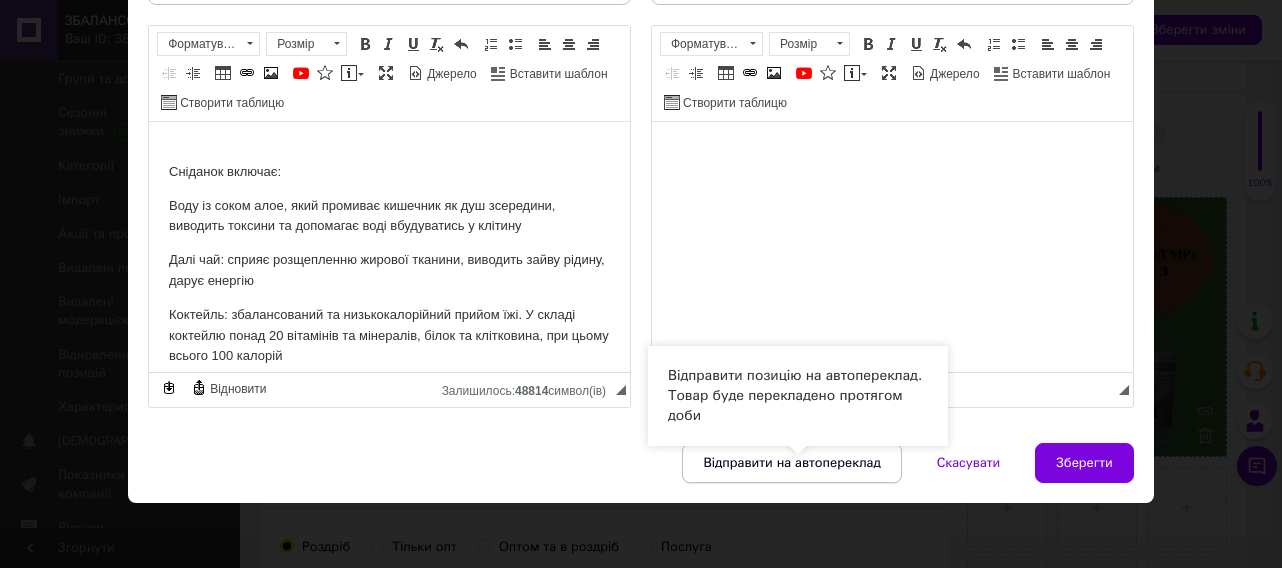 click on "Відправити на автопереклад" at bounding box center [791, 463] 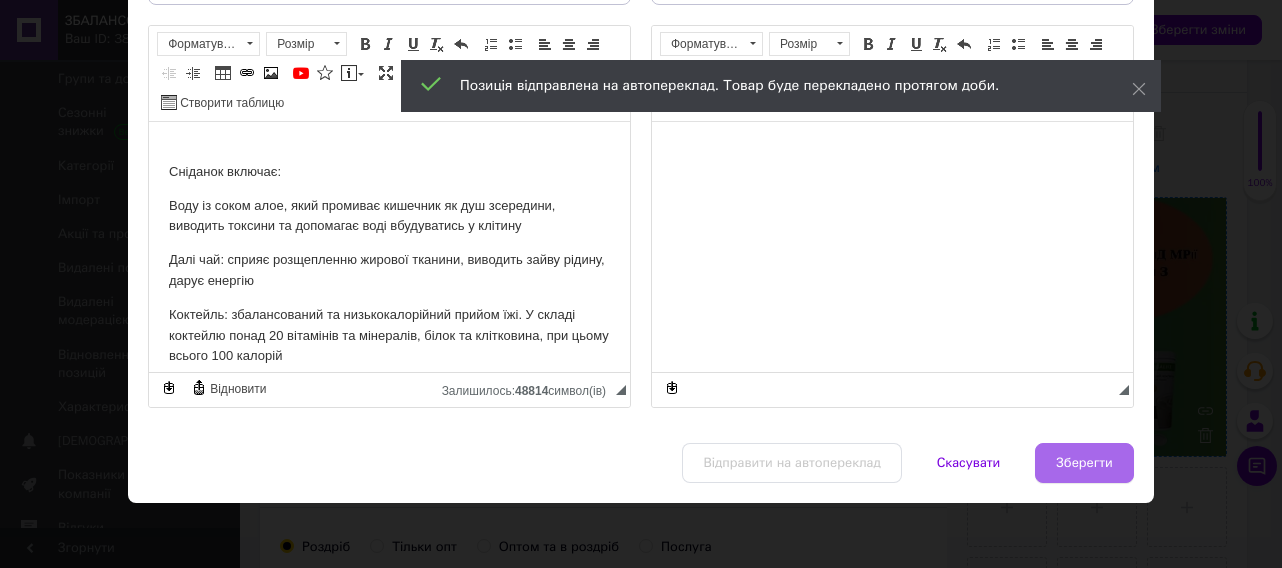 click on "Зберегти" at bounding box center (1084, 463) 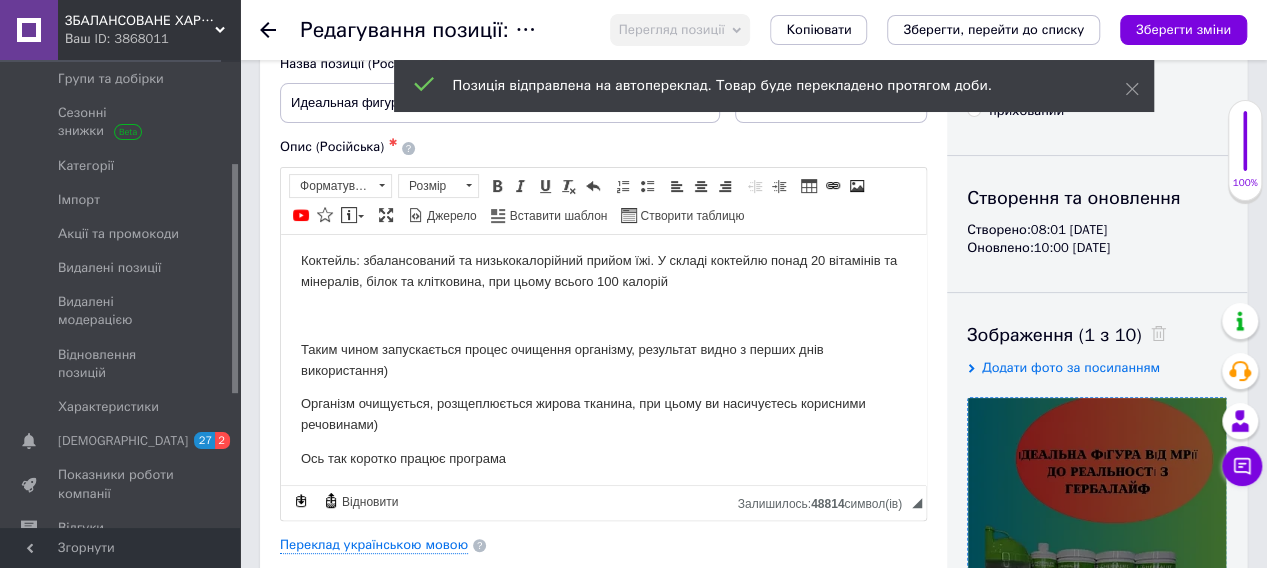 scroll, scrollTop: 264, scrollLeft: 0, axis: vertical 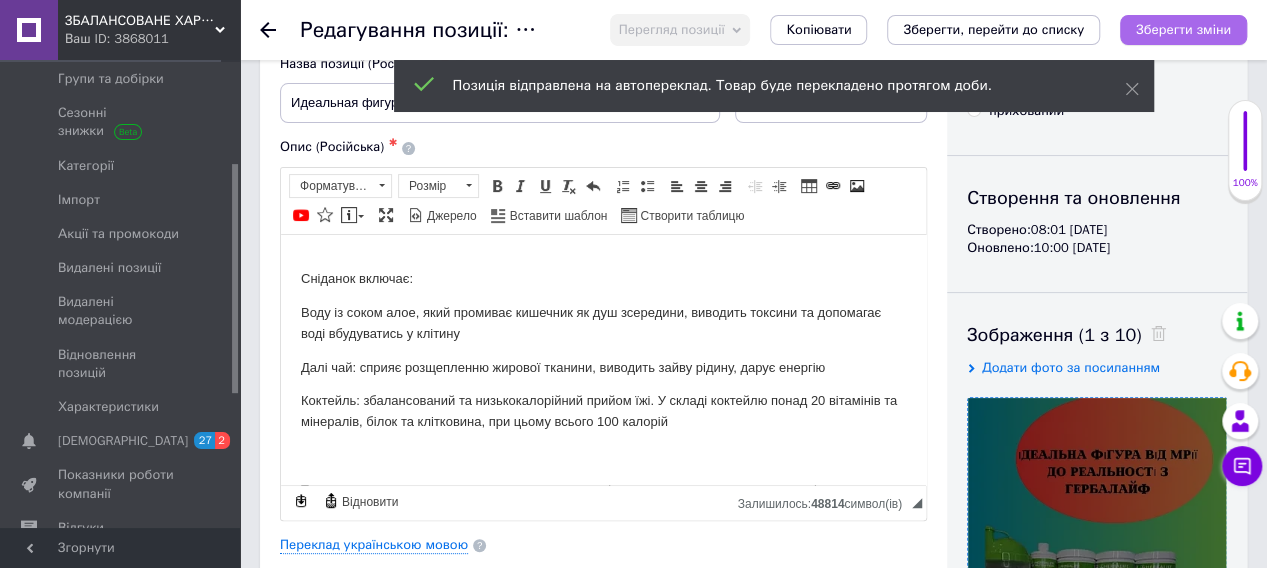 click on "Зберегти зміни" at bounding box center [1183, 29] 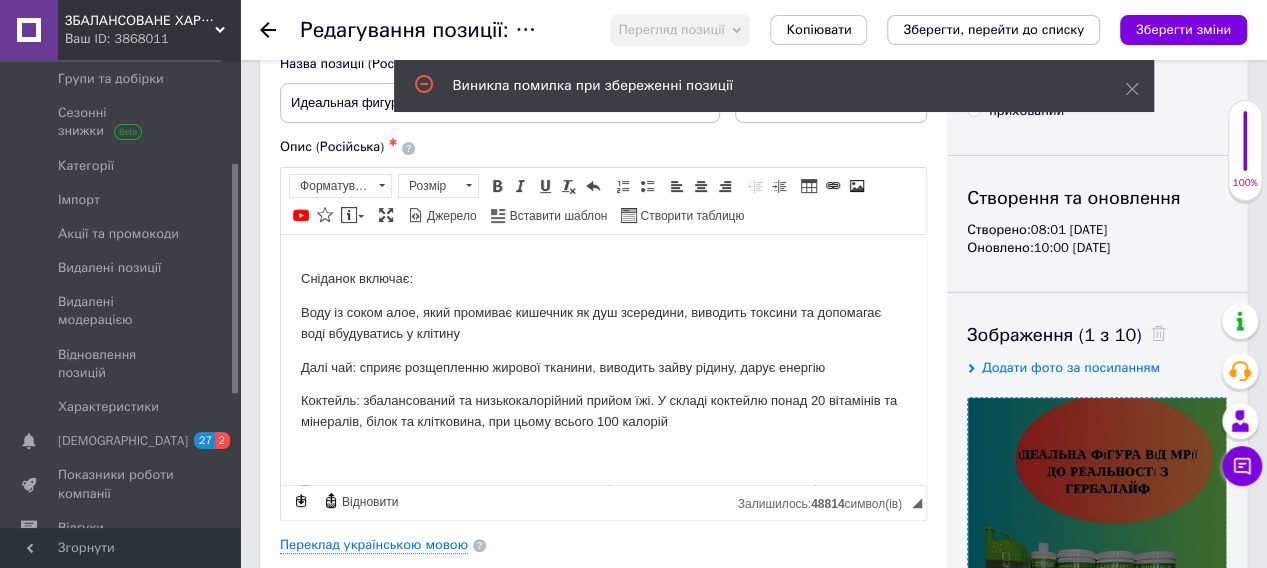 scroll, scrollTop: 0, scrollLeft: 0, axis: both 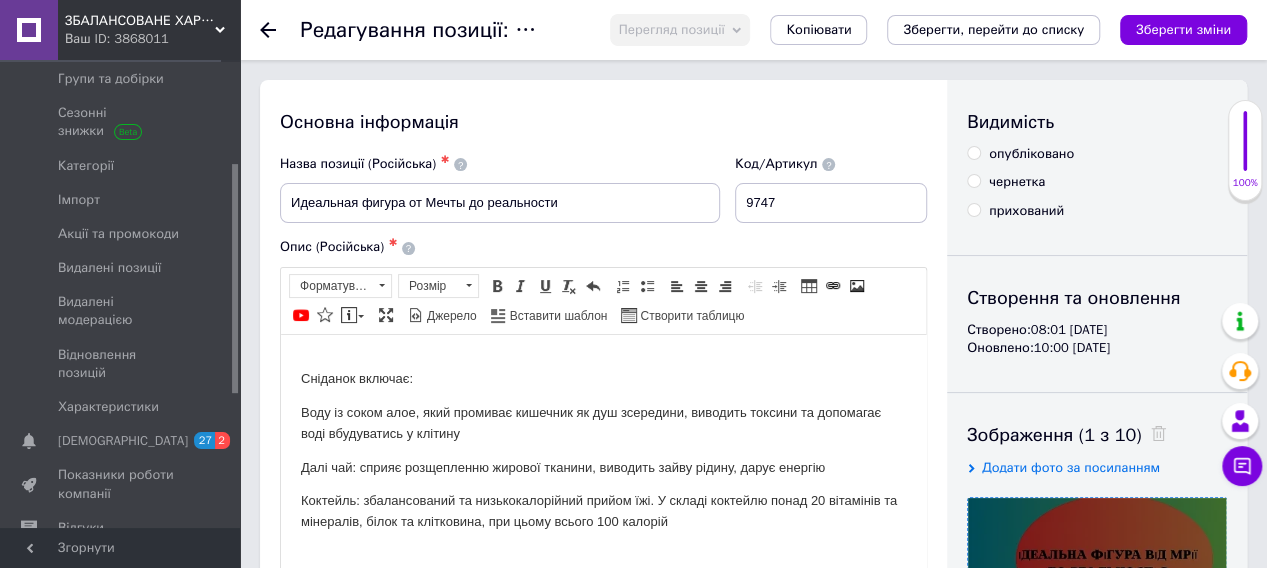 click 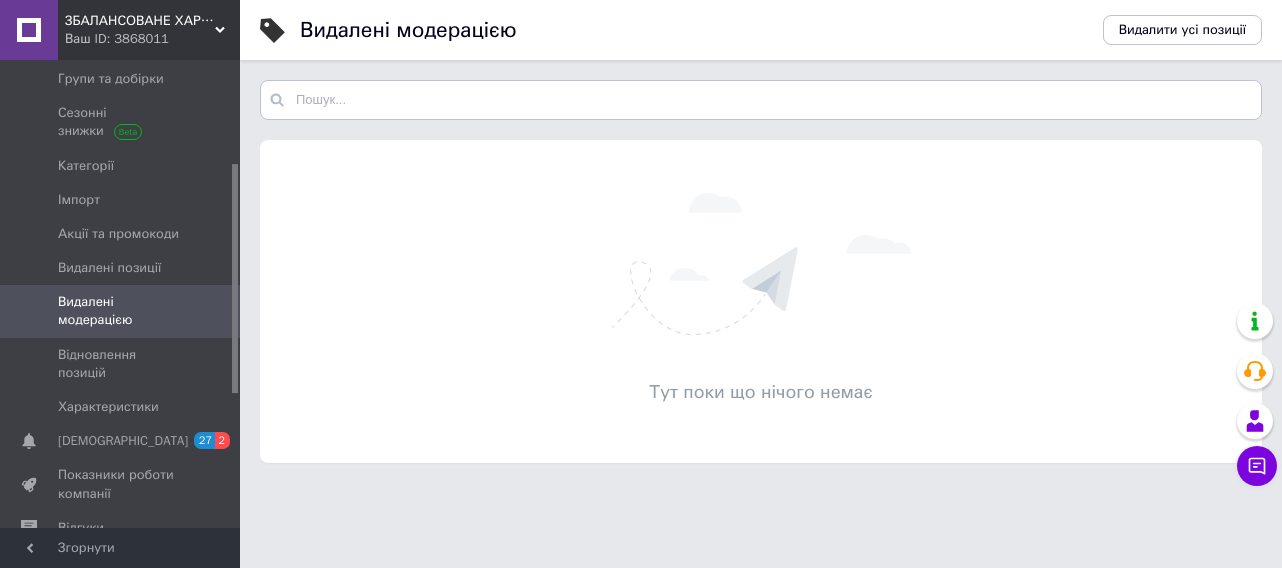 click on "Видалені модерацією" at bounding box center (121, 311) 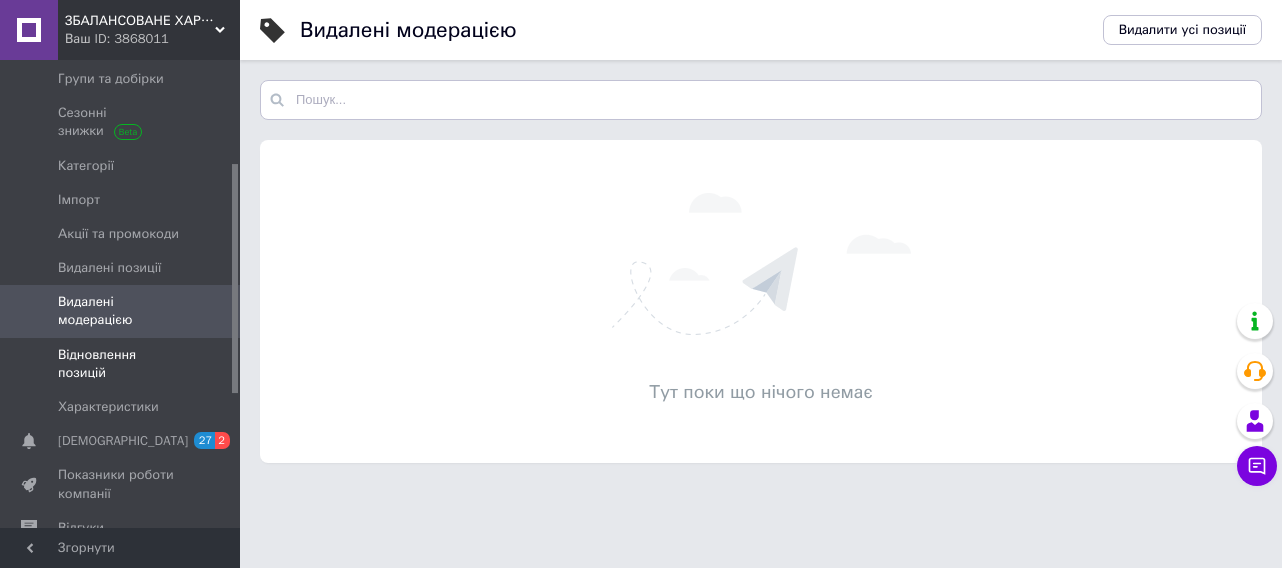 click on "Відновлення позицій" at bounding box center [121, 364] 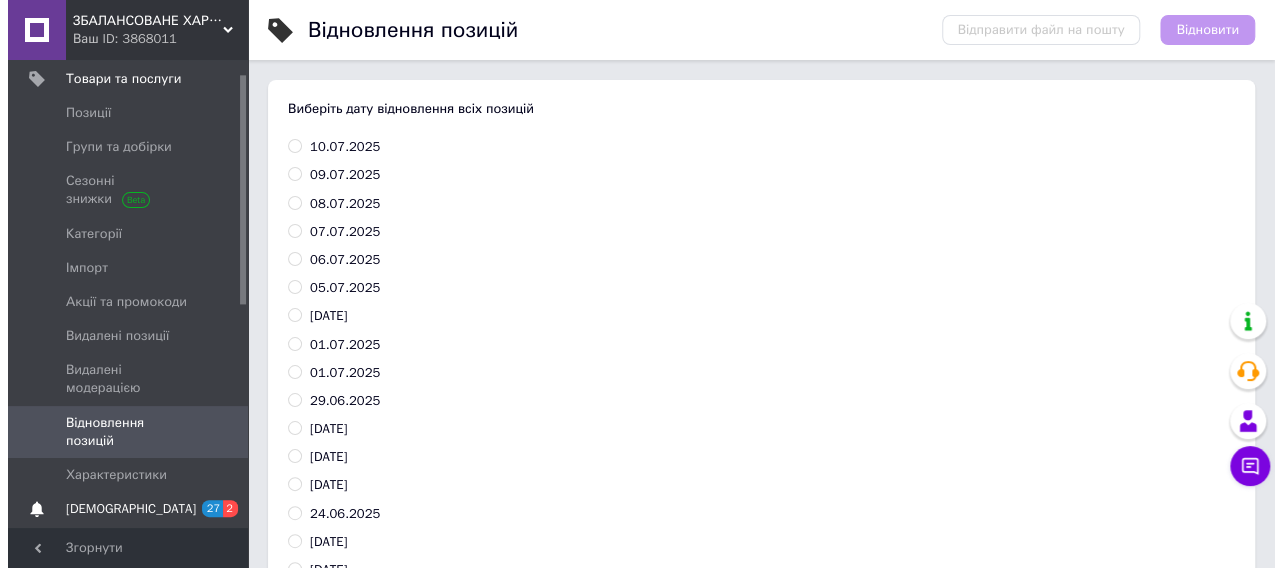 scroll, scrollTop: 300, scrollLeft: 0, axis: vertical 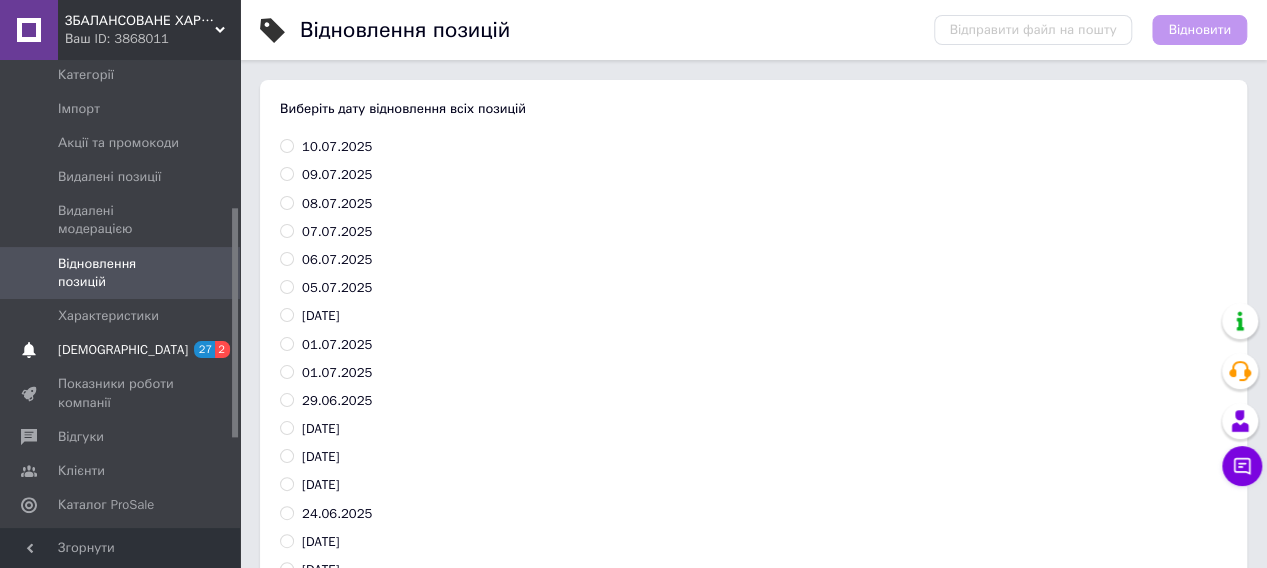 click on "[DEMOGRAPHIC_DATA]" at bounding box center [123, 350] 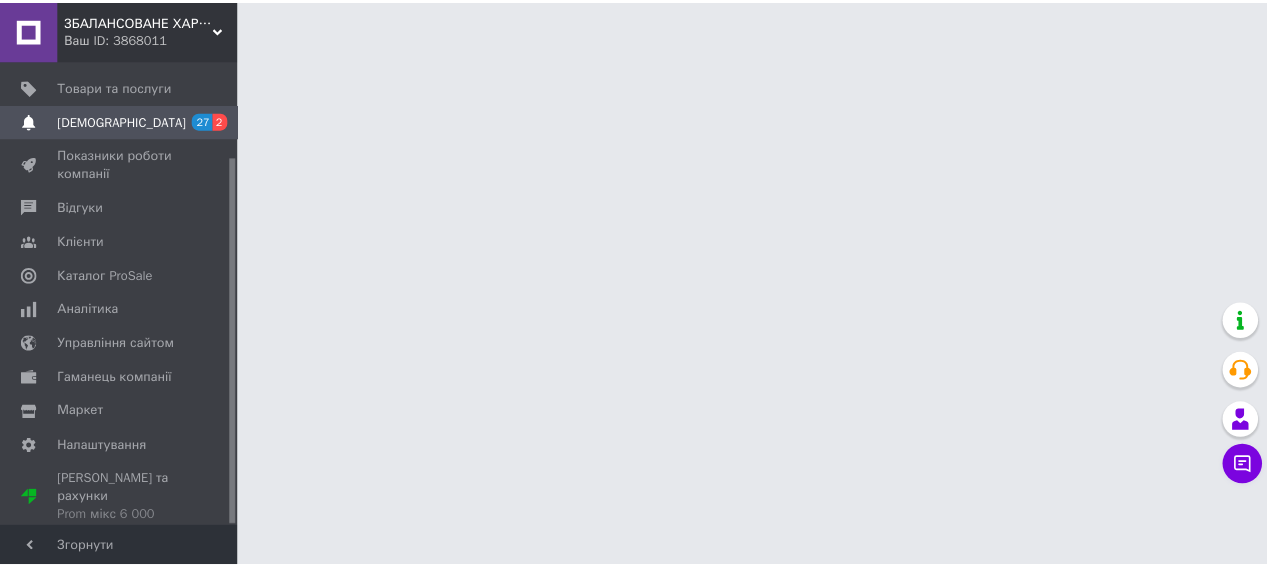 scroll, scrollTop: 121, scrollLeft: 0, axis: vertical 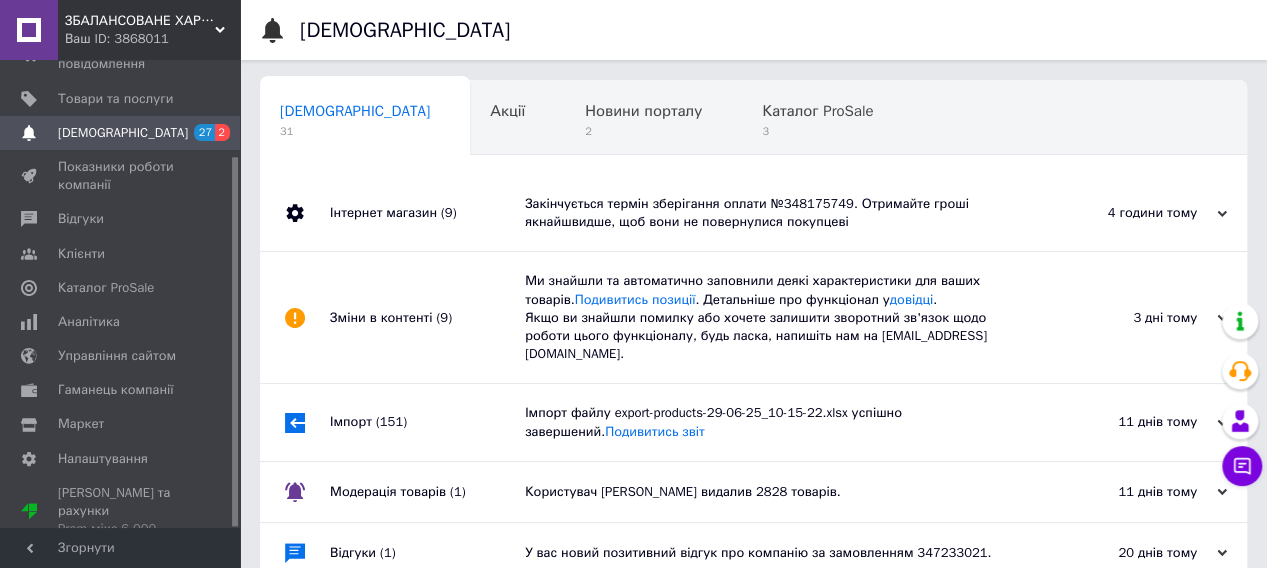 click 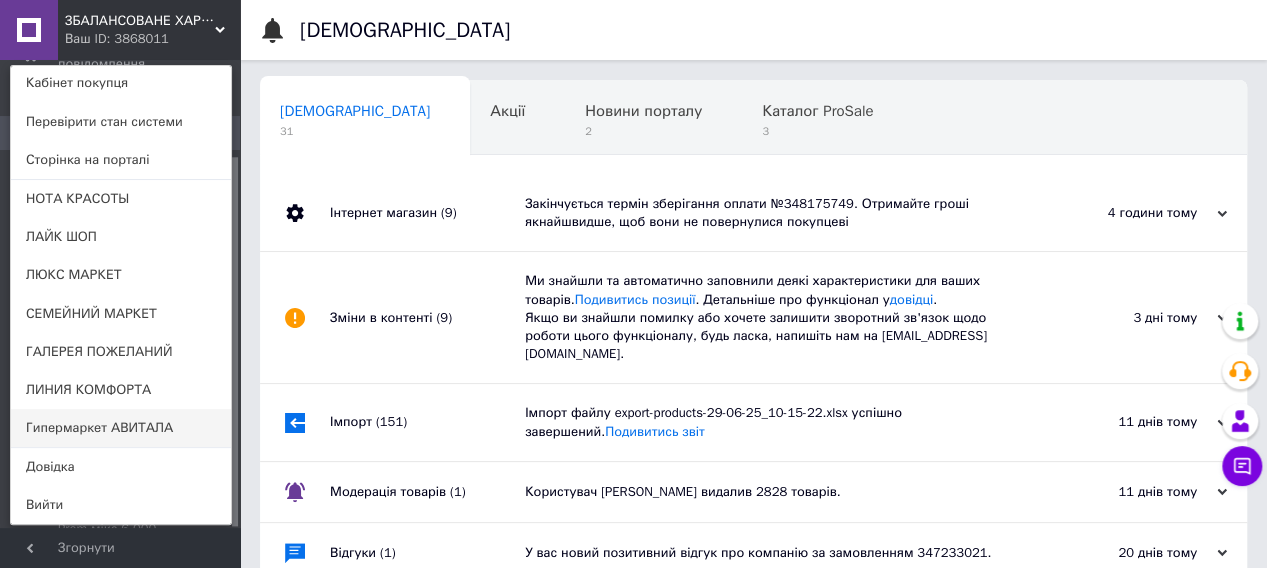 click on "Гипермаркет АВИТАЛА" at bounding box center [121, 428] 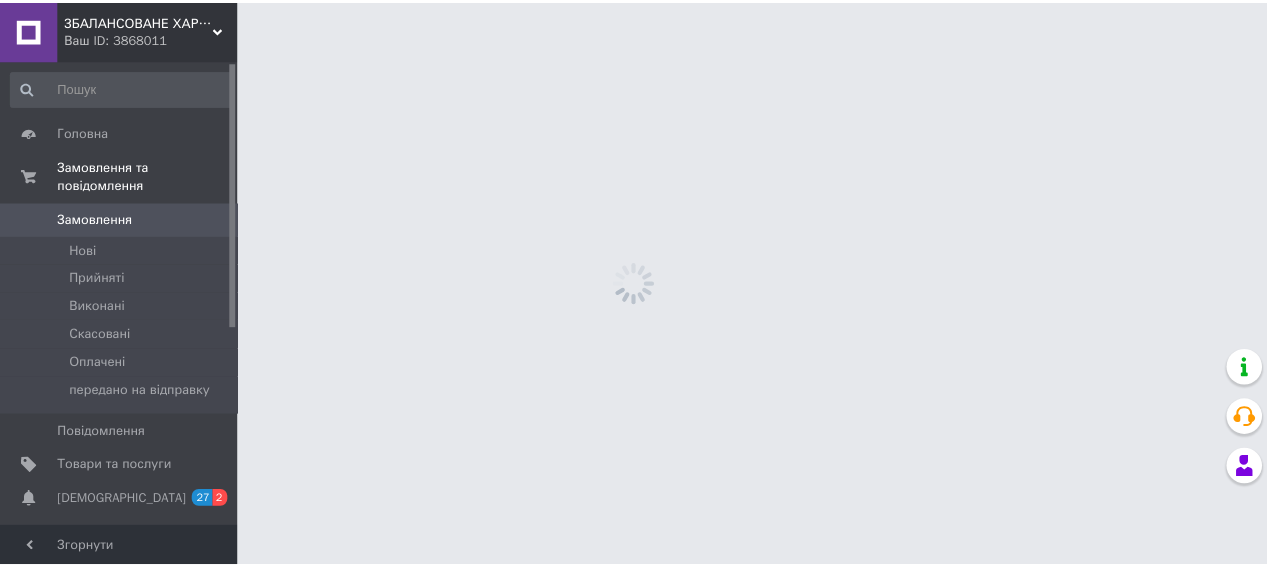 scroll, scrollTop: 0, scrollLeft: 0, axis: both 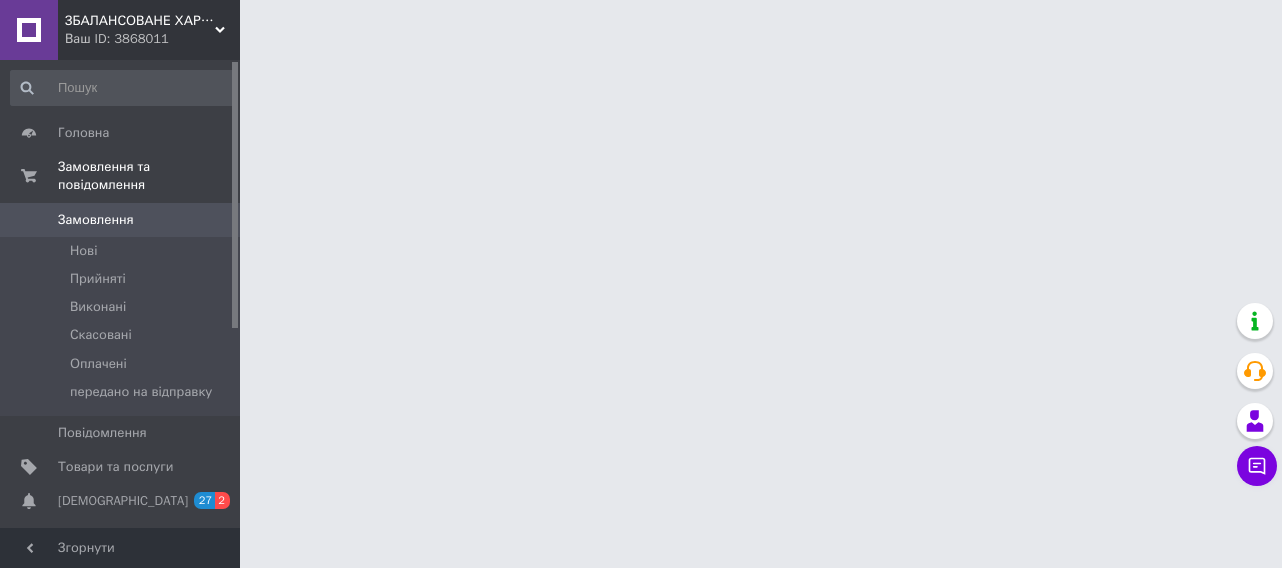 click 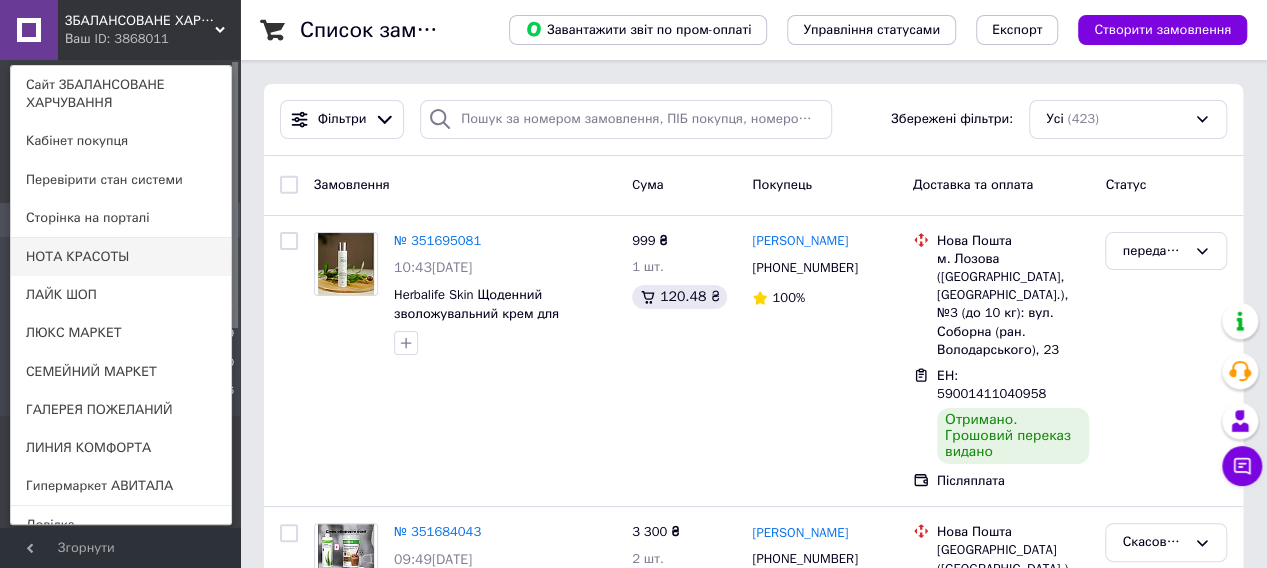click on "НОТА КРАСОТЫ" at bounding box center [121, 257] 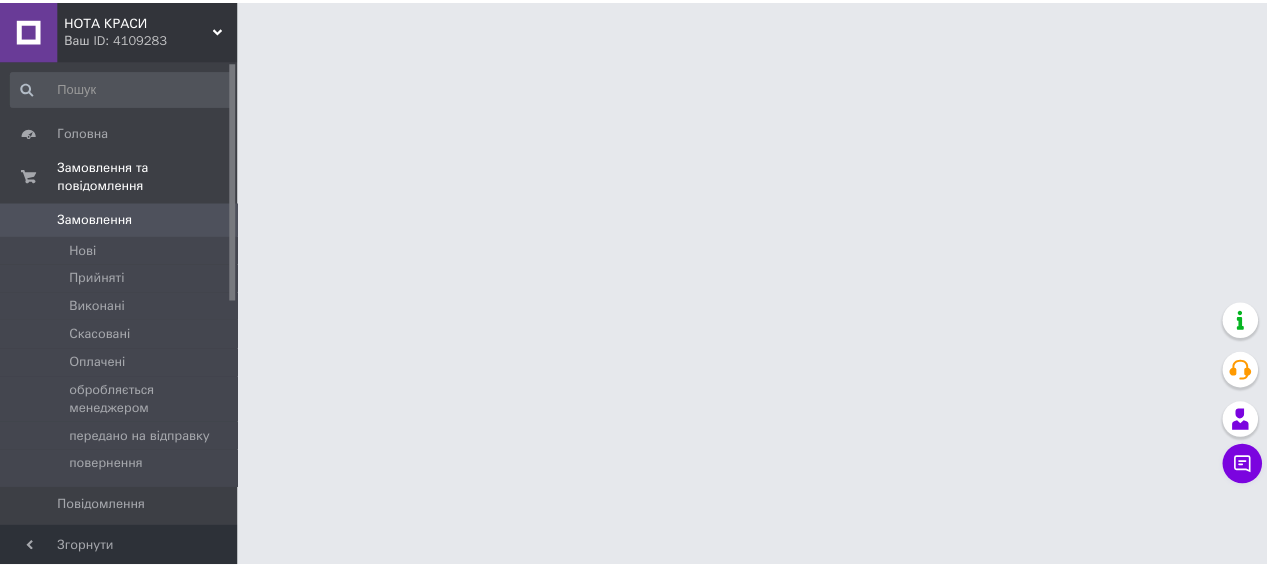 scroll, scrollTop: 0, scrollLeft: 0, axis: both 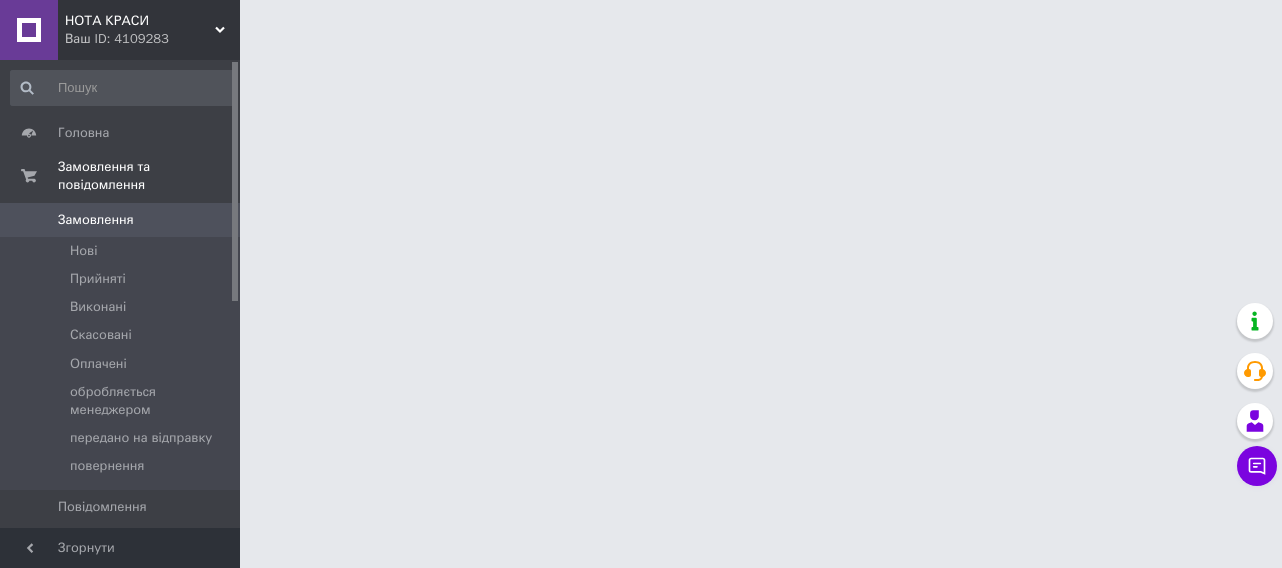 click on "НОТА КРАСИ" at bounding box center [140, 21] 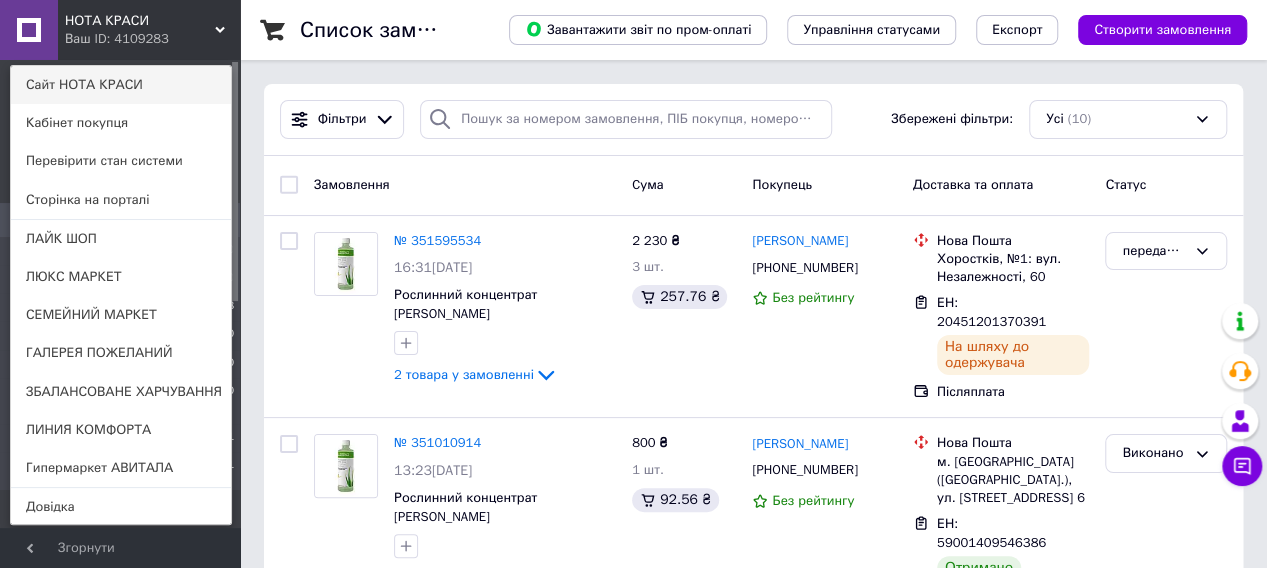 click on "Сайт НОТА КРАСИ" at bounding box center [121, 85] 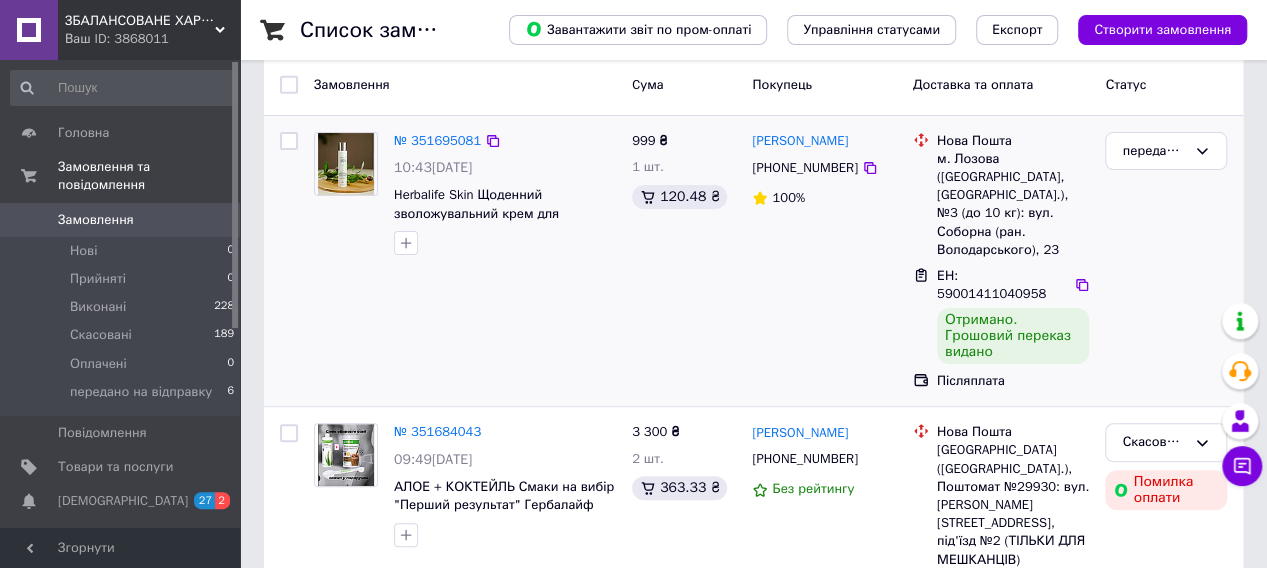 scroll, scrollTop: 200, scrollLeft: 0, axis: vertical 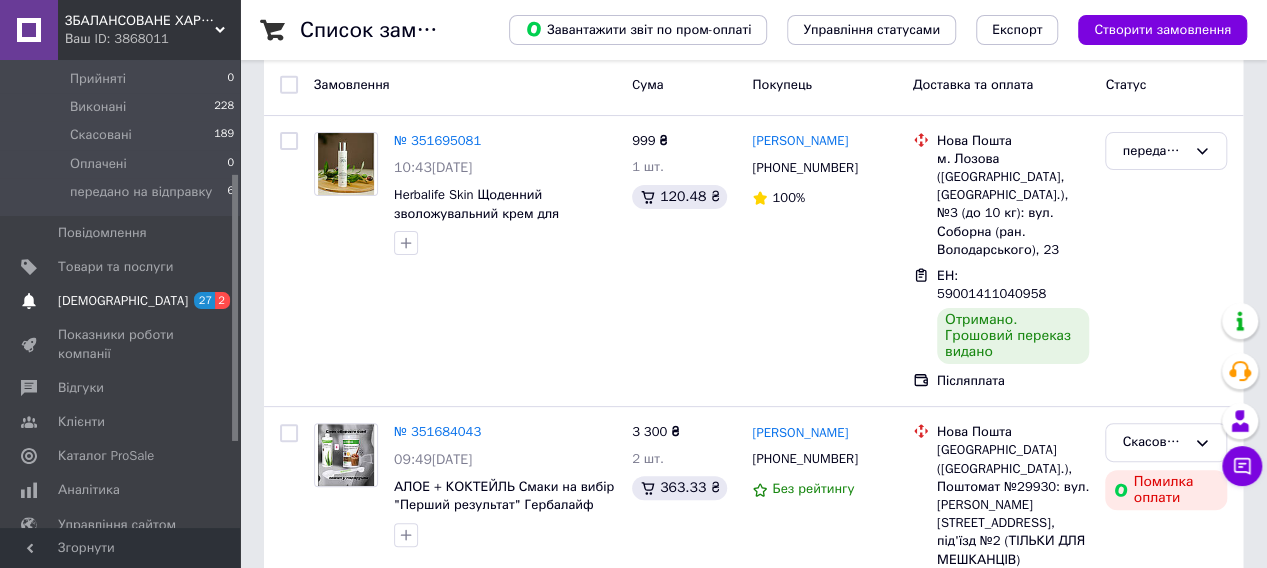 click on "[DEMOGRAPHIC_DATA]" at bounding box center (123, 301) 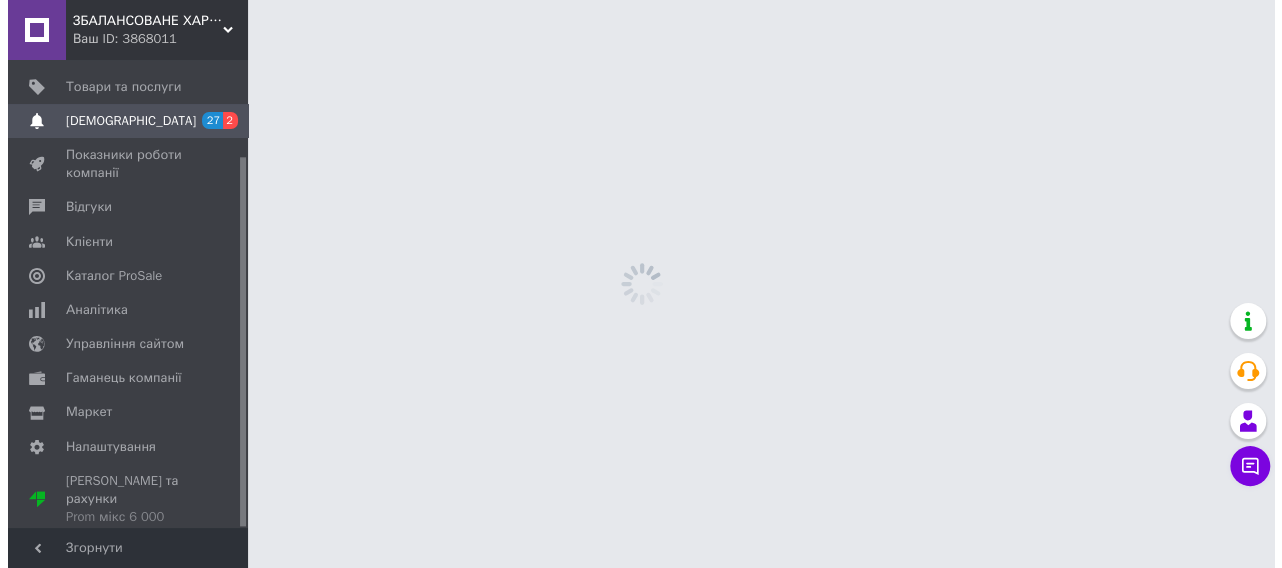 scroll, scrollTop: 0, scrollLeft: 0, axis: both 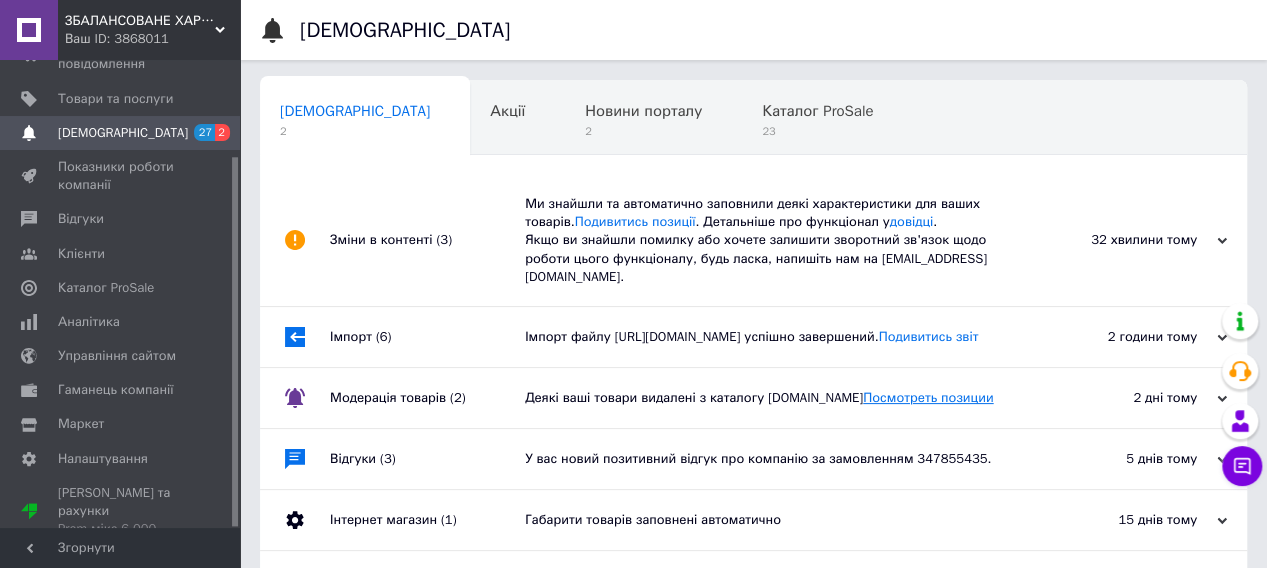 click on "Посмотреть позиции" at bounding box center [928, 397] 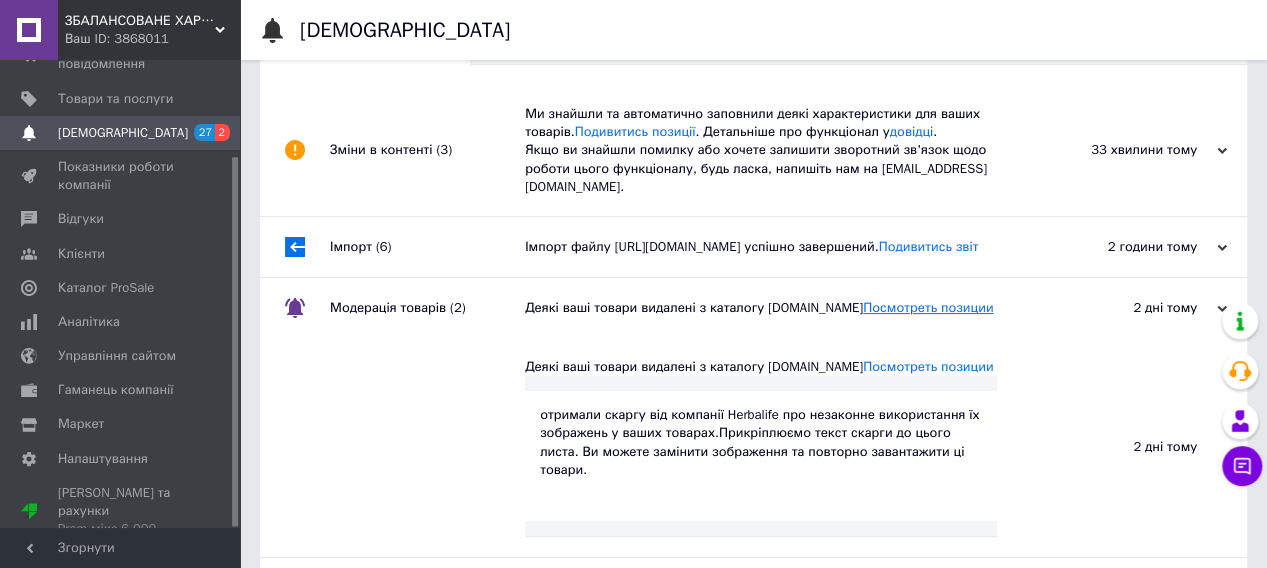 scroll, scrollTop: 200, scrollLeft: 0, axis: vertical 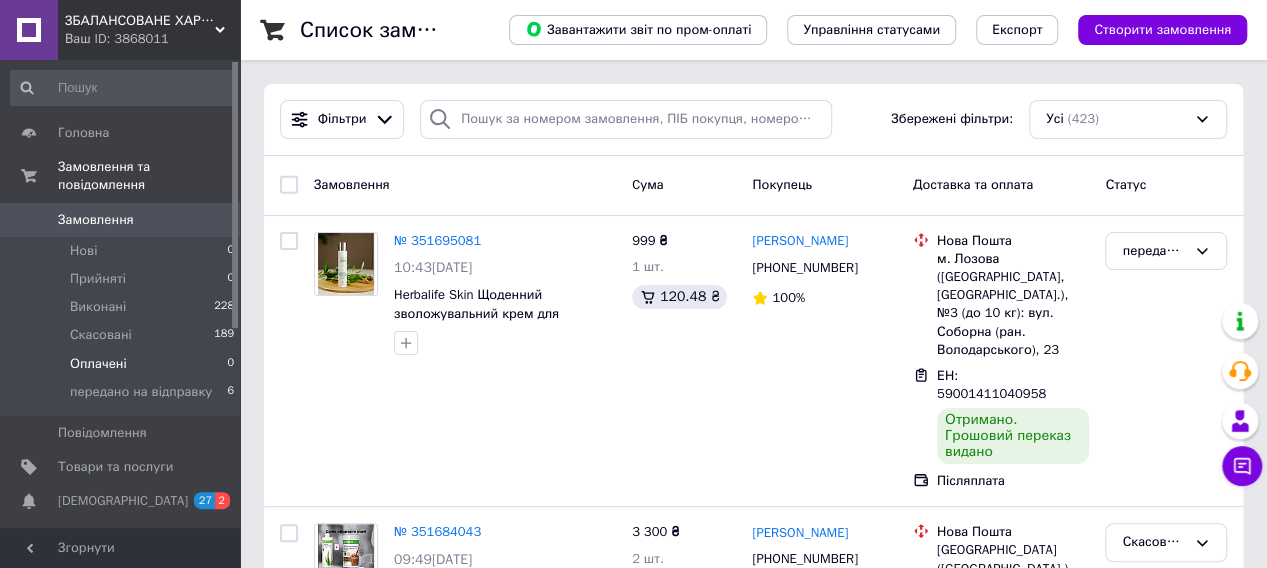 click on "Оплачені 0" at bounding box center (123, 364) 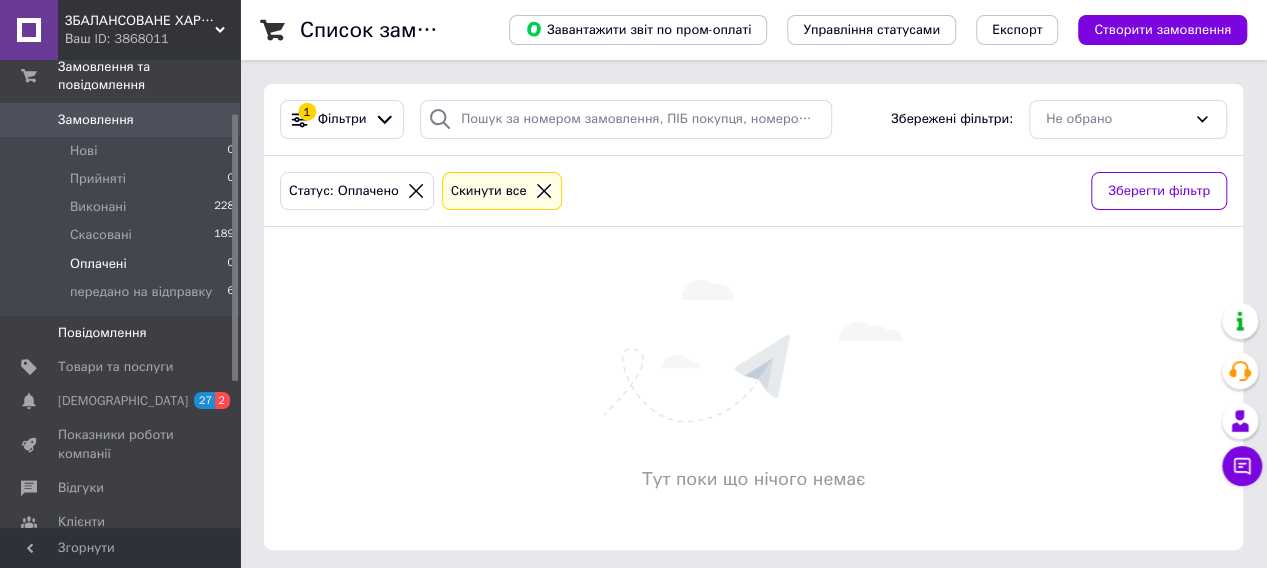 scroll, scrollTop: 0, scrollLeft: 0, axis: both 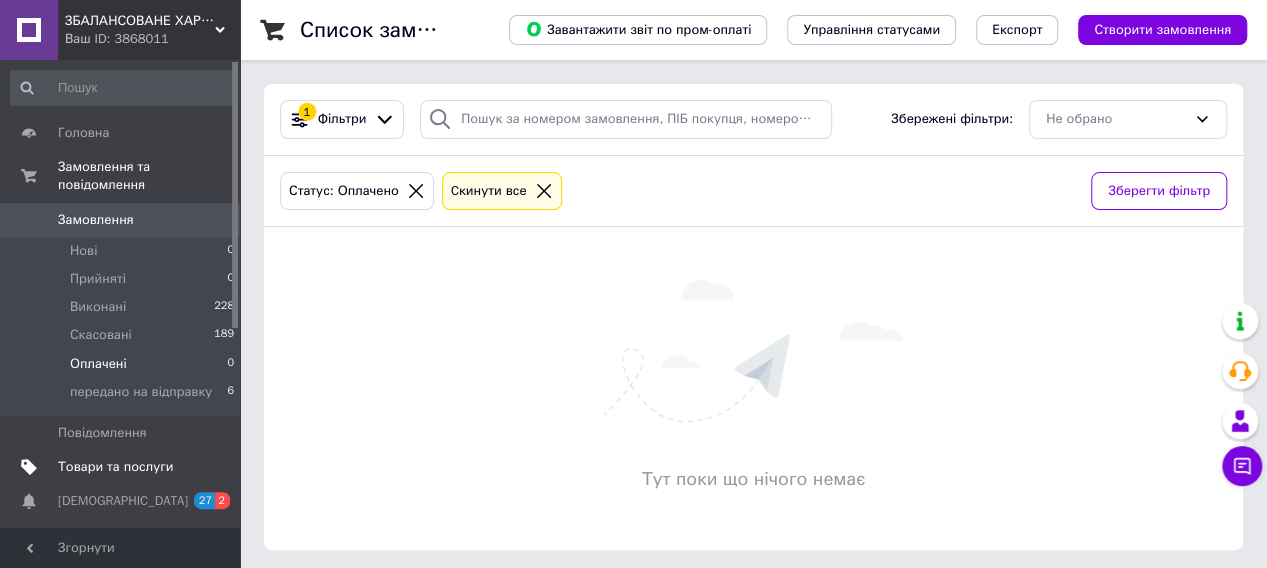 click on "Товари та послуги" at bounding box center (115, 467) 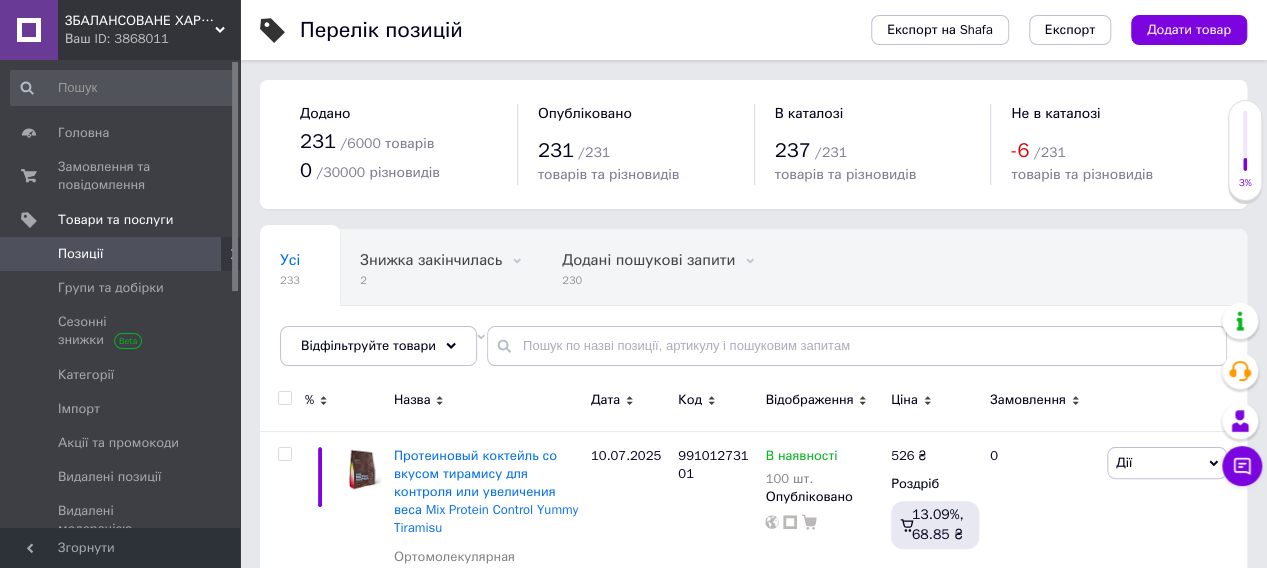 click on "Позиції" at bounding box center (80, 254) 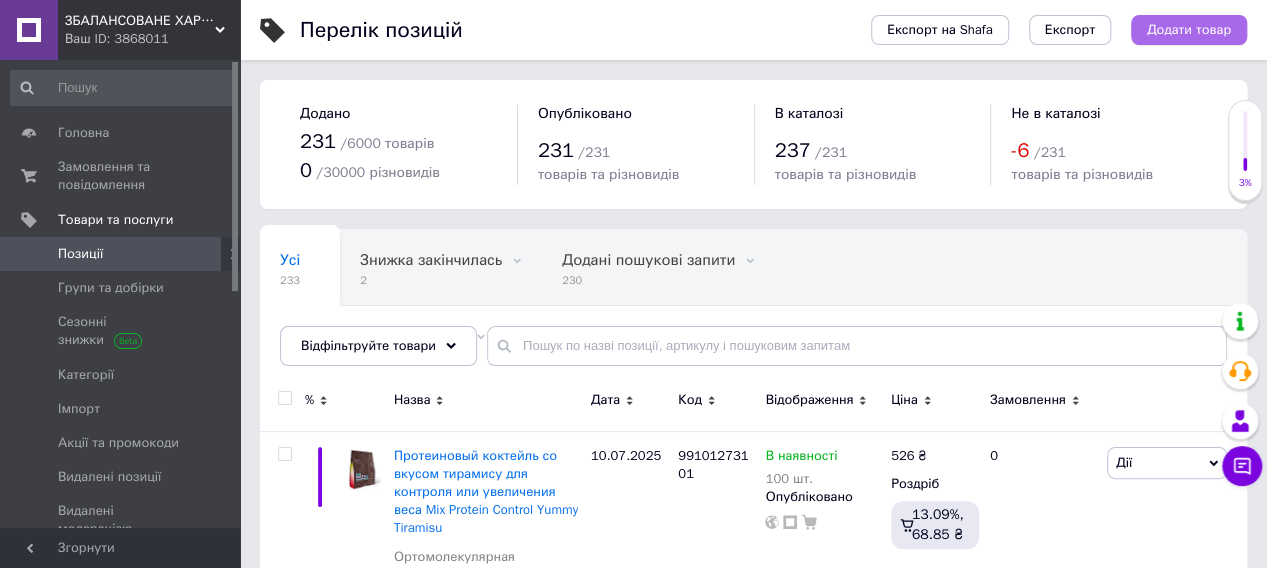 click on "Додати товар" at bounding box center [1189, 30] 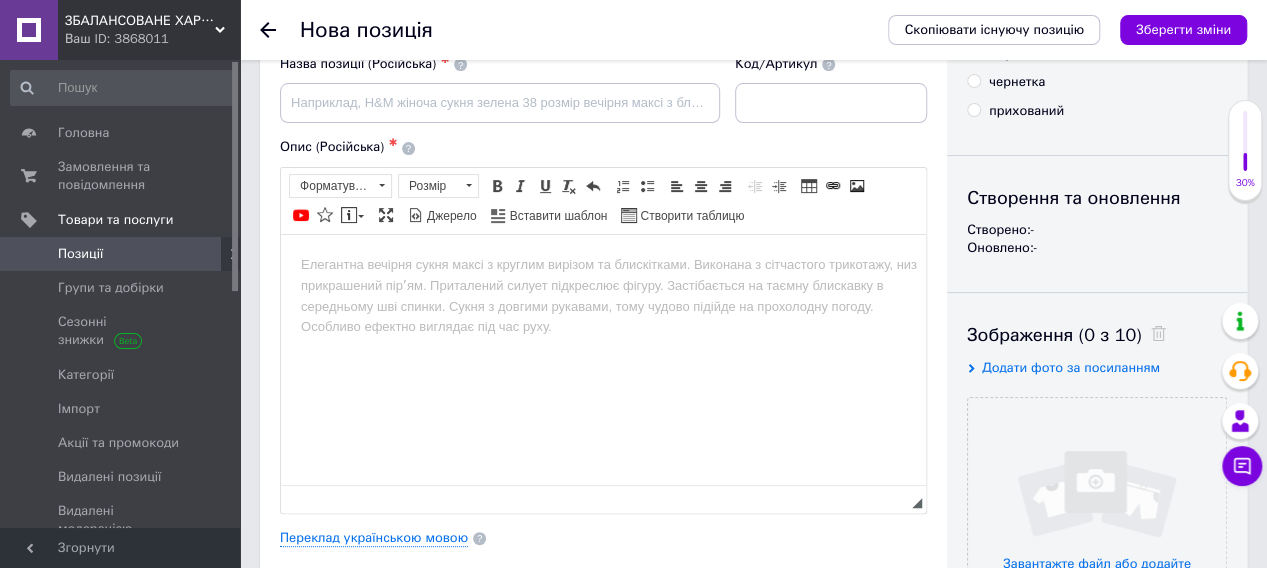 scroll, scrollTop: 200, scrollLeft: 0, axis: vertical 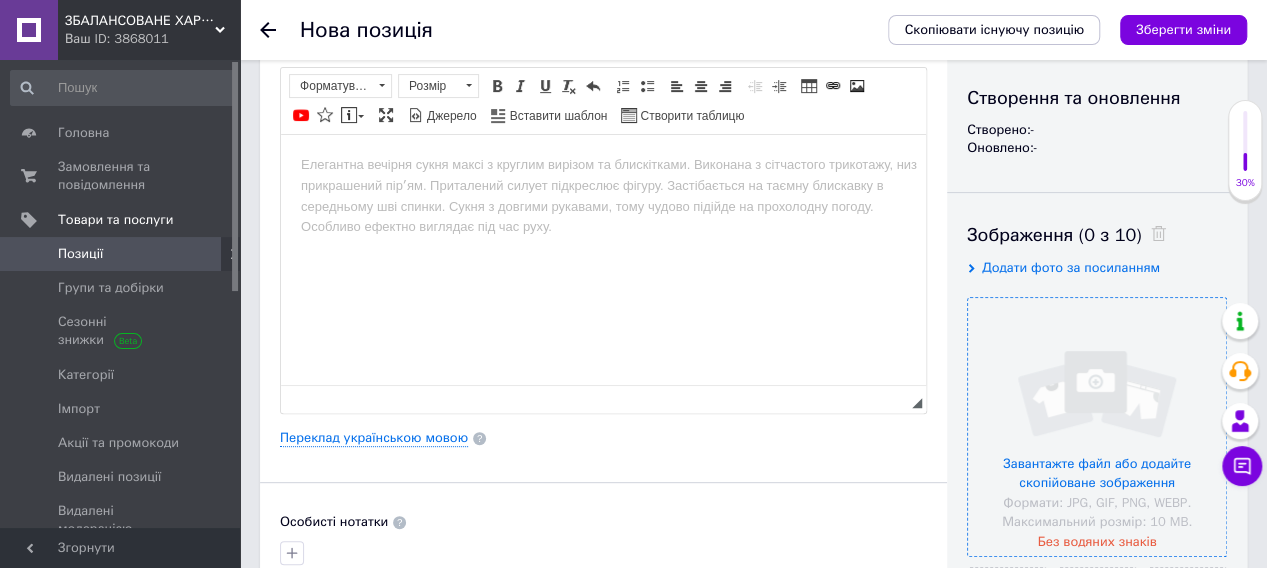 click at bounding box center (1097, 427) 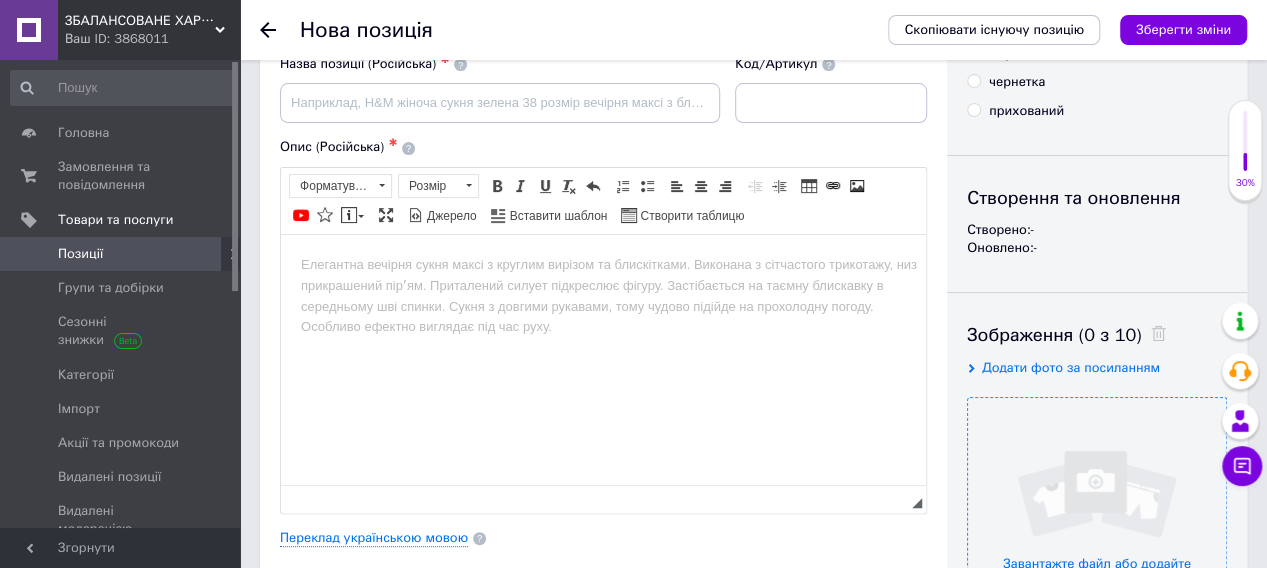 scroll, scrollTop: 0, scrollLeft: 0, axis: both 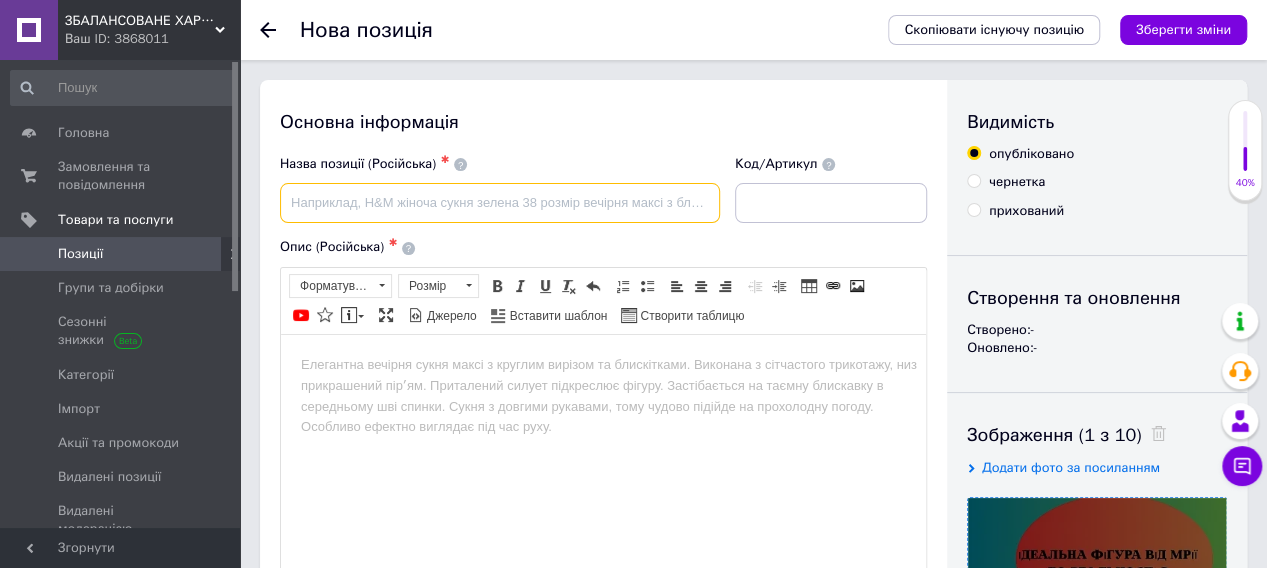 click at bounding box center [500, 203] 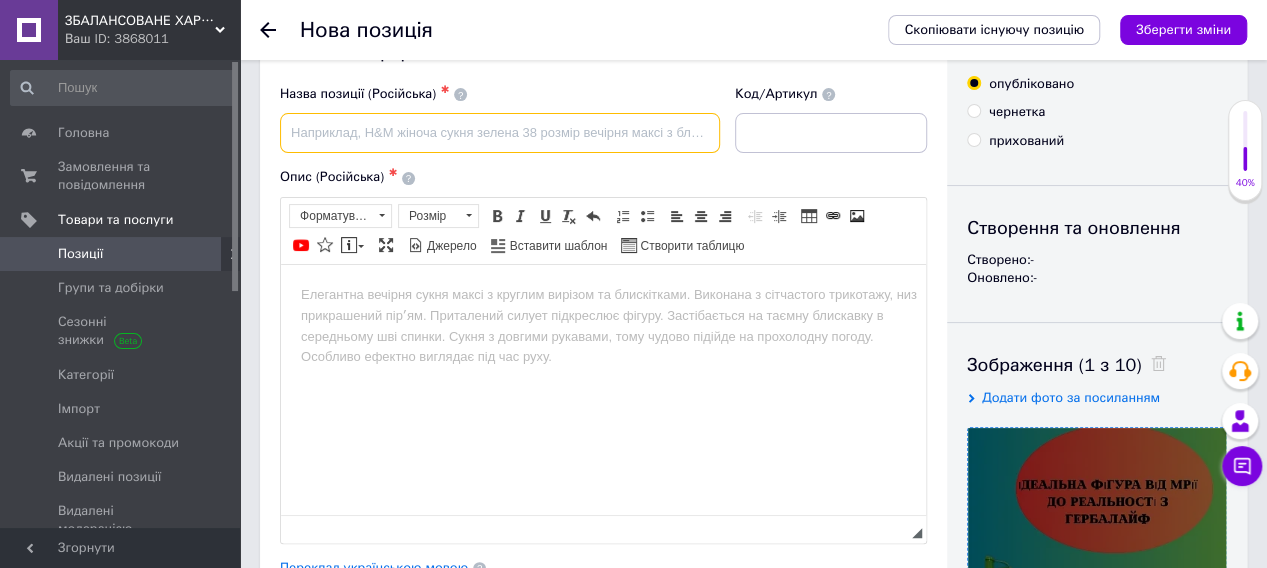 scroll, scrollTop: 100, scrollLeft: 0, axis: vertical 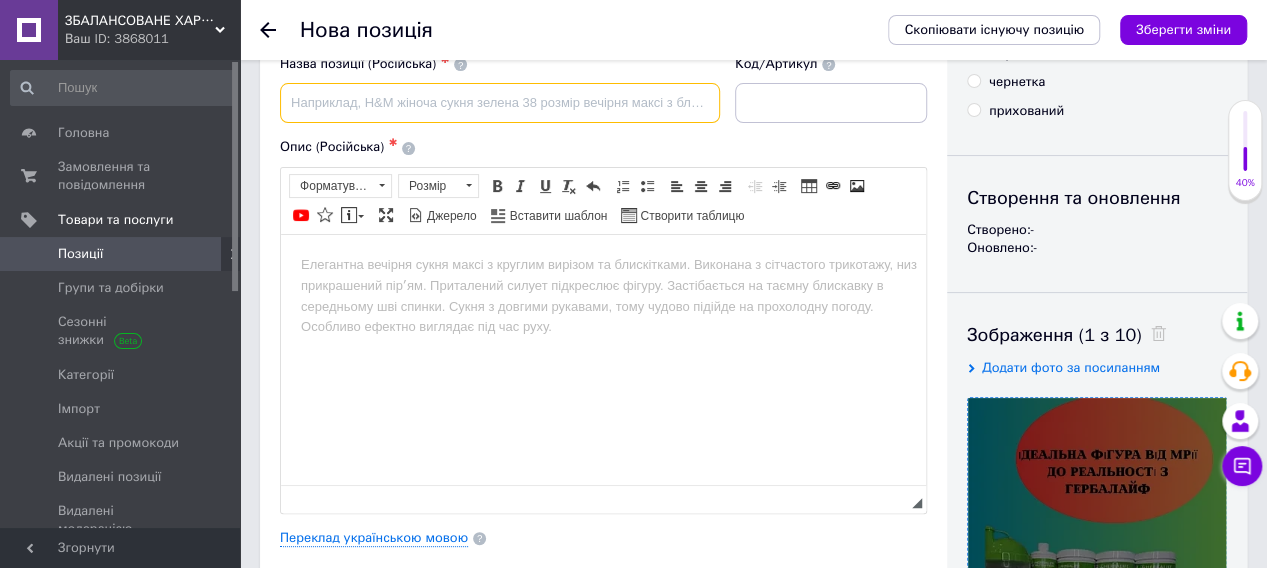 click at bounding box center [500, 103] 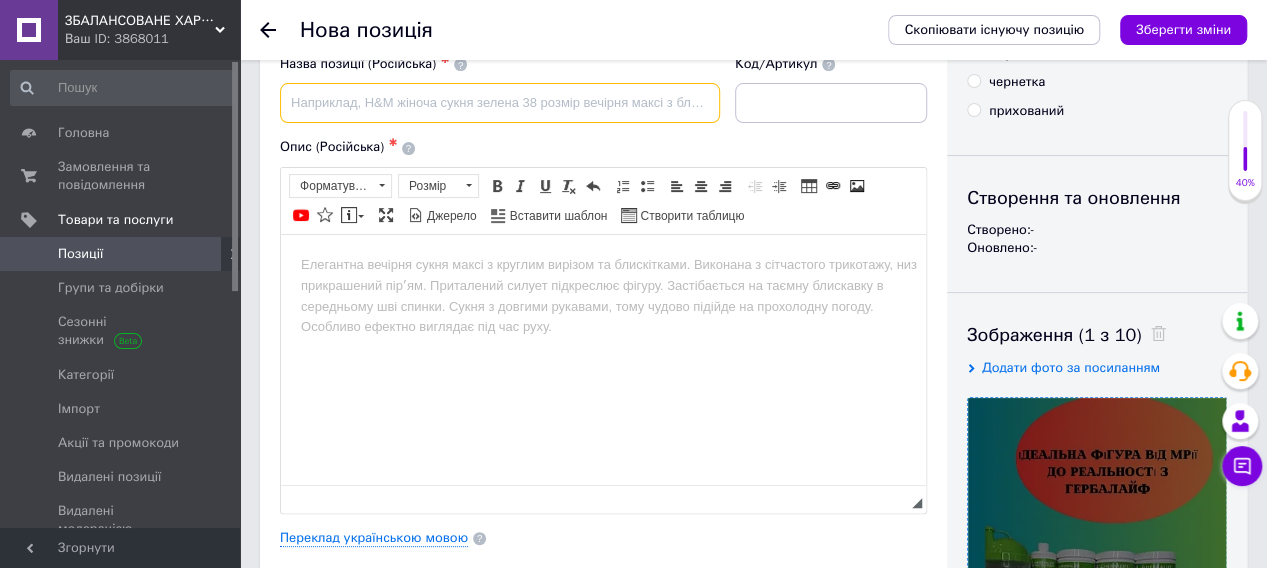type on "Ы" 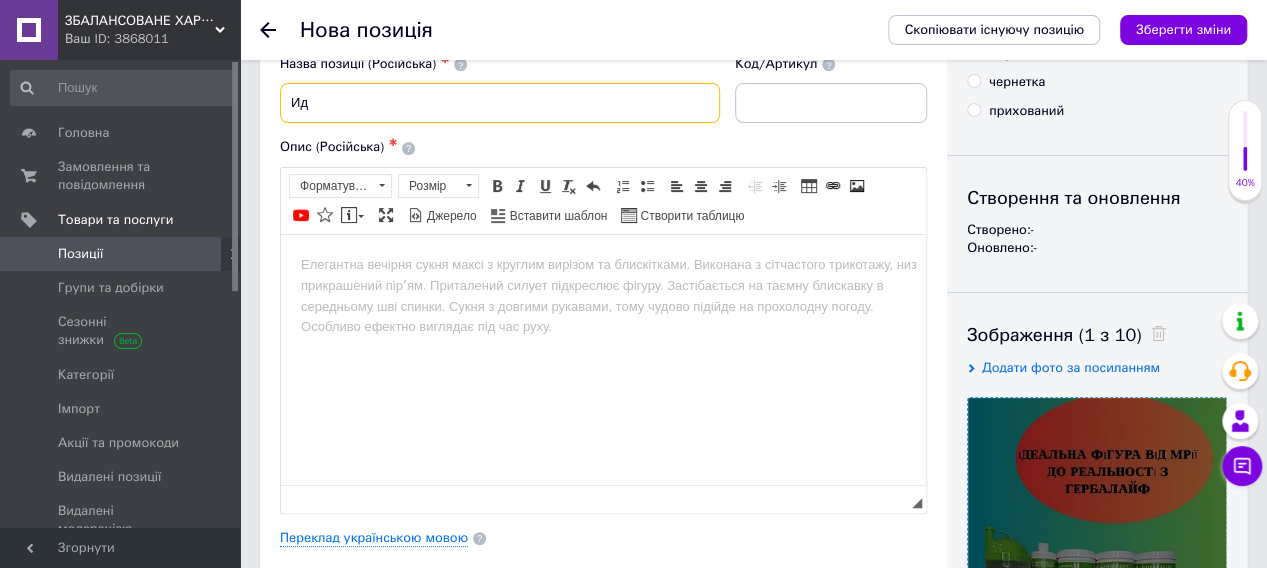 type on "И" 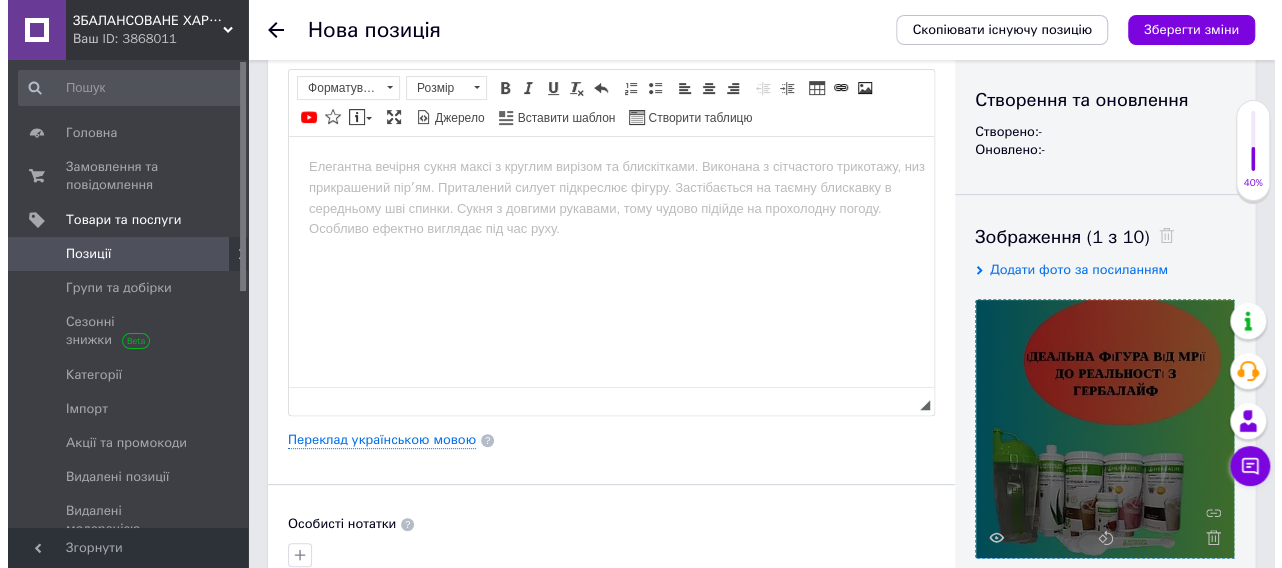 scroll, scrollTop: 200, scrollLeft: 0, axis: vertical 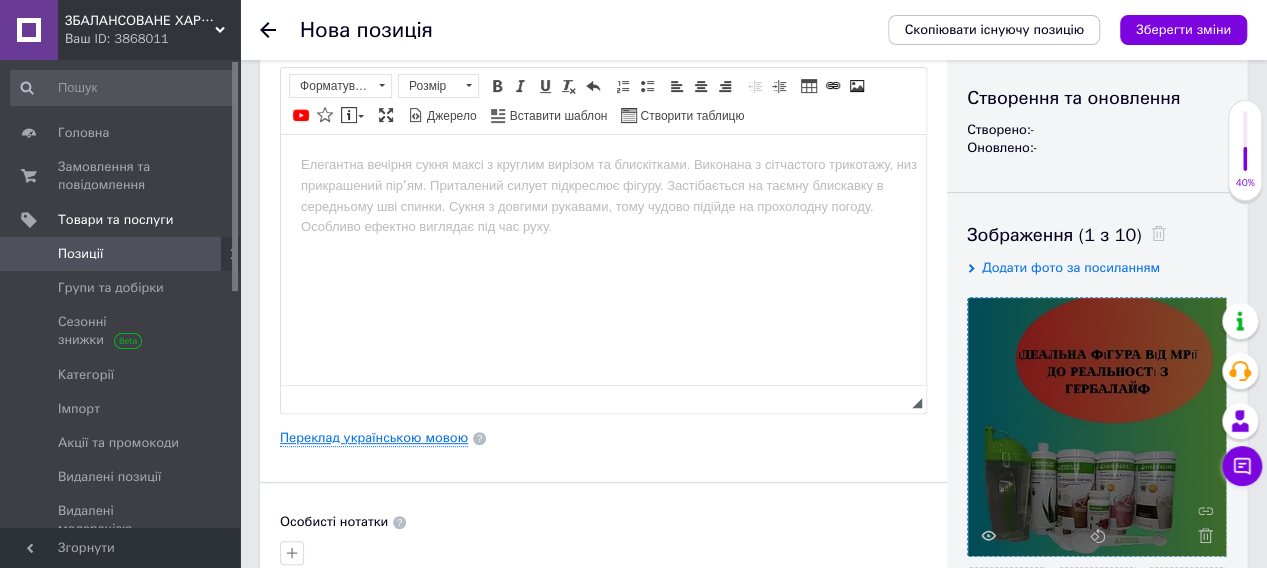 type on "набор для похудения" 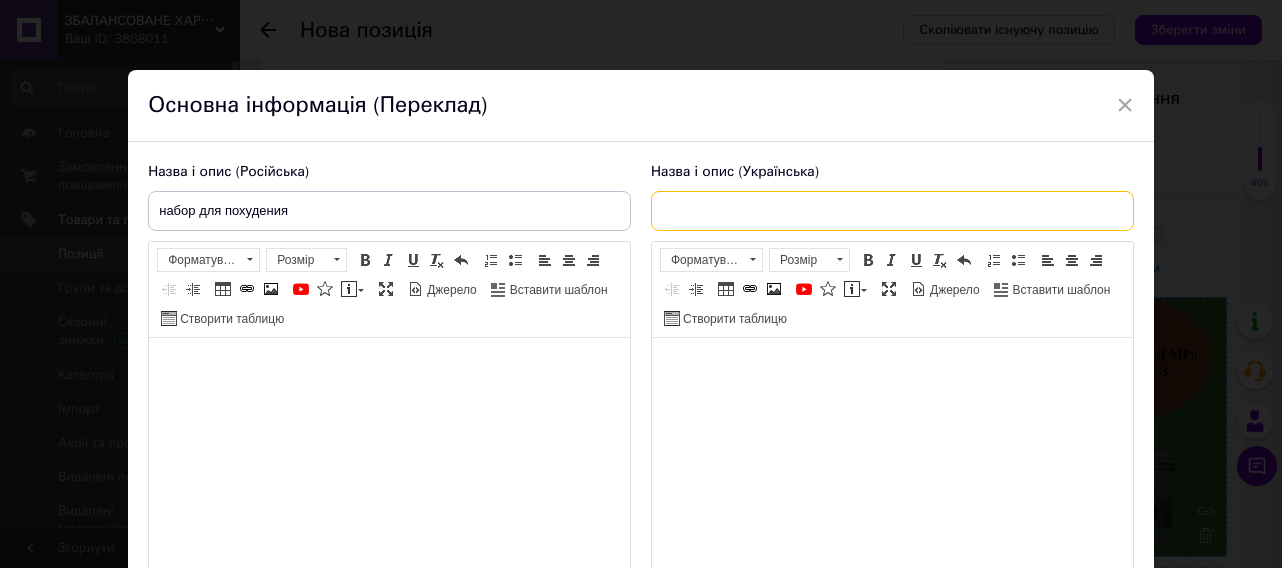 click at bounding box center (892, 211) 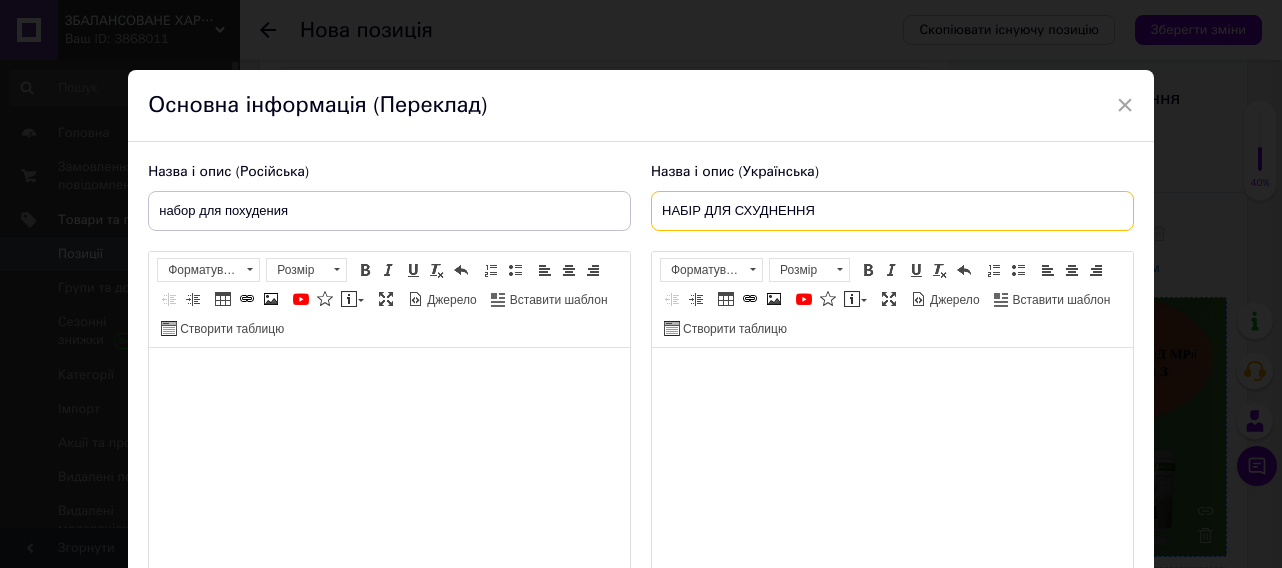 type on "НАБІР ДЛЯ СХУДНЕННЯ" 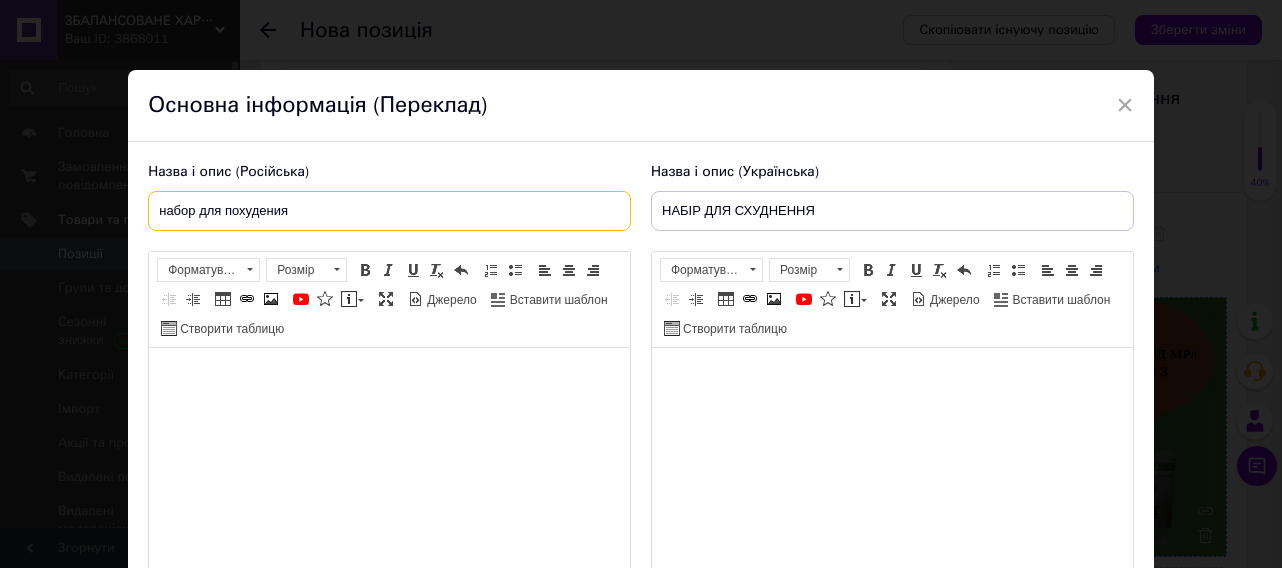 click on "набор для похудения" at bounding box center (389, 211) 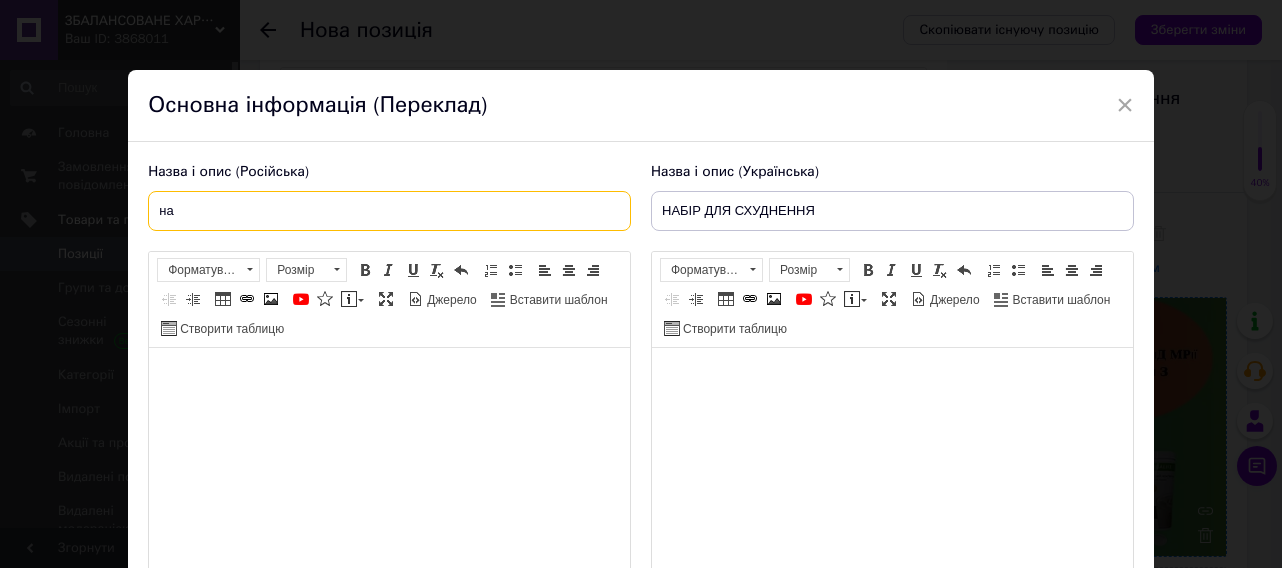 type on "н" 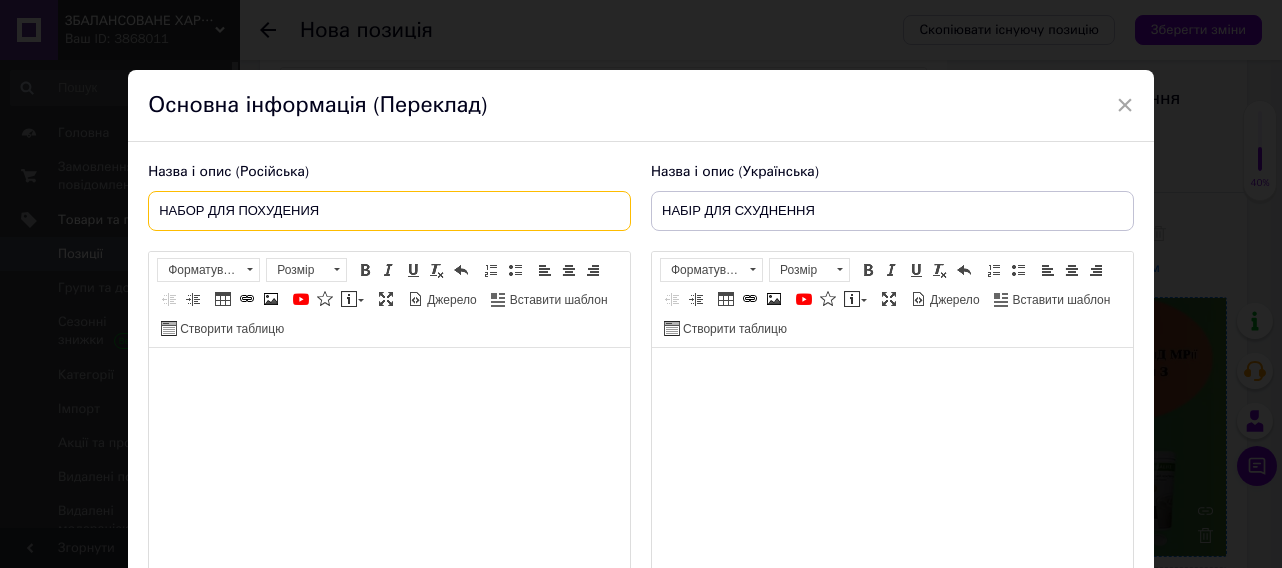 type on "НАБОР ДЛЯ ПОХУДЕНИЯ" 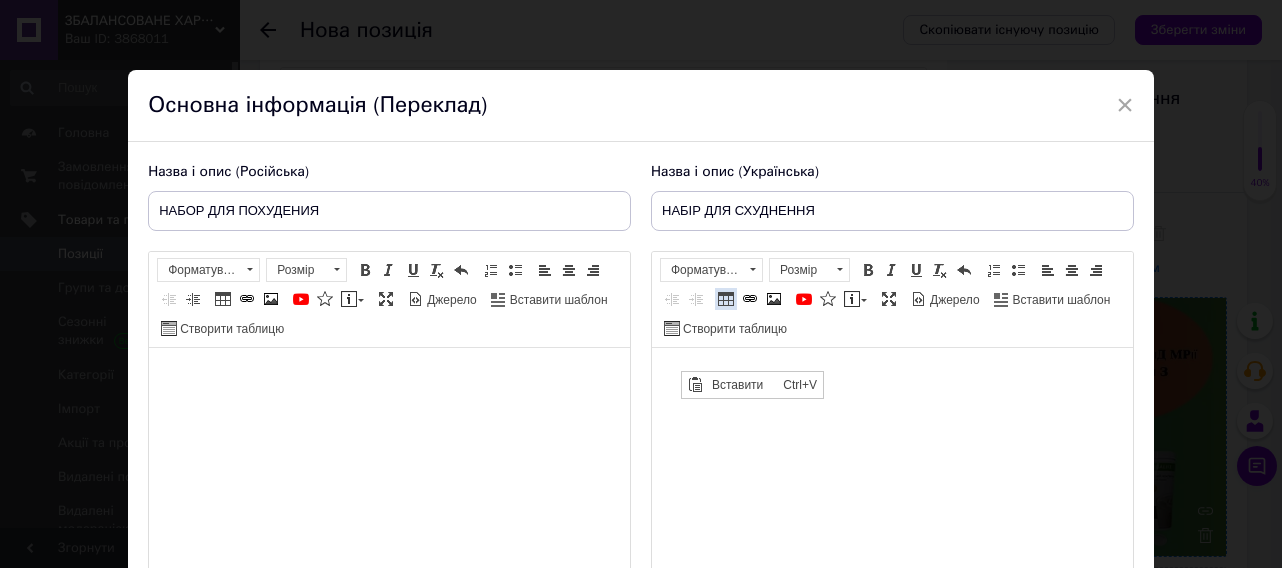 scroll, scrollTop: 0, scrollLeft: 0, axis: both 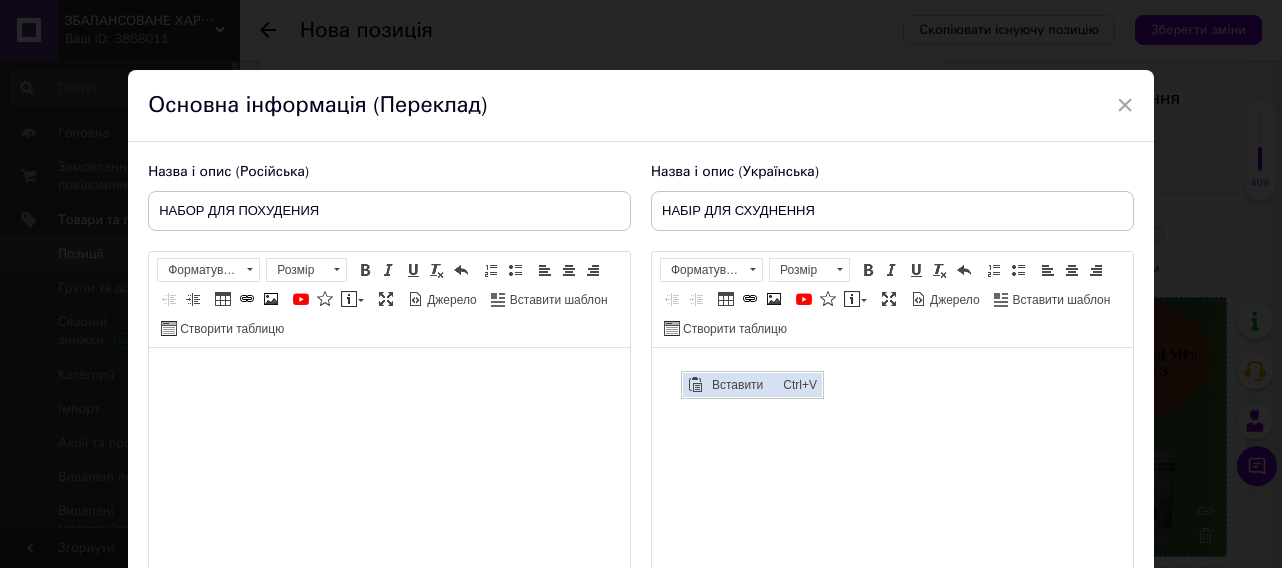 click on "Вставити" at bounding box center [741, 384] 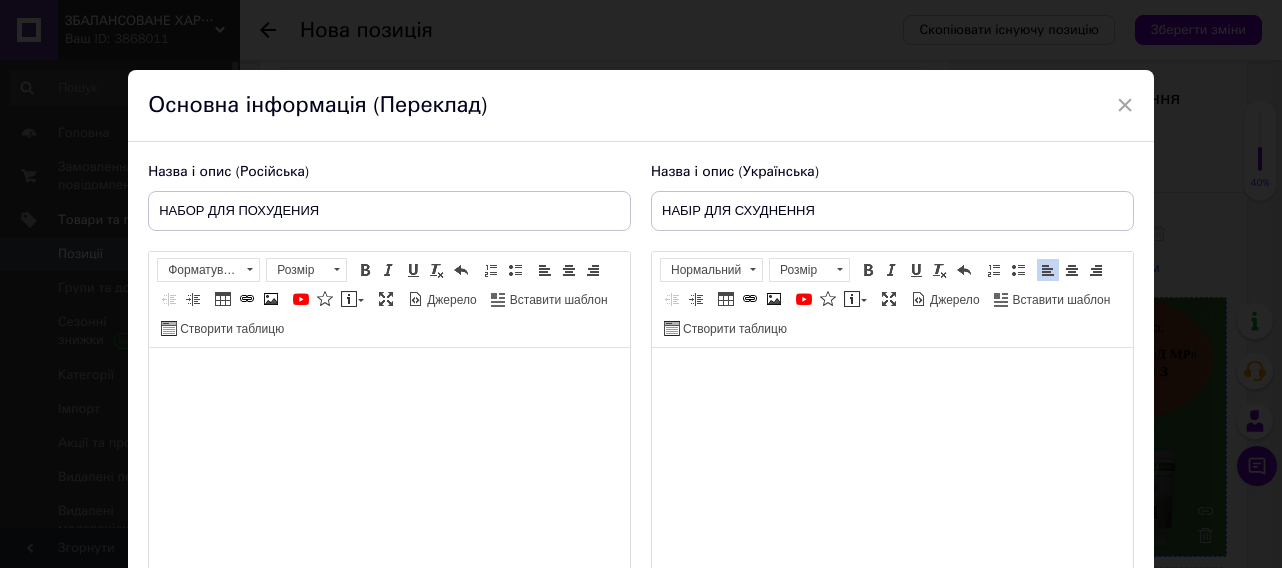 scroll, scrollTop: 26, scrollLeft: 0, axis: vertical 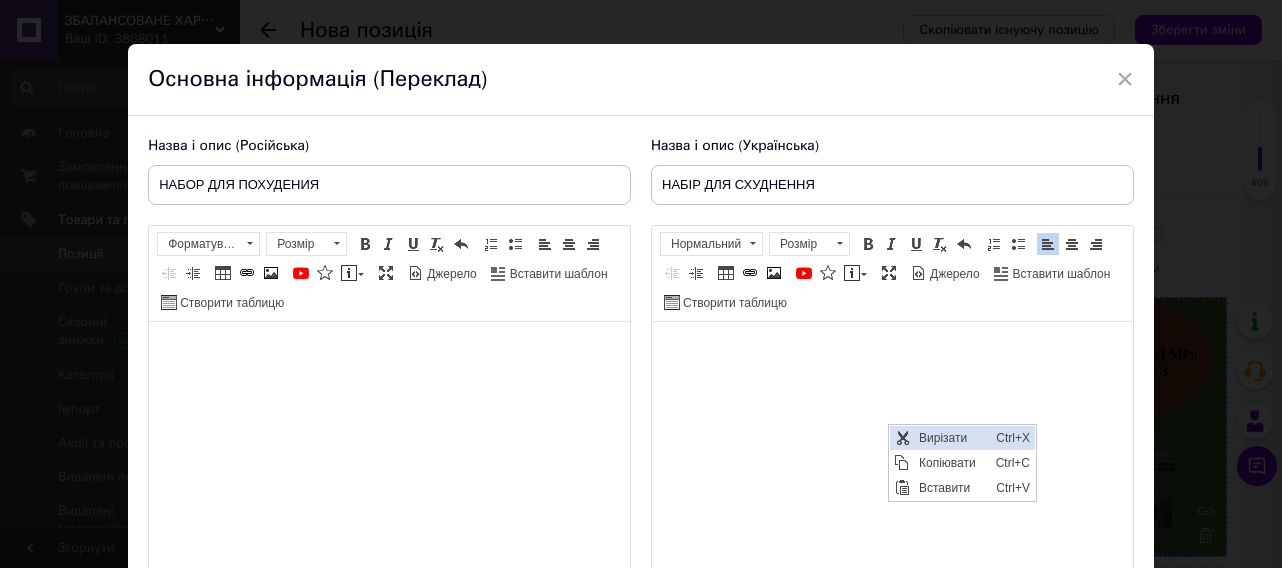 click on "Вирізати" at bounding box center [951, 437] 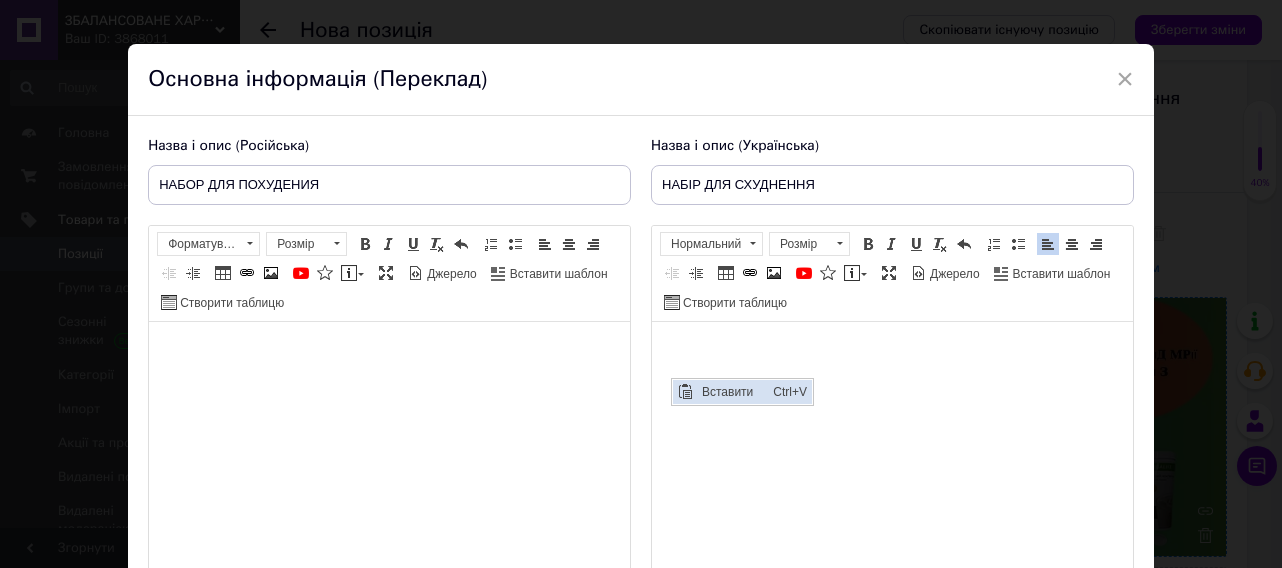 click on "Вставити" at bounding box center [731, 392] 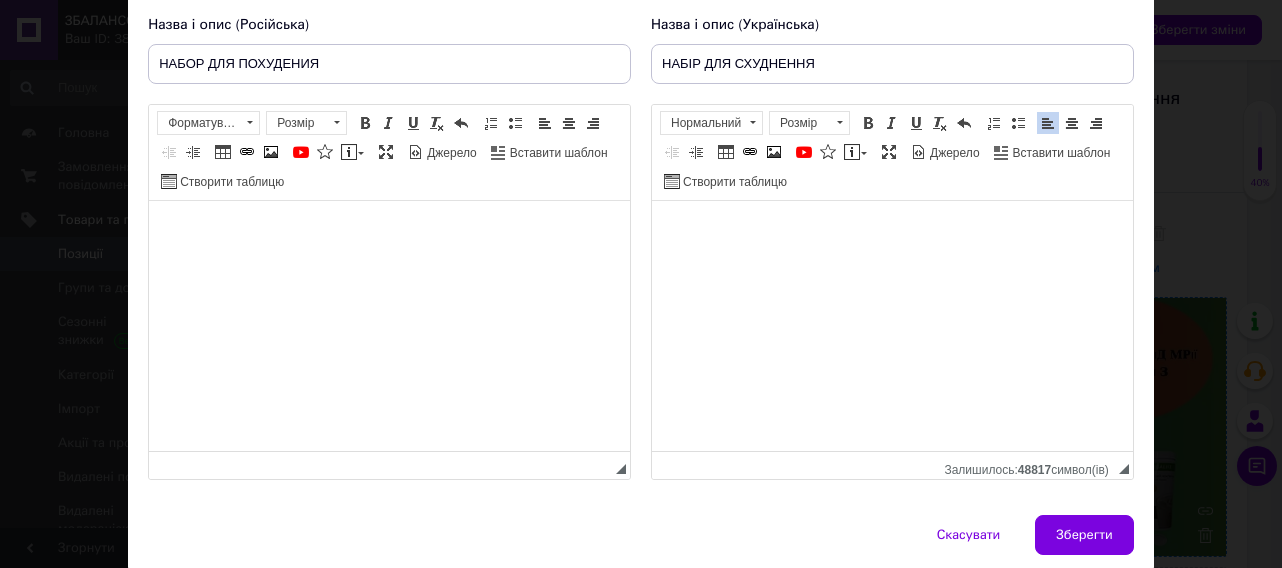 scroll, scrollTop: 120, scrollLeft: 0, axis: vertical 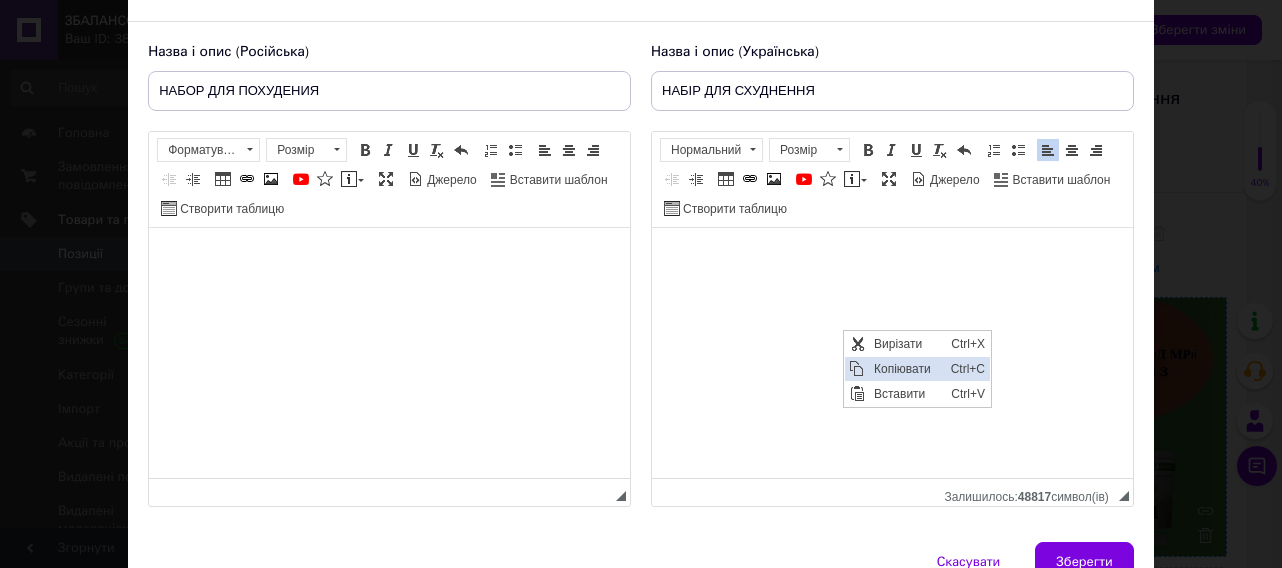 click on "Копіювати" at bounding box center (906, 368) 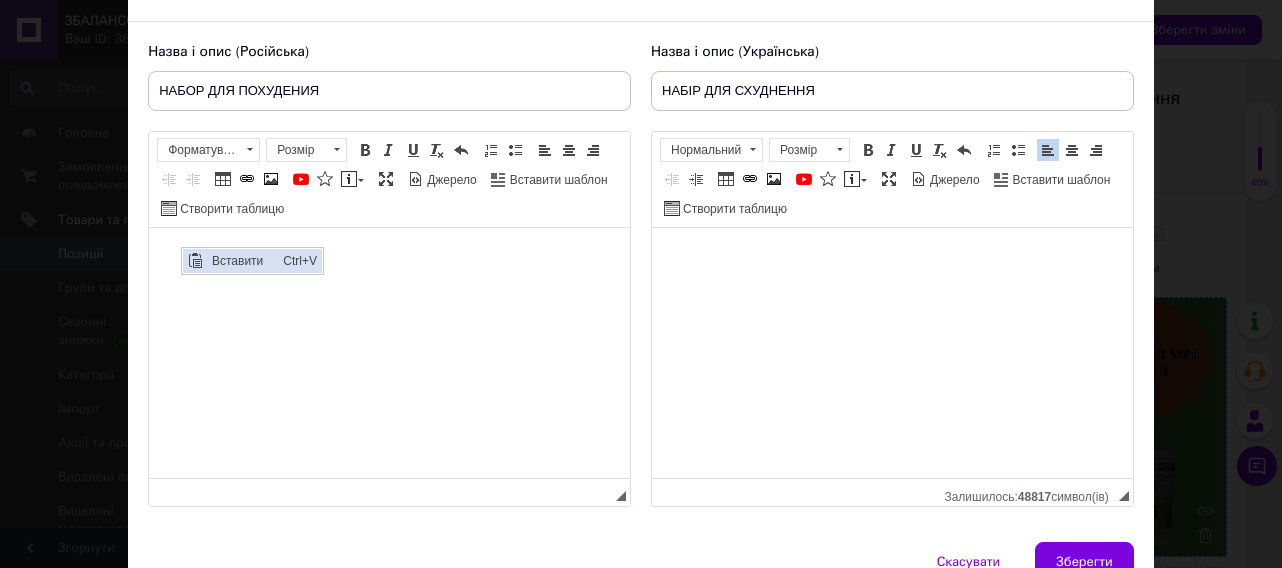 click on "Вставити" at bounding box center [242, 260] 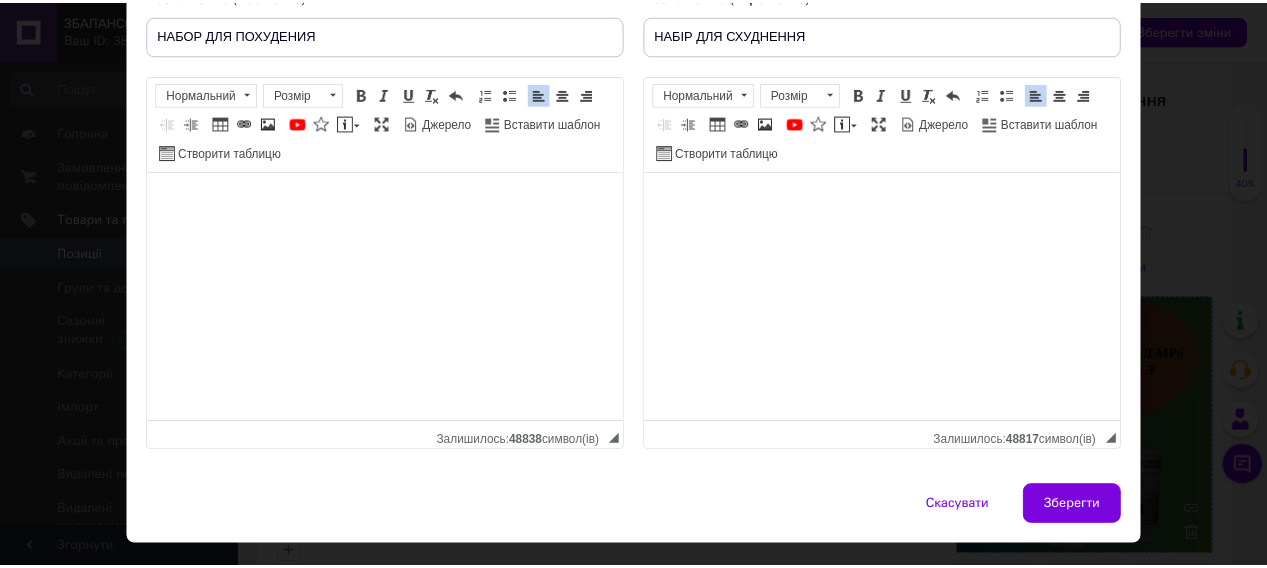 scroll, scrollTop: 220, scrollLeft: 0, axis: vertical 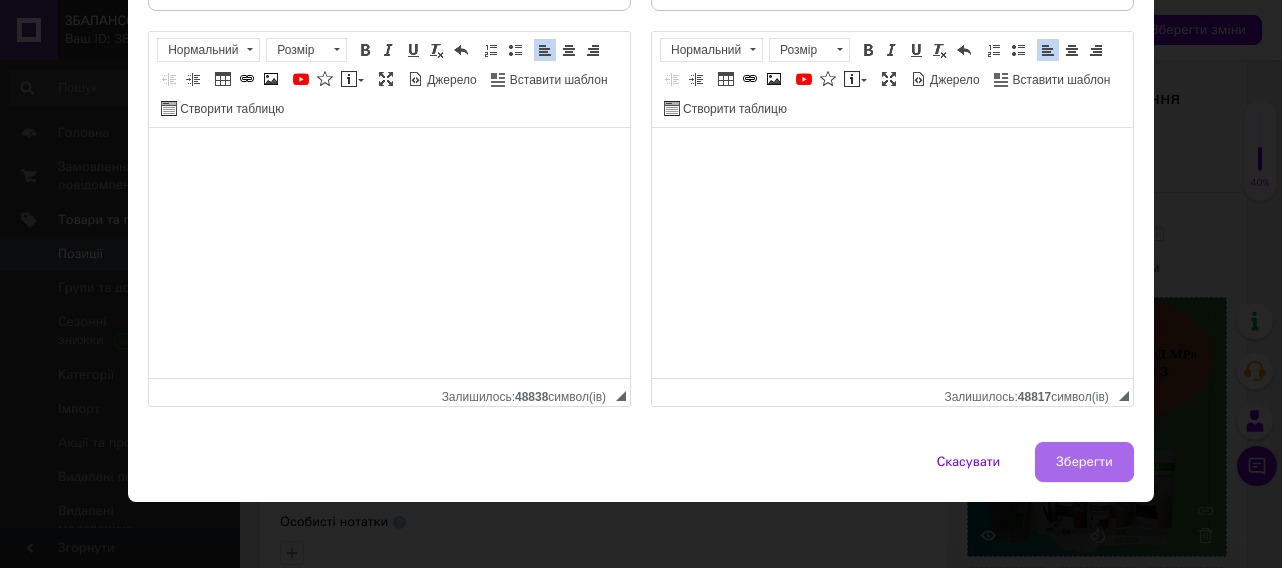 click on "Зберегти" at bounding box center (1084, 462) 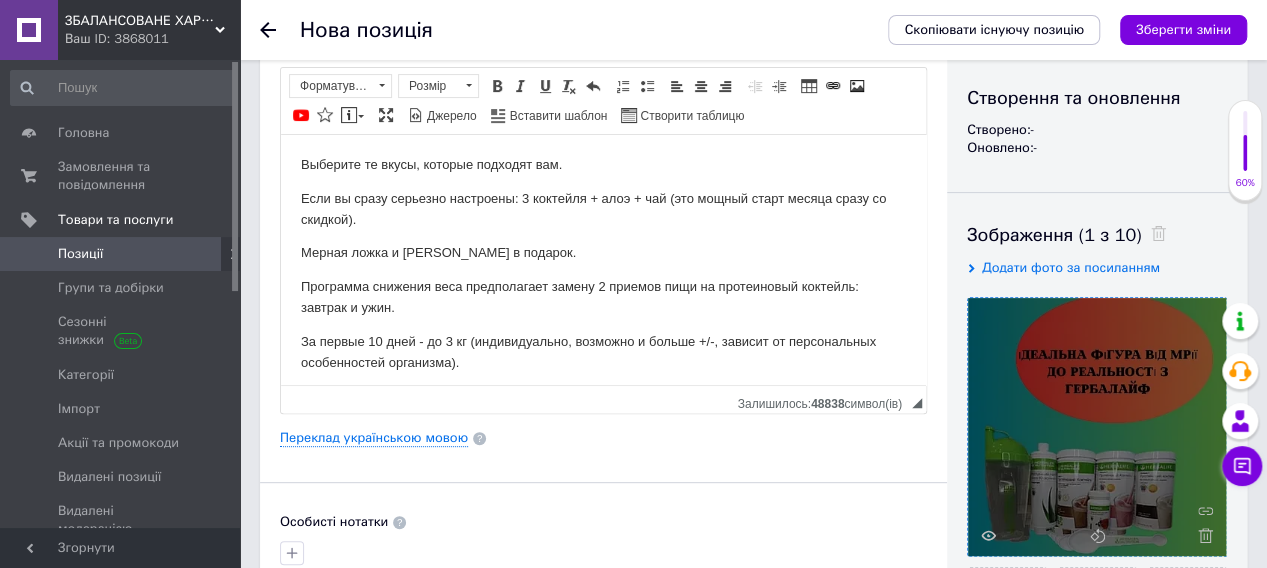 click on "Видимість опубліковано чернетка прихований Створення та оновлення Створено:  - Оновлено:  - Зображення (1 з 10) Додати фото за посиланням Відео (0 з 10) Додати відео за посиланням" at bounding box center [1097, 438] 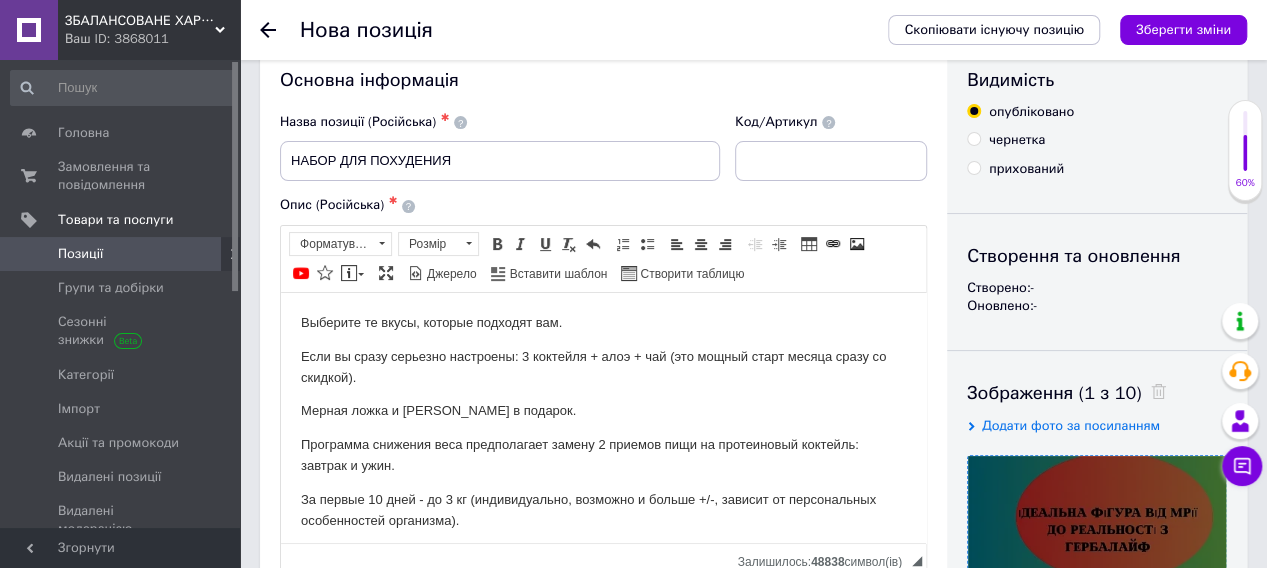 scroll, scrollTop: 0, scrollLeft: 0, axis: both 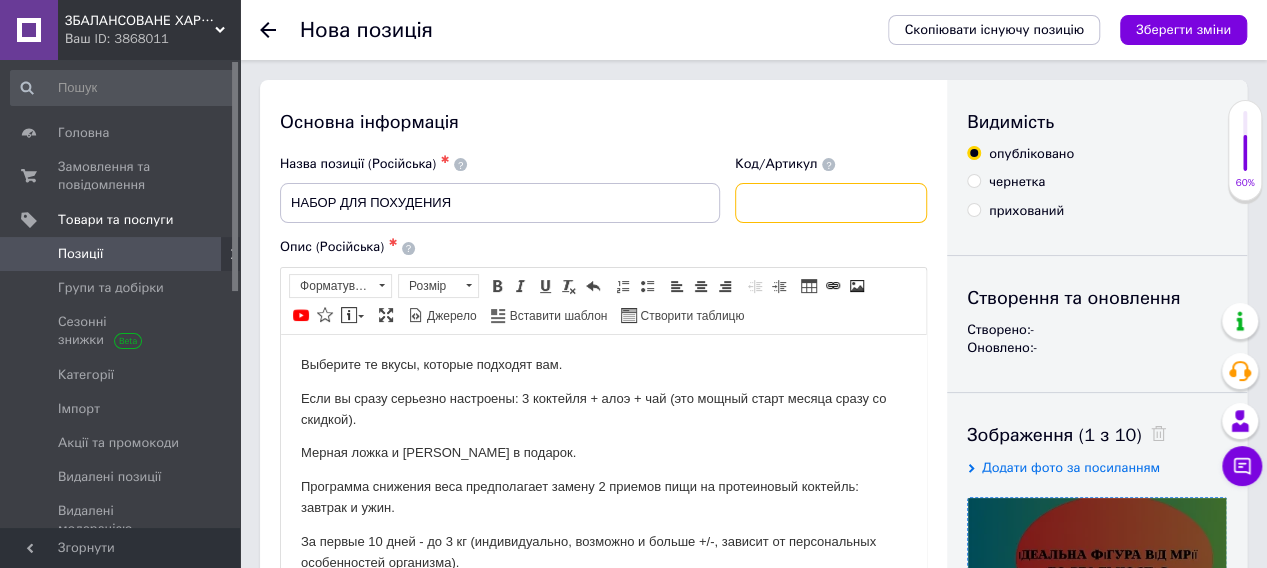 click at bounding box center (831, 203) 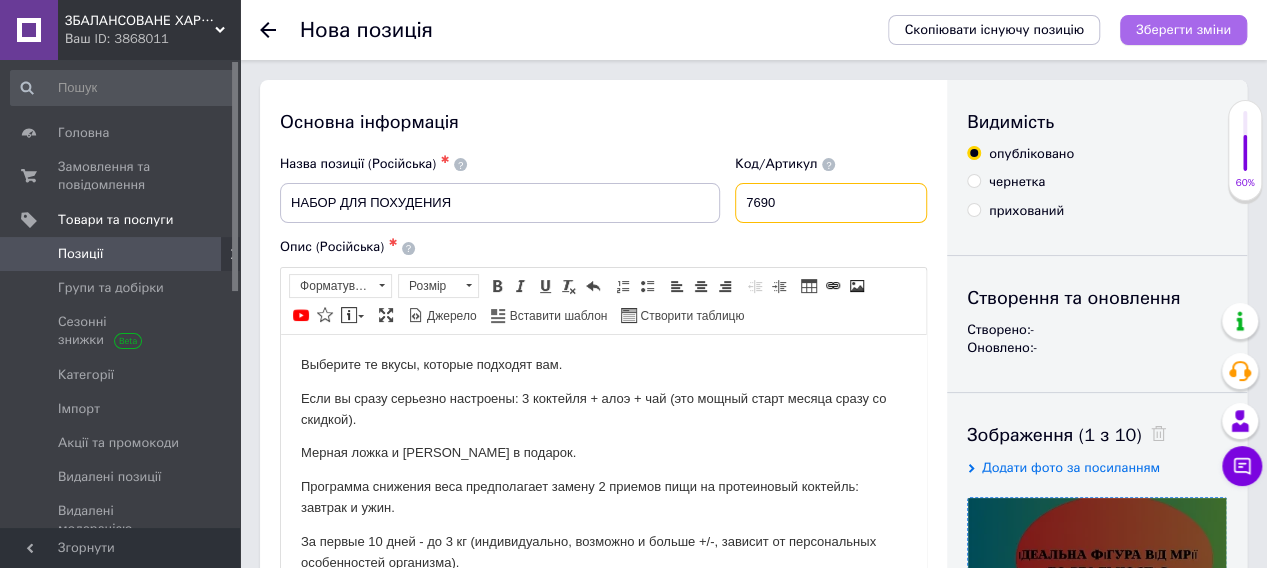 type on "7690" 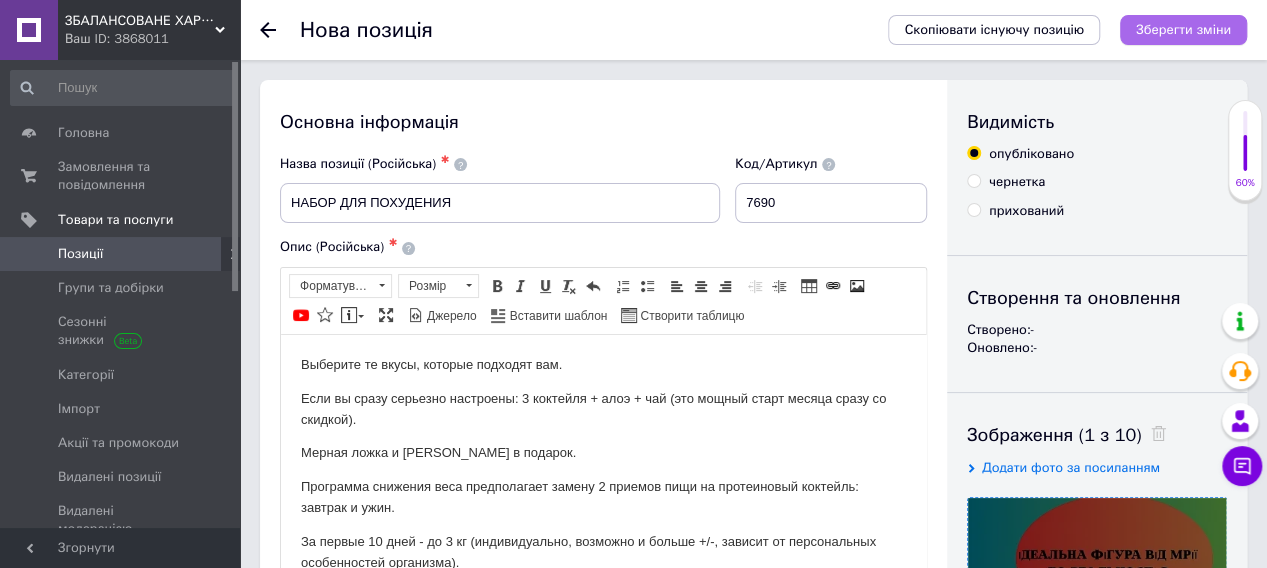 click on "Зберегти зміни" at bounding box center (1183, 29) 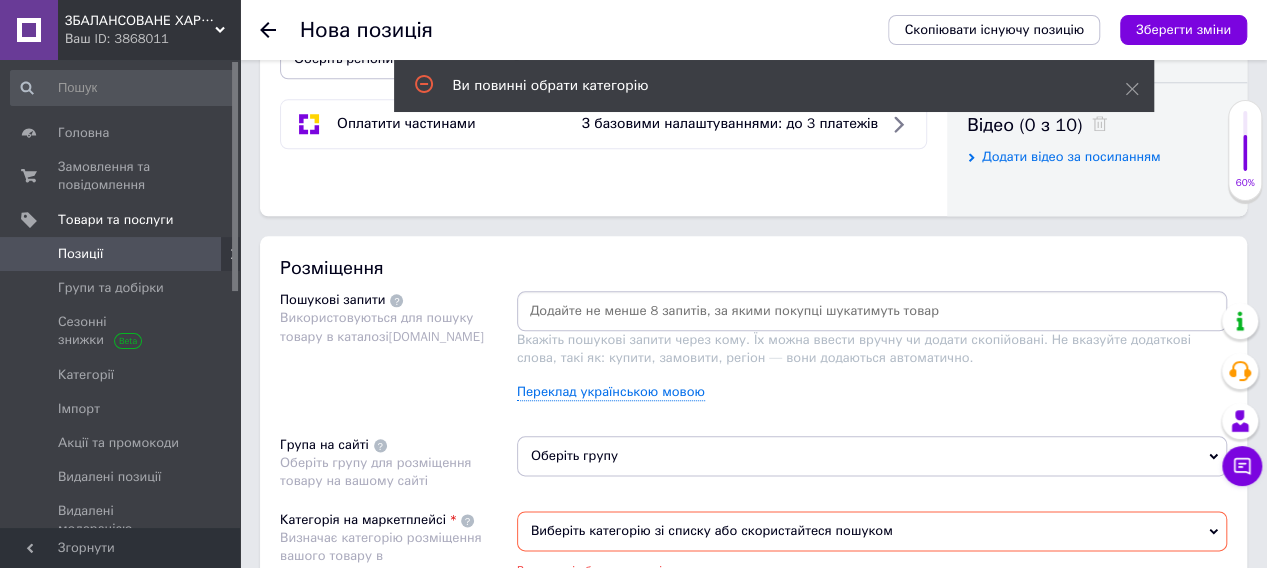 scroll, scrollTop: 960, scrollLeft: 0, axis: vertical 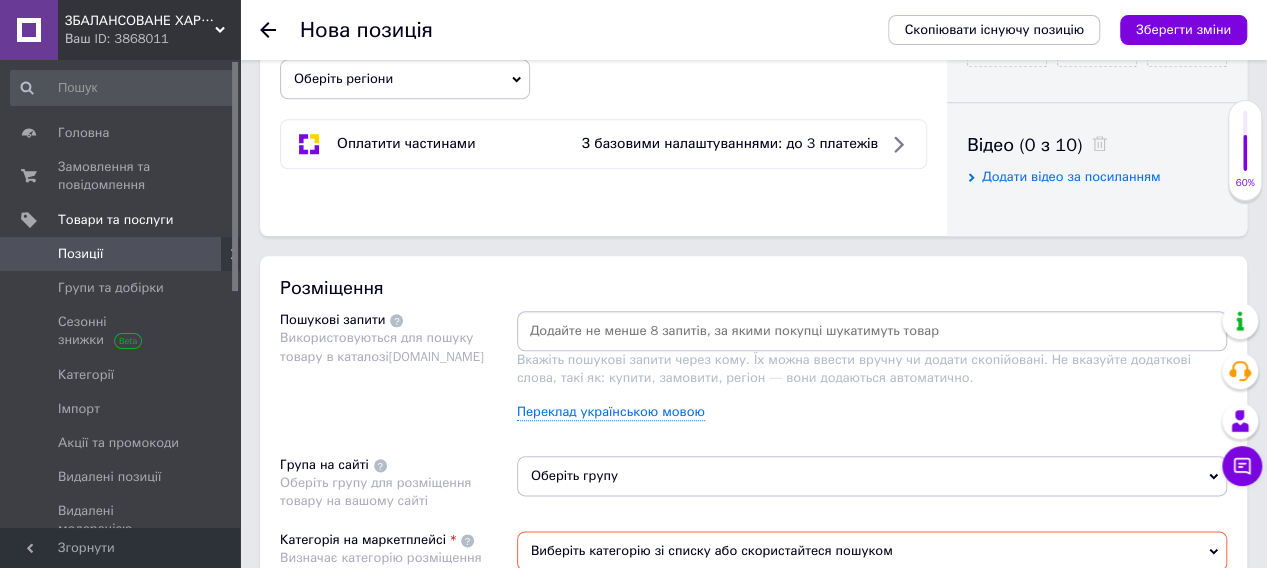 click at bounding box center (872, 331) 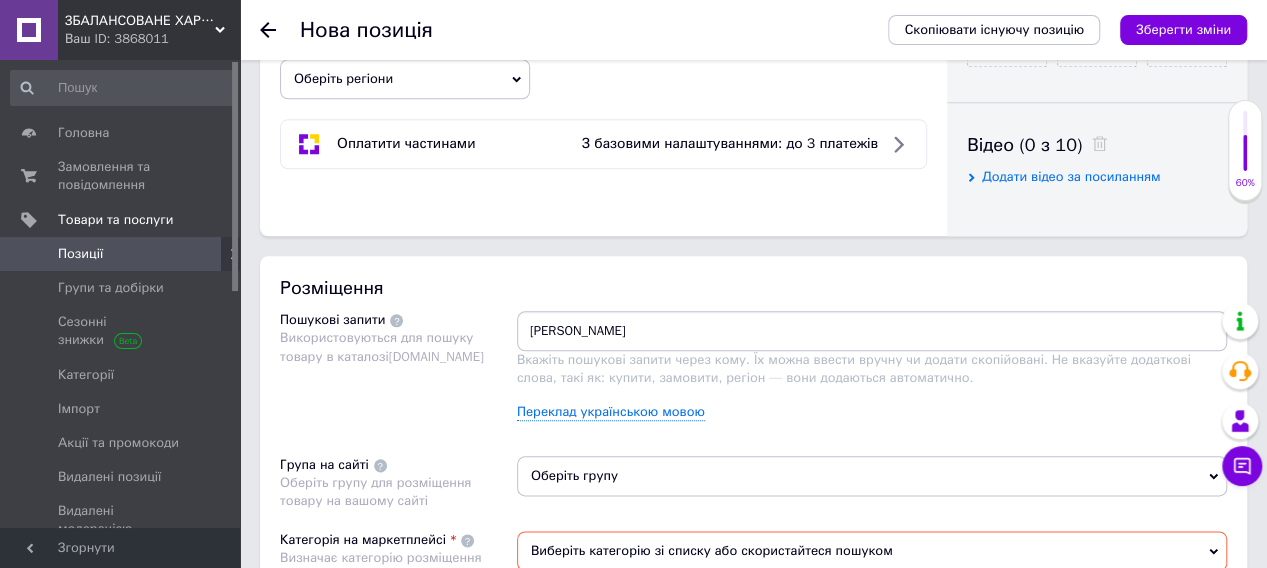 type on "коктейль Гербалайф" 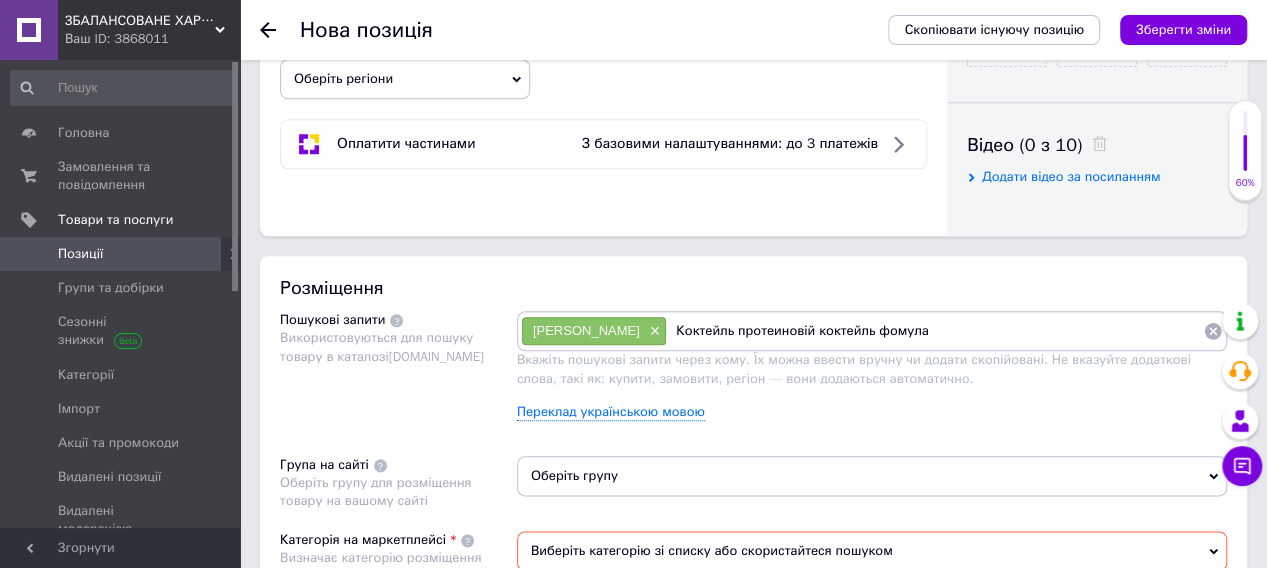 type on "Коктейль протеиновій коктейль фомула 1" 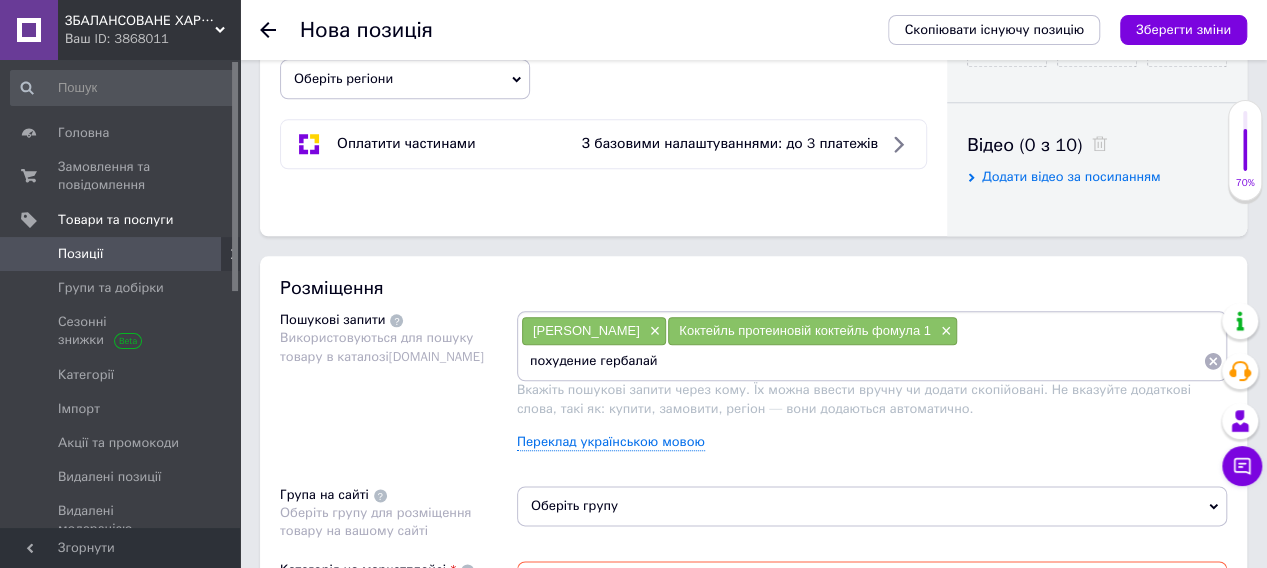type on "похудение гербалайф" 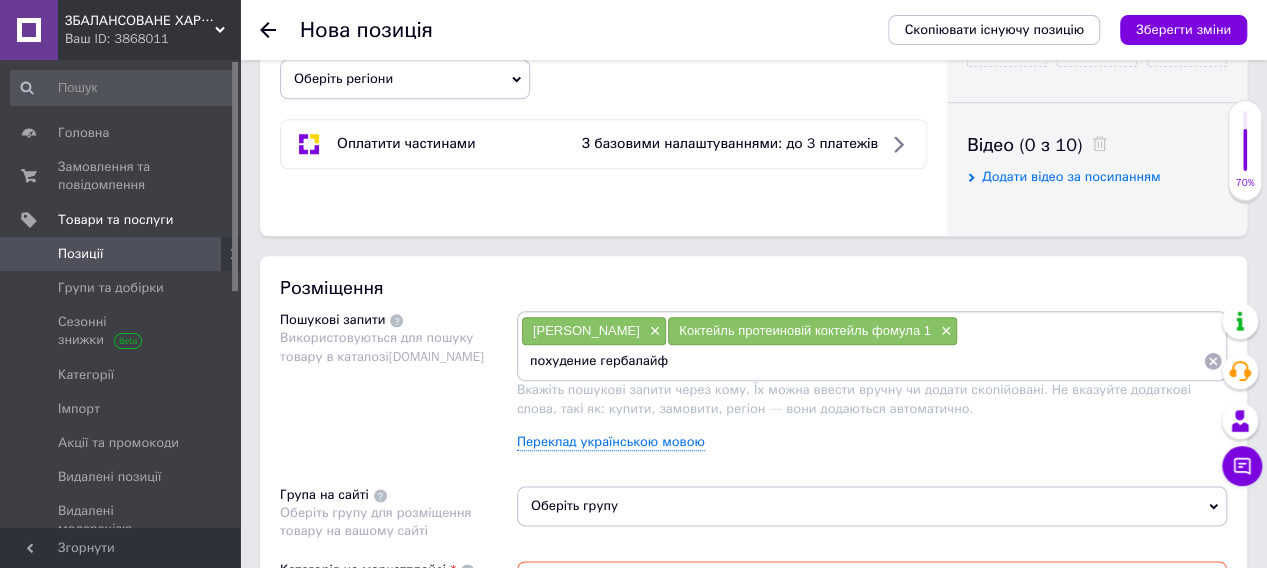type 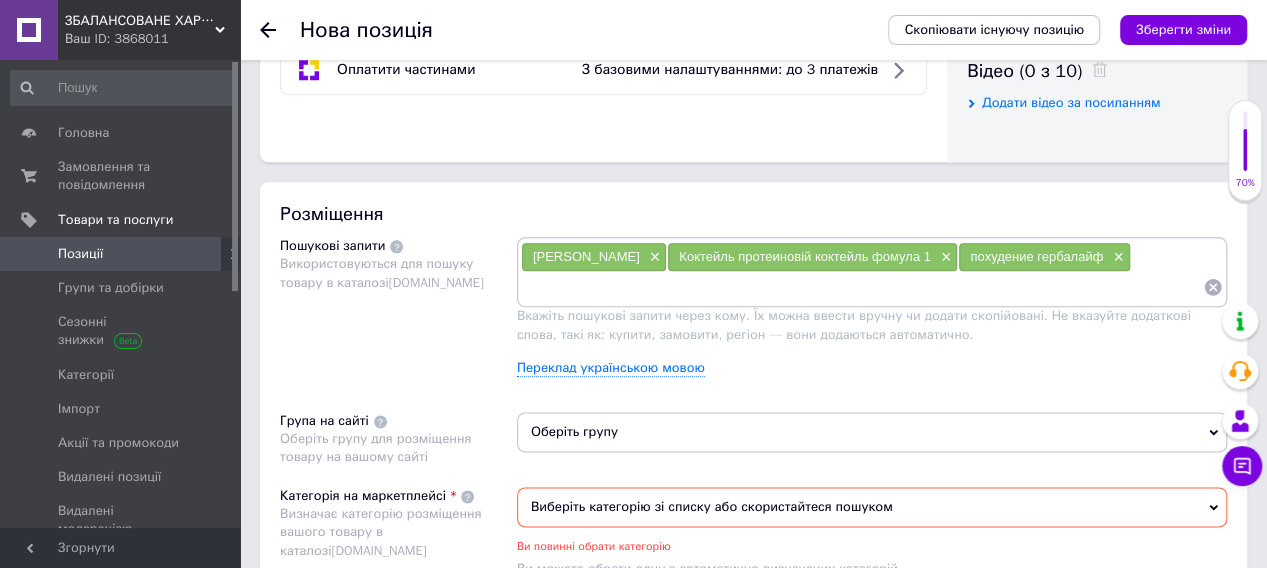 scroll, scrollTop: 1060, scrollLeft: 0, axis: vertical 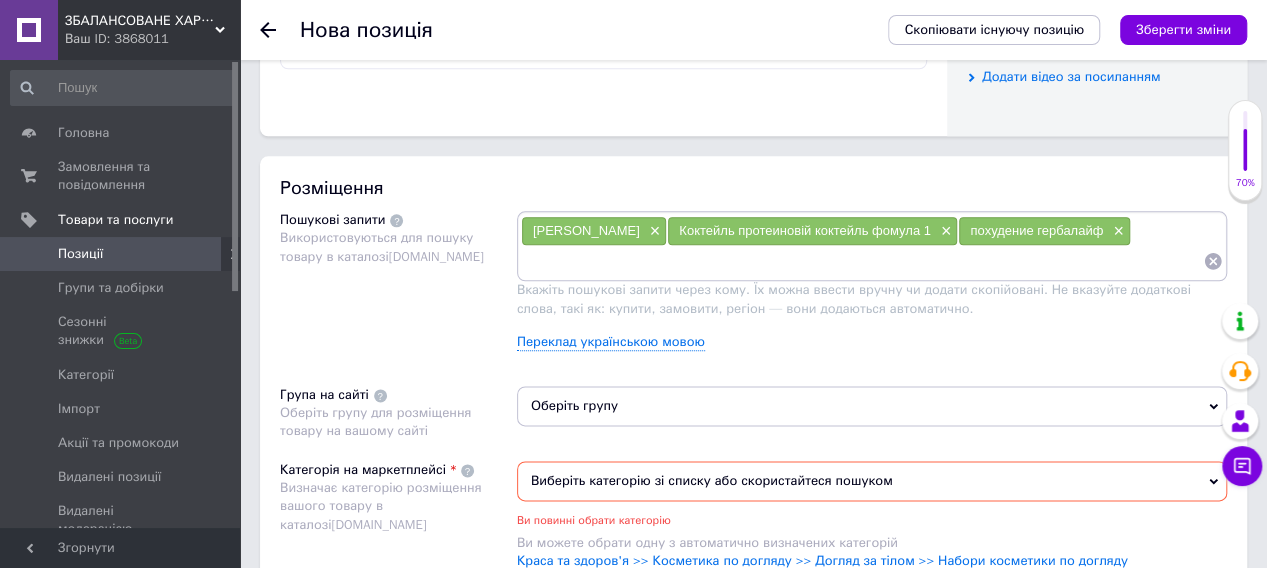 click 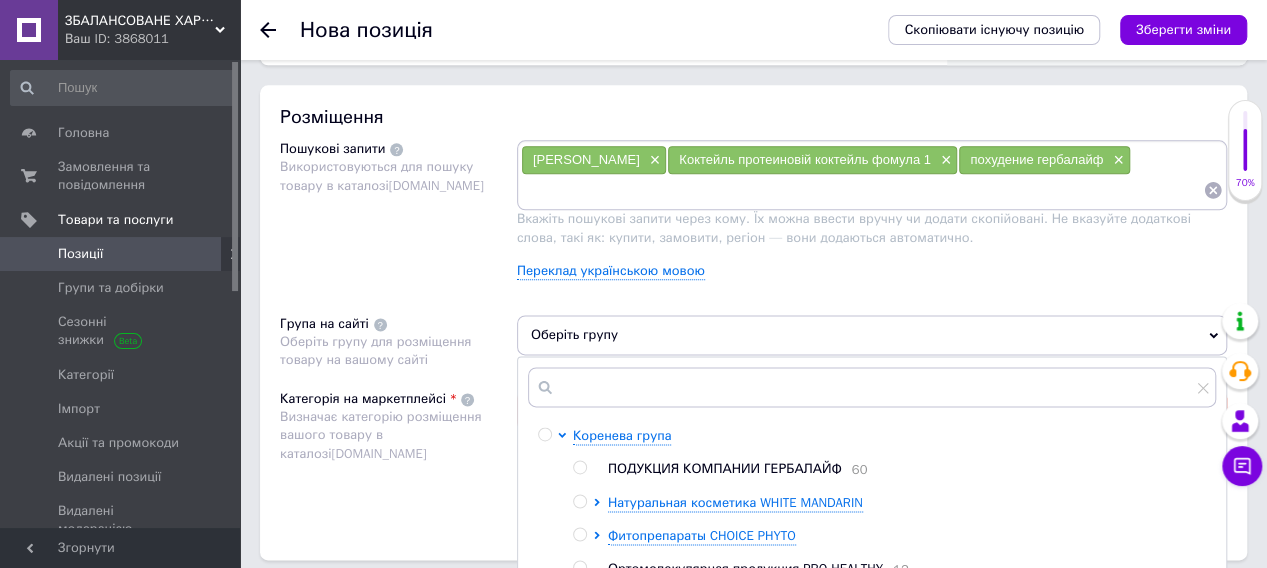 scroll, scrollTop: 1160, scrollLeft: 0, axis: vertical 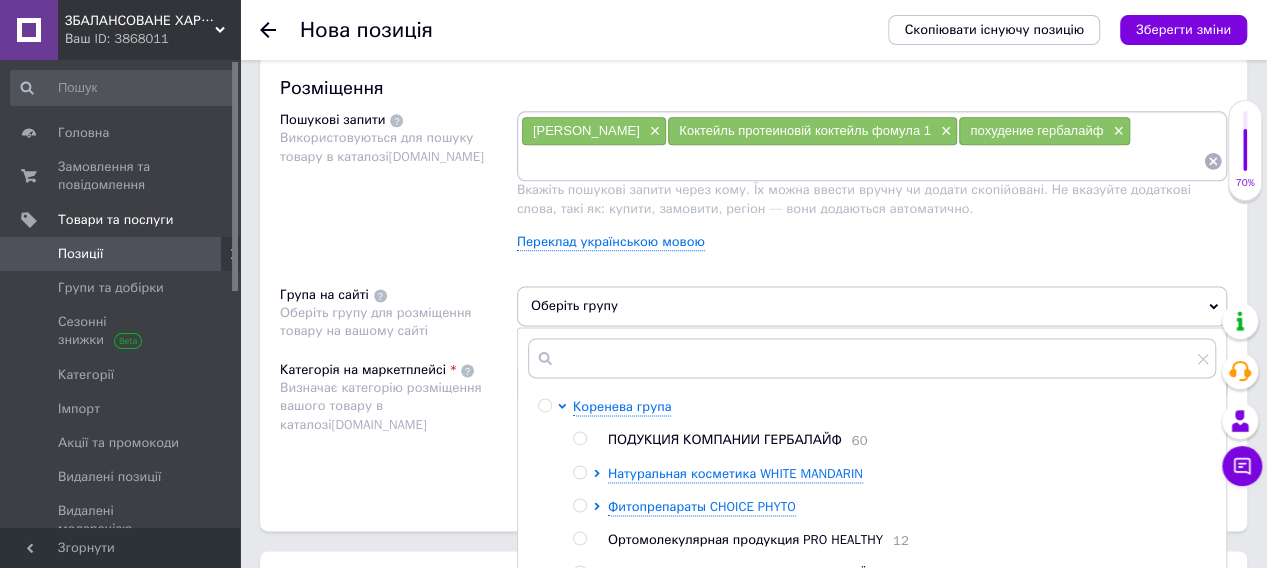 click at bounding box center [579, 438] 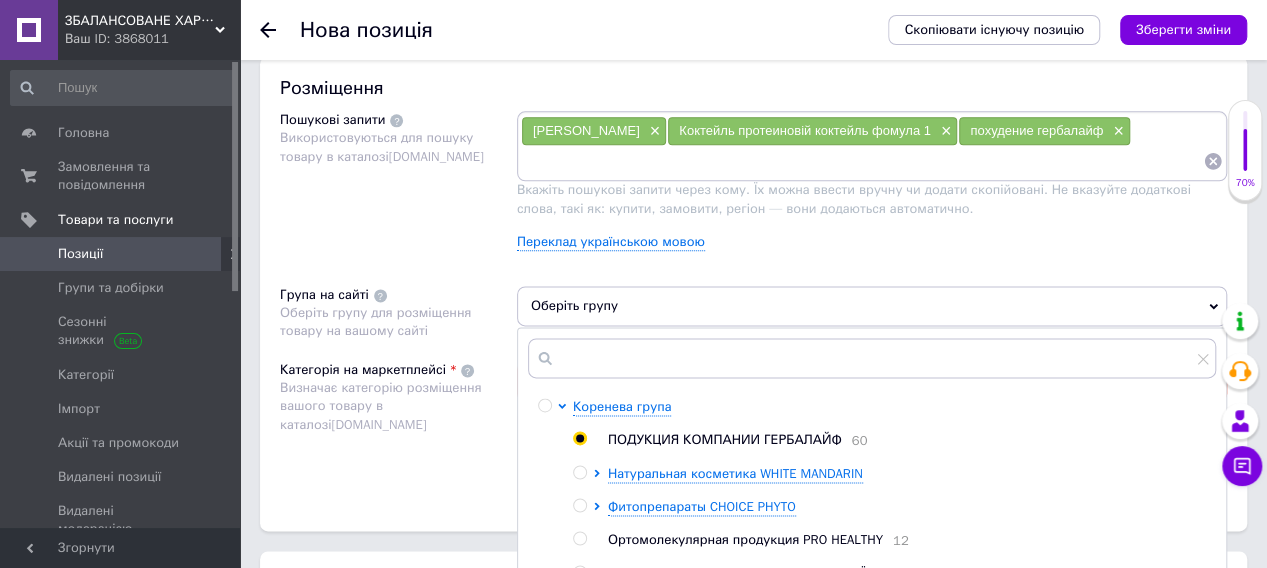 radio on "true" 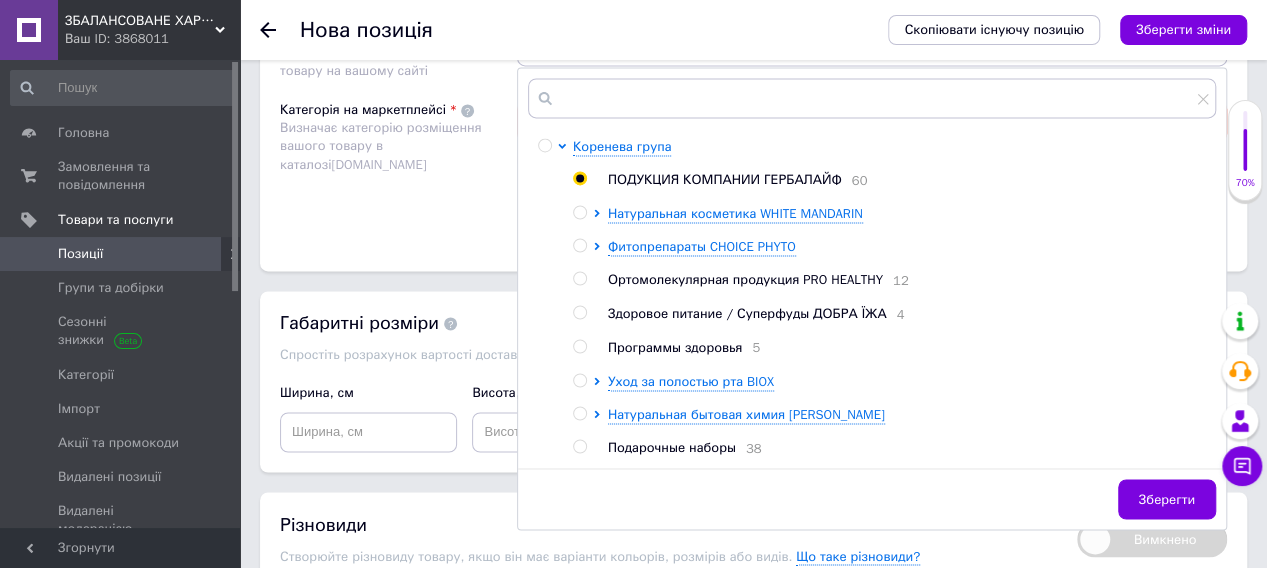 scroll, scrollTop: 1560, scrollLeft: 0, axis: vertical 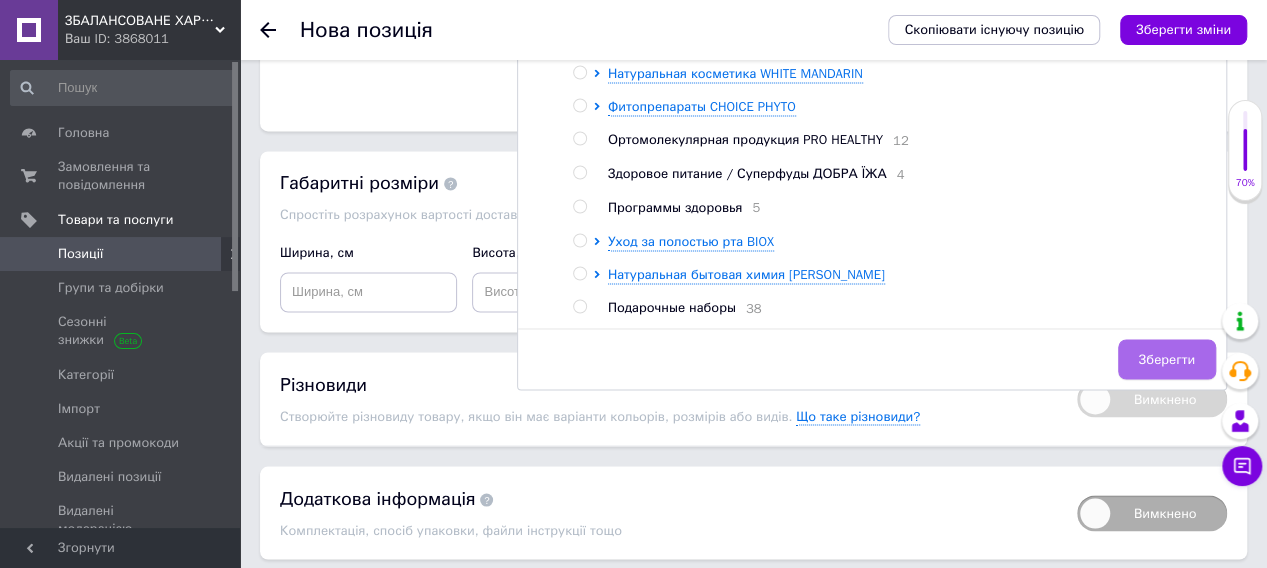 click on "Зберегти" at bounding box center [1167, 359] 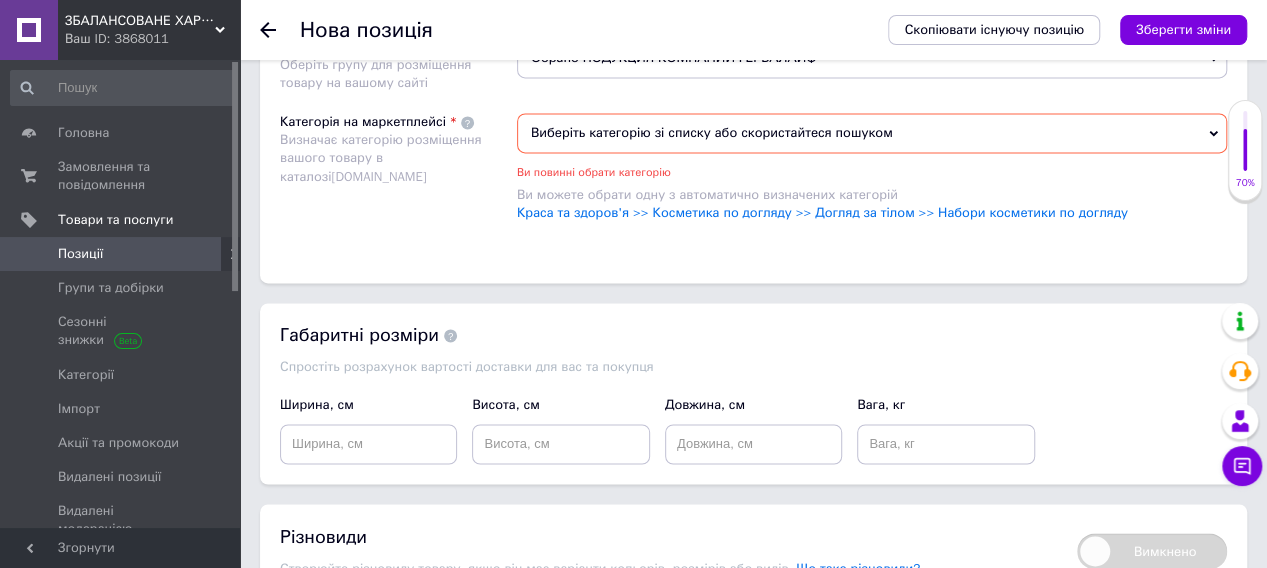 scroll, scrollTop: 1260, scrollLeft: 0, axis: vertical 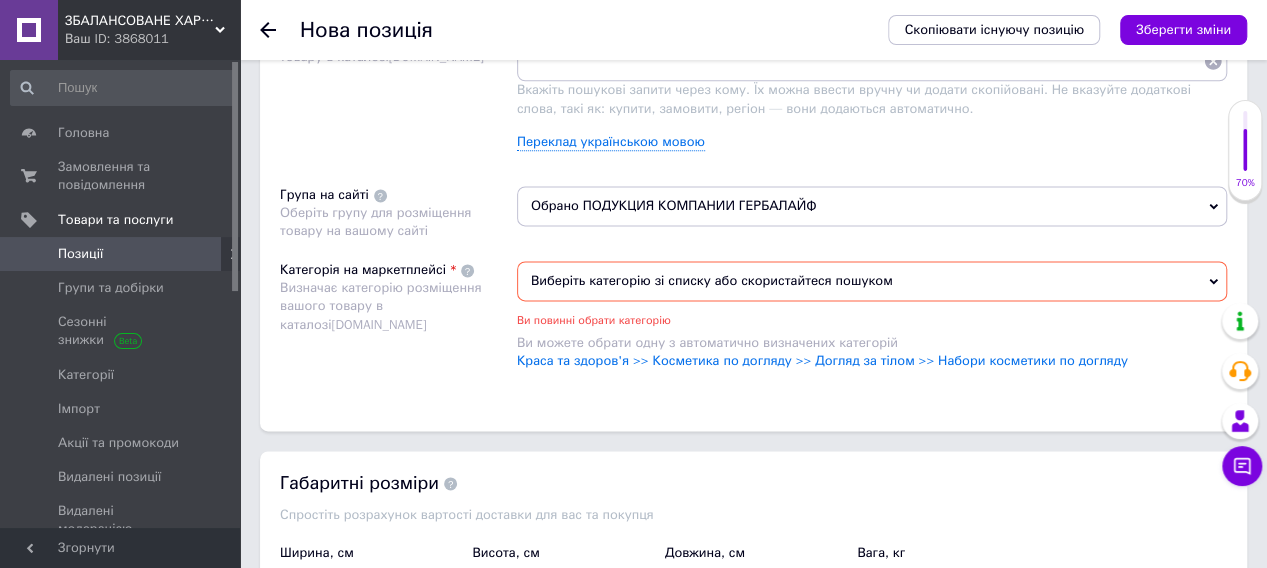 click on "Виберіть категорію зі списку або скористайтеся пошуком" at bounding box center (872, 281) 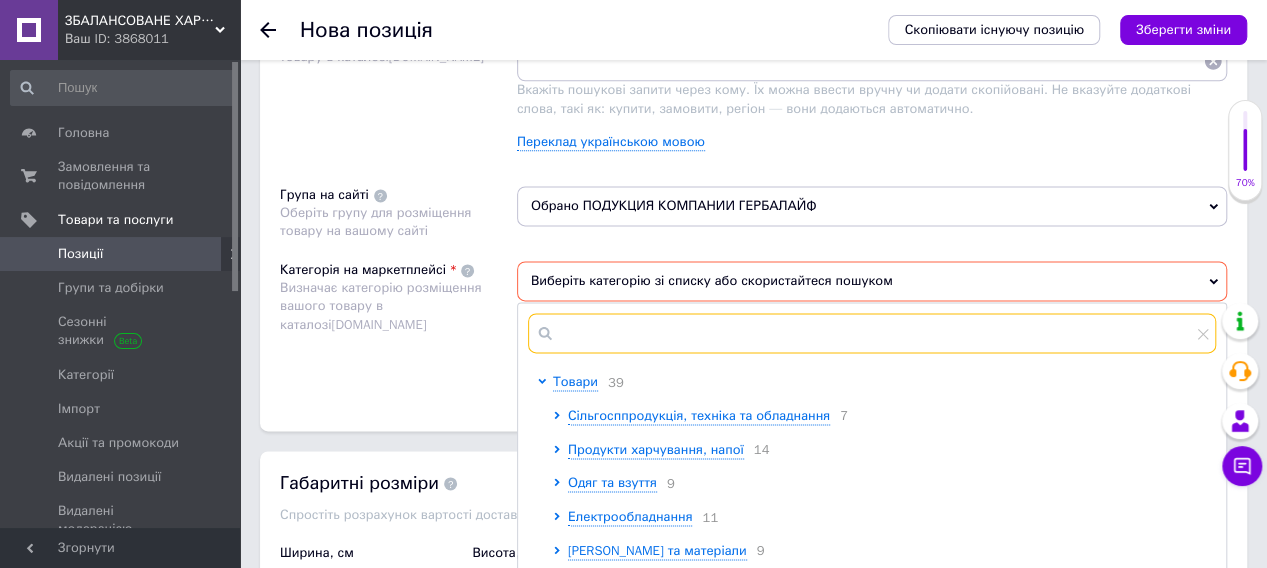 click at bounding box center [872, 333] 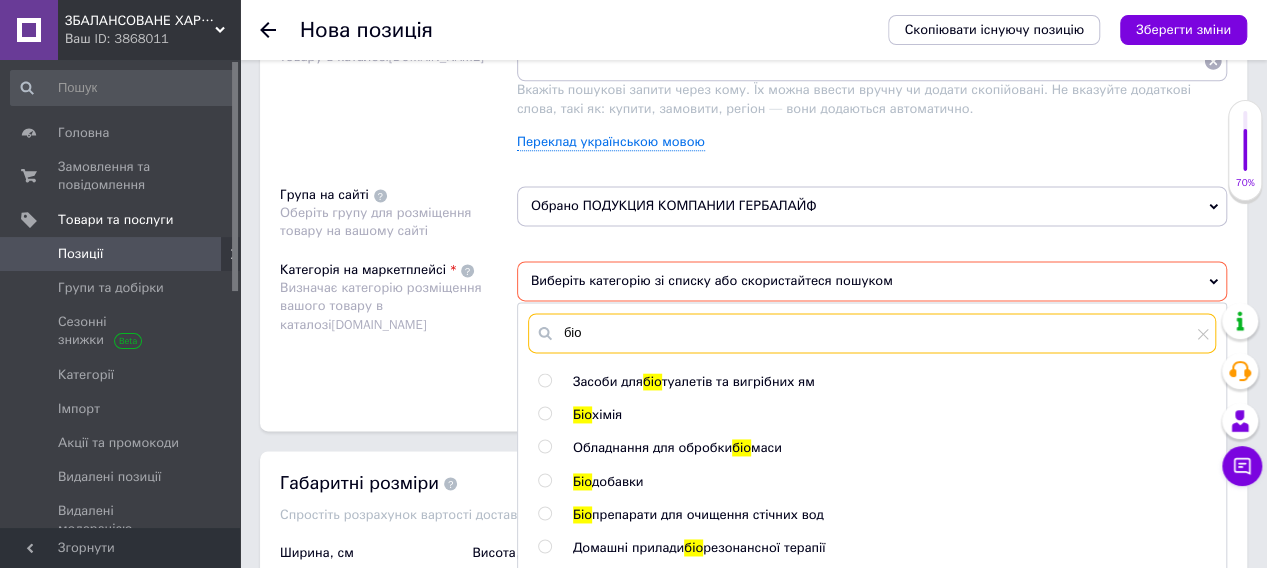 type on "біо" 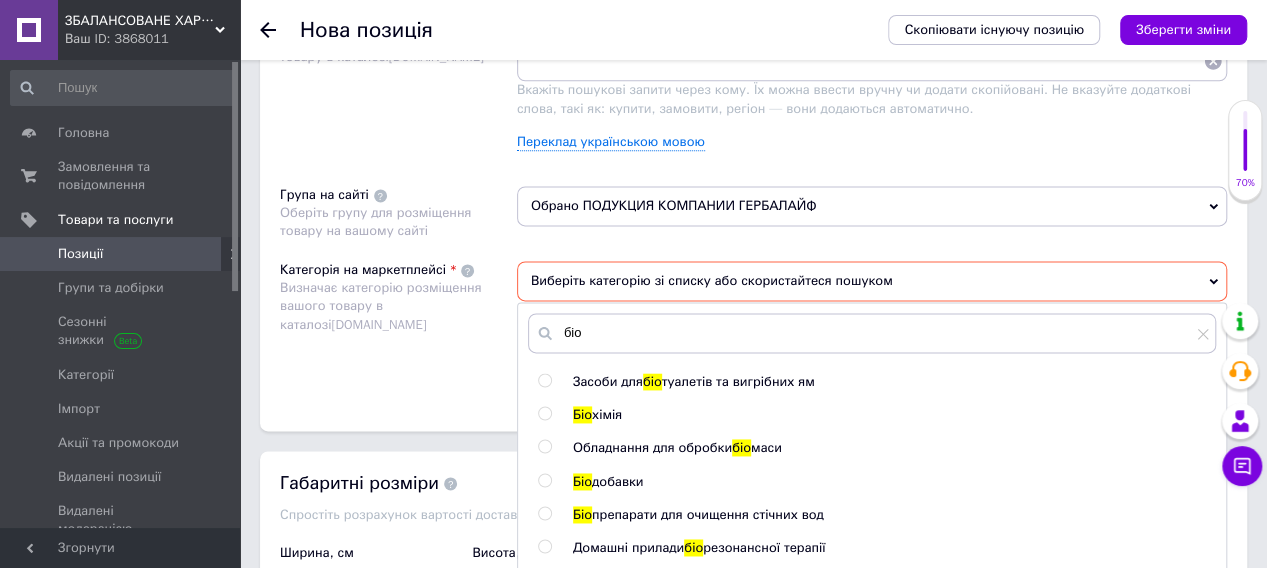 click at bounding box center [544, 480] 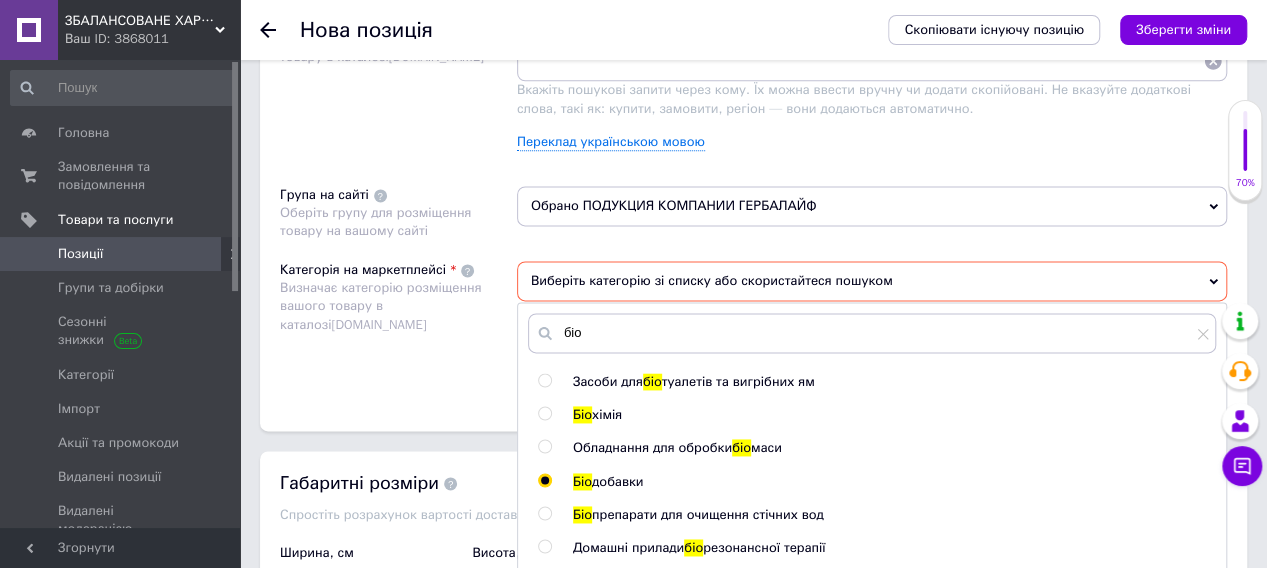radio on "true" 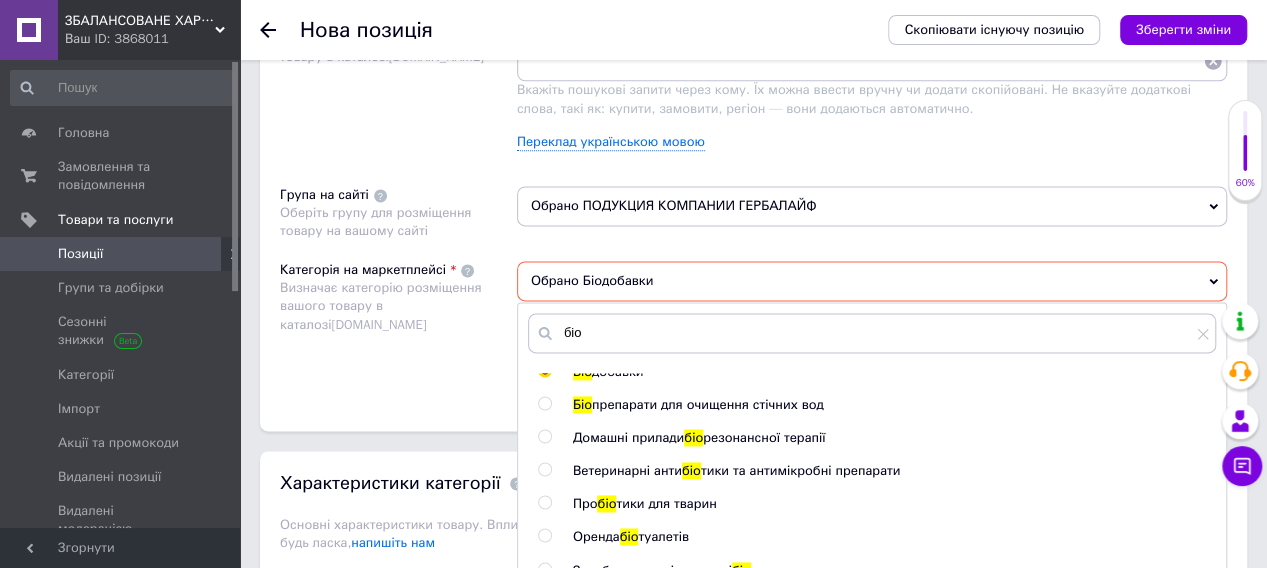 scroll, scrollTop: 112, scrollLeft: 0, axis: vertical 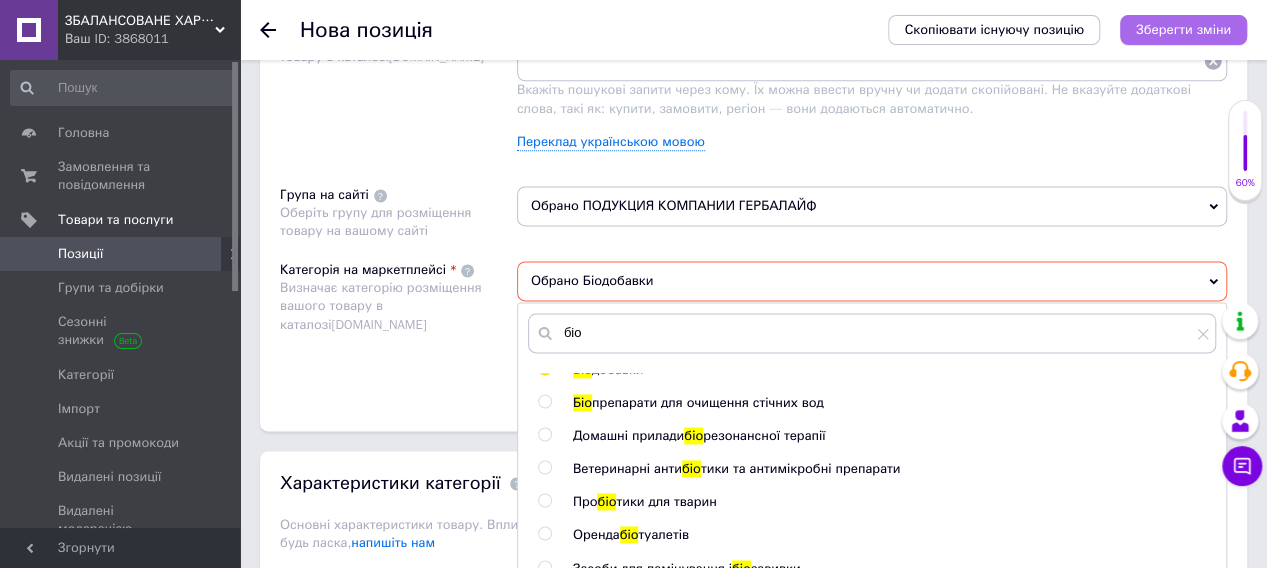 click on "Зберегти зміни" at bounding box center (1183, 29) 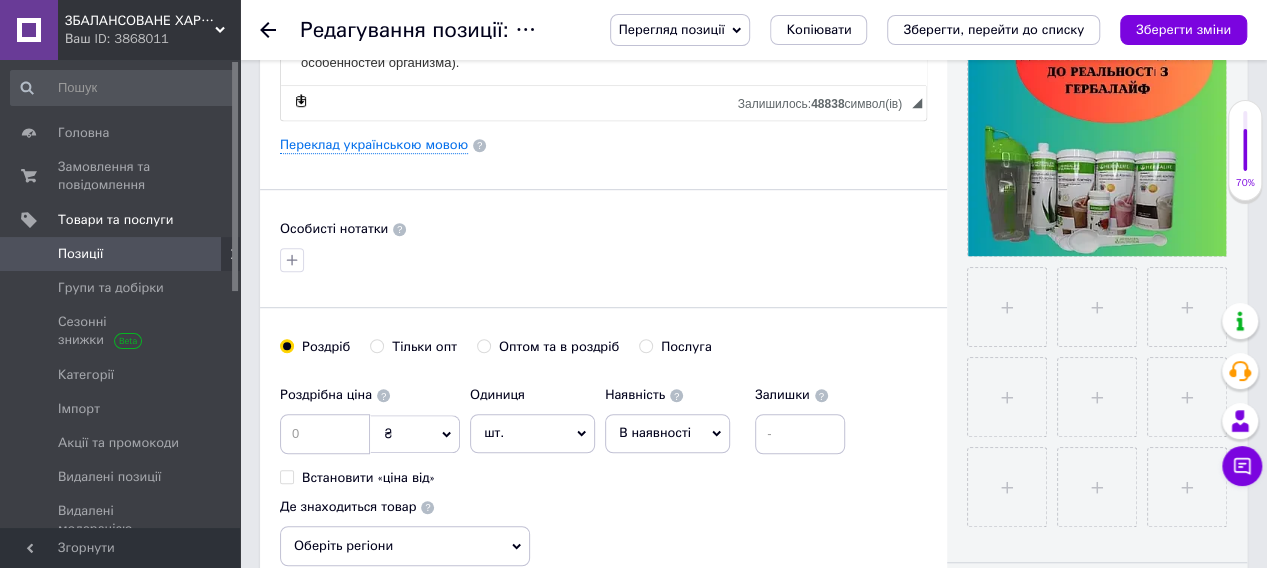 scroll, scrollTop: 700, scrollLeft: 0, axis: vertical 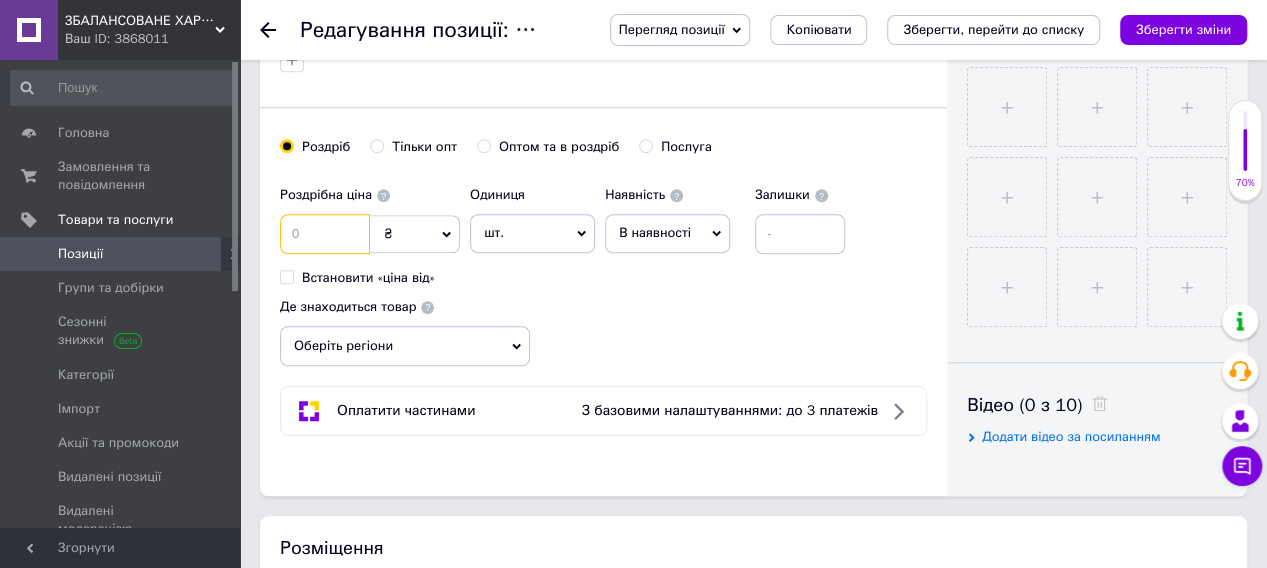 click at bounding box center [325, 234] 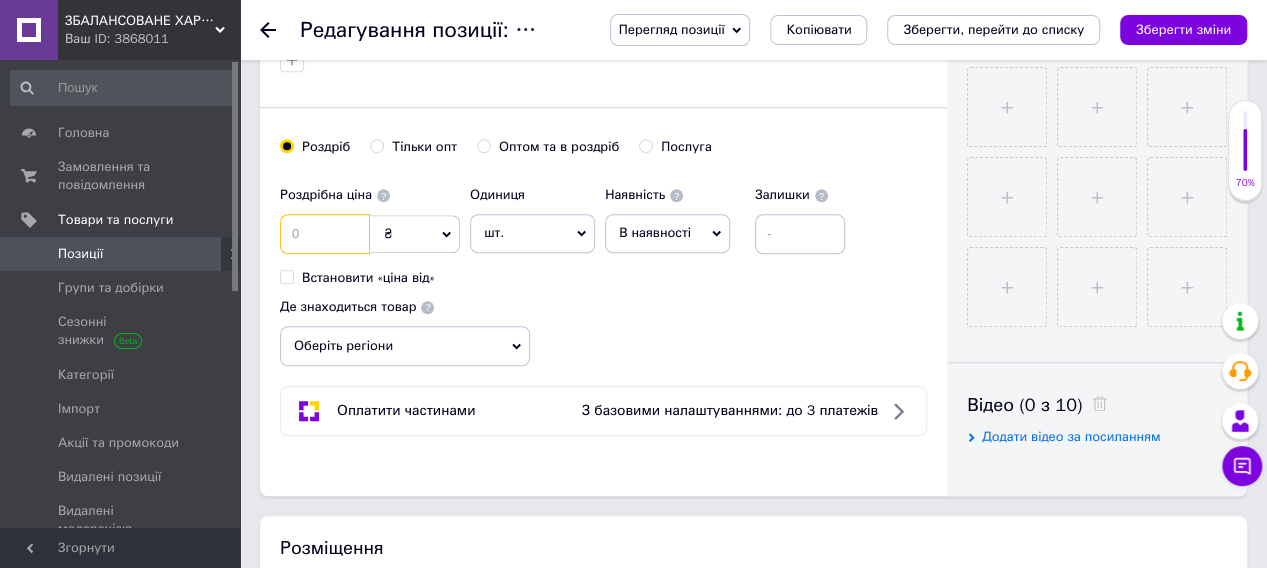 click at bounding box center (325, 234) 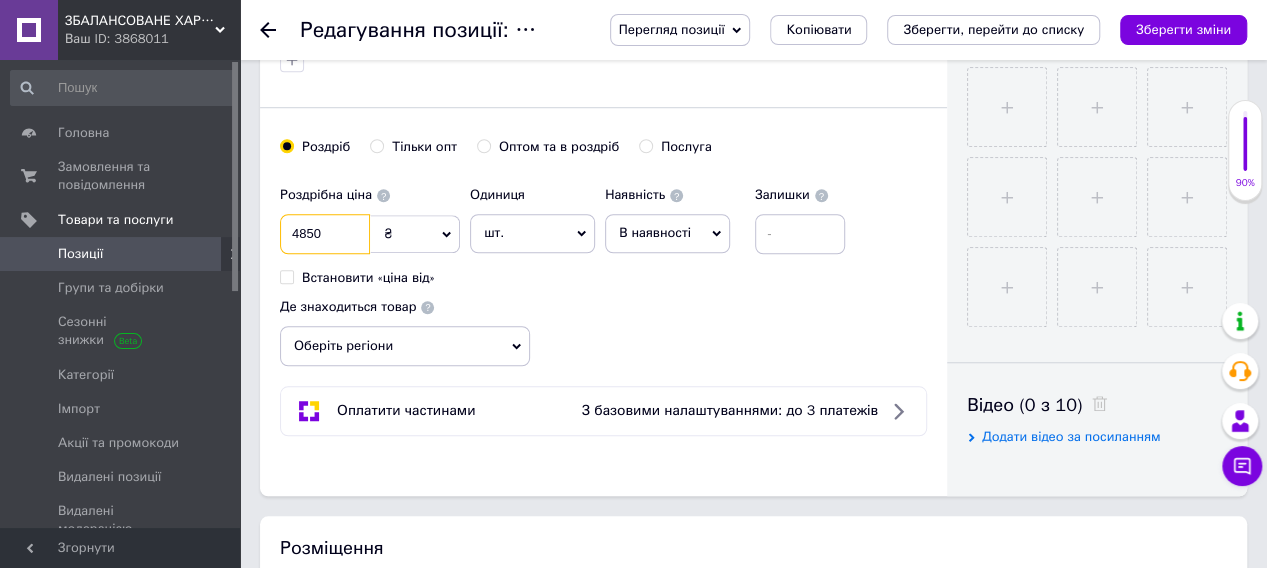 type on "4850" 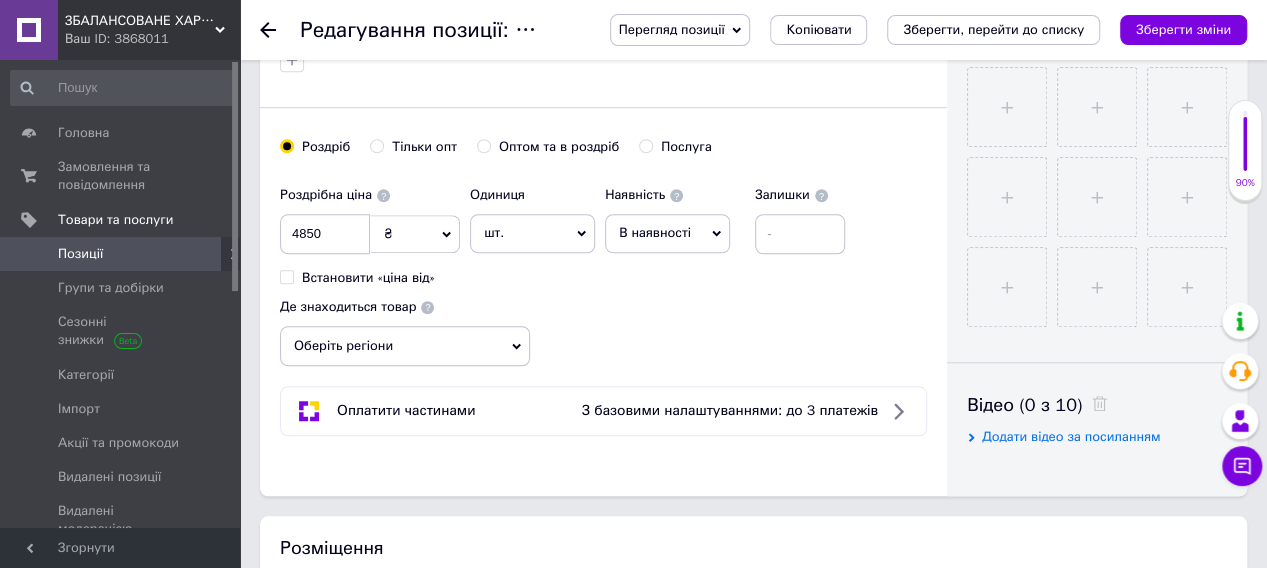 click on "Роздрібна ціна 4850 ₴ $ EUR CHF GBP ¥ PLN ₸ MDL HUF KGS CNY TRY KRW lei Встановити «ціна від» Одиниця шт. Популярне комплект упаковка кв.м пара м кг пог.м послуга т а автоцистерна ампула б балон банка блістер бобіна бочка бут бухта в ват виїзд відро г г га година гр/кв.м гігакалорія д дав два місяці день доба доза є єврокуб з зміна к кВт каністра карат кв.дм кв.м кв.см кв.фут квартал кг кг/кв.м км колесо комплект коробка куб.дм куб.м л л лист м м мВт мл мм моток місяць мішок н набір номер о об'єкт од. п палетомісце пара партія пач пог.м послуга посівна одиниця птахомісце півроку пігулка" at bounding box center (567, 231) 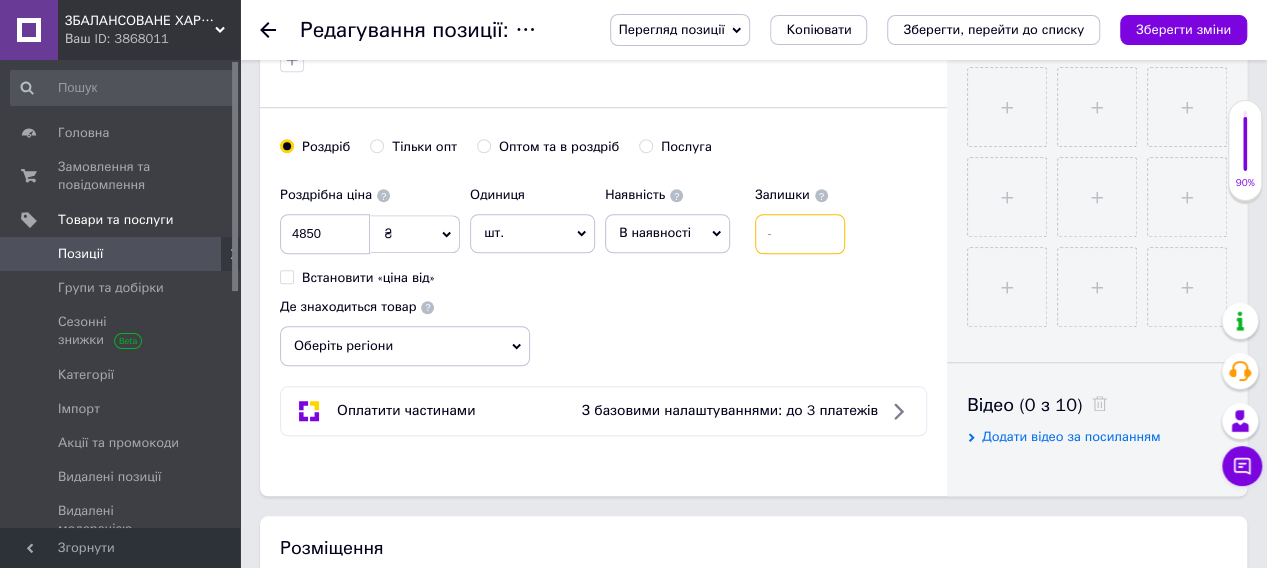 click at bounding box center [800, 234] 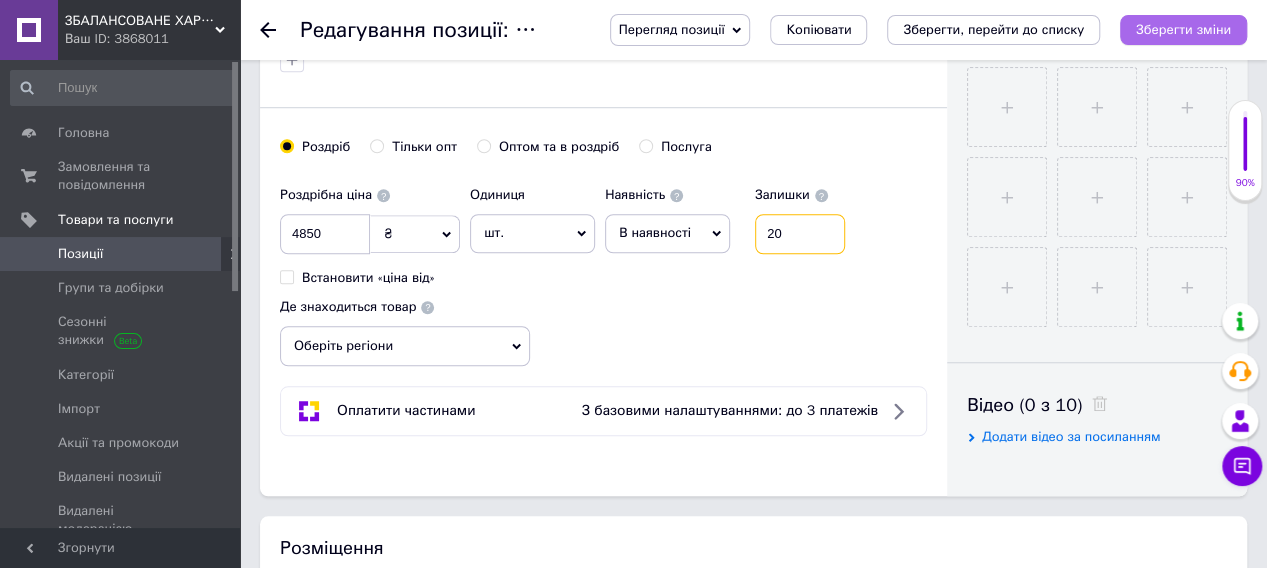 type on "20" 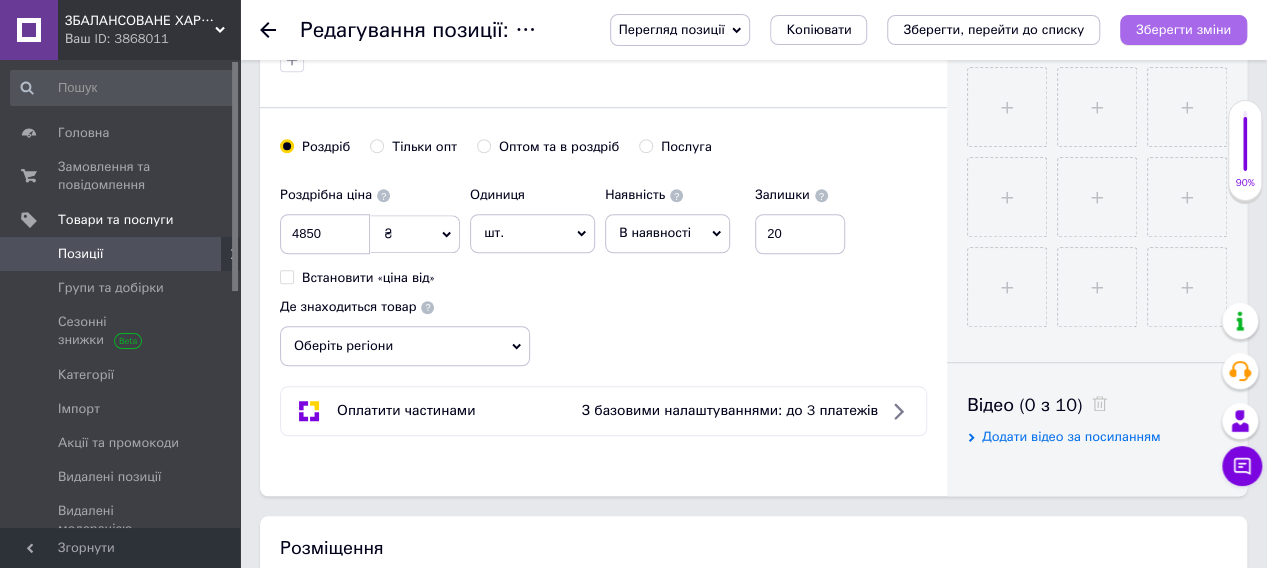 click on "Зберегти зміни" at bounding box center (1183, 29) 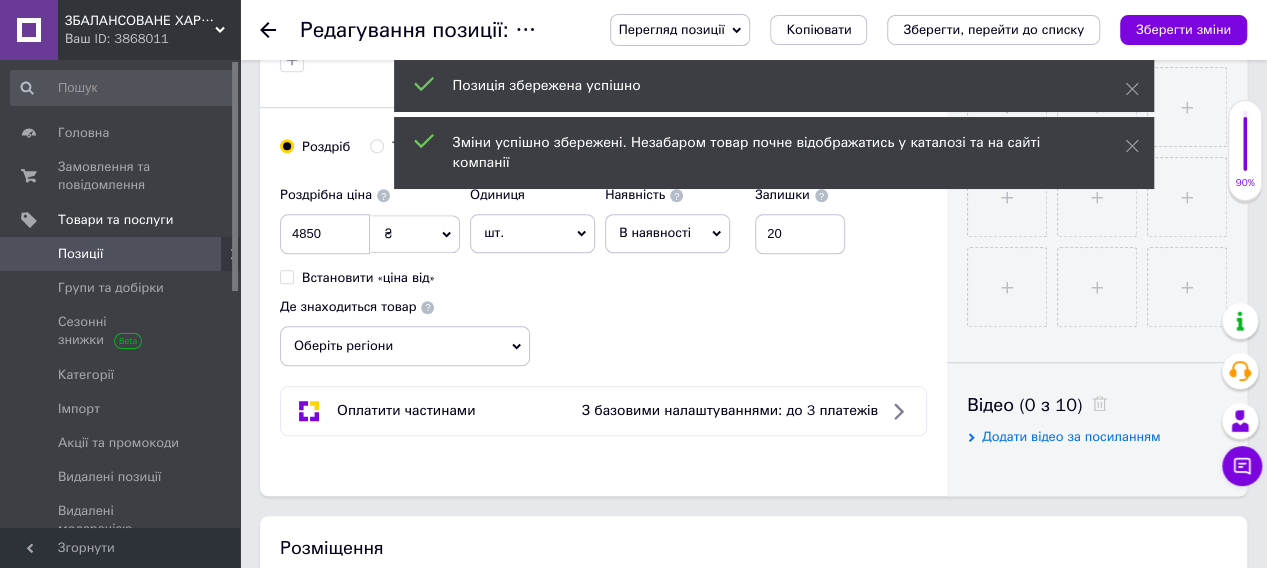 click 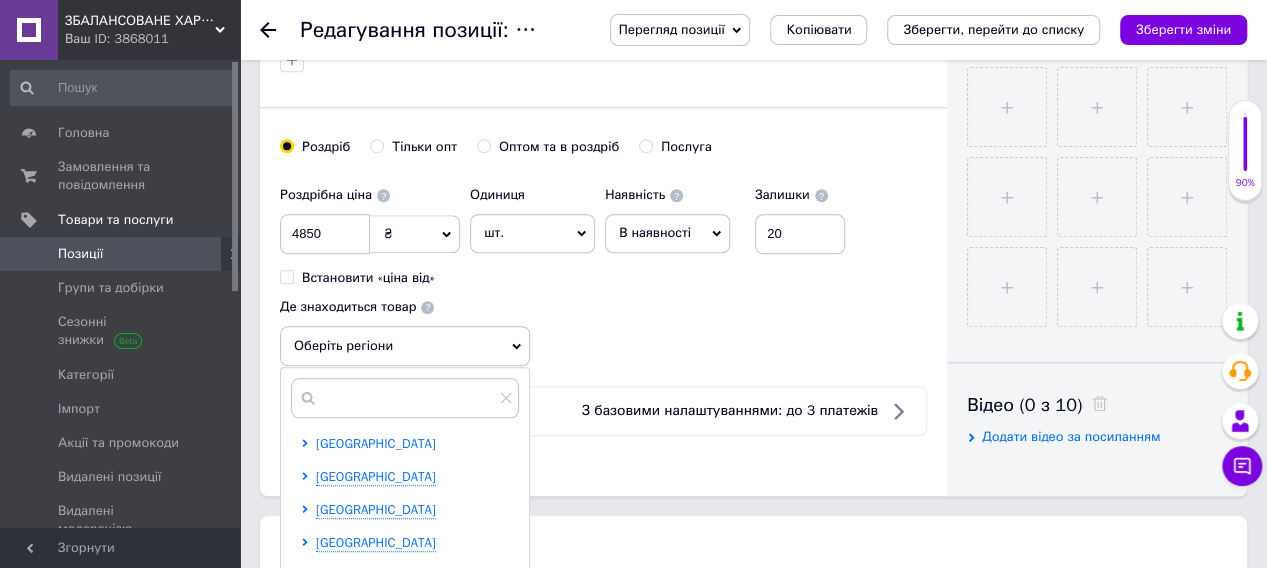 scroll, scrollTop: 200, scrollLeft: 0, axis: vertical 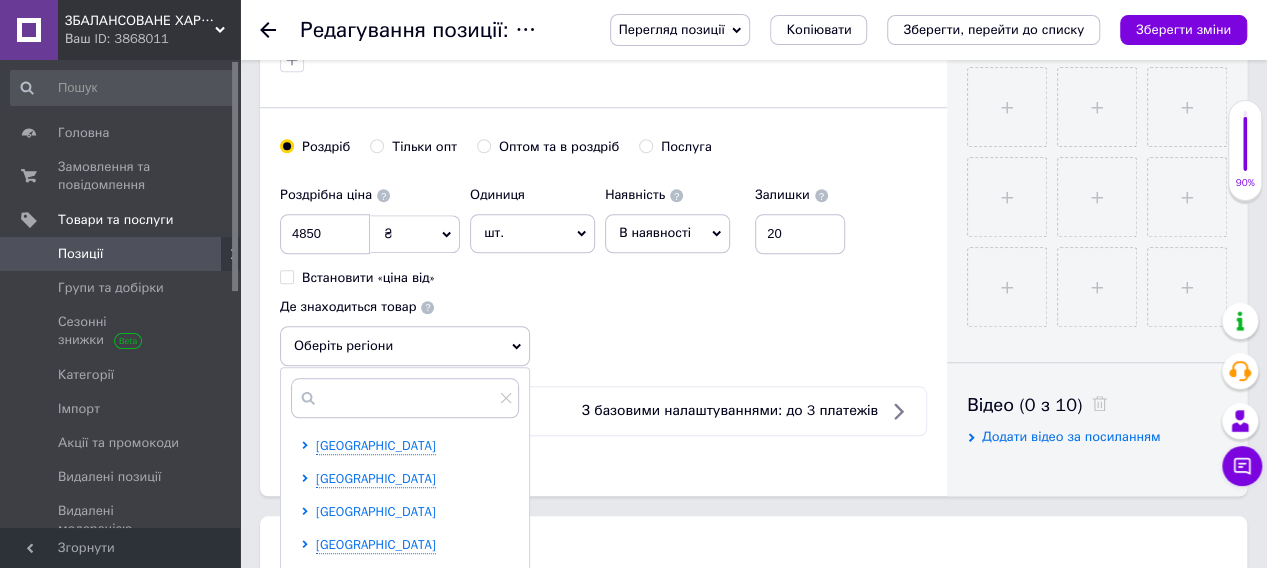click on "Київська область" at bounding box center (376, 511) 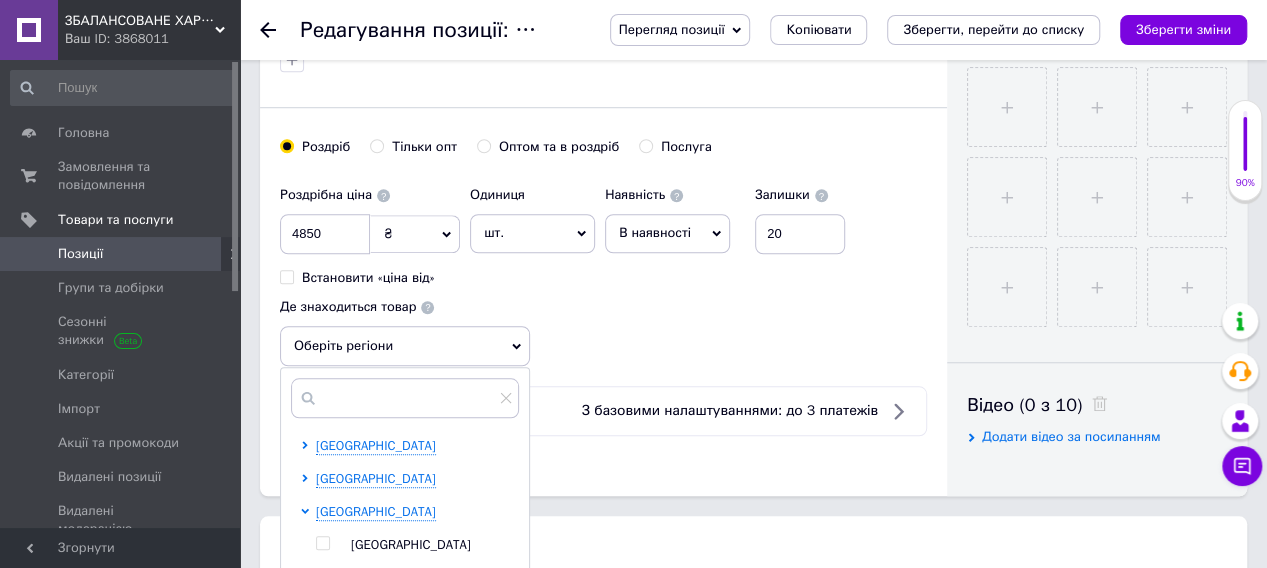 click at bounding box center (322, 543) 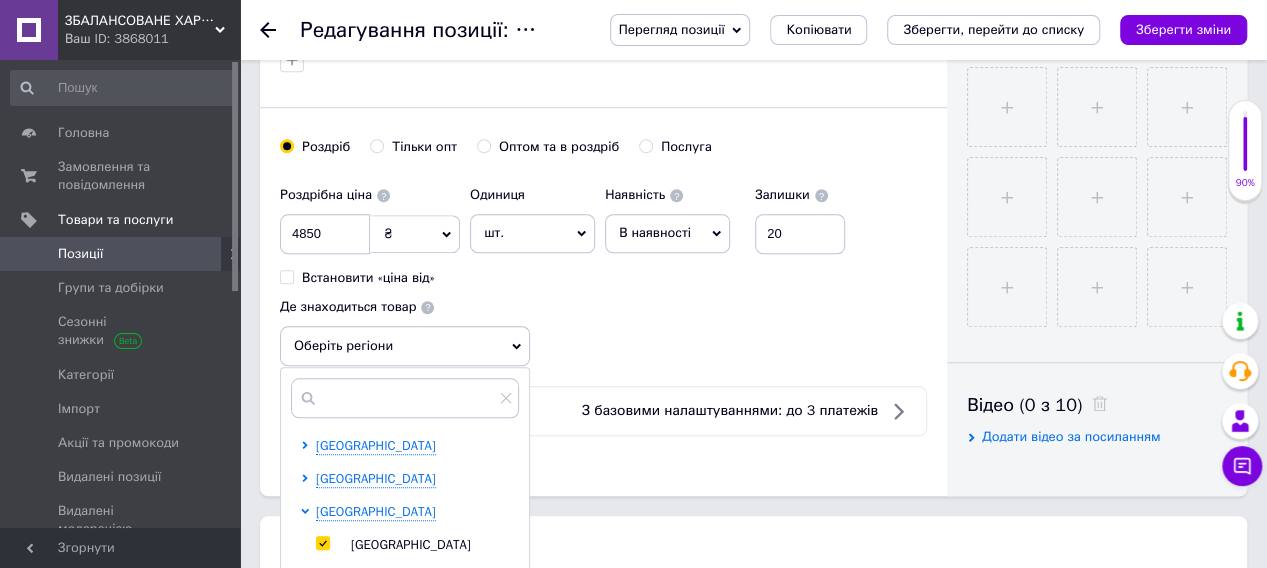 checkbox on "true" 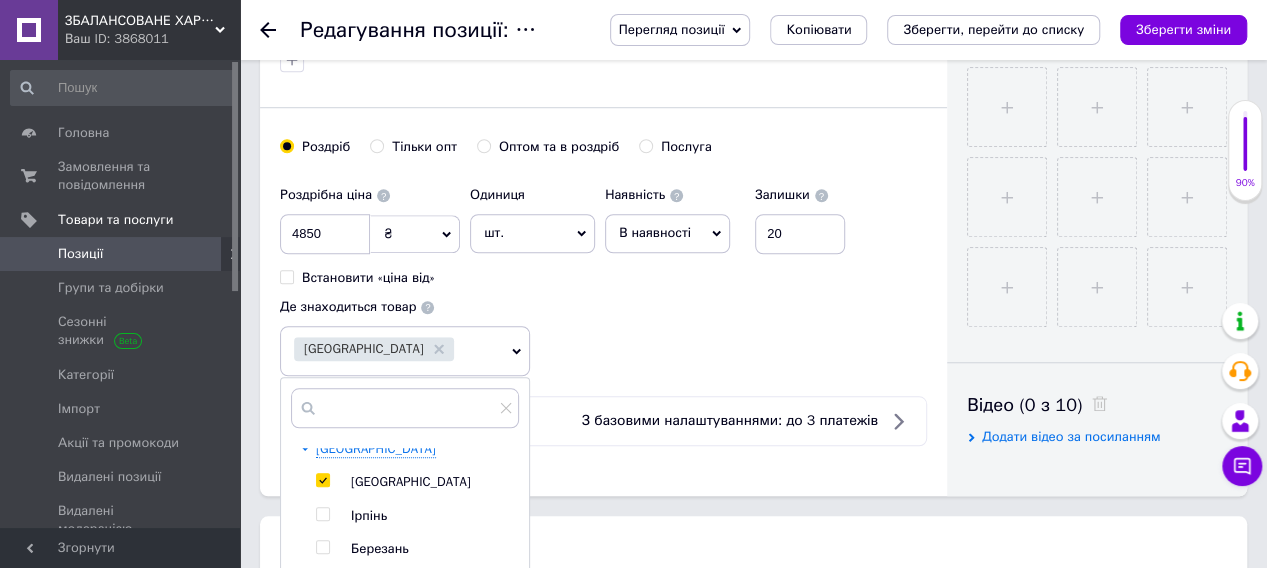 scroll, scrollTop: 300, scrollLeft: 0, axis: vertical 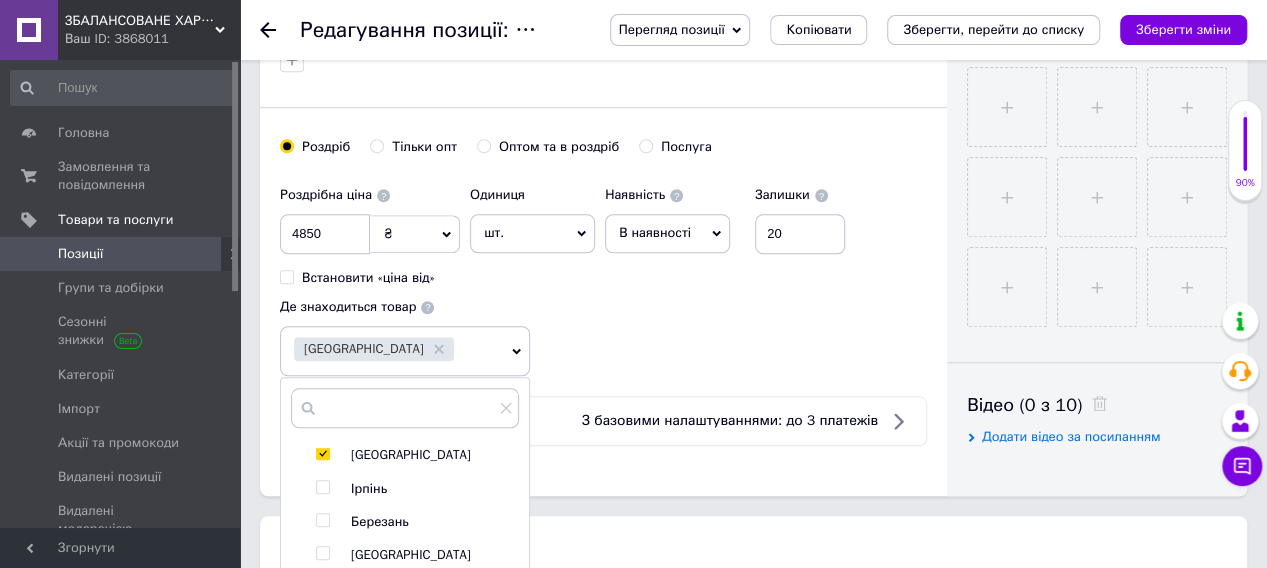 click on "Роздрібна ціна 4850 ₴ $ EUR CHF GBP ¥ PLN ₸ MDL HUF KGS CNY TRY KRW lei Встановити «ціна від» Одиниця шт. Популярне комплект упаковка кв.м пара м кг пог.м послуга т а автоцистерна ампула б балон банка блістер бобіна бочка бут бухта в ват виїзд відро г г га година гр/кв.м гігакалорія д дав два місяці день доба доза є єврокуб з зміна к кВт каністра карат кв.дм кв.м кв.см кв.фут квартал кг кг/кв.м км колесо комплект коробка куб.дм куб.м л л лист м м мВт мл мм моток місяць мішок н набір номер о об'єкт од. п палетомісце пара партія пач пог.м послуга посівна одиниця птахомісце півроку пігулка" at bounding box center [603, 276] 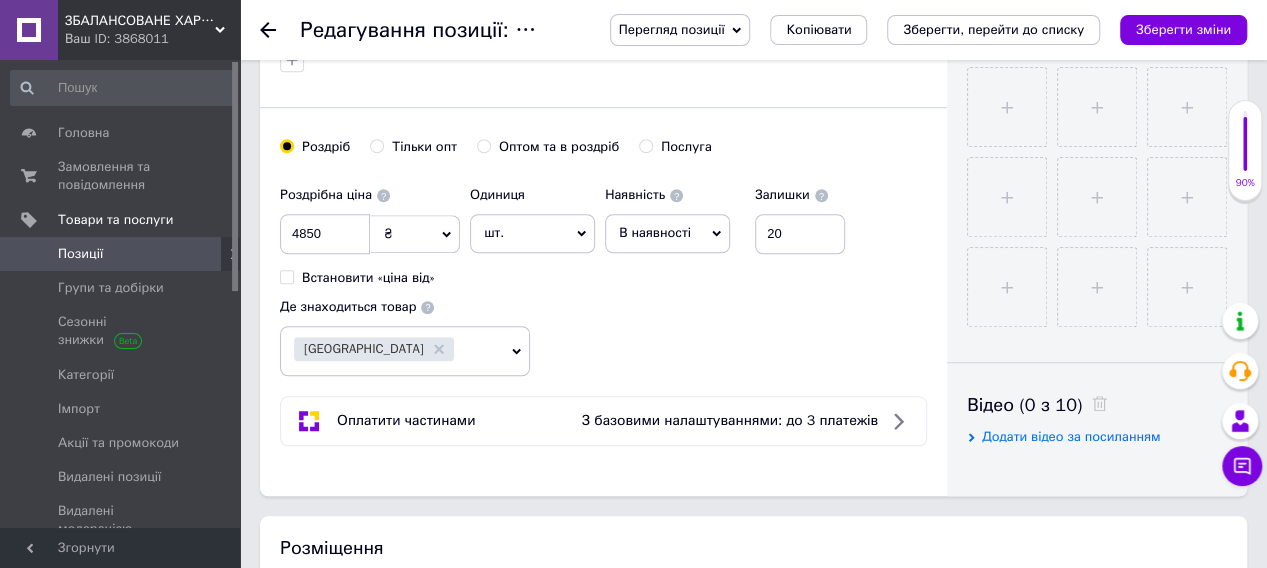 click on "Київ" at bounding box center [392, 351] 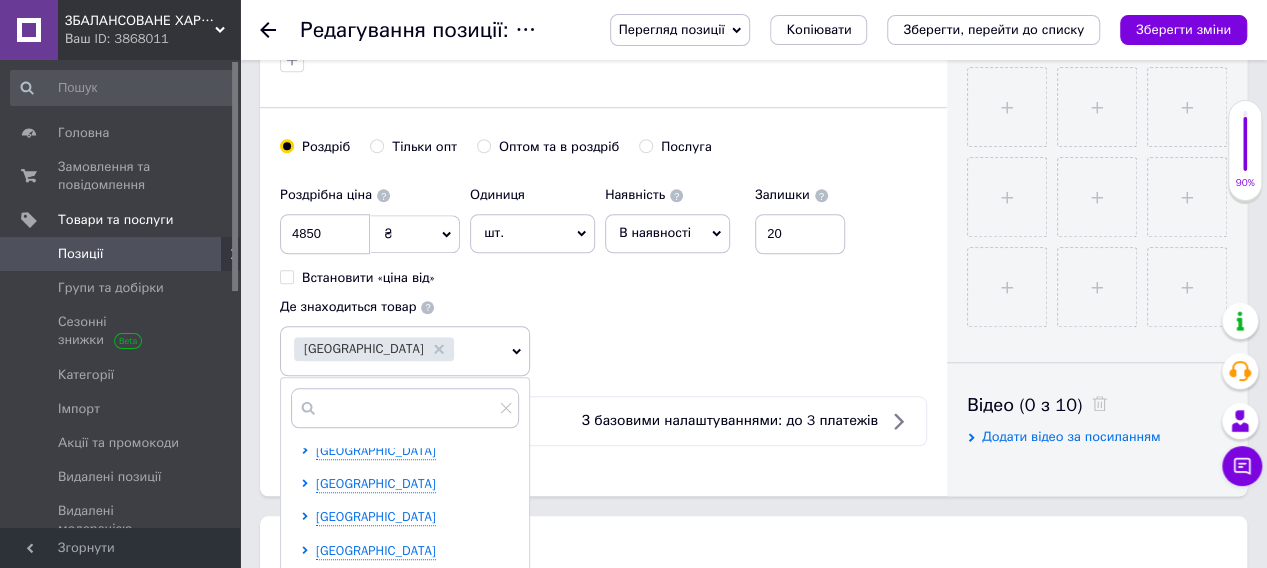 scroll, scrollTop: 100, scrollLeft: 0, axis: vertical 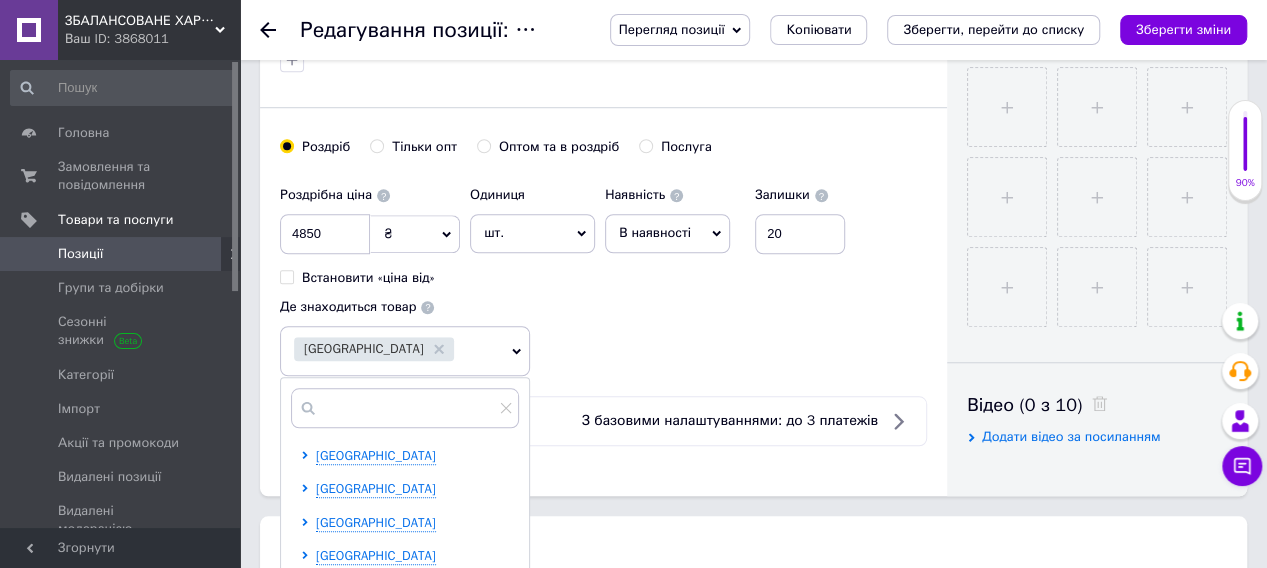 click on "Київ" at bounding box center [392, 351] 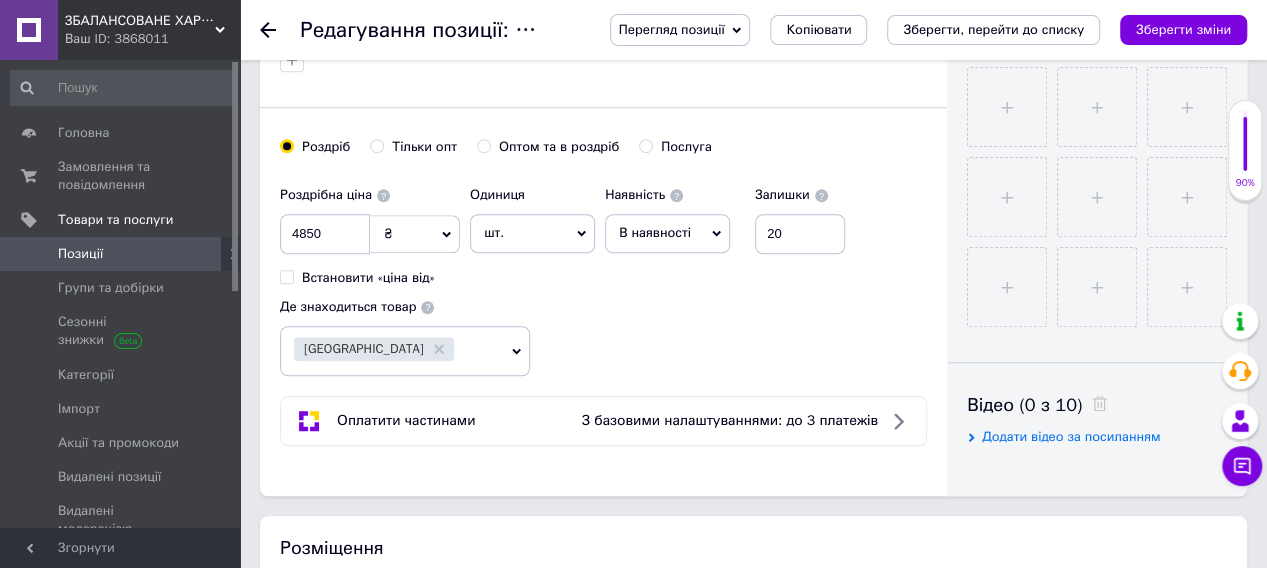 click on "Київ" at bounding box center [392, 351] 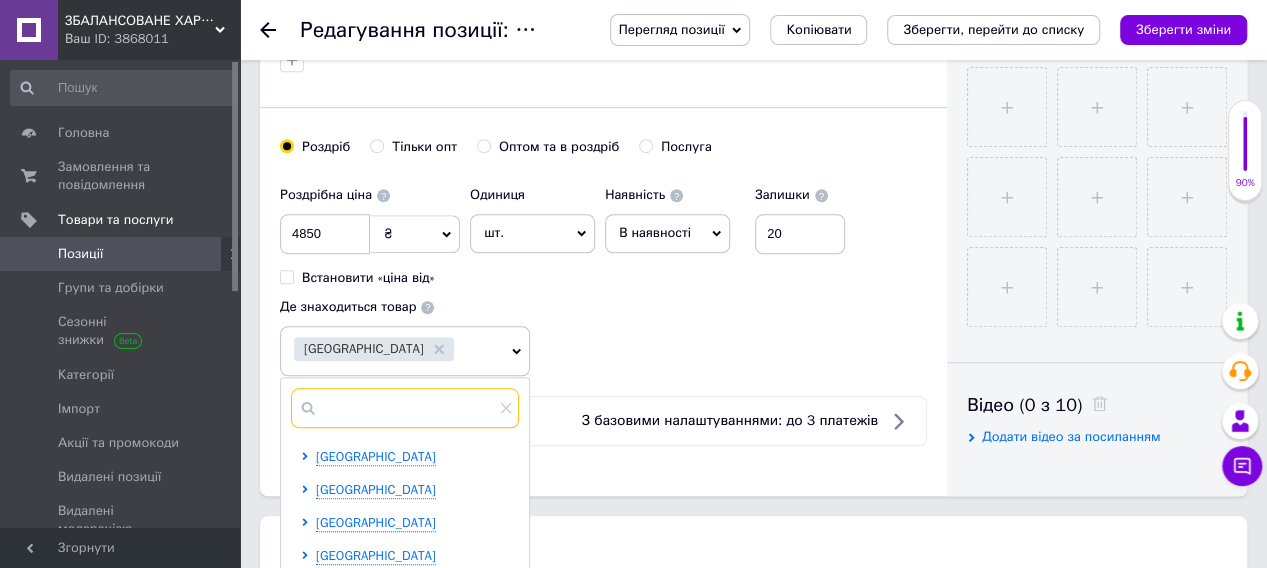 click at bounding box center [405, 408] 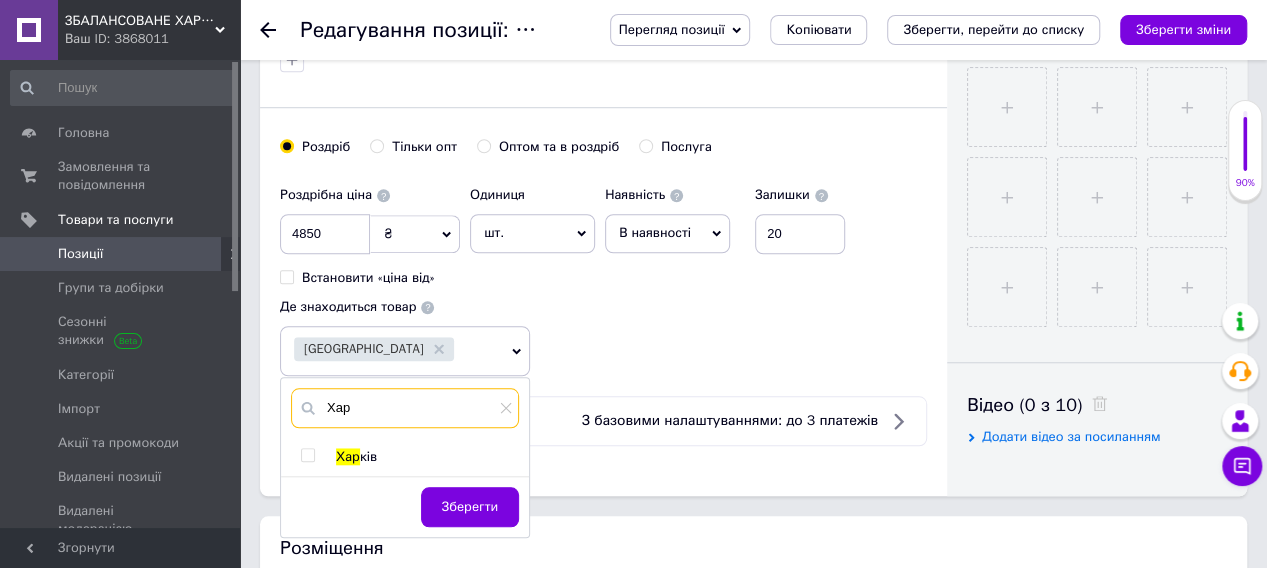 type on "Хар" 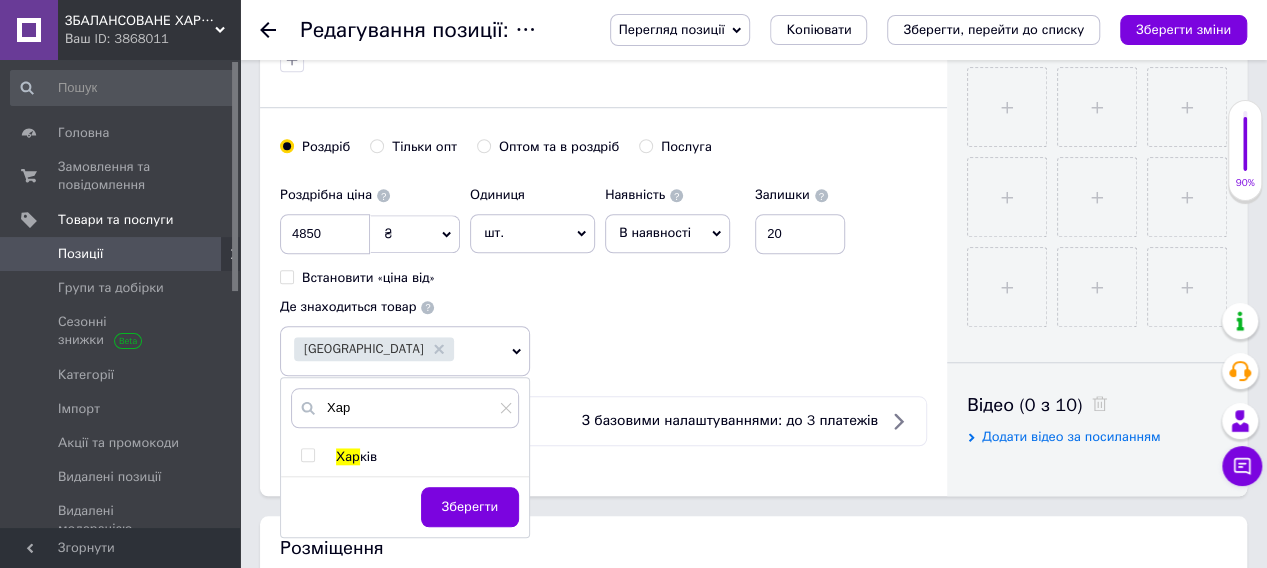 click at bounding box center (307, 455) 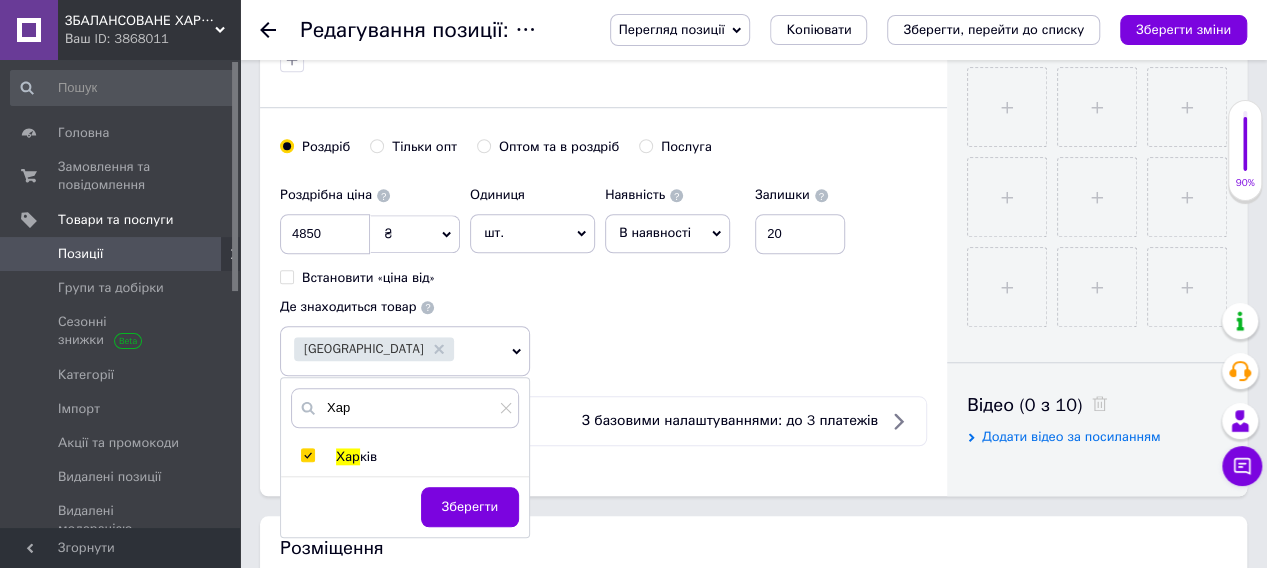 checkbox on "true" 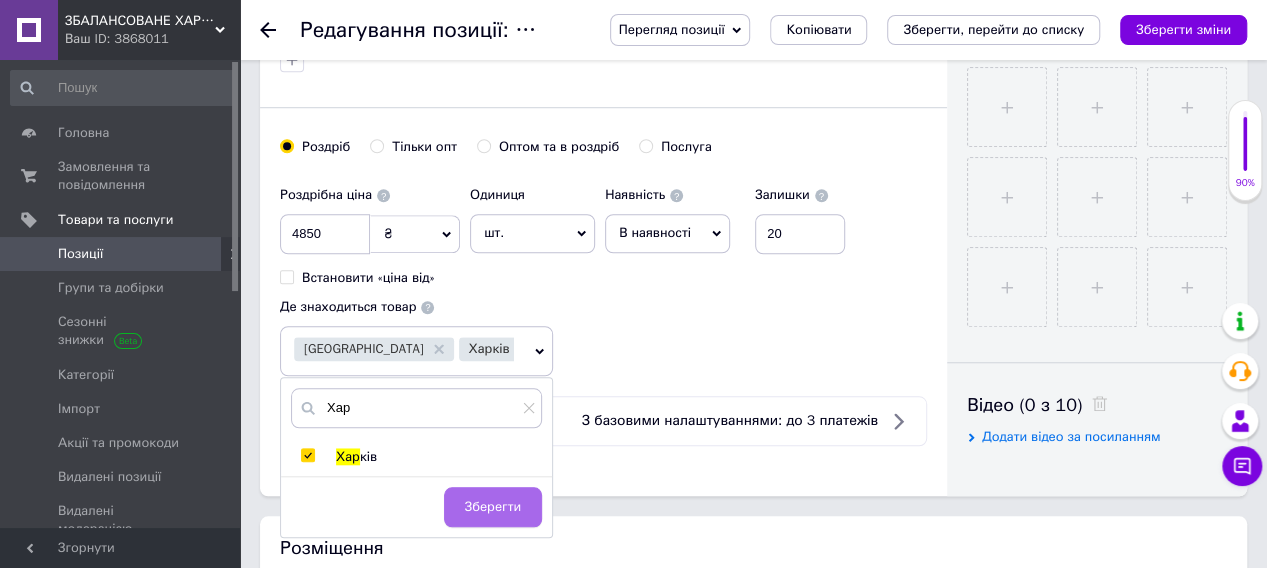 click on "Зберегти" at bounding box center (493, 507) 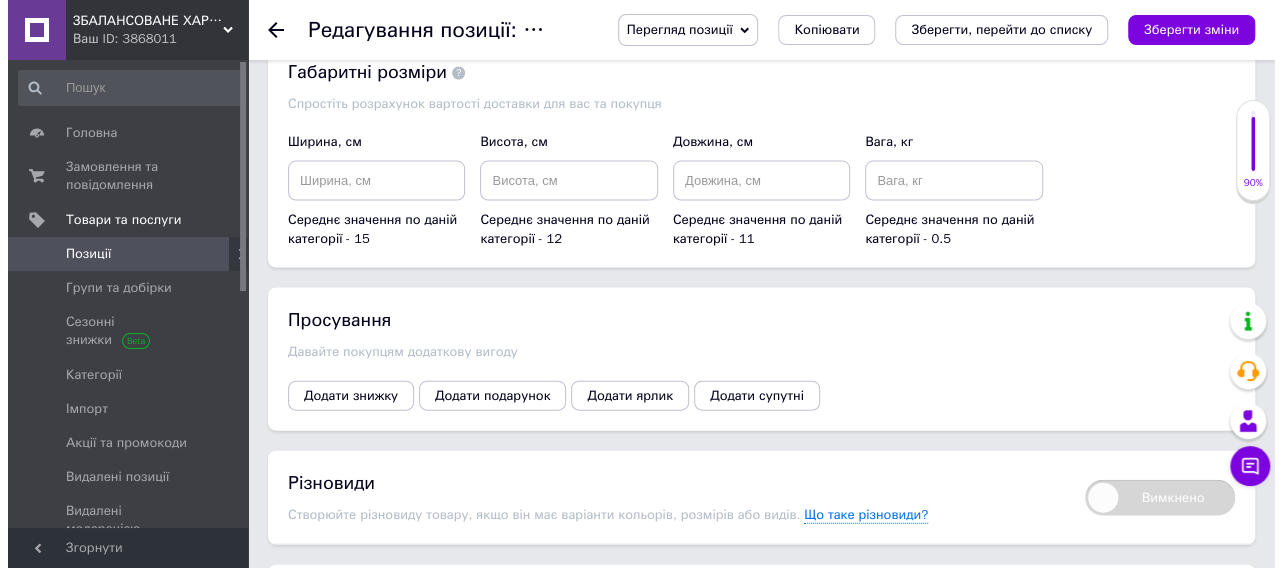 scroll, scrollTop: 2000, scrollLeft: 0, axis: vertical 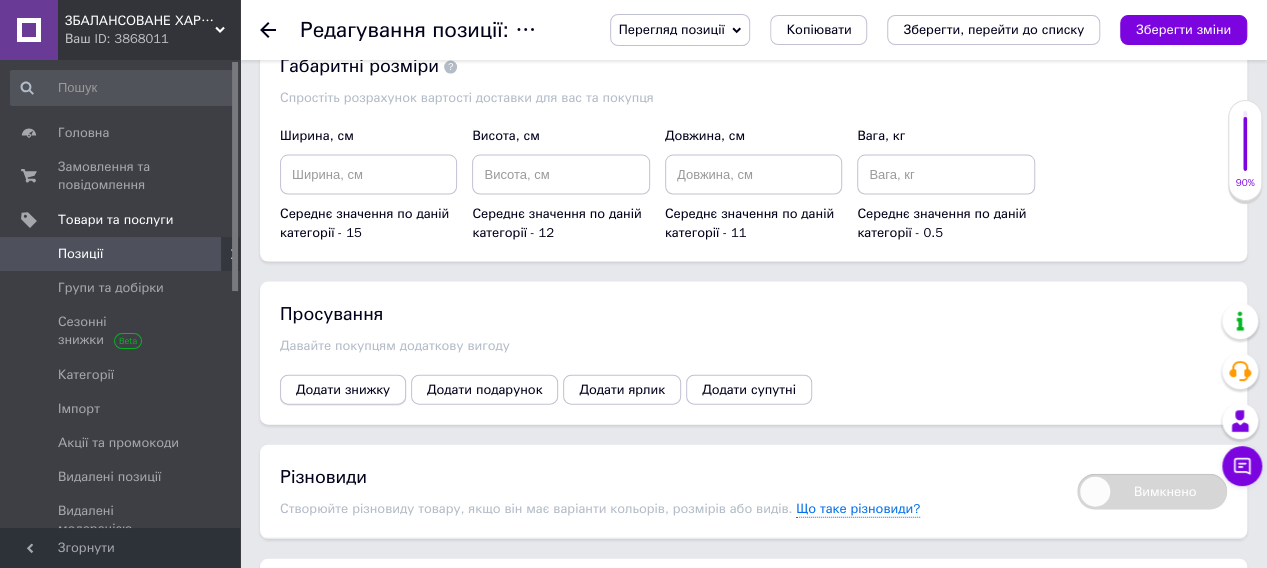 click on "Додати знижку" at bounding box center (343, 390) 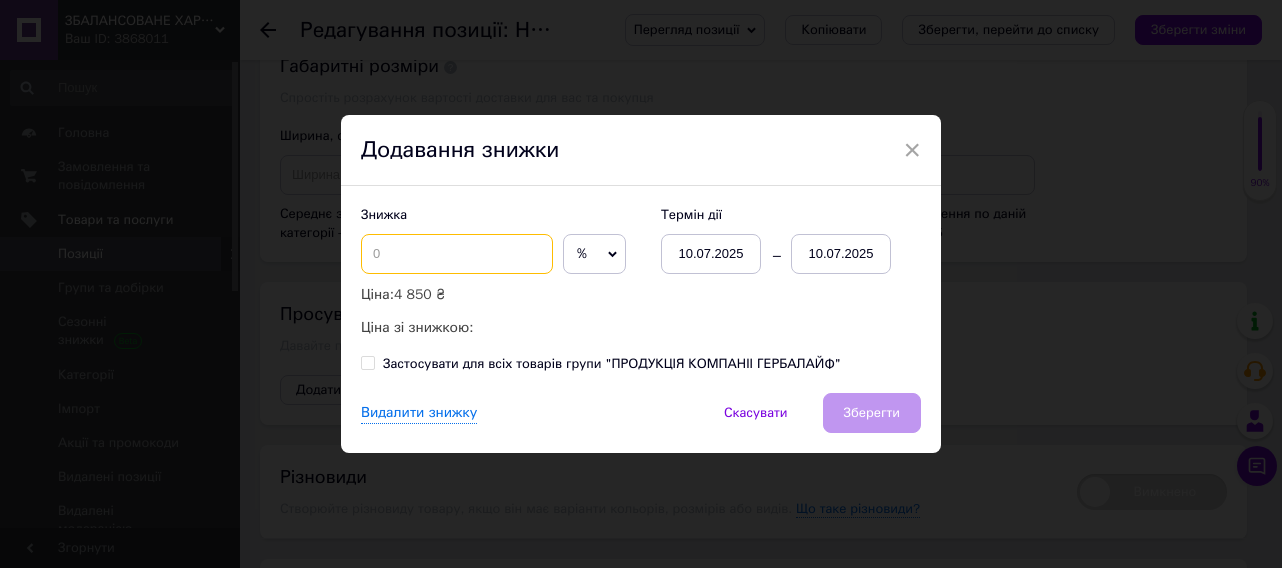 click at bounding box center [457, 254] 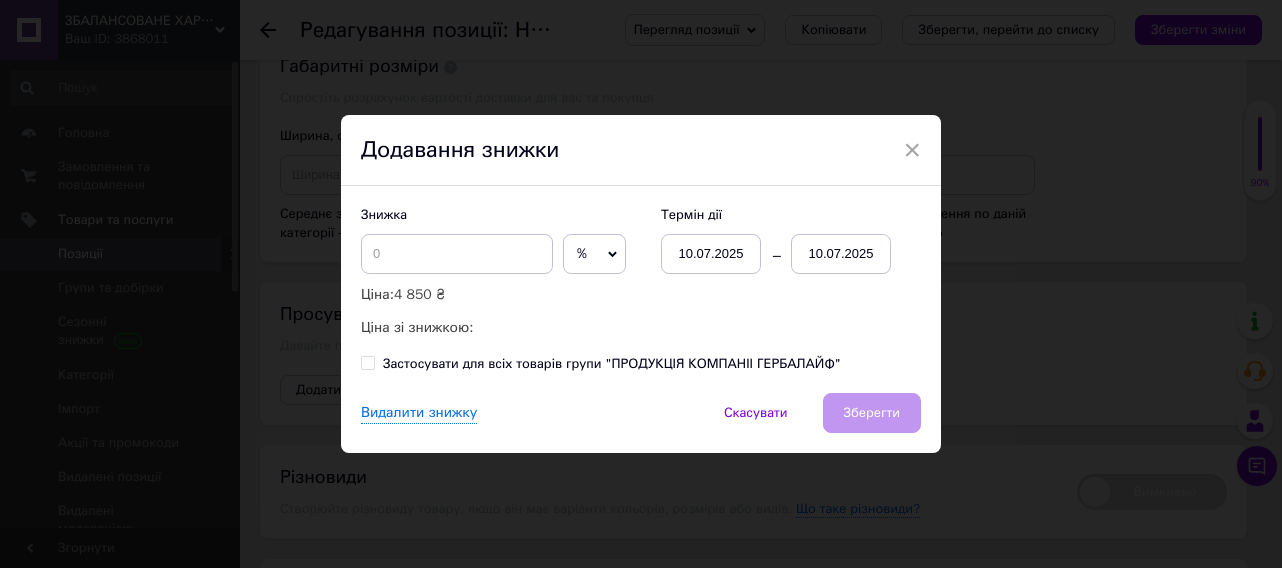 click 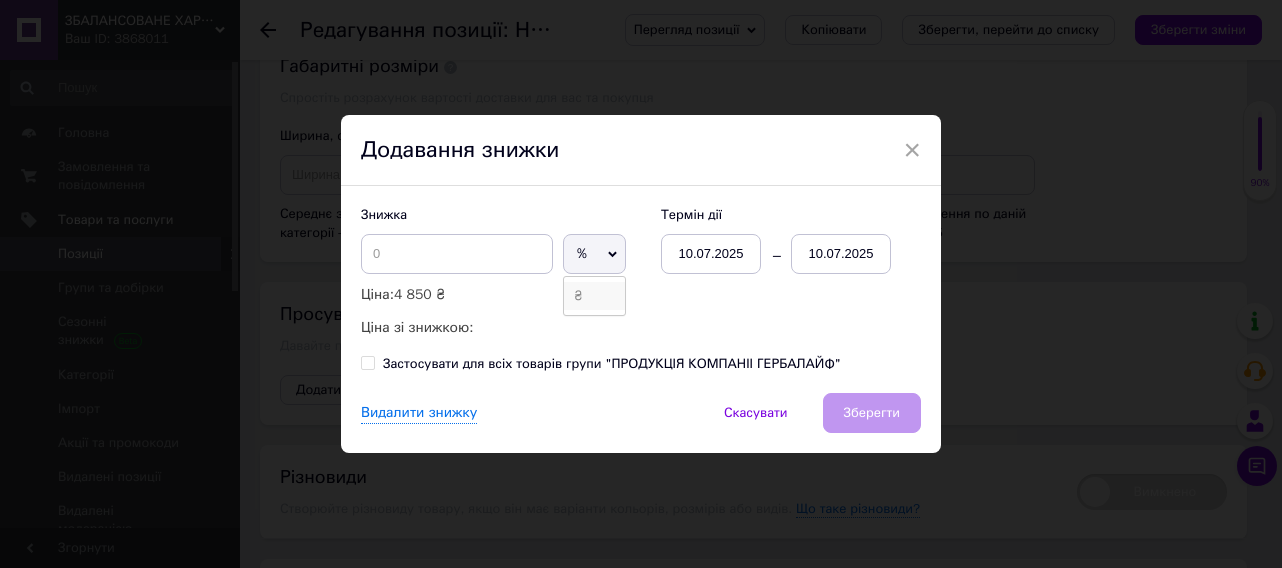 click on "₴" at bounding box center [594, 296] 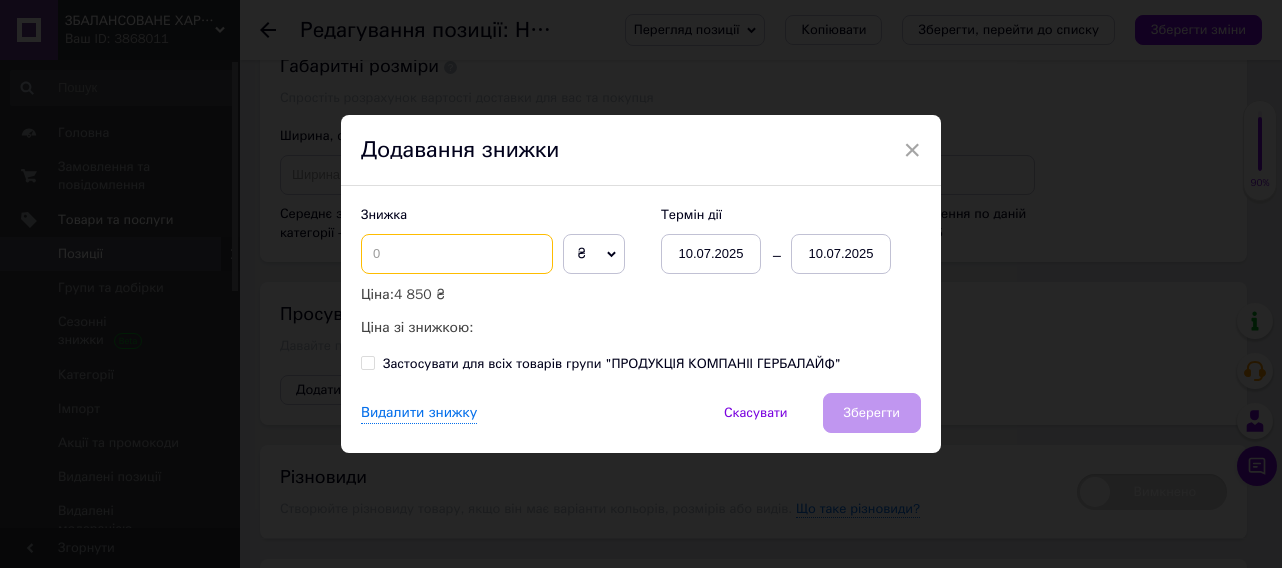 click at bounding box center (457, 254) 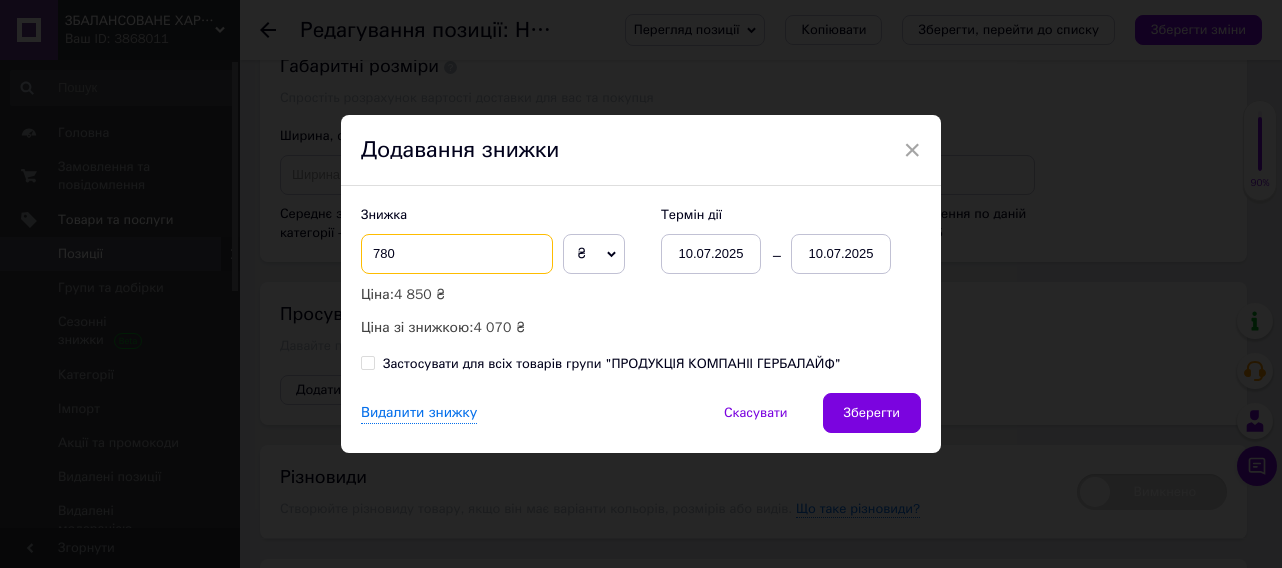 type on "780" 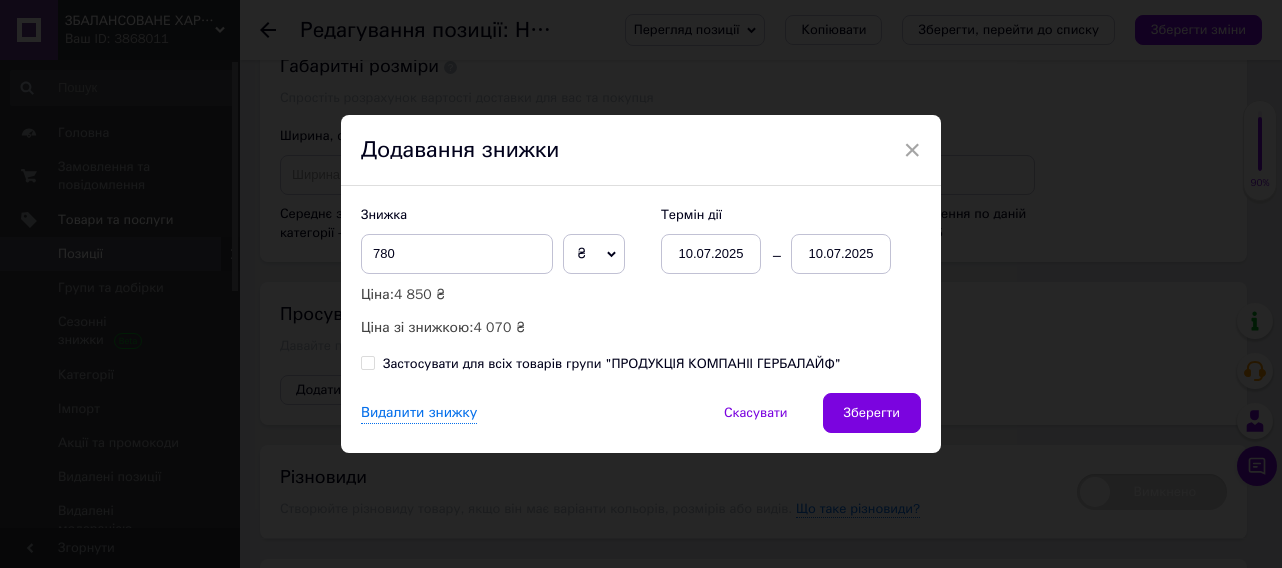 click on "Ціна зі знижкою:  4 070   ₴" at bounding box center [501, 328] 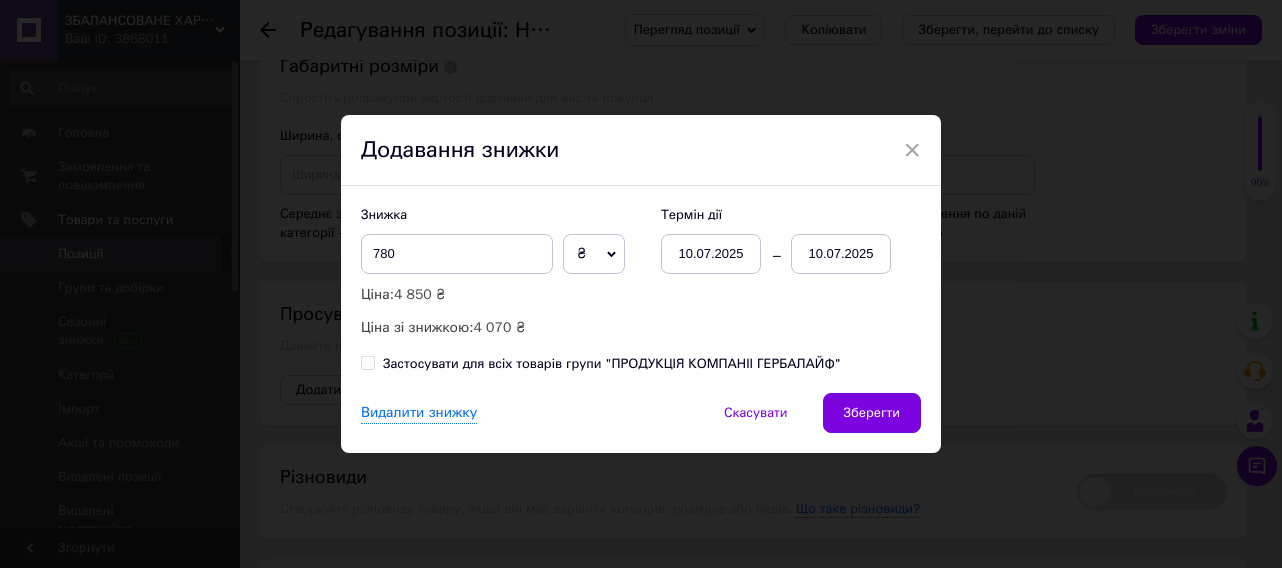 click on "10.07.2025" at bounding box center (841, 254) 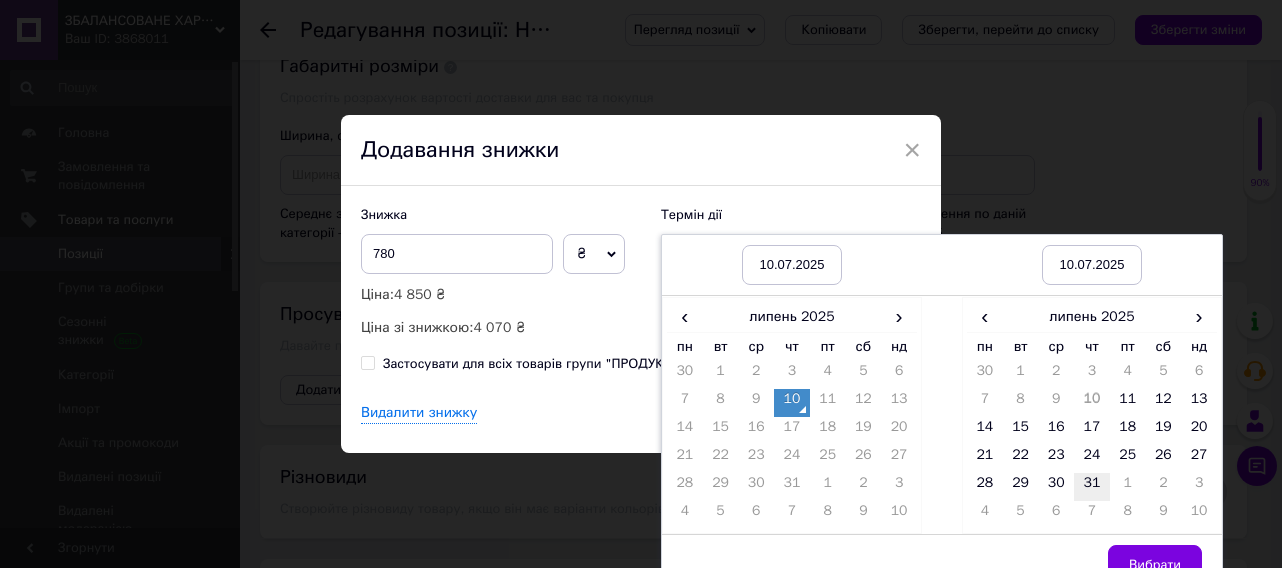 click on "31" at bounding box center [1092, 487] 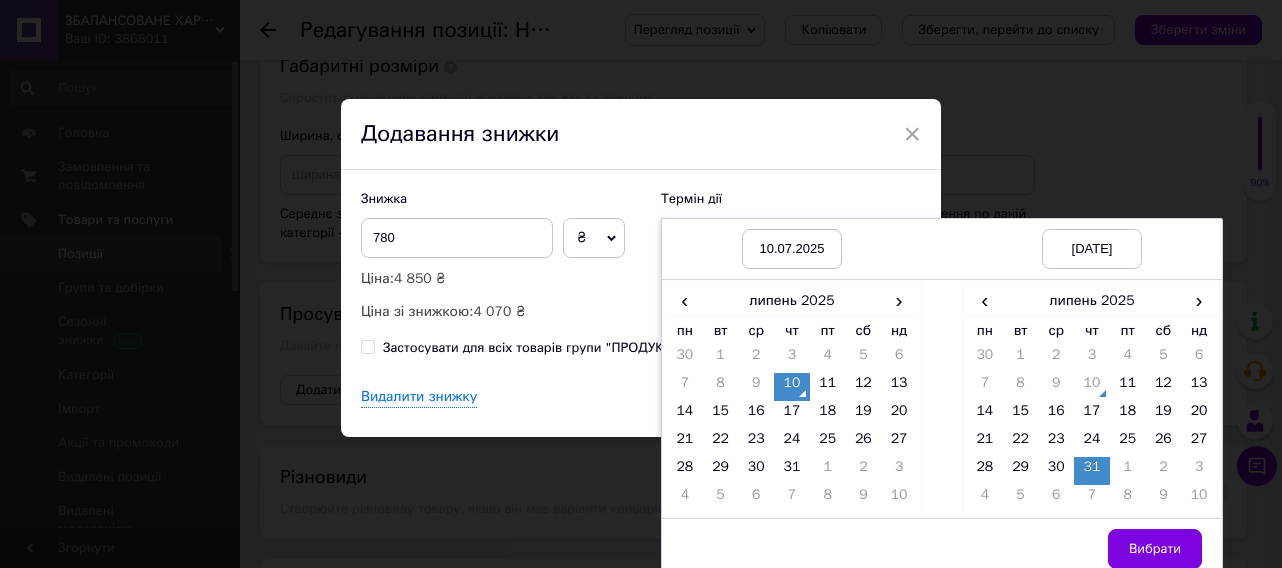 scroll, scrollTop: 24, scrollLeft: 0, axis: vertical 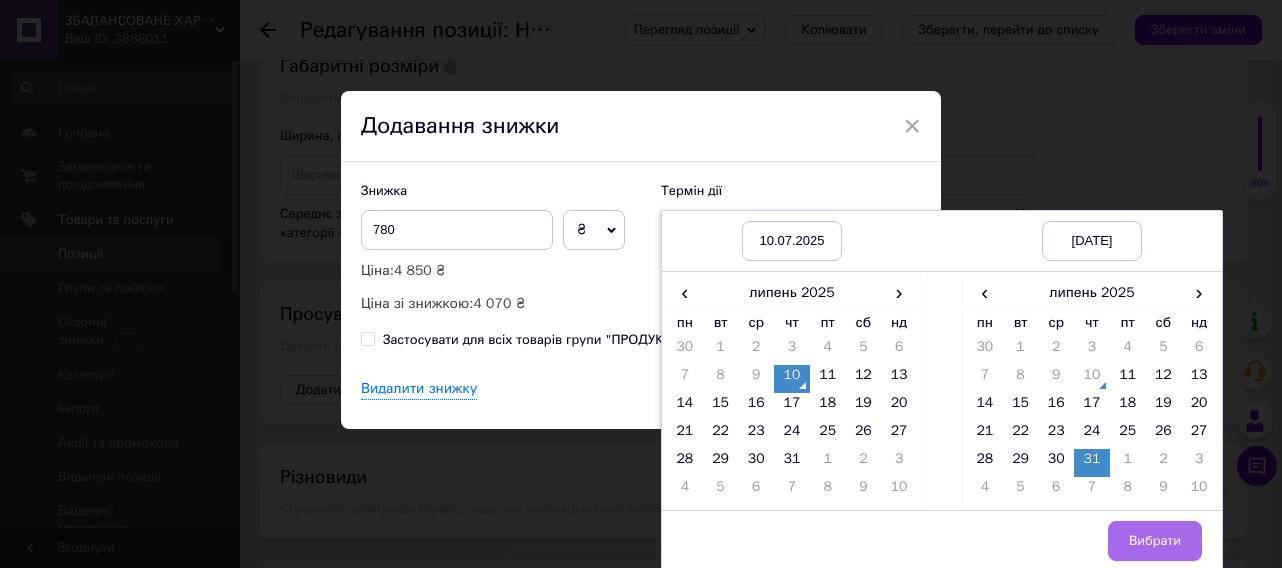 click on "Вибрати" at bounding box center (1155, 541) 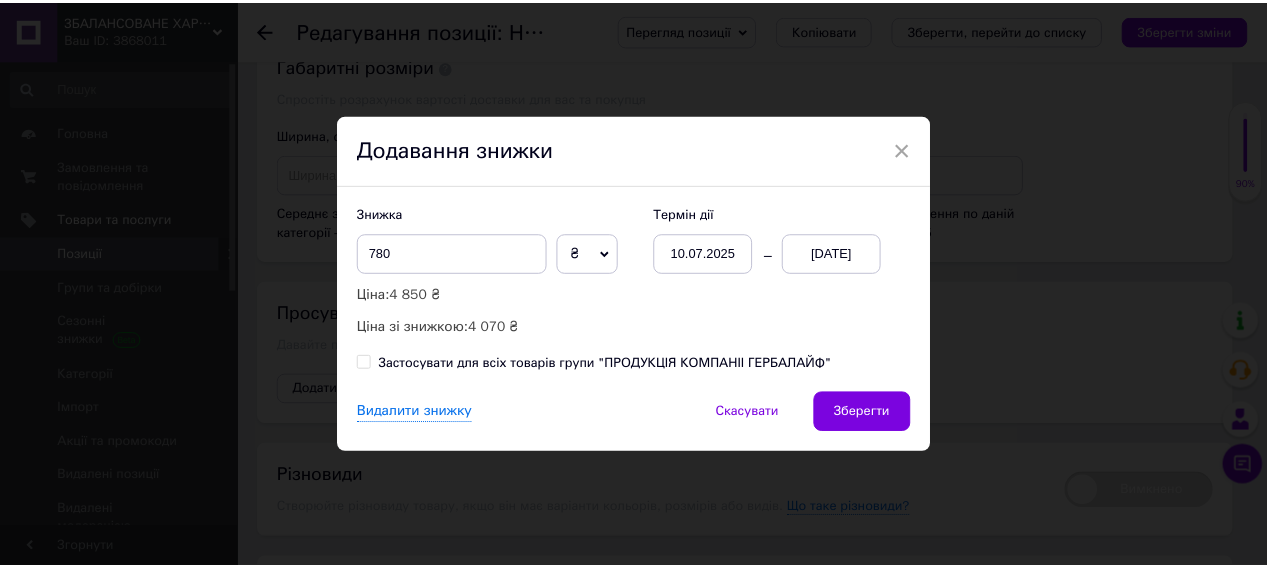 scroll, scrollTop: 0, scrollLeft: 0, axis: both 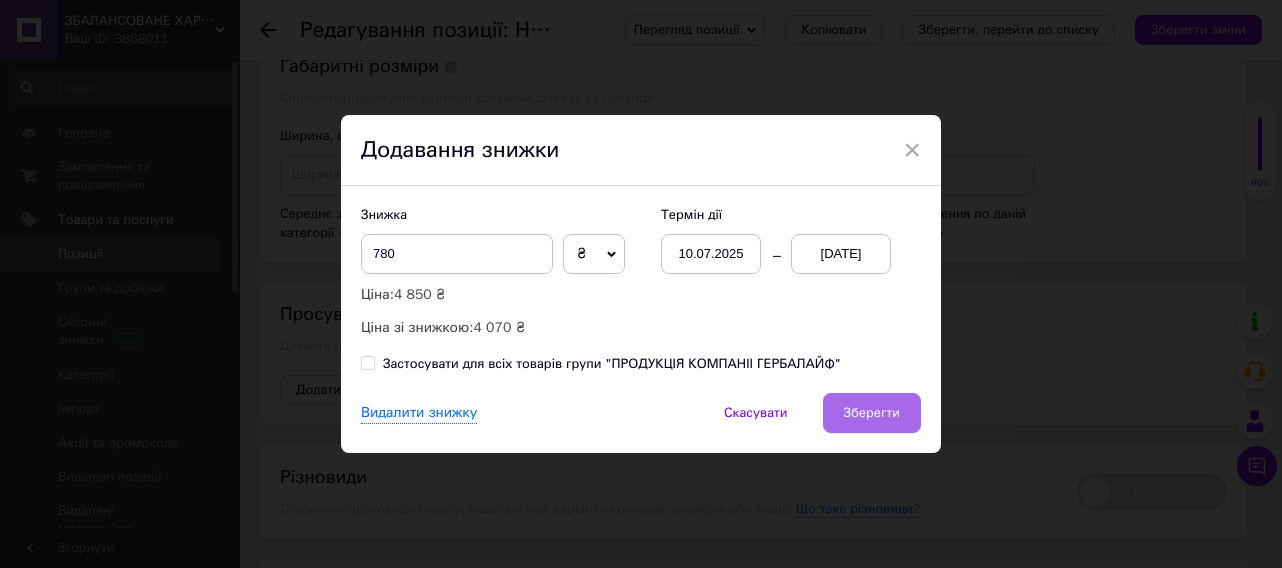 click on "Зберегти" at bounding box center [872, 413] 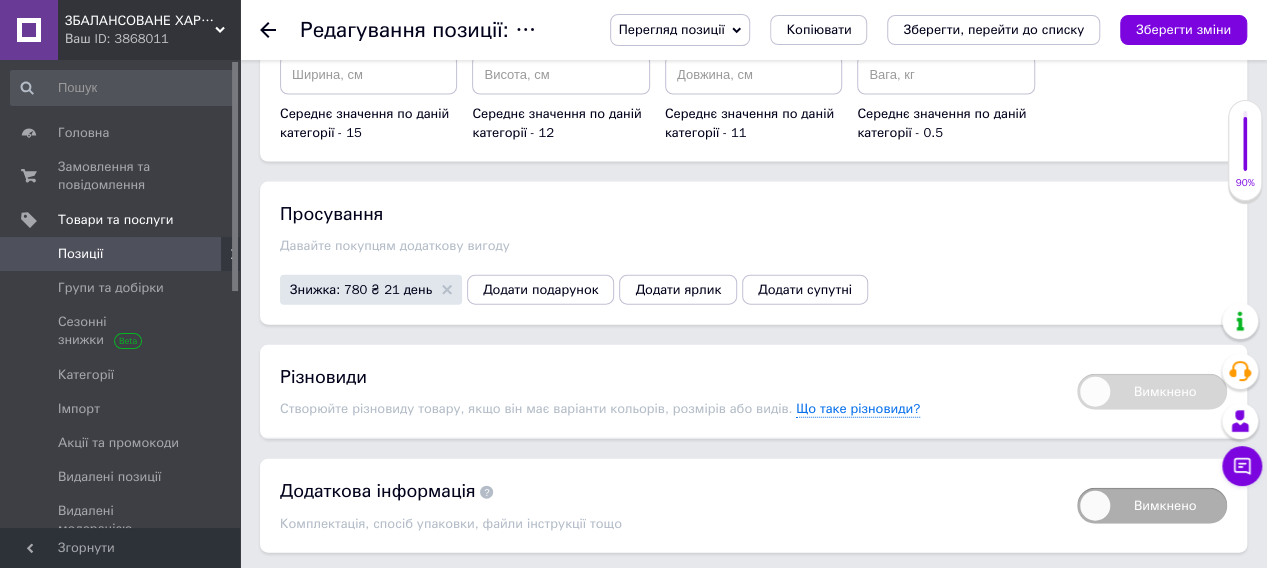 scroll, scrollTop: 2155, scrollLeft: 0, axis: vertical 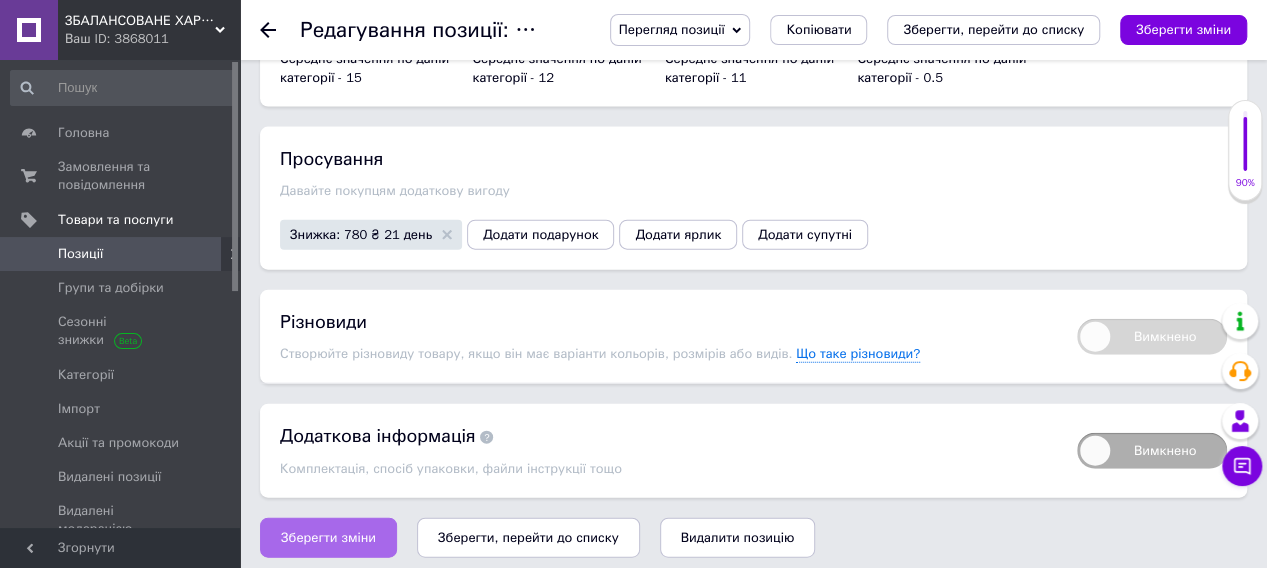 click on "Зберегти зміни" at bounding box center [328, 538] 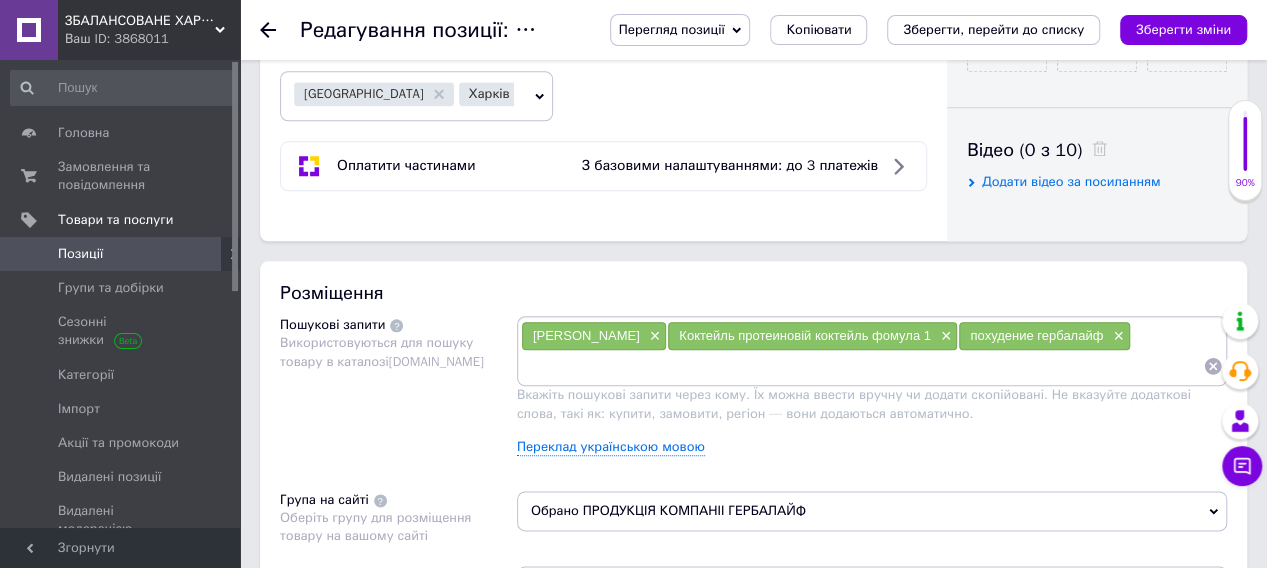 scroll, scrollTop: 1155, scrollLeft: 0, axis: vertical 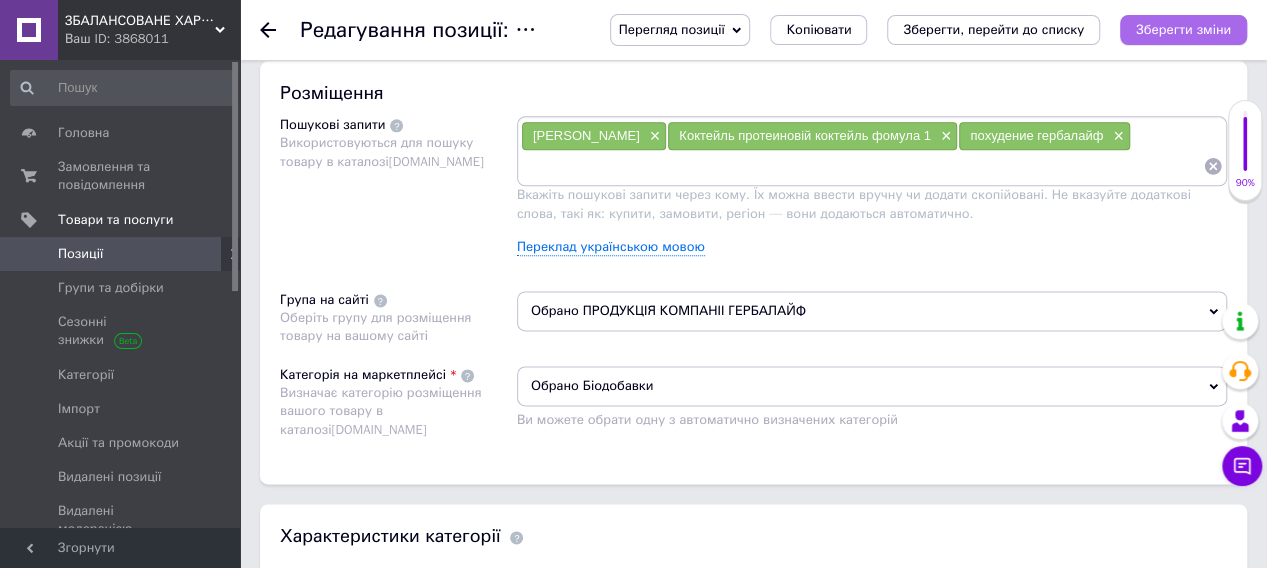 click on "Зберегти зміни" at bounding box center (1183, 29) 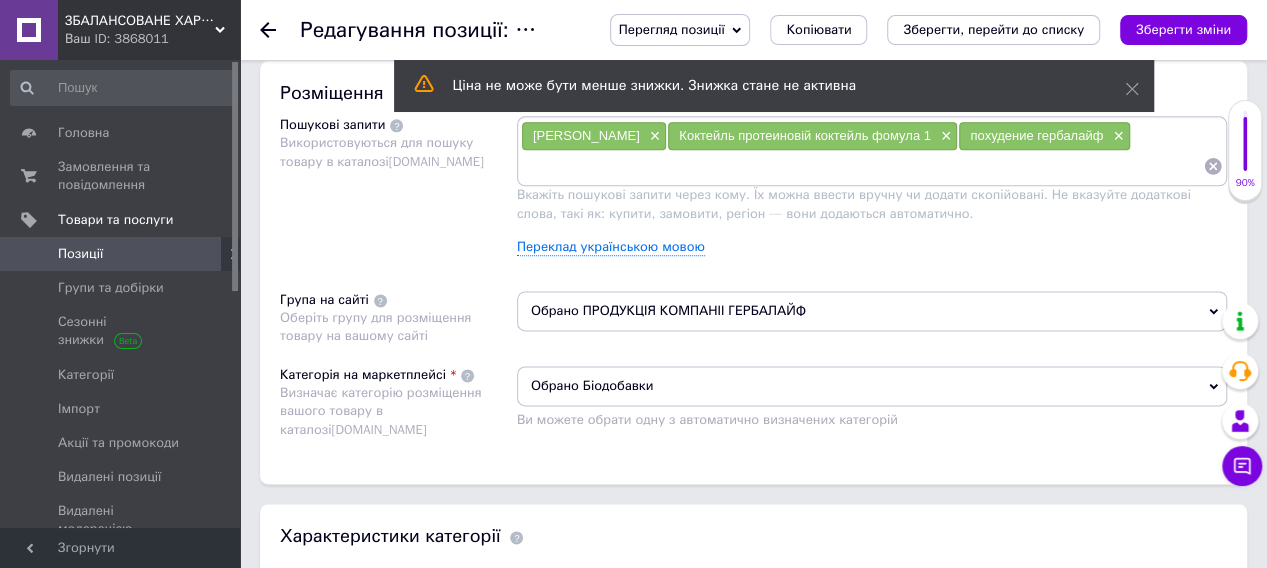 click on "ЗБАЛАНСОВАНЕ ХАРЧУВАННЯ" at bounding box center (140, 21) 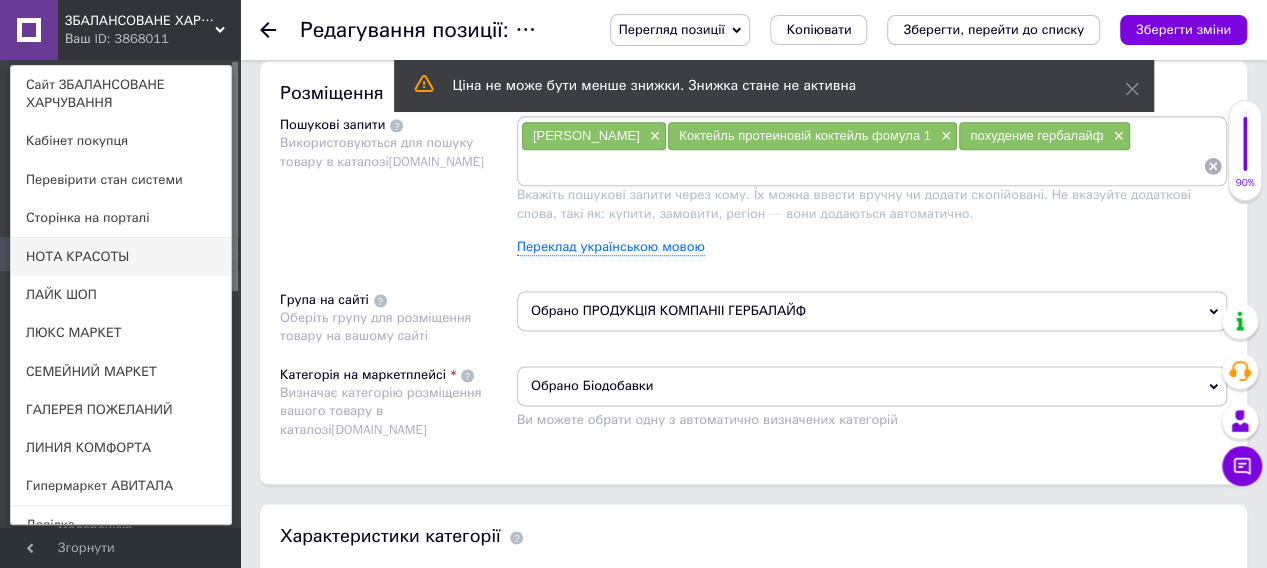 click on "НОТА КРАСОТЫ" at bounding box center (121, 257) 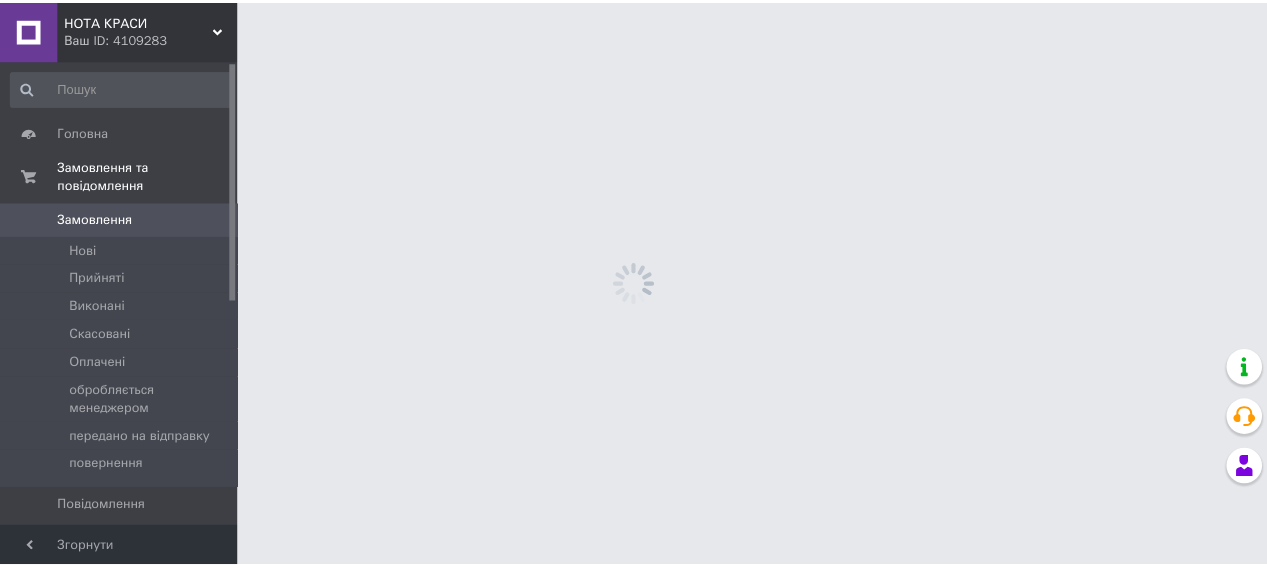 scroll, scrollTop: 0, scrollLeft: 0, axis: both 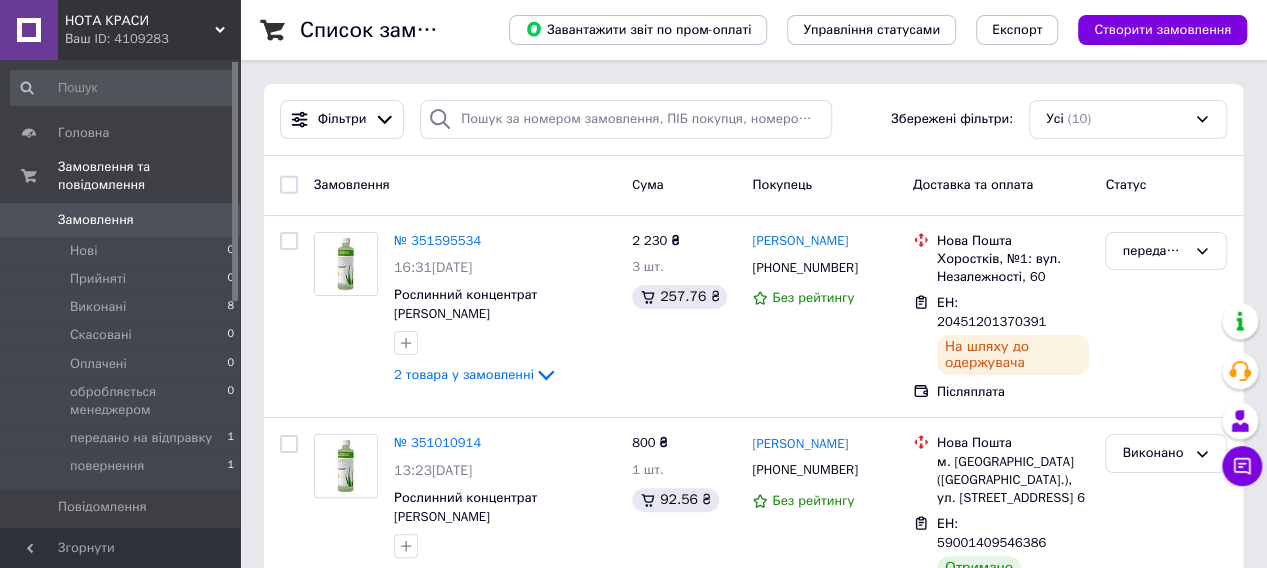 click on "НОТА КРАСИ Ваш ID: 4109283" at bounding box center (149, 30) 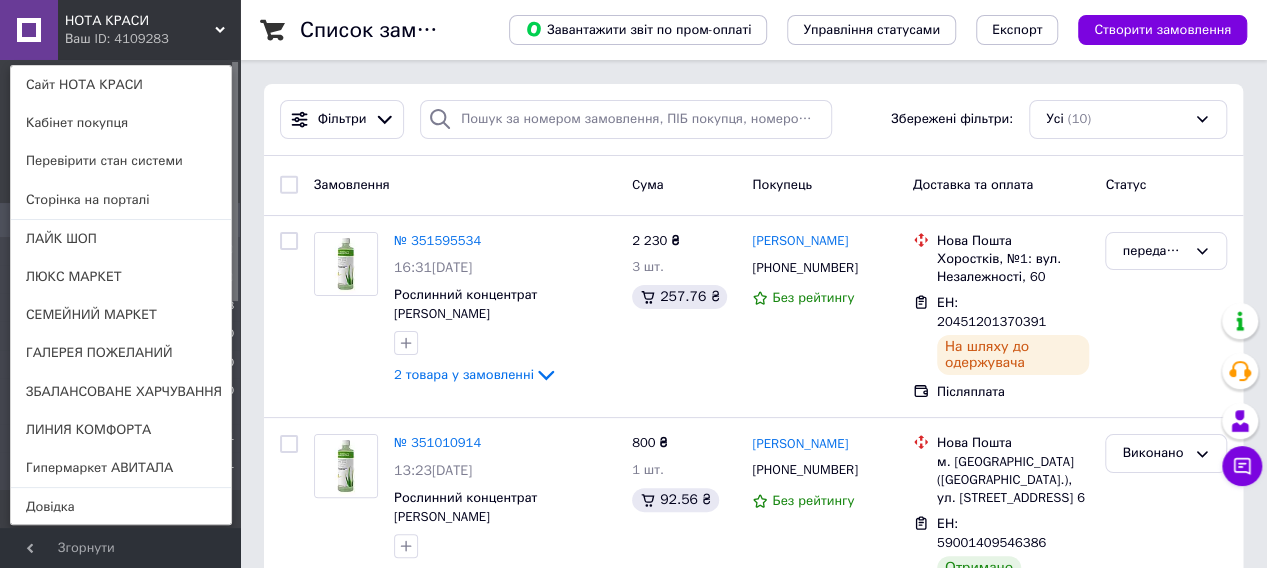 click on "ЗБАЛАНСОВАНЕ ХАРЧУВАННЯ" at bounding box center [121, 392] 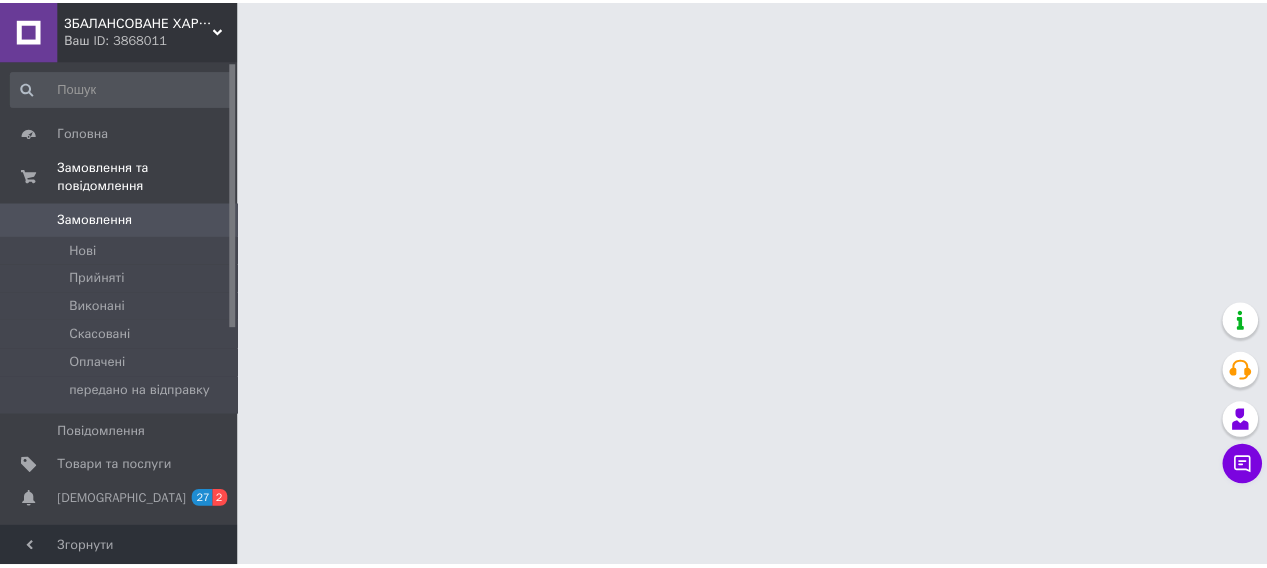 scroll, scrollTop: 0, scrollLeft: 0, axis: both 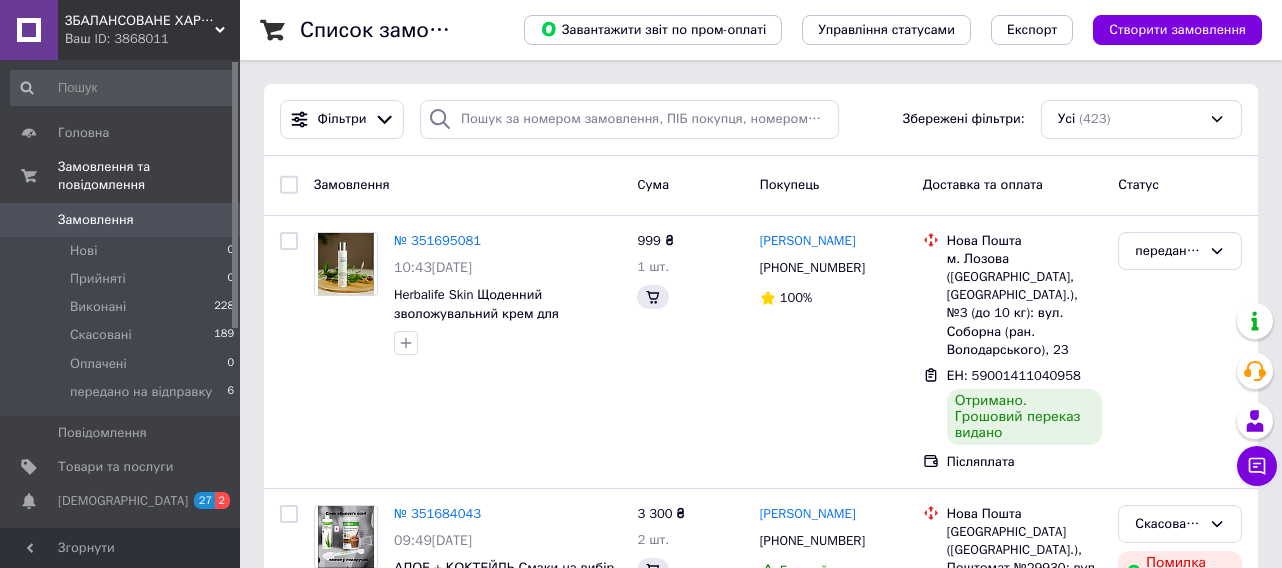 drag, startPoint x: 0, startPoint y: 0, endPoint x: 170, endPoint y: 23, distance: 171.54883 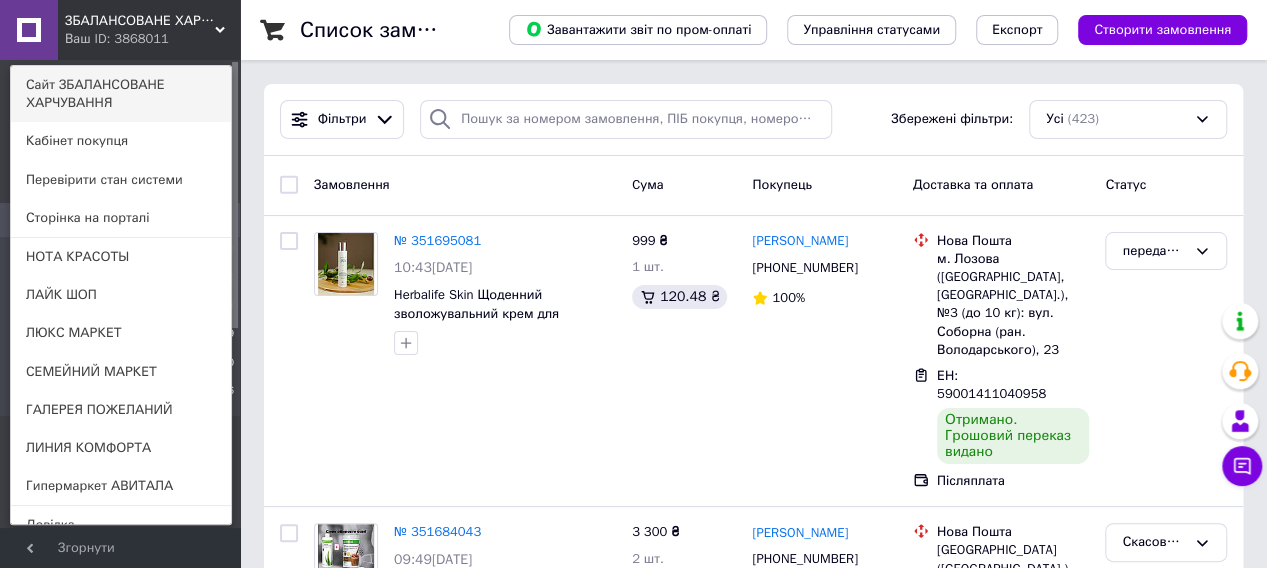 click on "Сайт ЗБАЛАНСОВАНЕ ХАРЧУВАННЯ" at bounding box center (121, 94) 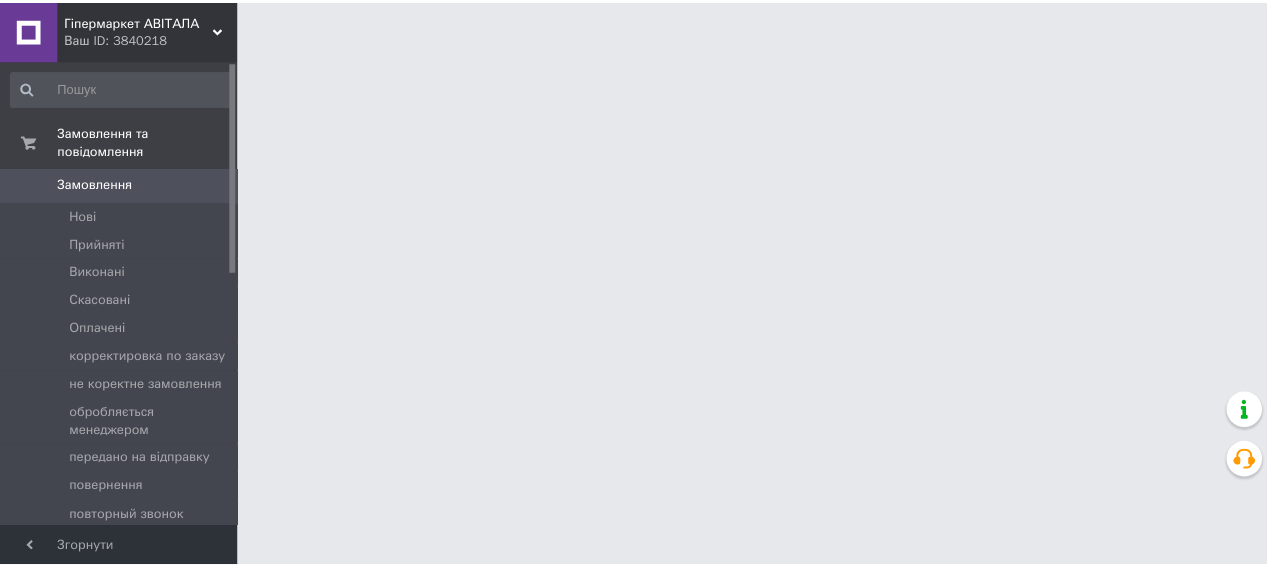 scroll, scrollTop: 0, scrollLeft: 0, axis: both 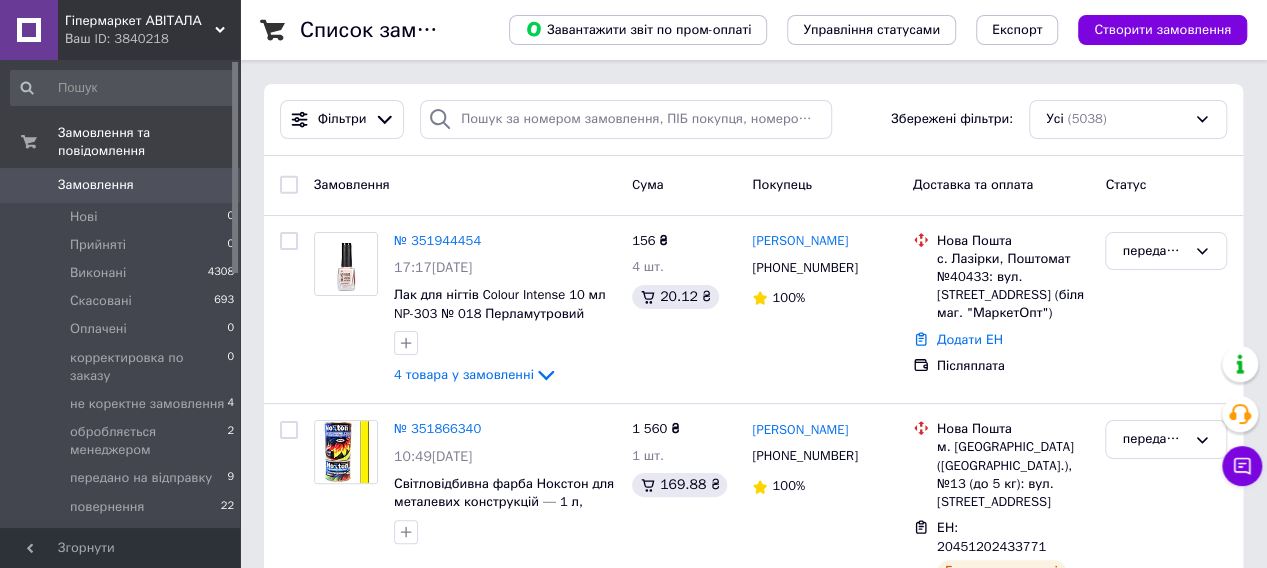 click on "Замовлення" at bounding box center (96, 185) 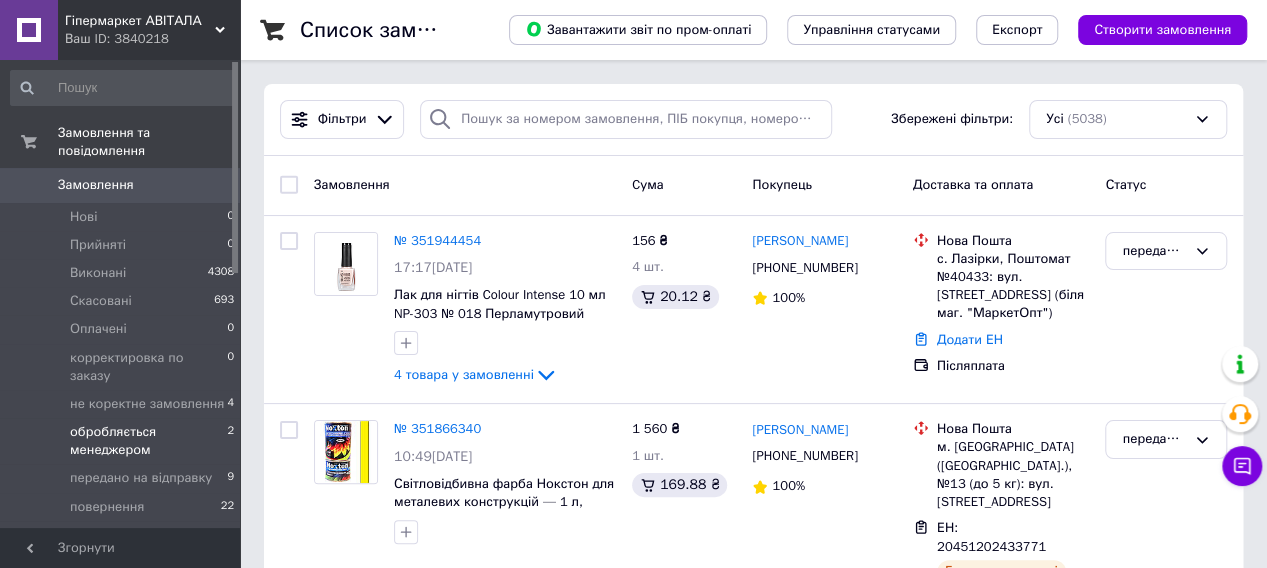 click on "обробляється менеджером" at bounding box center [148, 441] 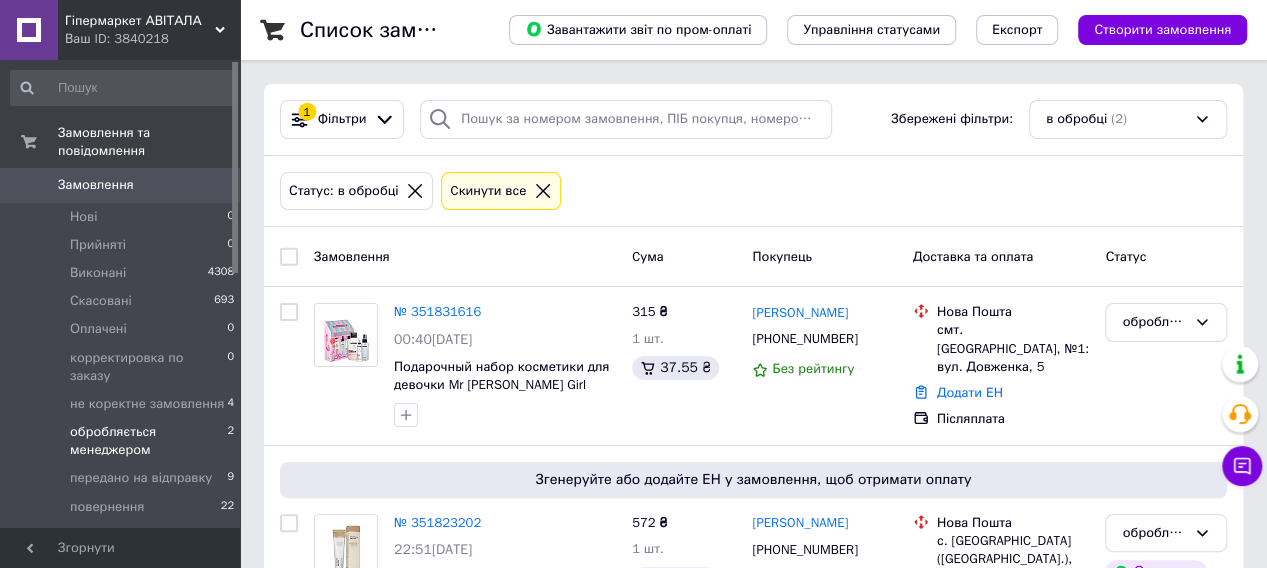scroll, scrollTop: 100, scrollLeft: 0, axis: vertical 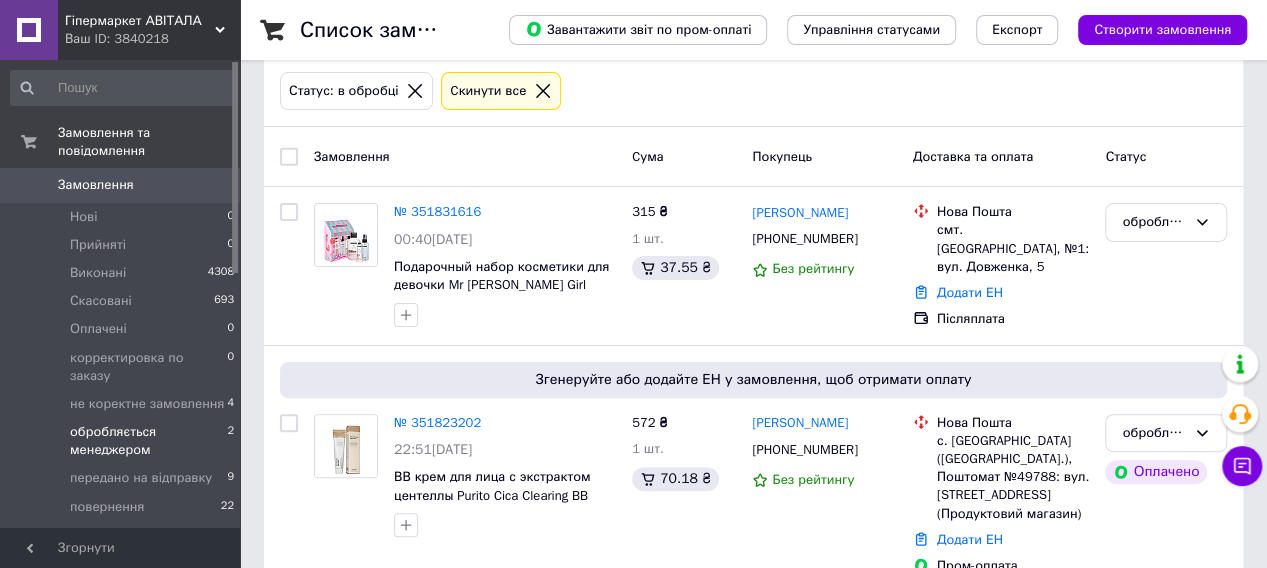 click 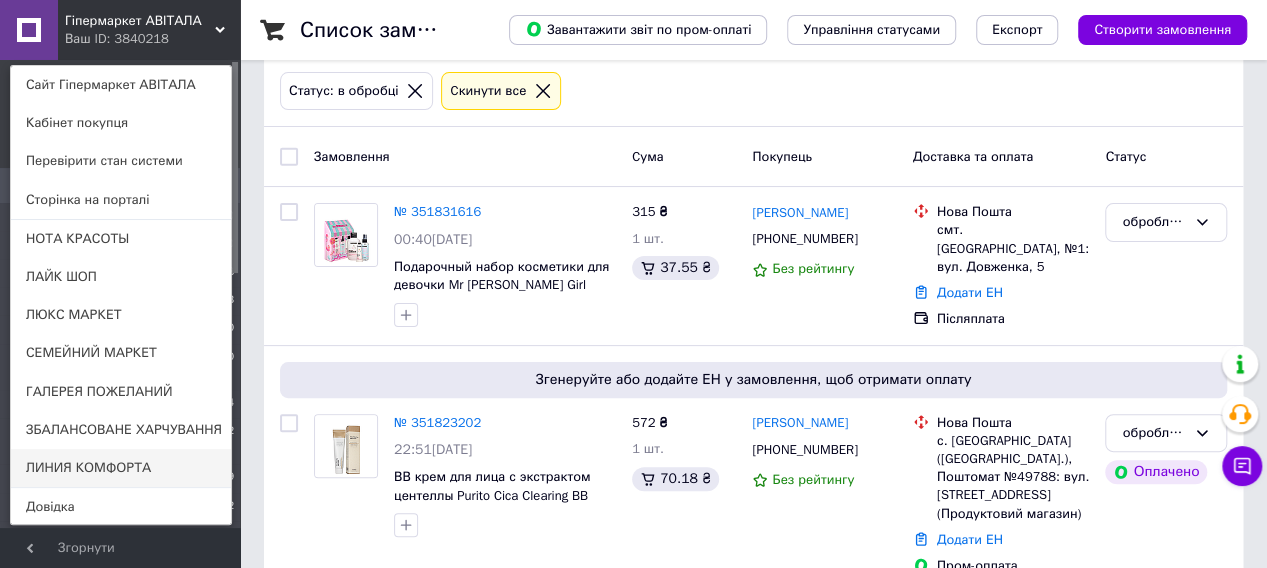 click on "ЛИНИЯ КОМФОРТА" at bounding box center (121, 468) 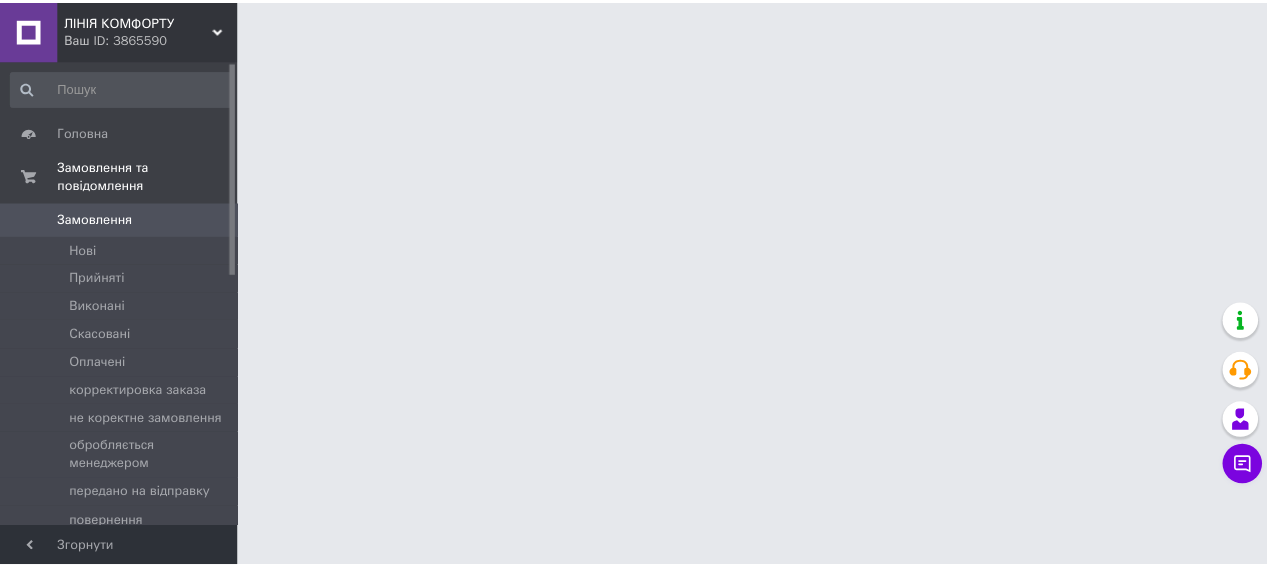 scroll, scrollTop: 0, scrollLeft: 0, axis: both 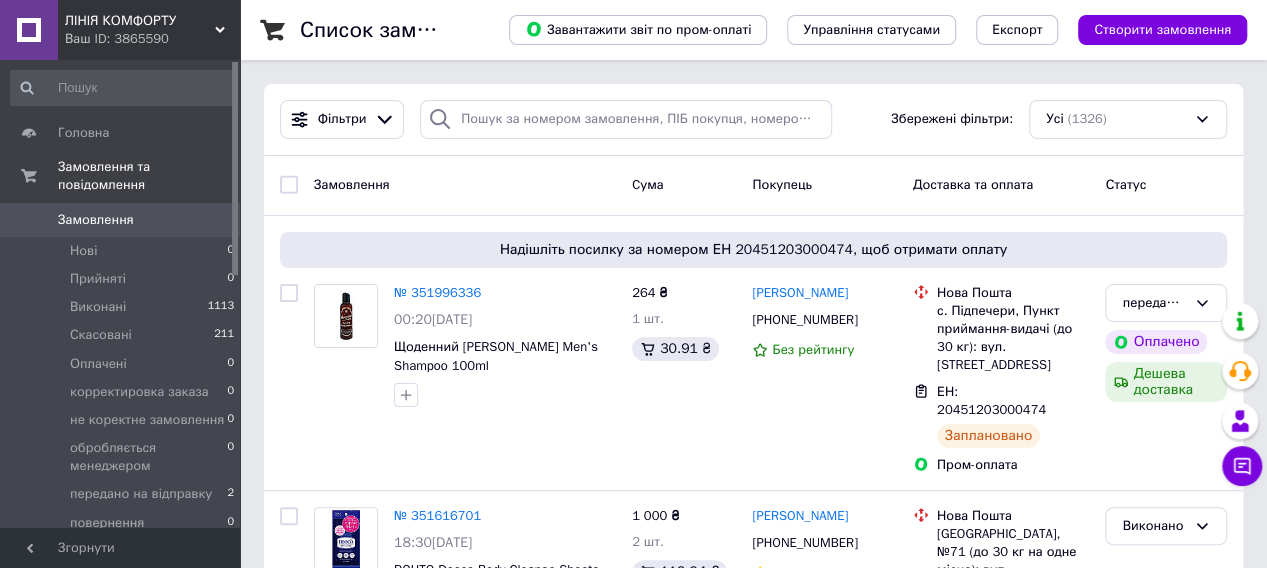 click 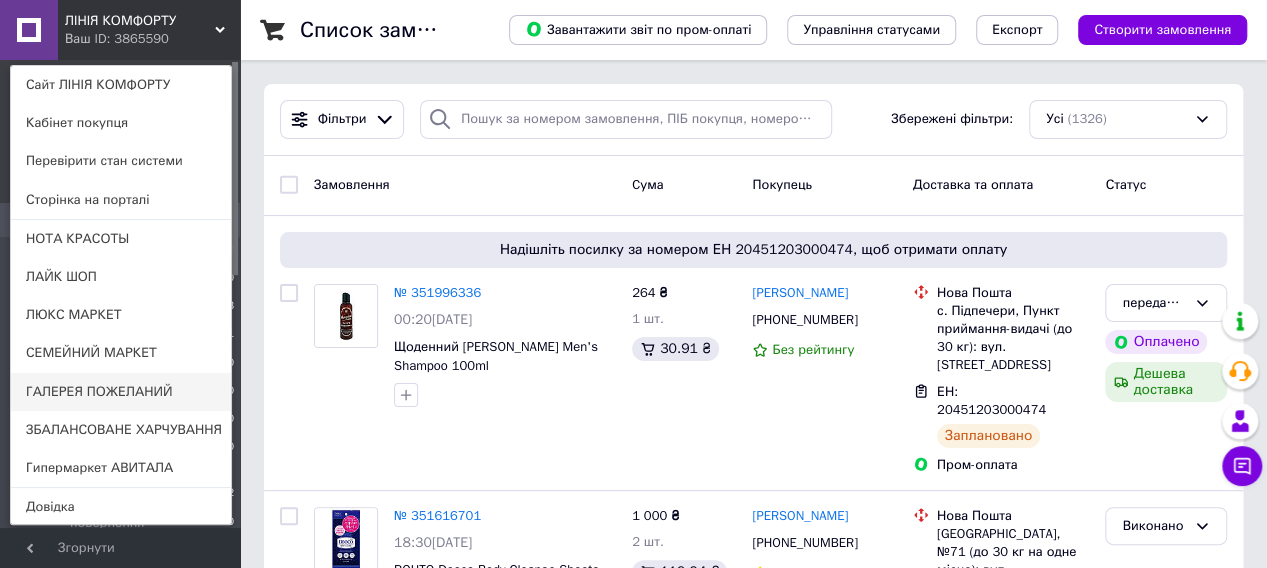 click on "ГАЛЕРЕЯ ПОЖЕЛАНИЙ" at bounding box center (121, 392) 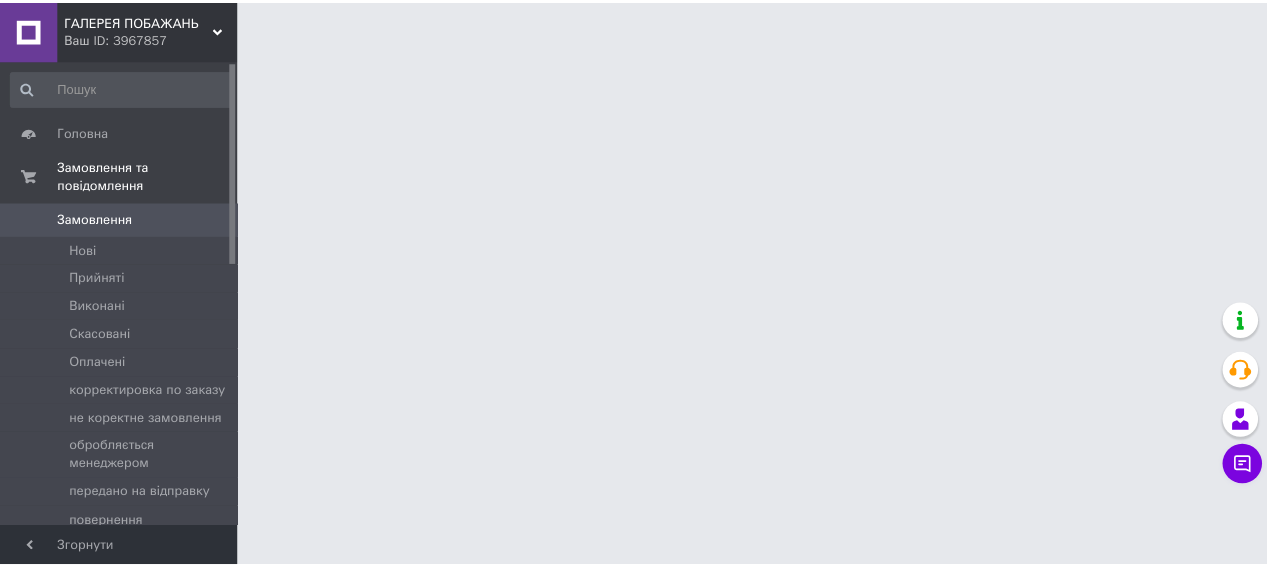 scroll, scrollTop: 0, scrollLeft: 0, axis: both 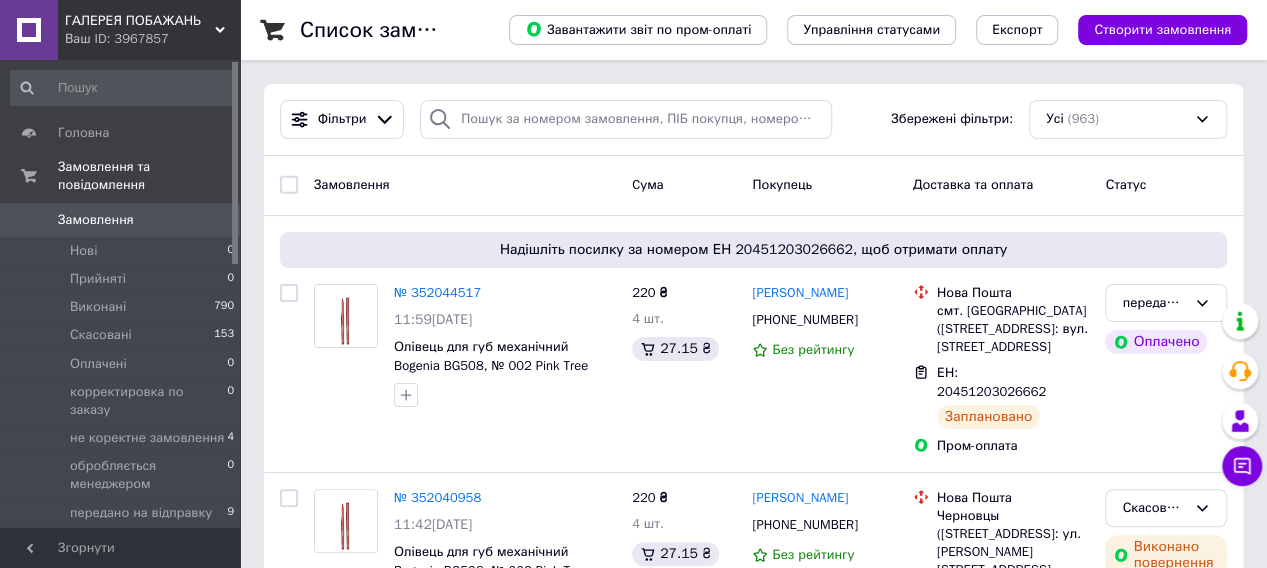 click 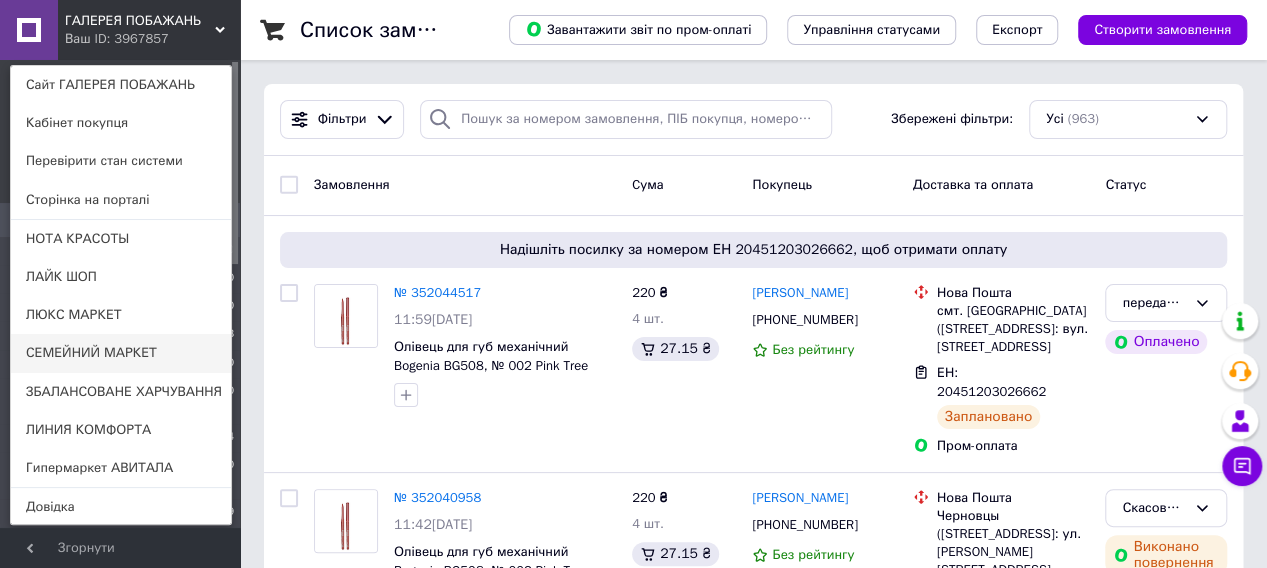 click on "СЕМЕЙНИЙ МАРКЕТ" at bounding box center [121, 353] 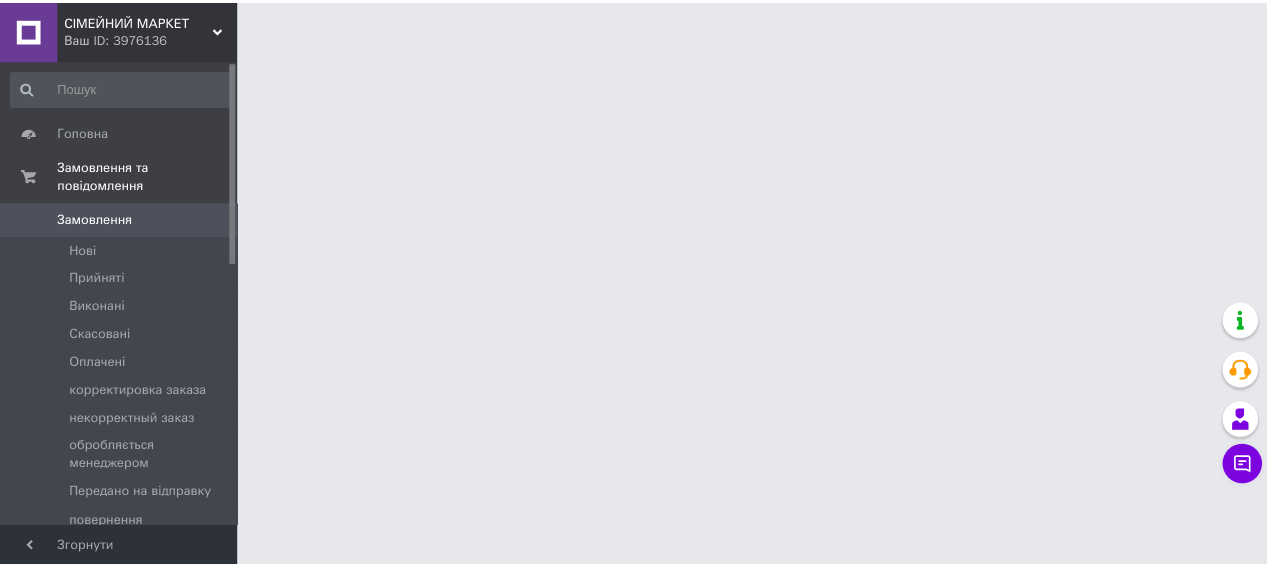 scroll, scrollTop: 0, scrollLeft: 0, axis: both 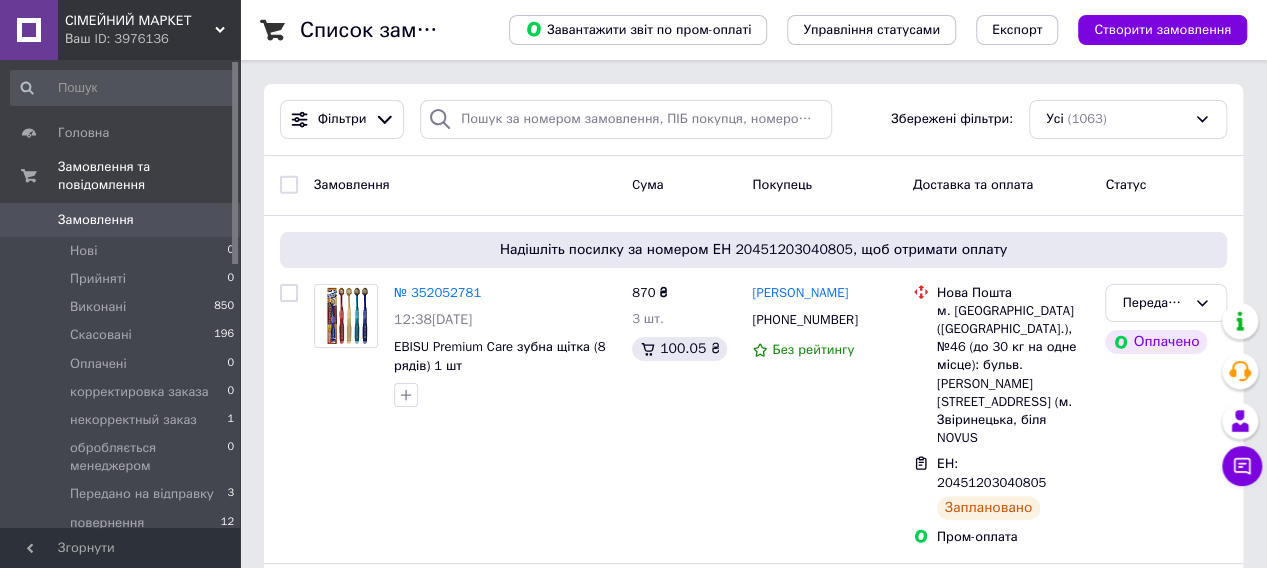 click 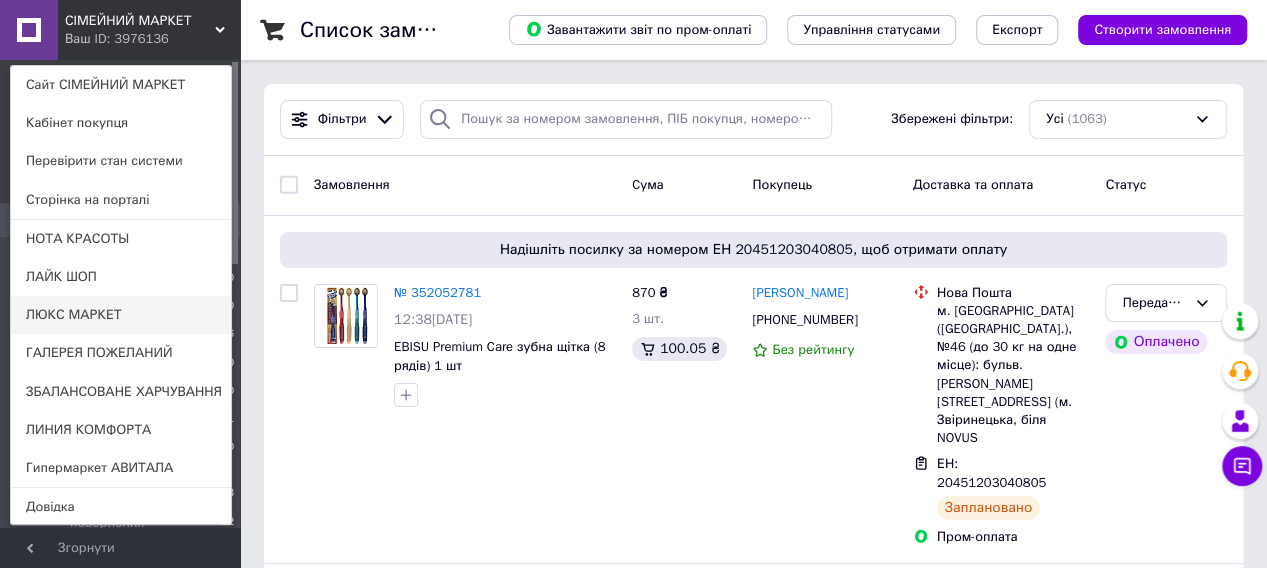 click on "ЛЮКС  МАРКЕТ" at bounding box center (121, 315) 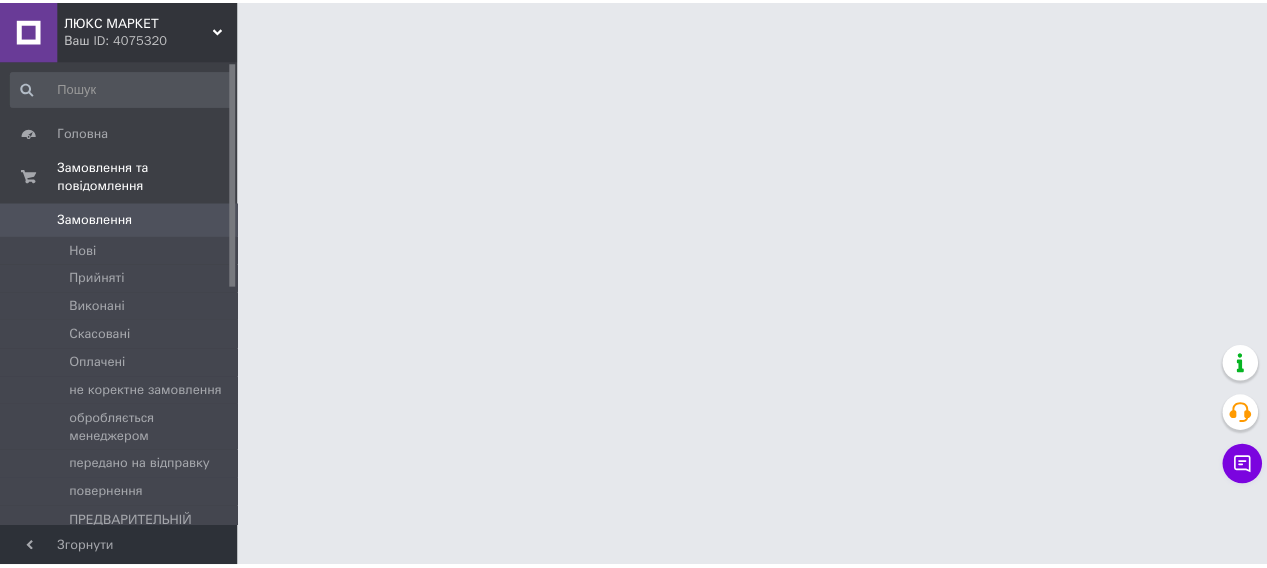 scroll, scrollTop: 0, scrollLeft: 0, axis: both 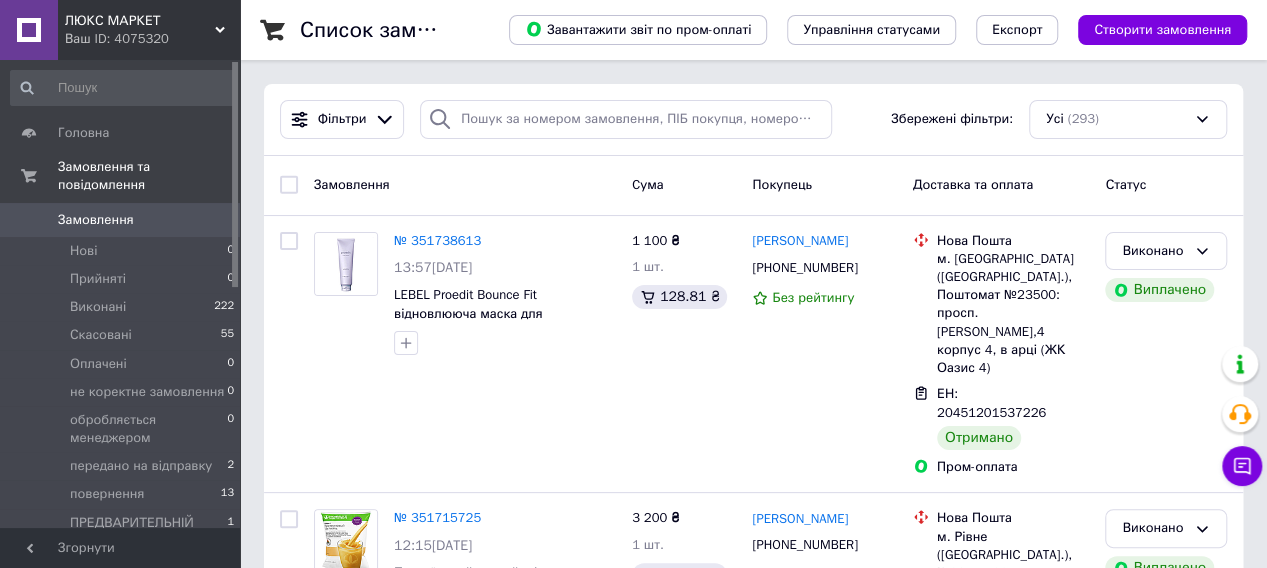 click 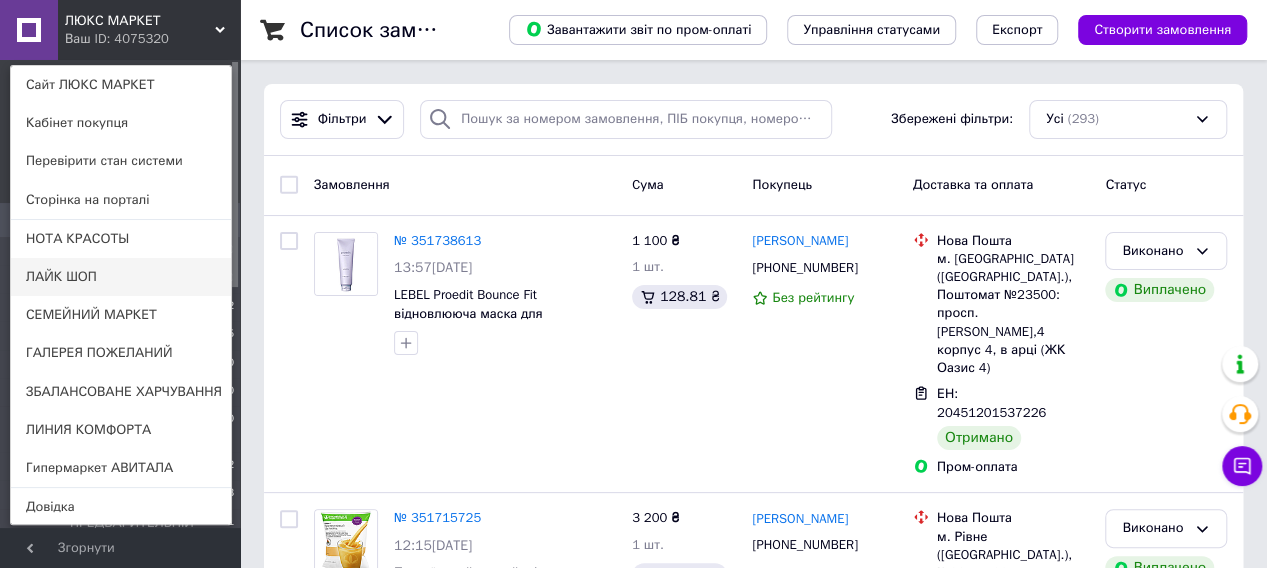 click on "ЛАЙК  ШОП" at bounding box center (121, 277) 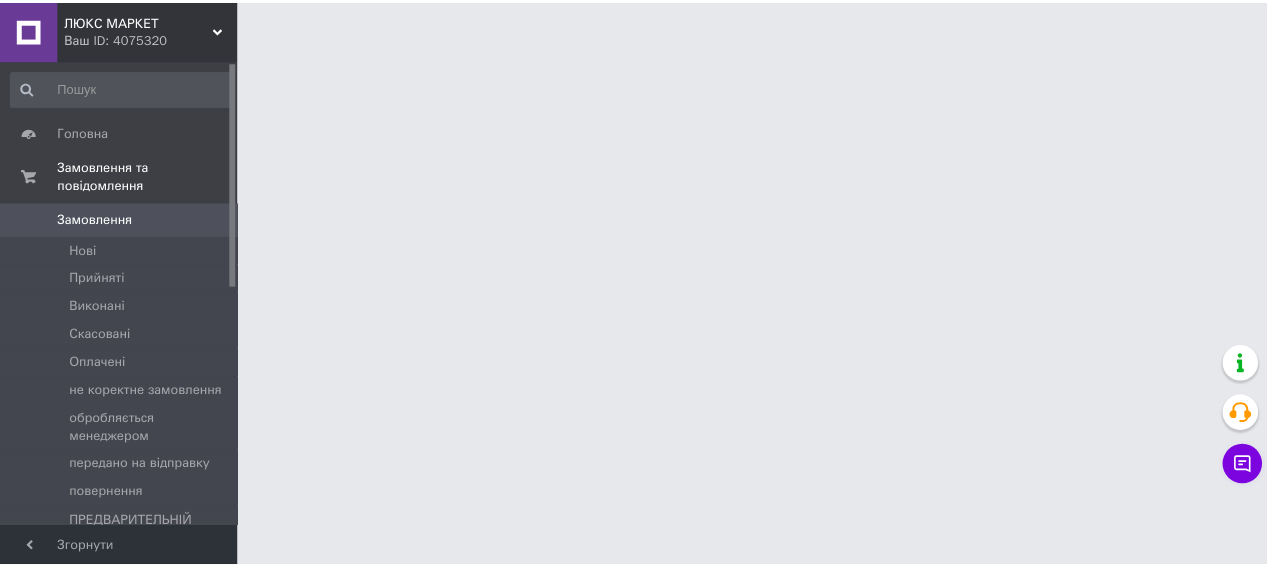 scroll, scrollTop: 0, scrollLeft: 0, axis: both 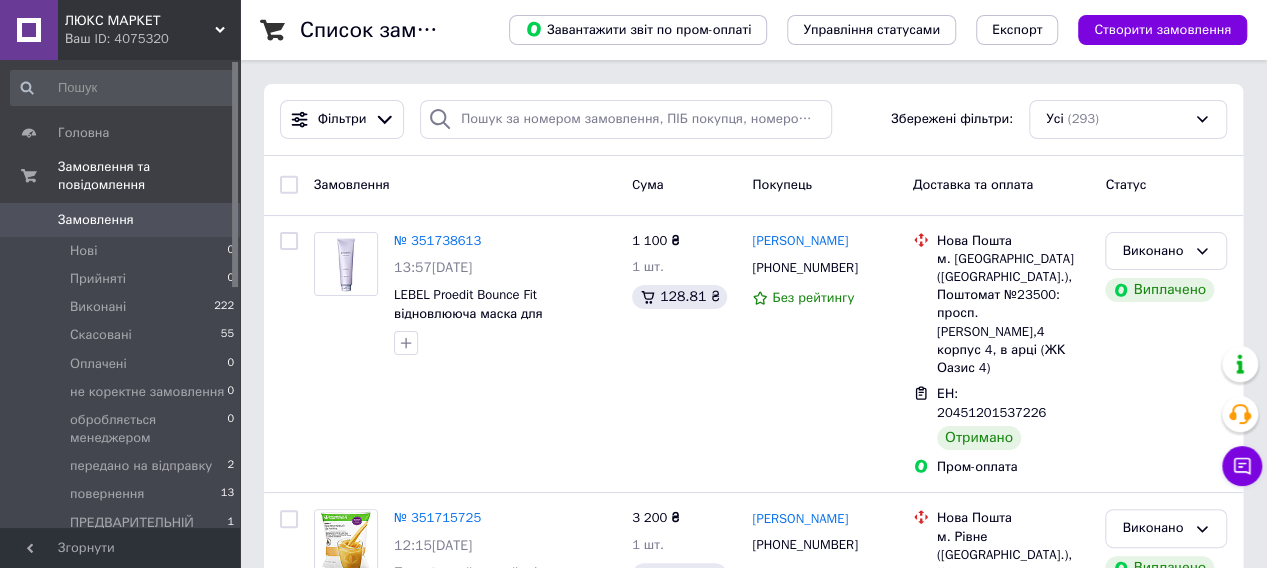 click 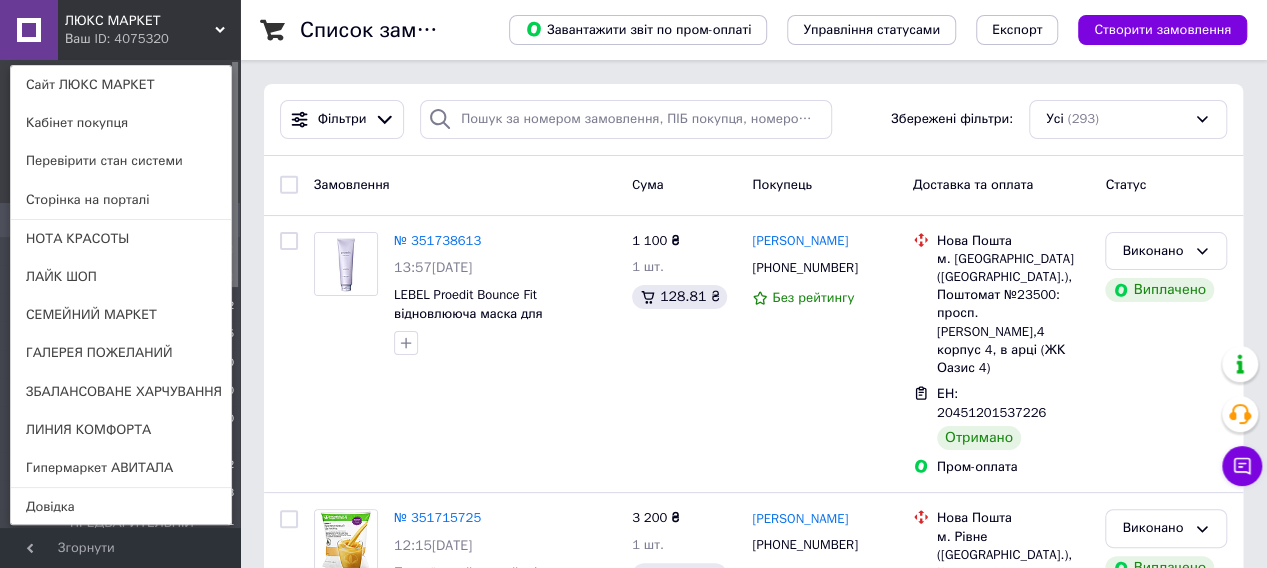 click on "НОТА КРАСОТЫ" at bounding box center [121, 239] 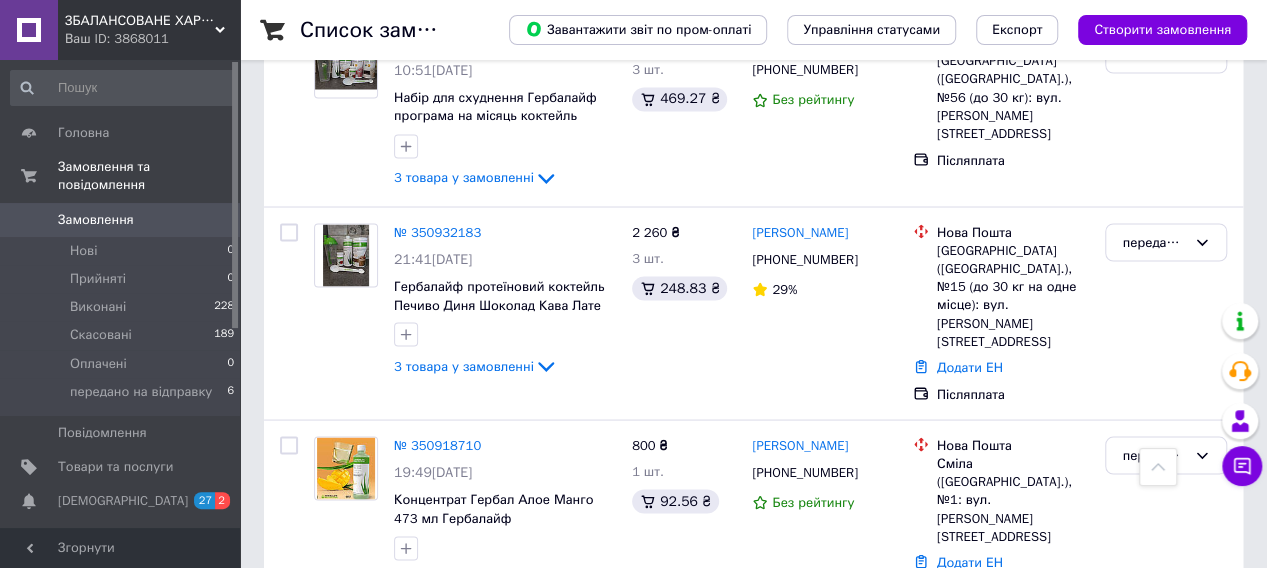 scroll, scrollTop: 1800, scrollLeft: 0, axis: vertical 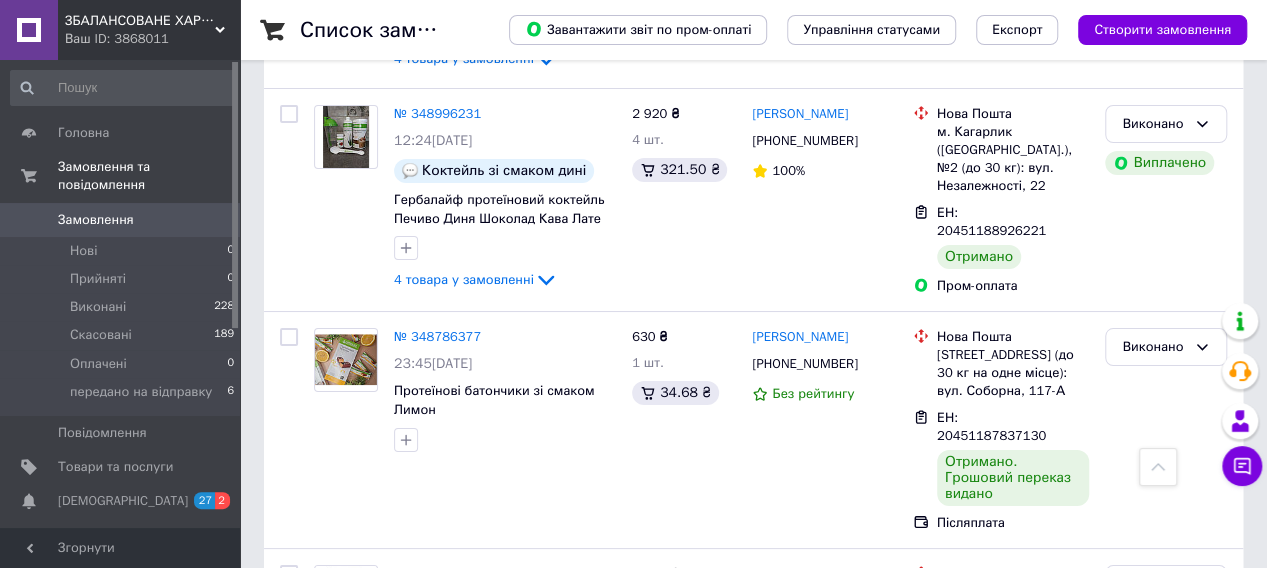 click on "2" at bounding box center (327, 866) 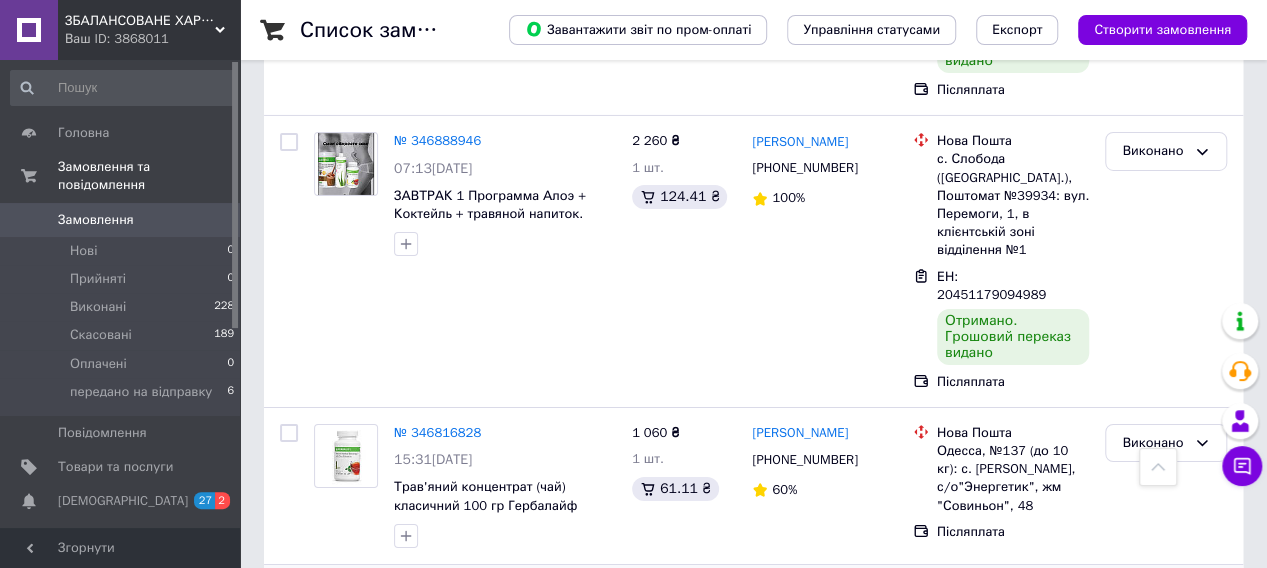 scroll, scrollTop: 3500, scrollLeft: 0, axis: vertical 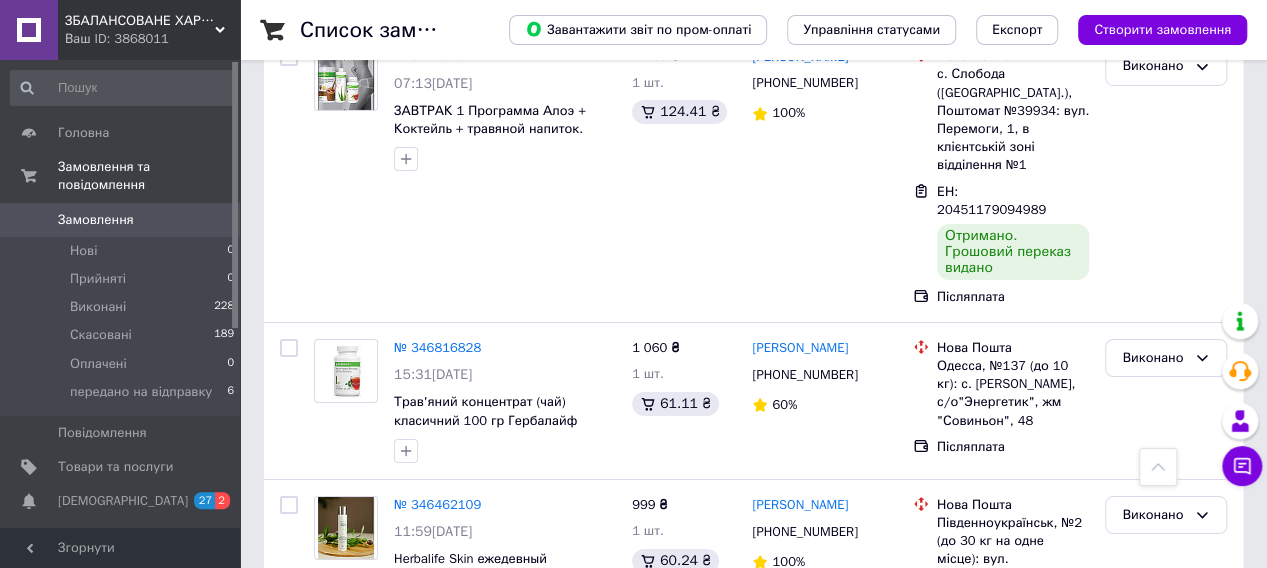 click on "Замовлення" at bounding box center [96, 220] 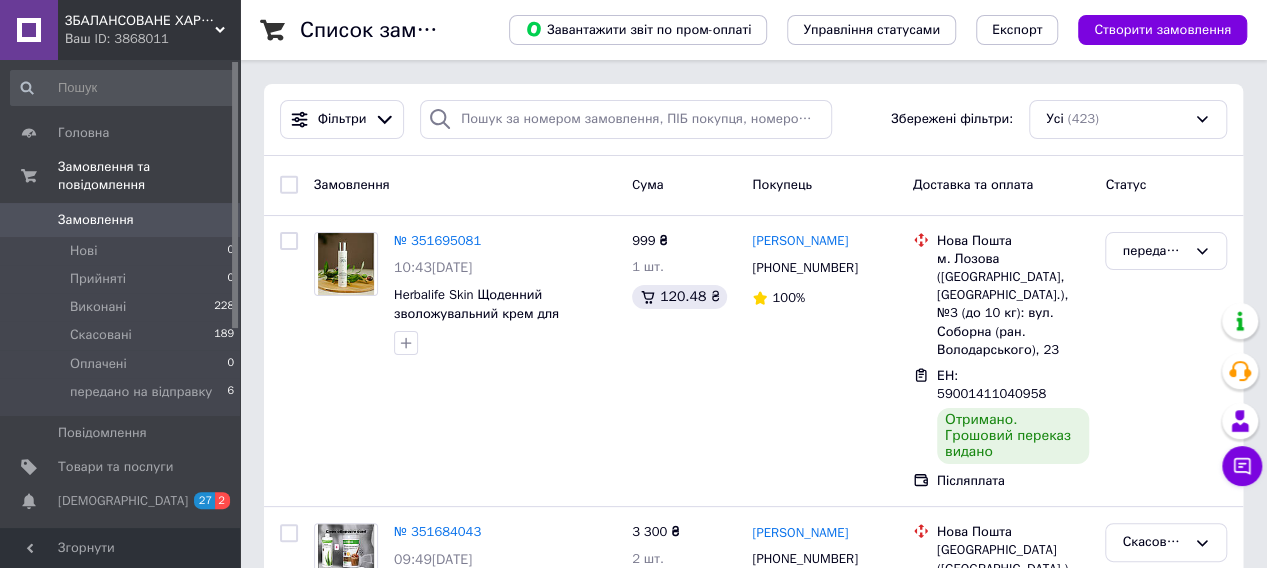 click on "ЗБАЛАНСОВАНЕ ХАРЧУВАННЯ Ваш ID: 3868011" at bounding box center [149, 30] 